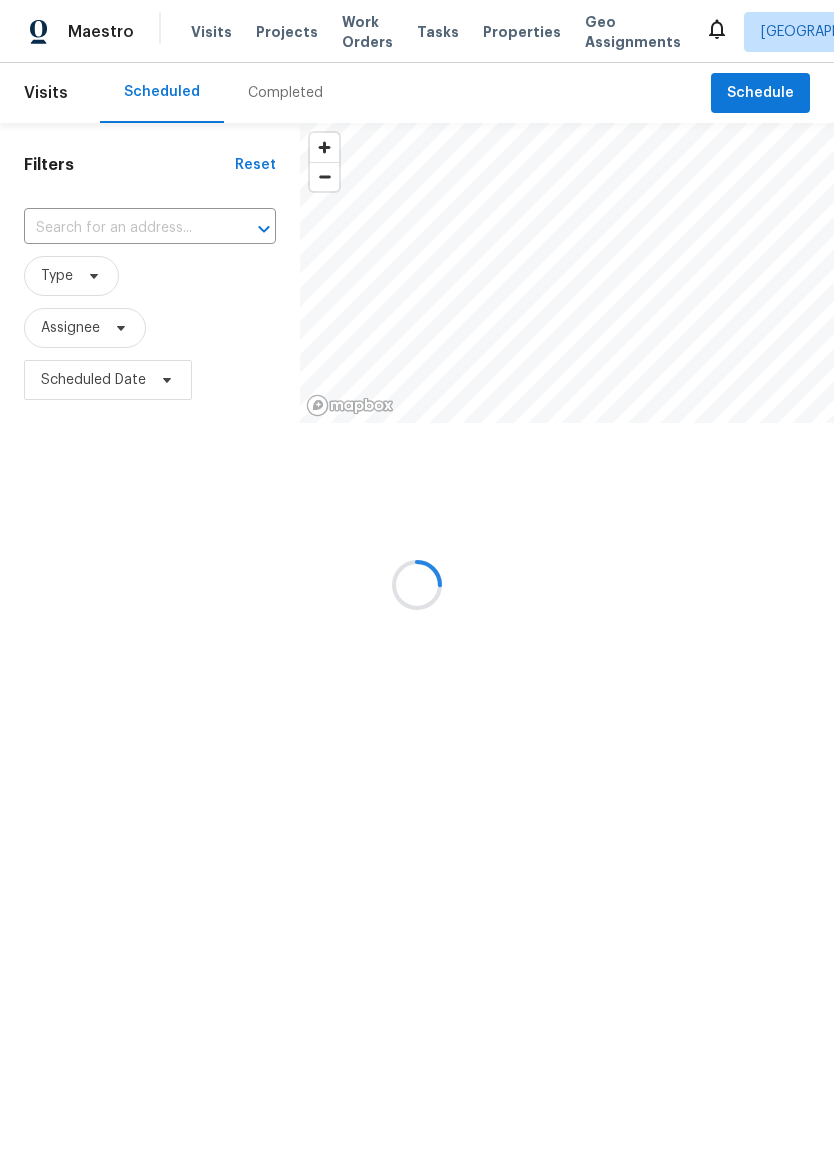 scroll, scrollTop: 0, scrollLeft: 0, axis: both 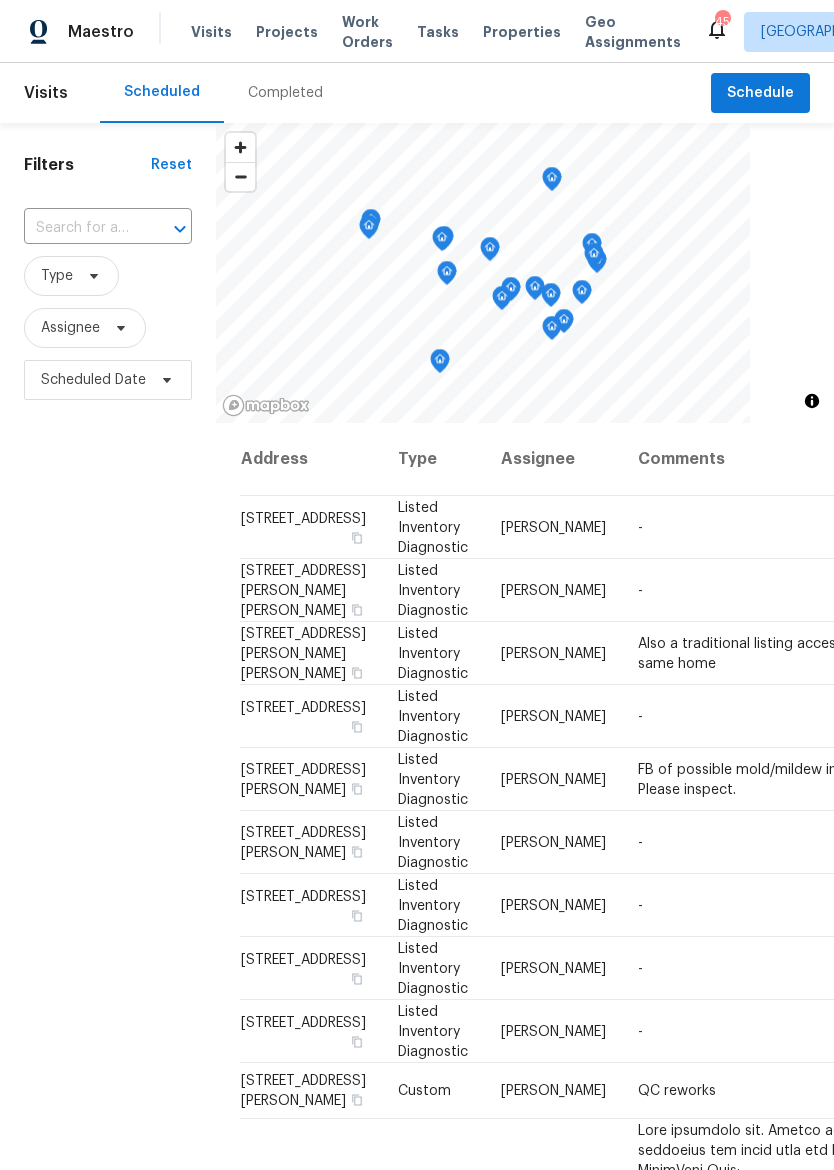 click on "Visits Projects Work Orders Tasks Properties Geo Assignments" at bounding box center (448, 32) 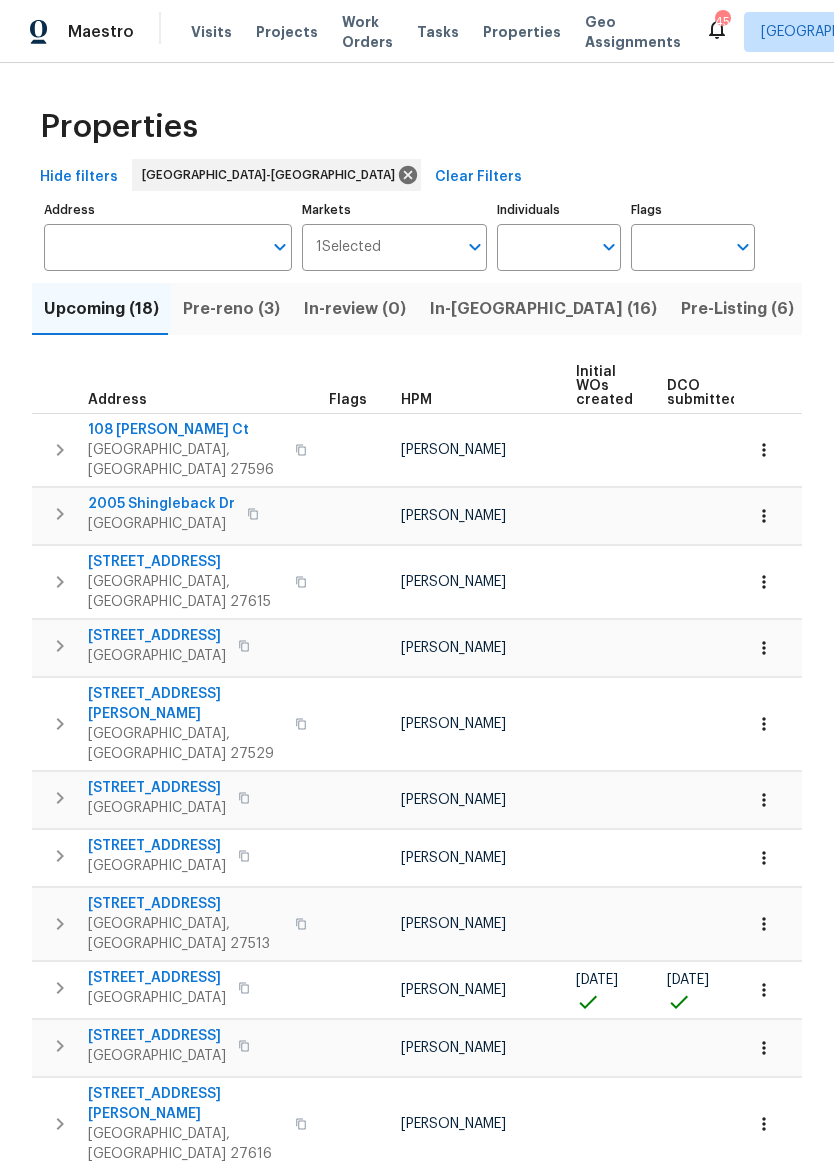 click on "Pre-reno (3)" at bounding box center (231, 309) 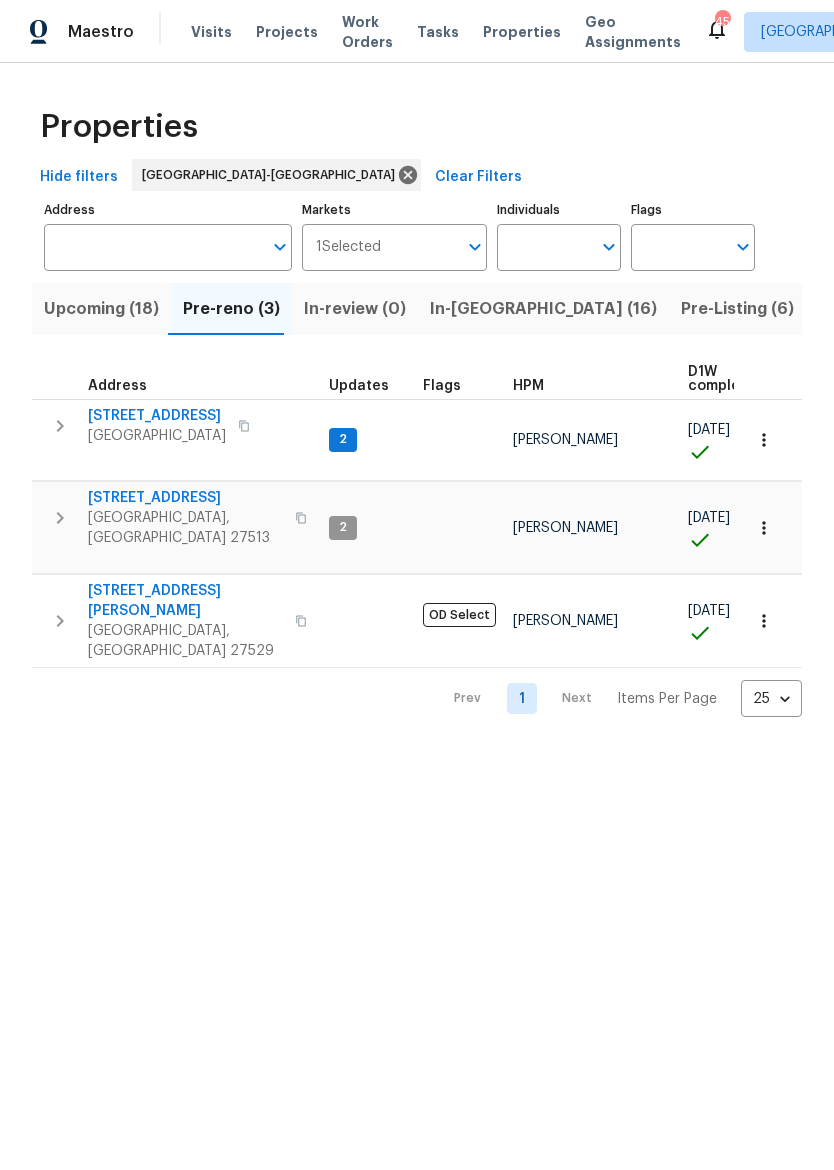 click on "[STREET_ADDRESS]" at bounding box center (157, 416) 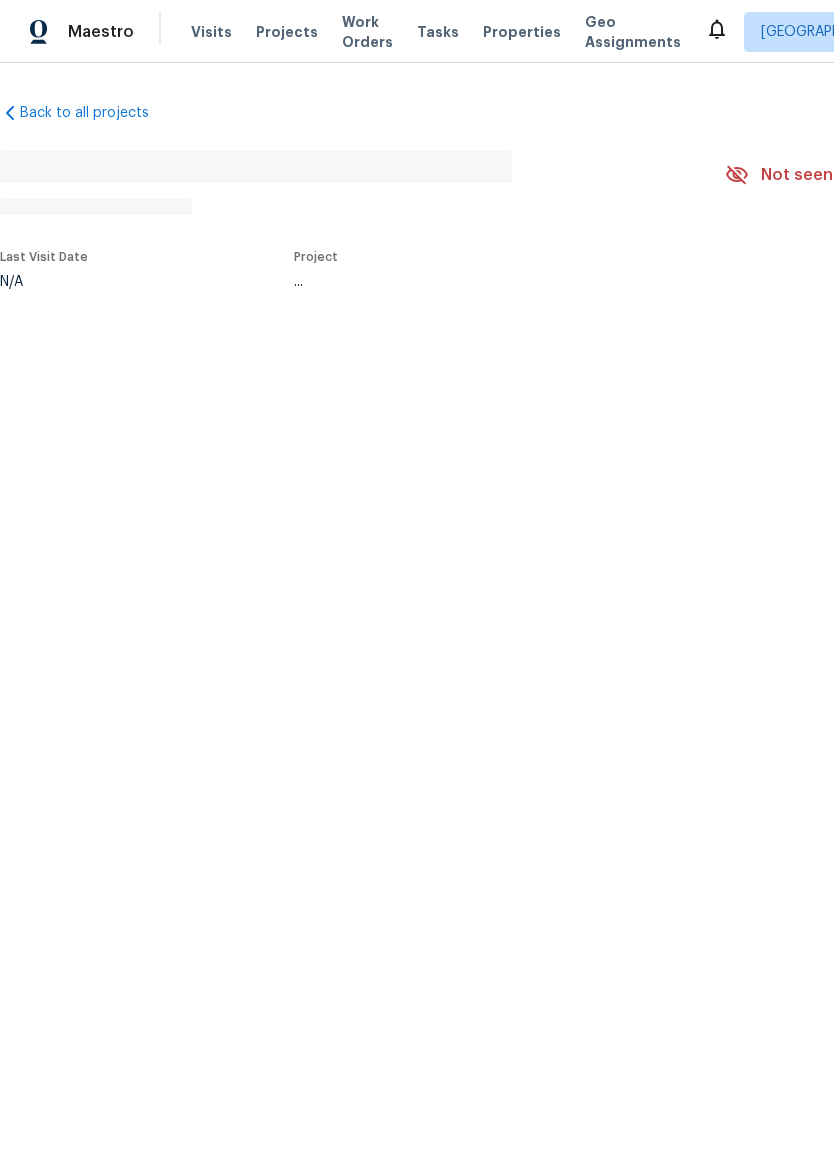 scroll, scrollTop: 0, scrollLeft: 0, axis: both 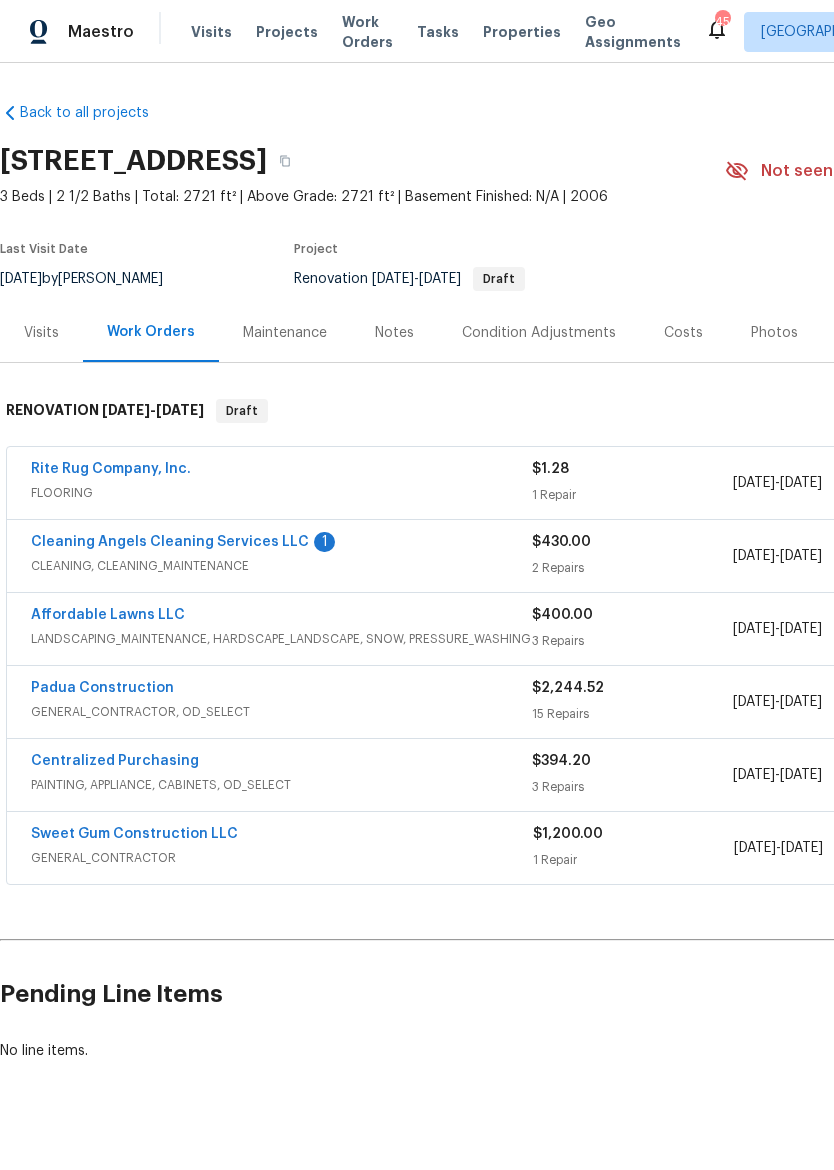 click on "Cleaning Angels Cleaning Services LLC" at bounding box center (170, 542) 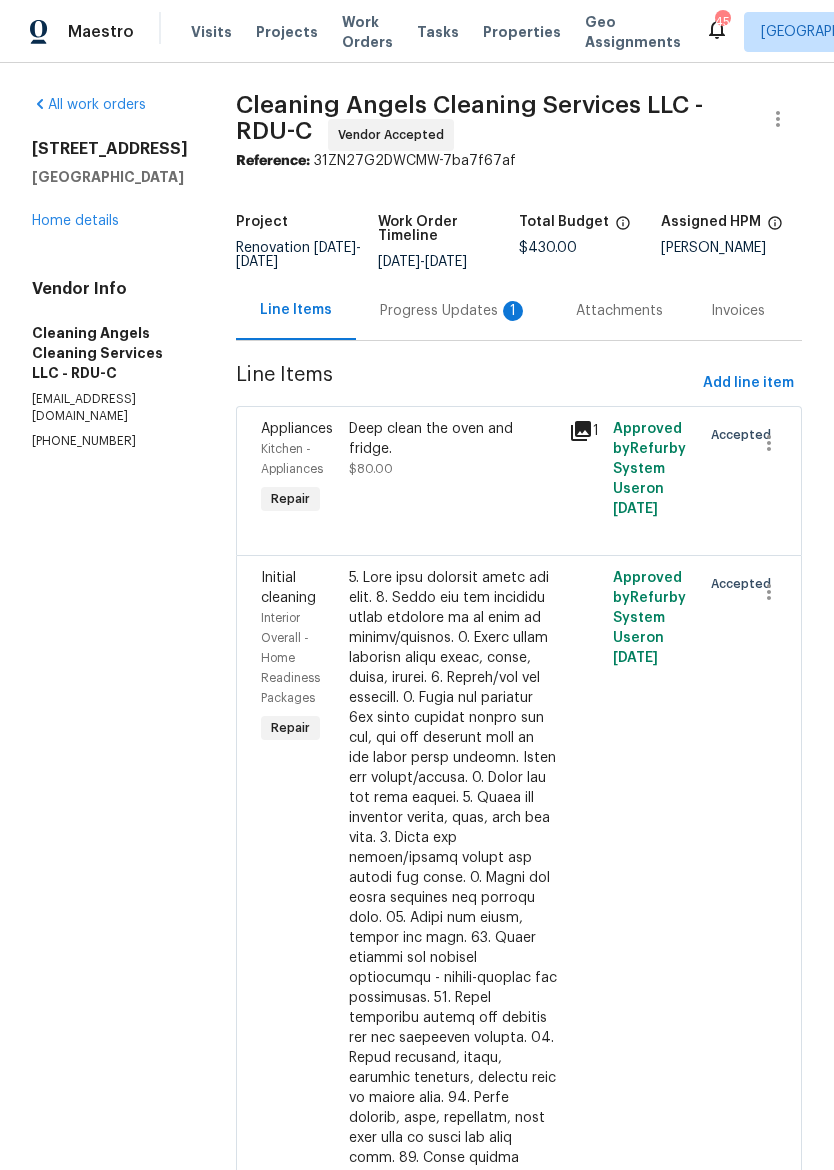 click on "Progress Updates 1" at bounding box center [454, 310] 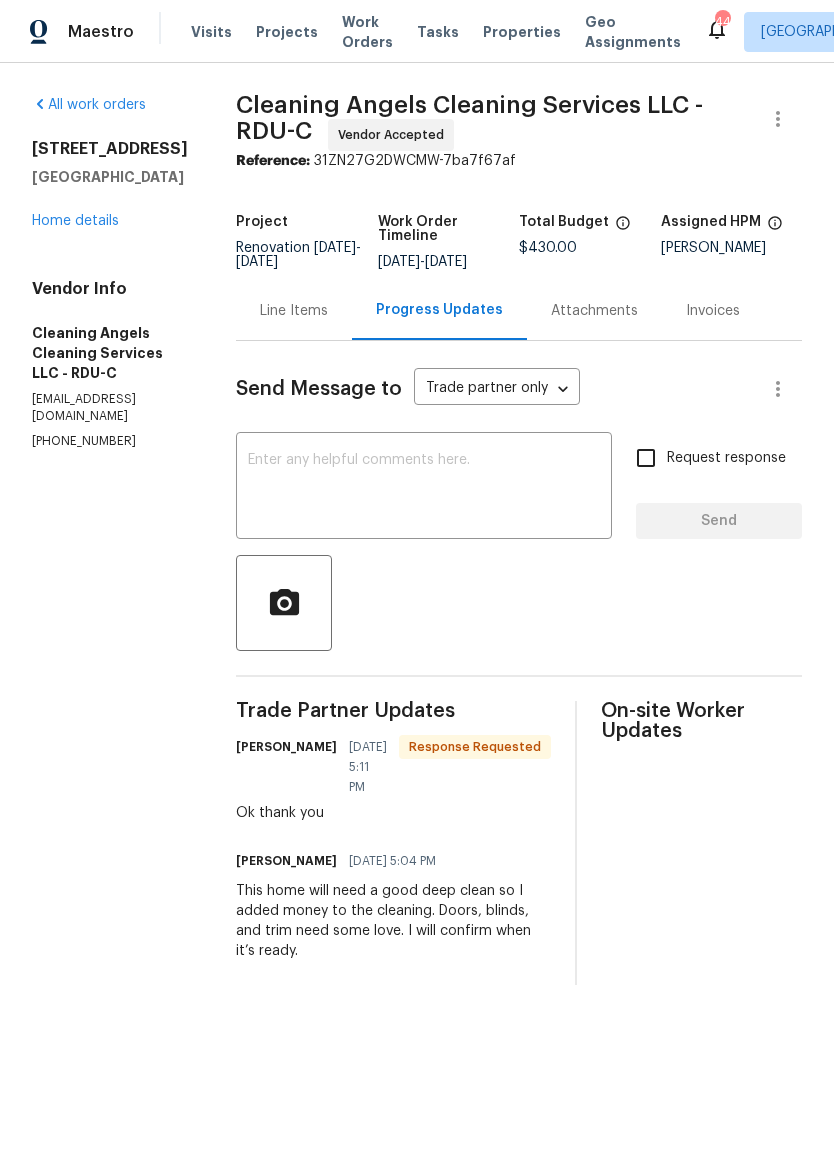 click on "Home details" at bounding box center [75, 221] 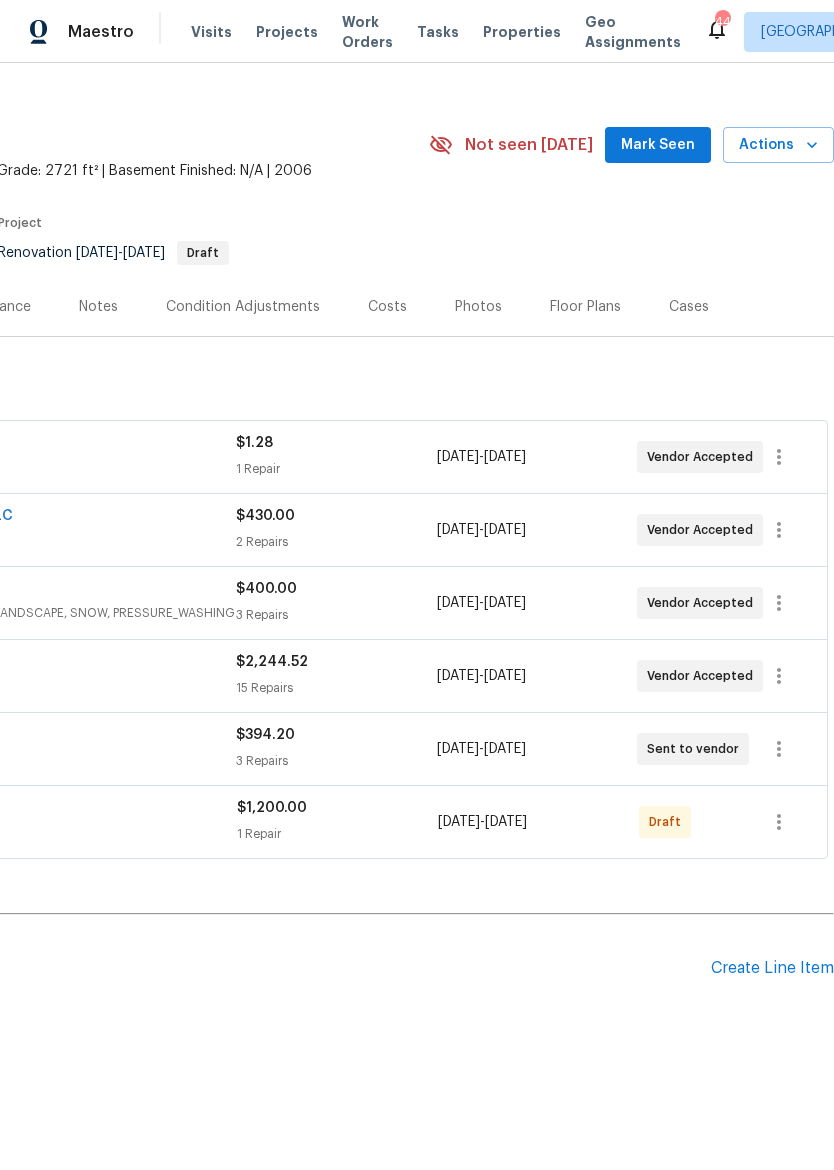 scroll, scrollTop: 26, scrollLeft: 296, axis: both 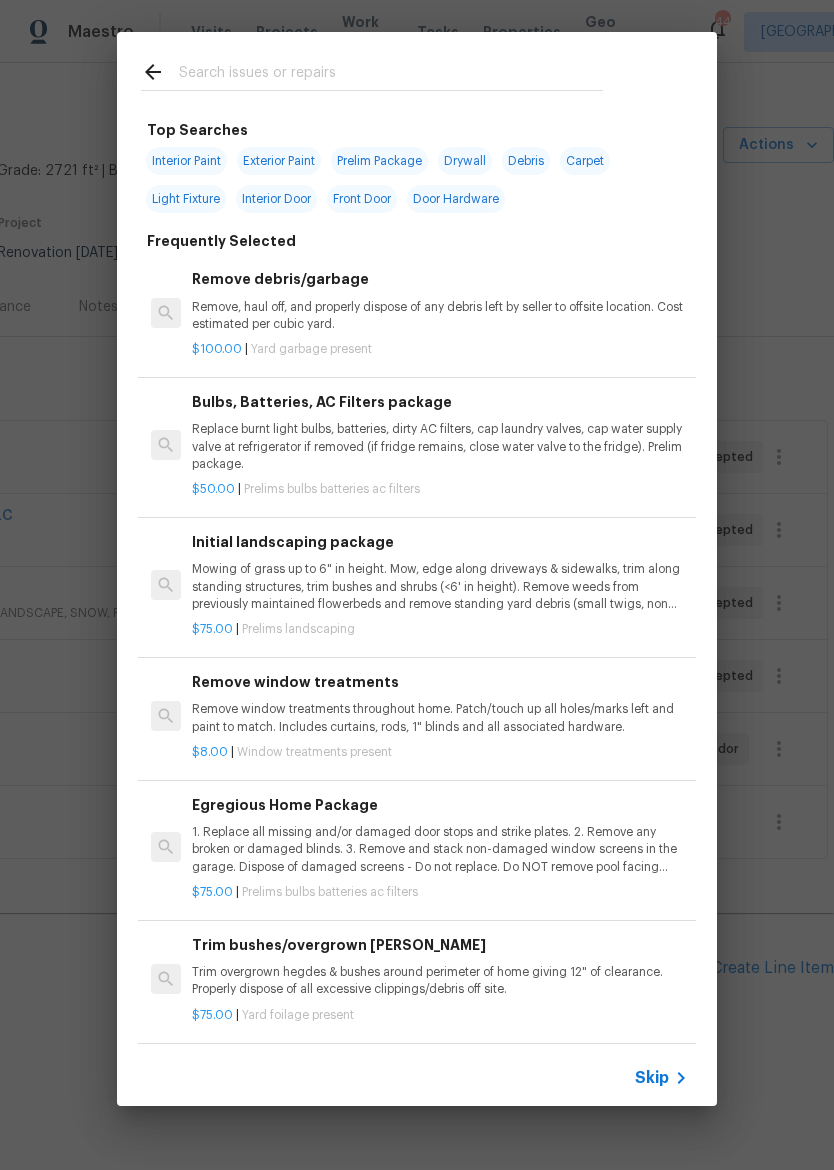 click at bounding box center [391, 75] 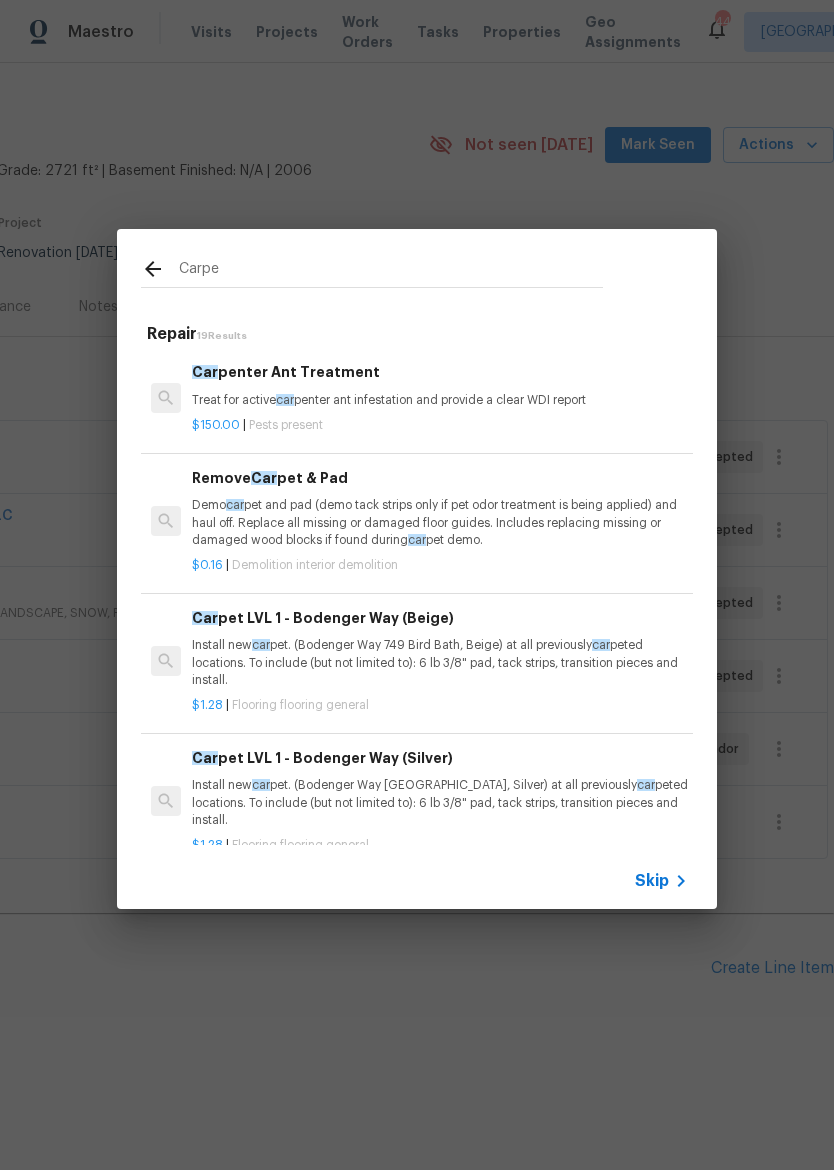type on "Carpet" 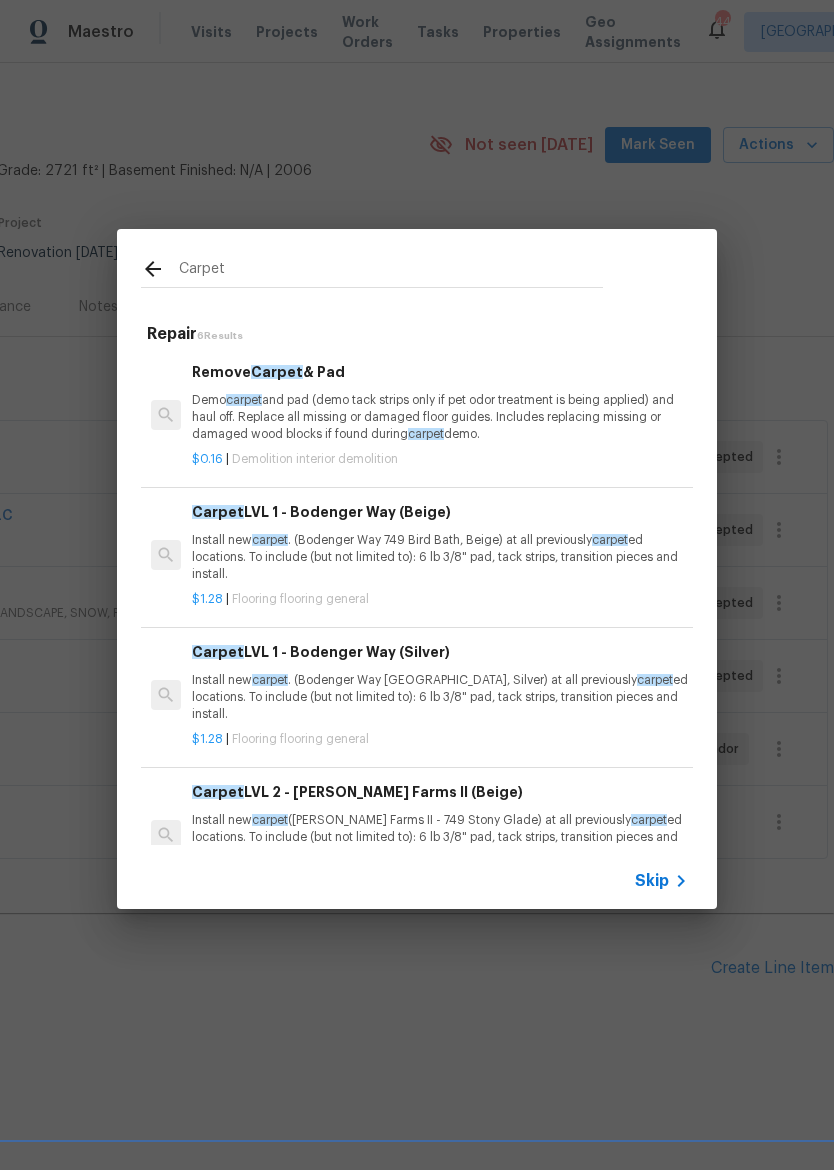 click on "Install new  carpet . (Bodenger Way 749 Bird Bath, Beige) at all previously  carpet ed locations. To include (but not limited to): 6 lb 3/8" pad, tack strips, transition pieces and install." at bounding box center [440, 557] 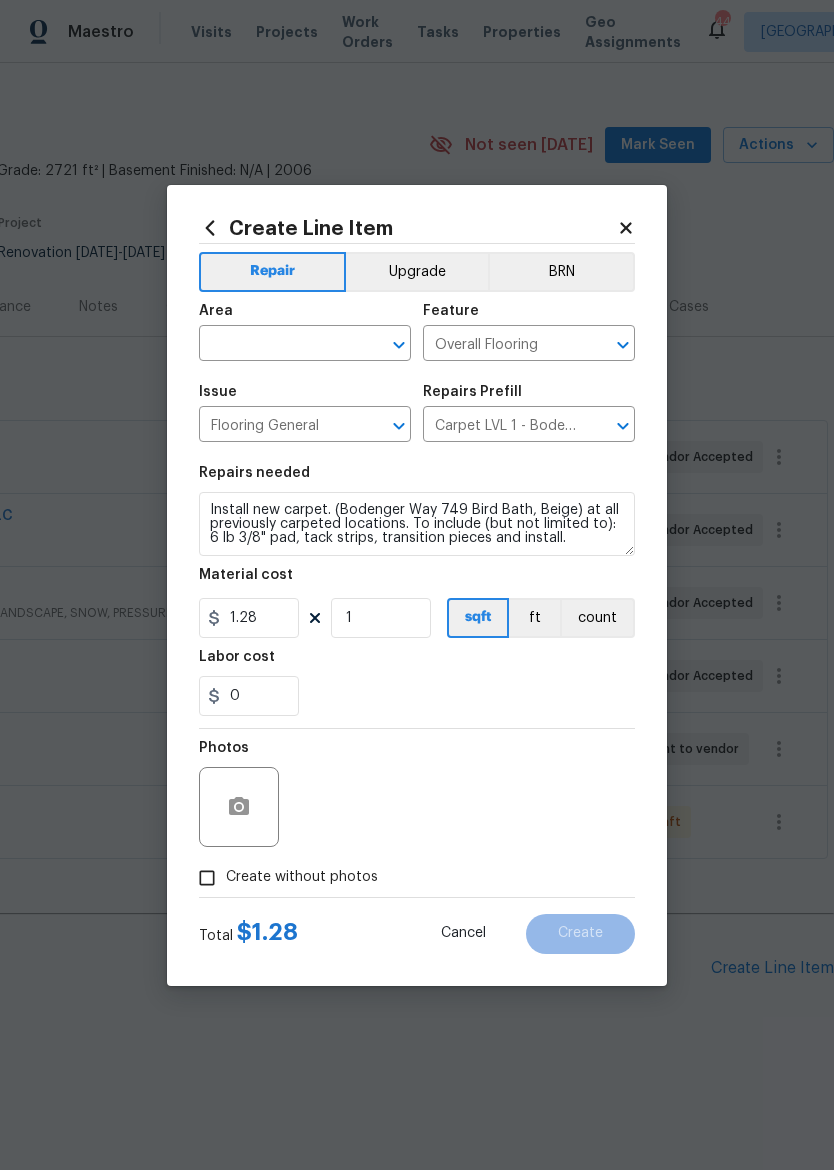 click at bounding box center [277, 345] 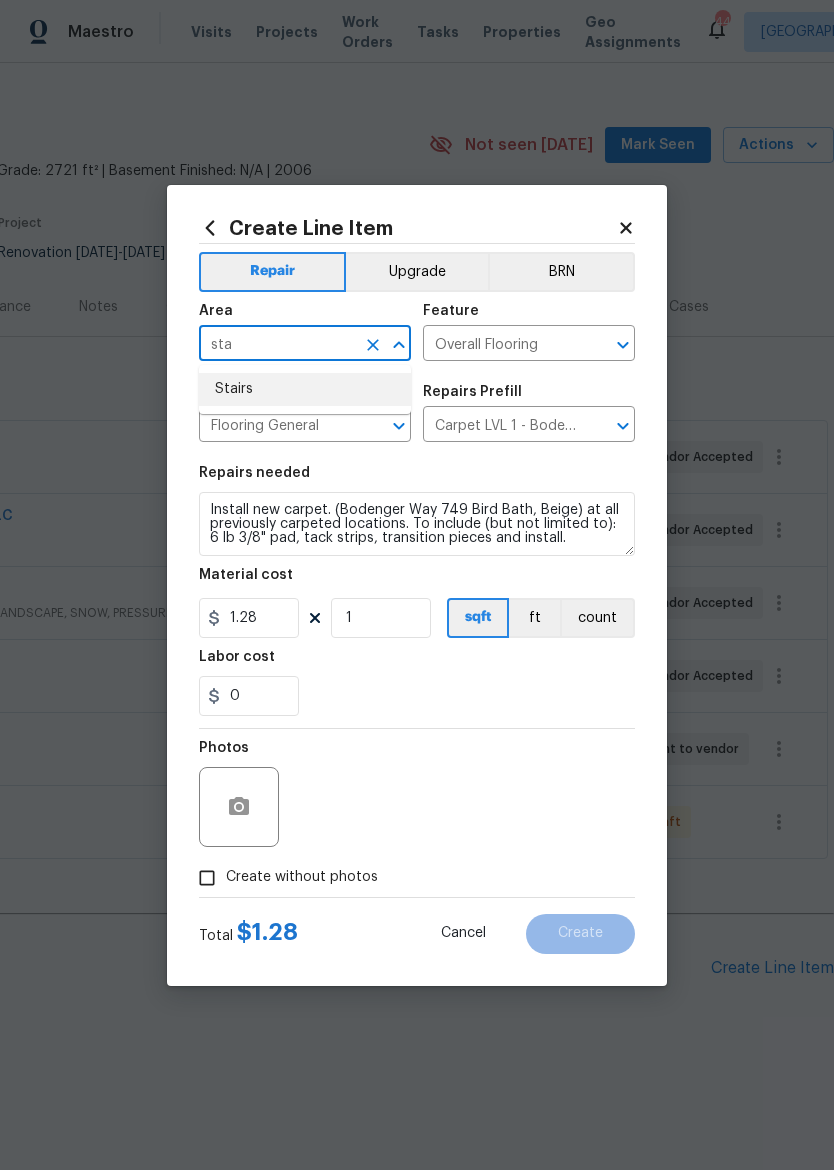 click on "Stairs" at bounding box center [305, 389] 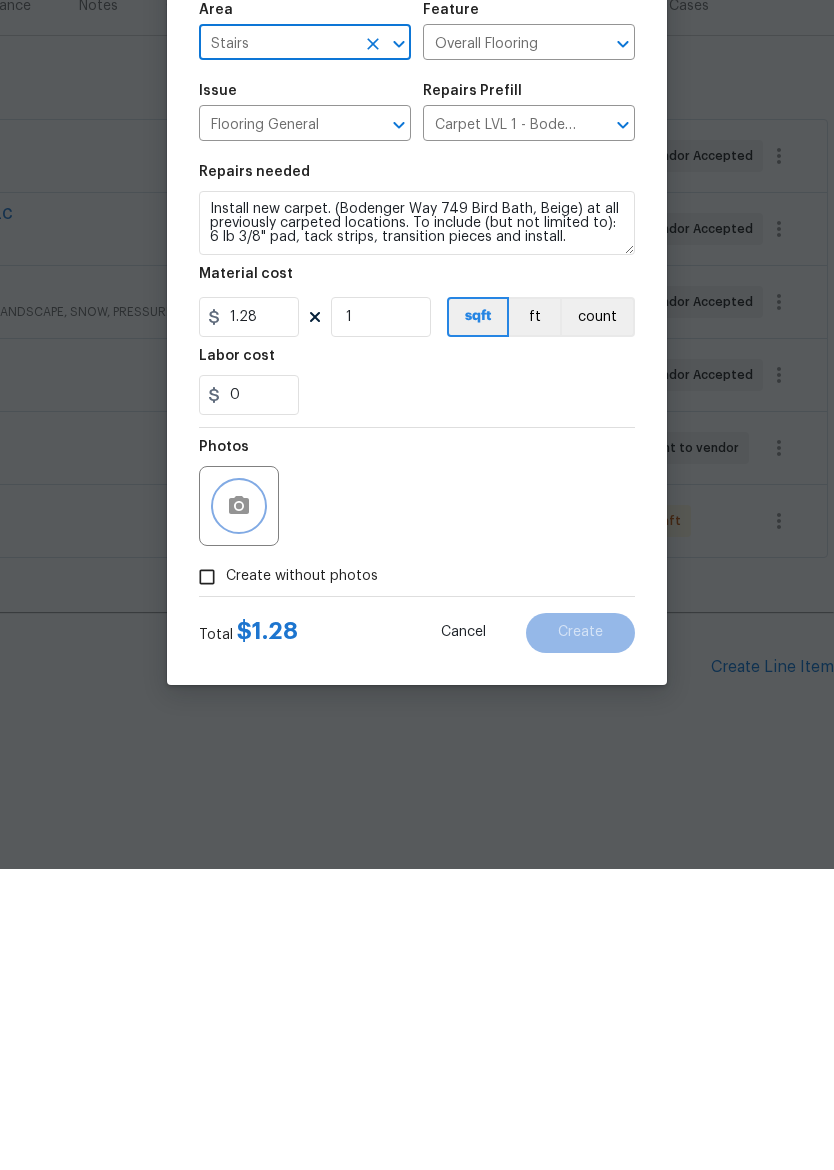 click at bounding box center (239, 807) 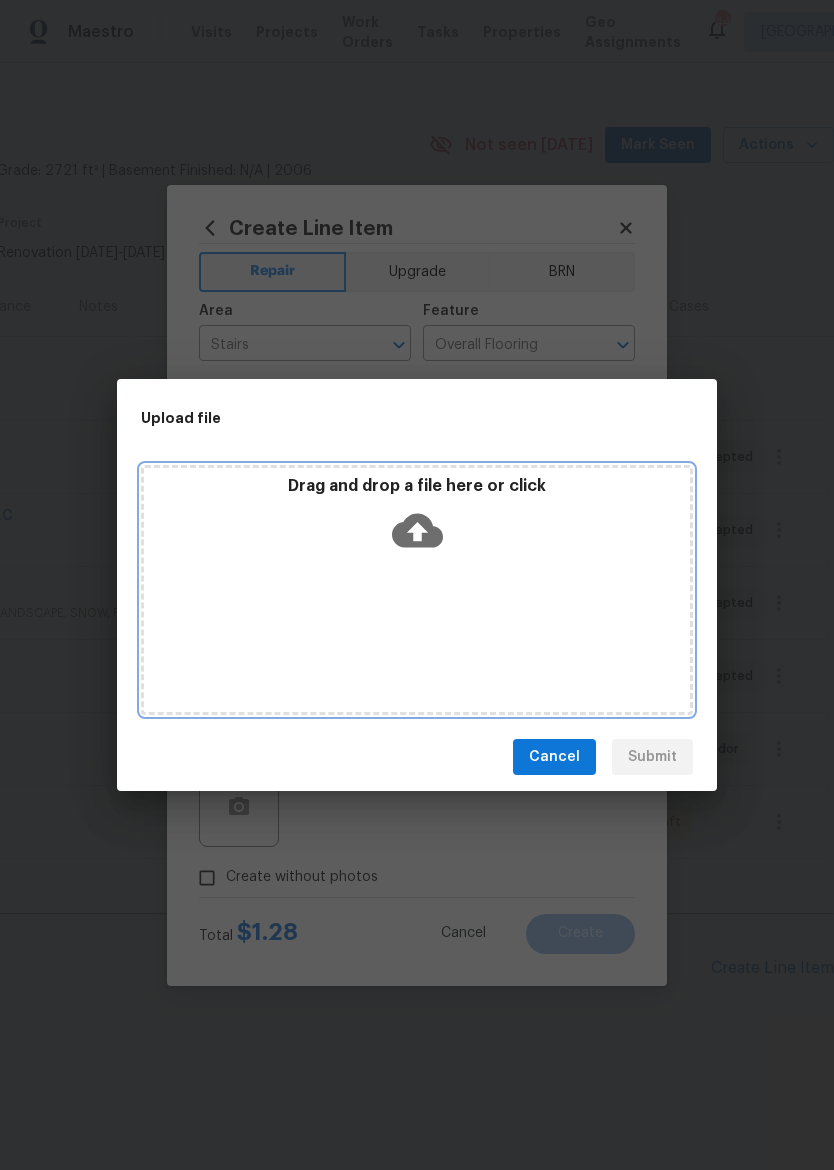 click on "Drag and drop a file here or click" at bounding box center (417, 590) 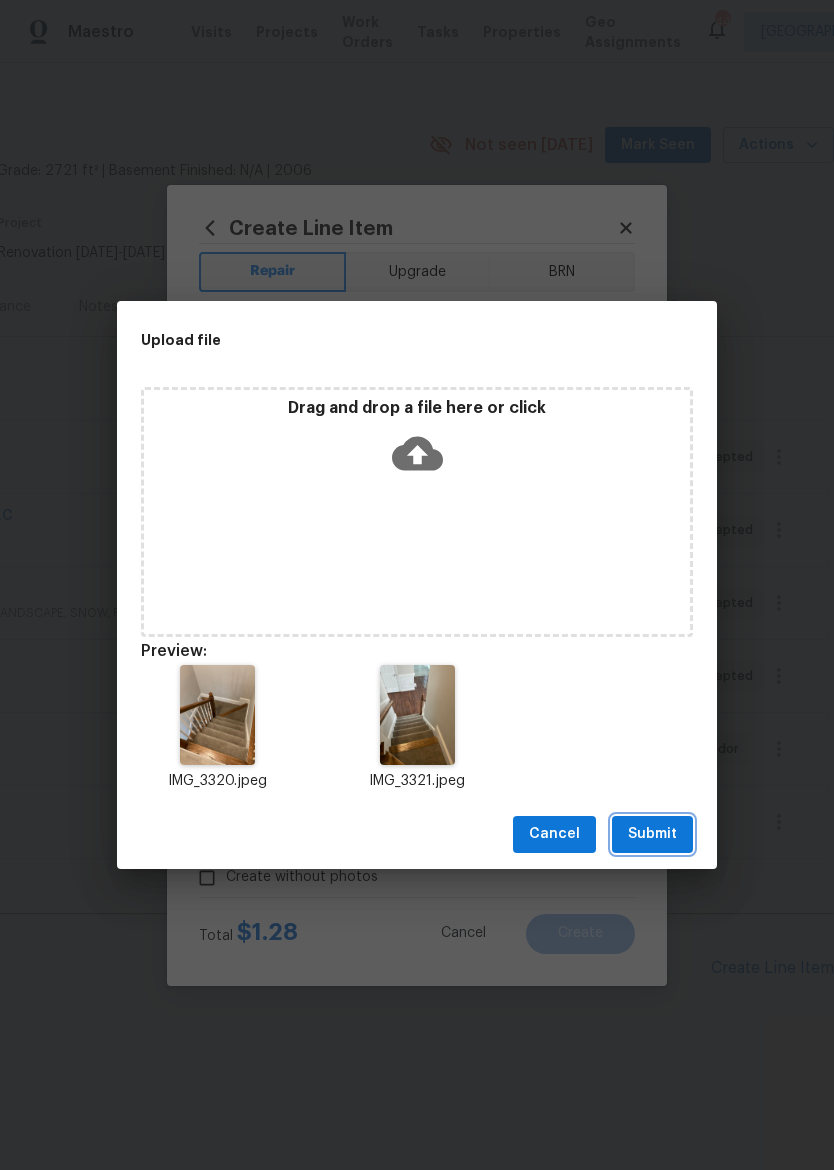 click on "Submit" at bounding box center [652, 834] 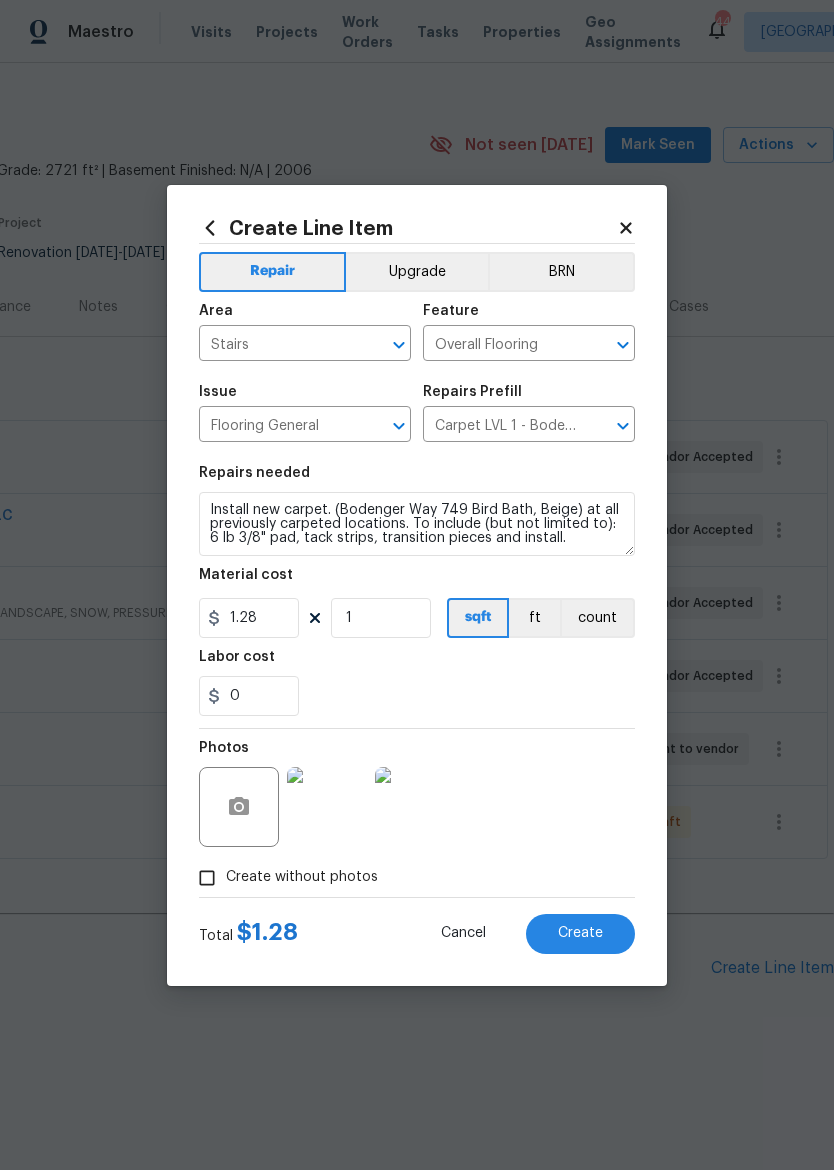 click on "0" at bounding box center (417, 696) 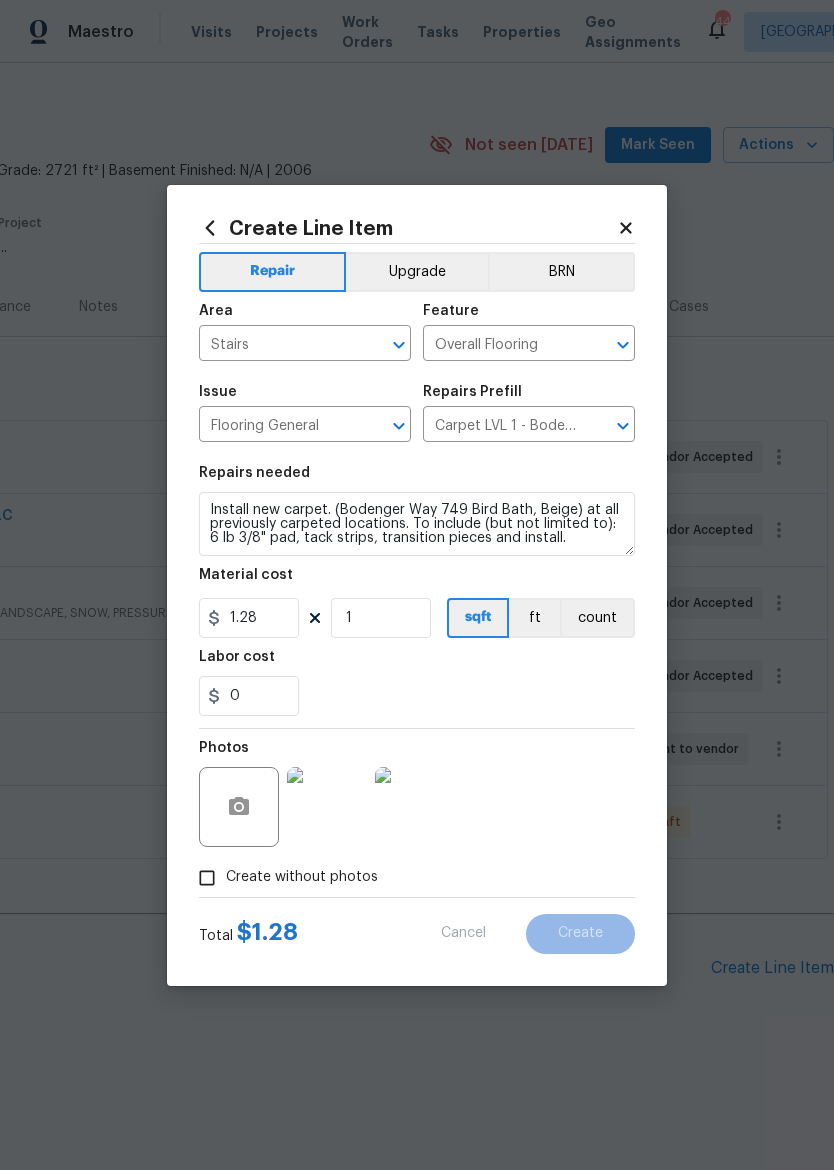 type 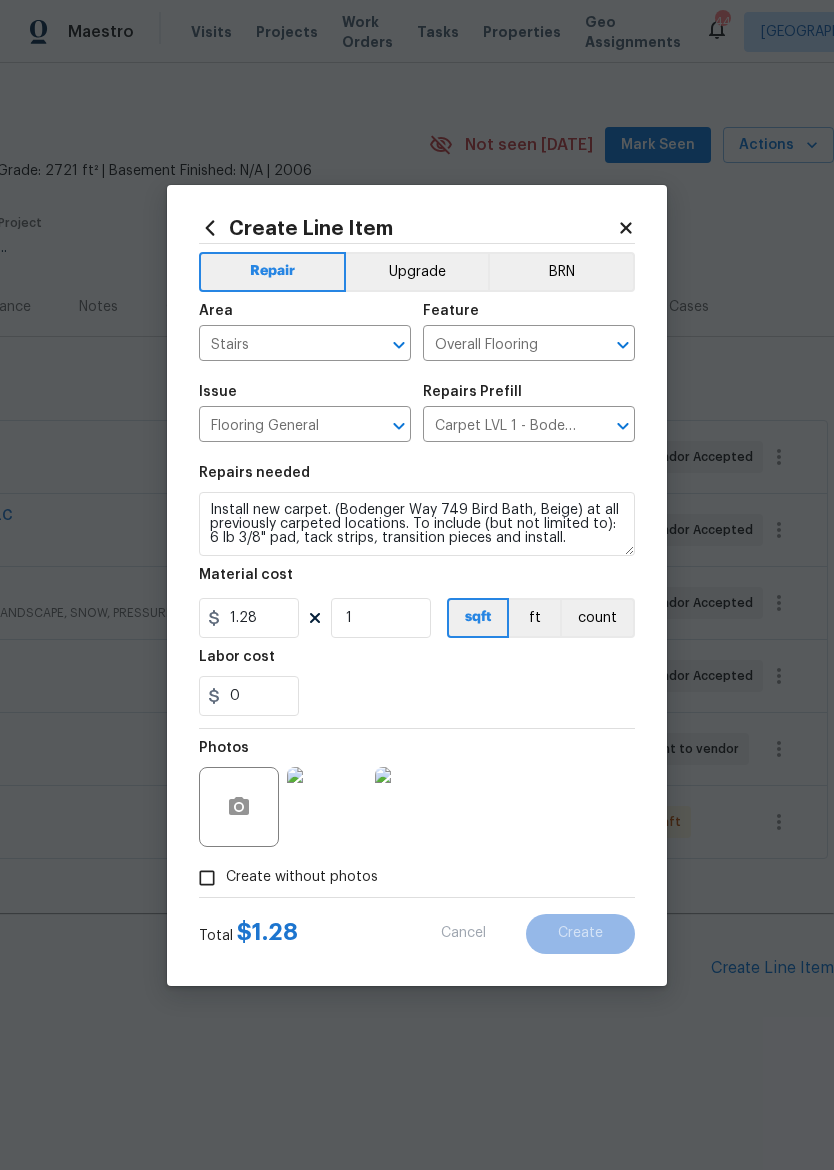 type 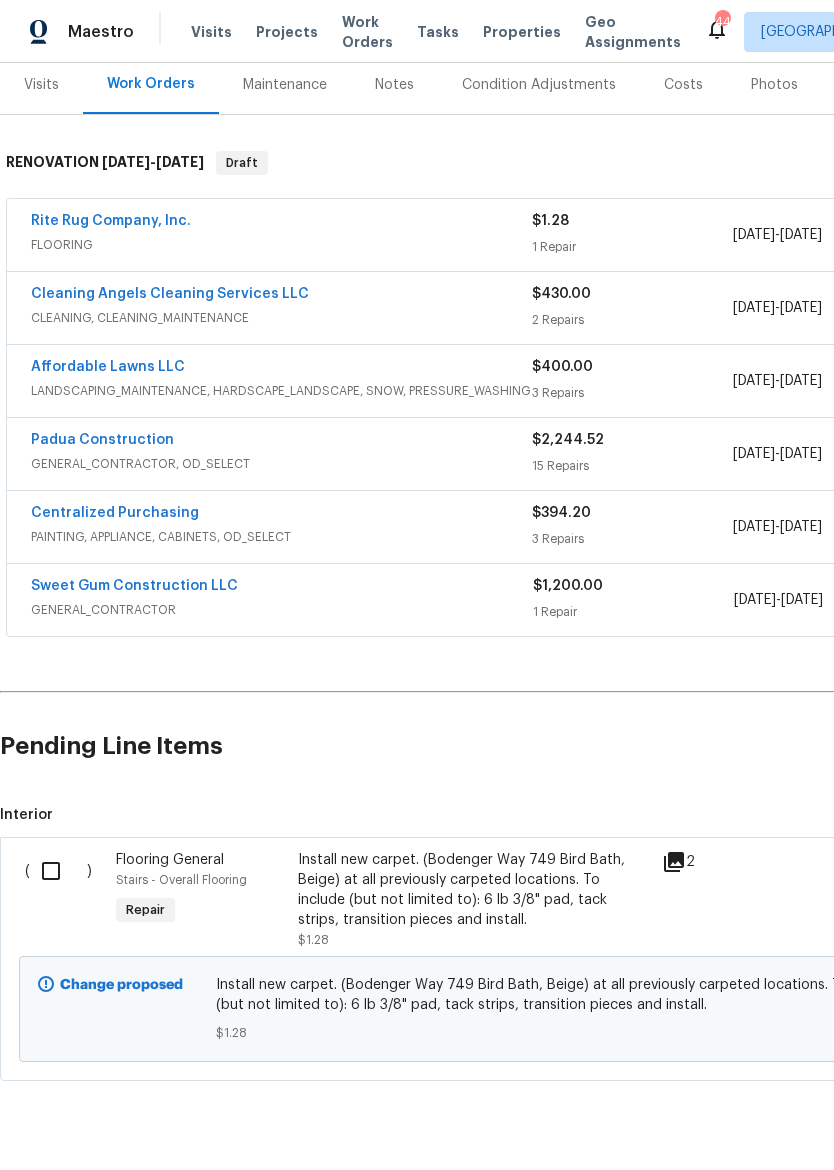 scroll, scrollTop: 253, scrollLeft: 0, axis: vertical 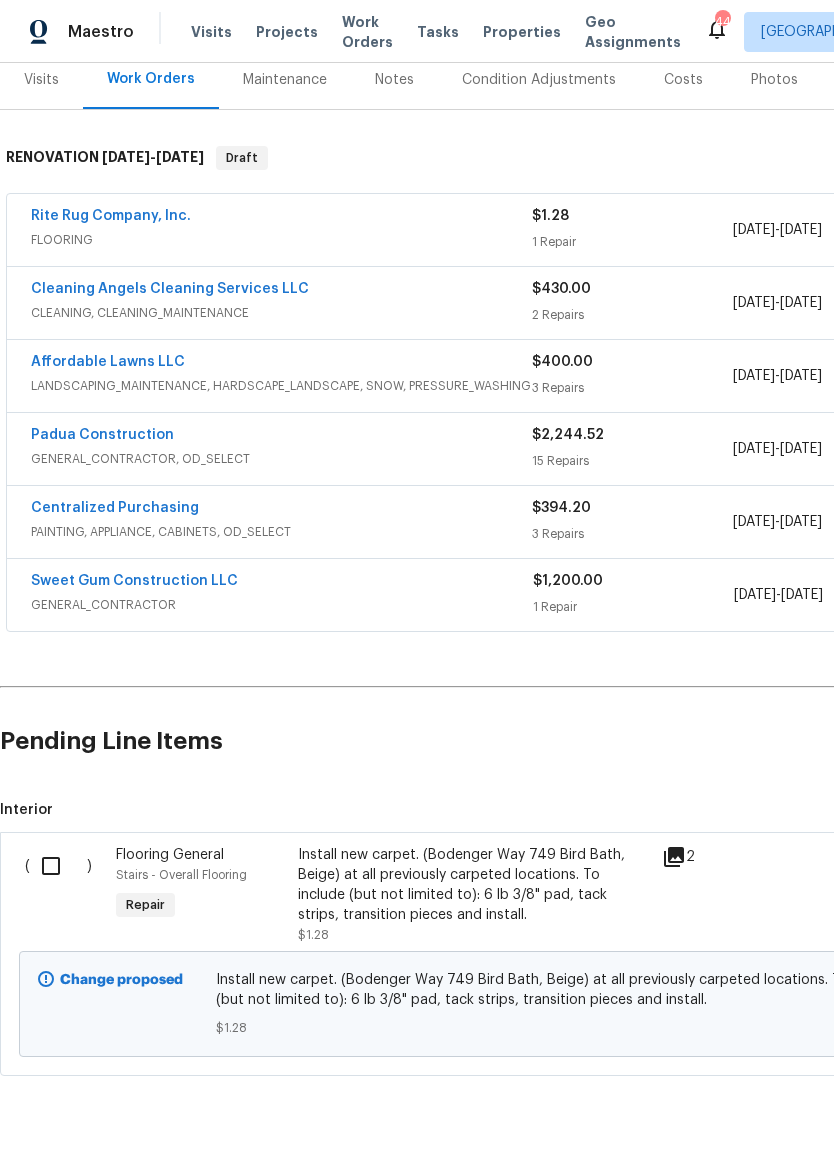 click at bounding box center (58, 866) 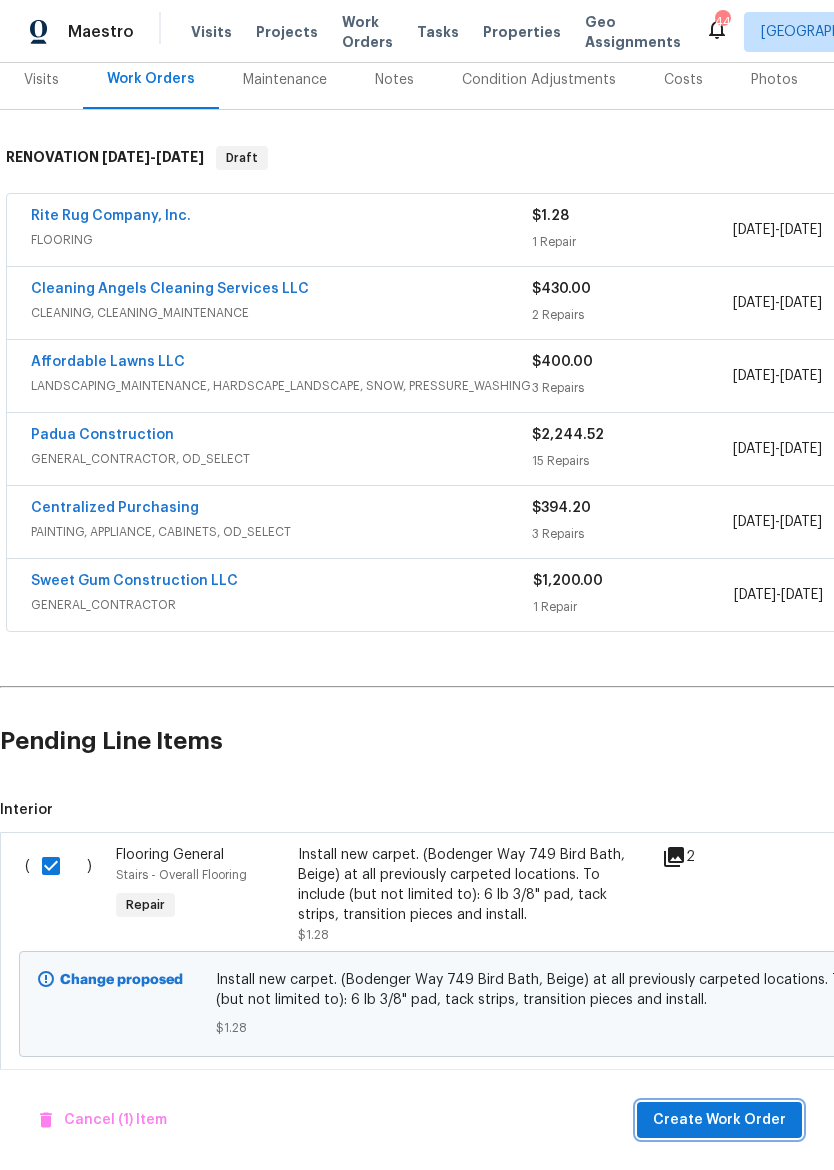 click on "Create Work Order" at bounding box center (719, 1120) 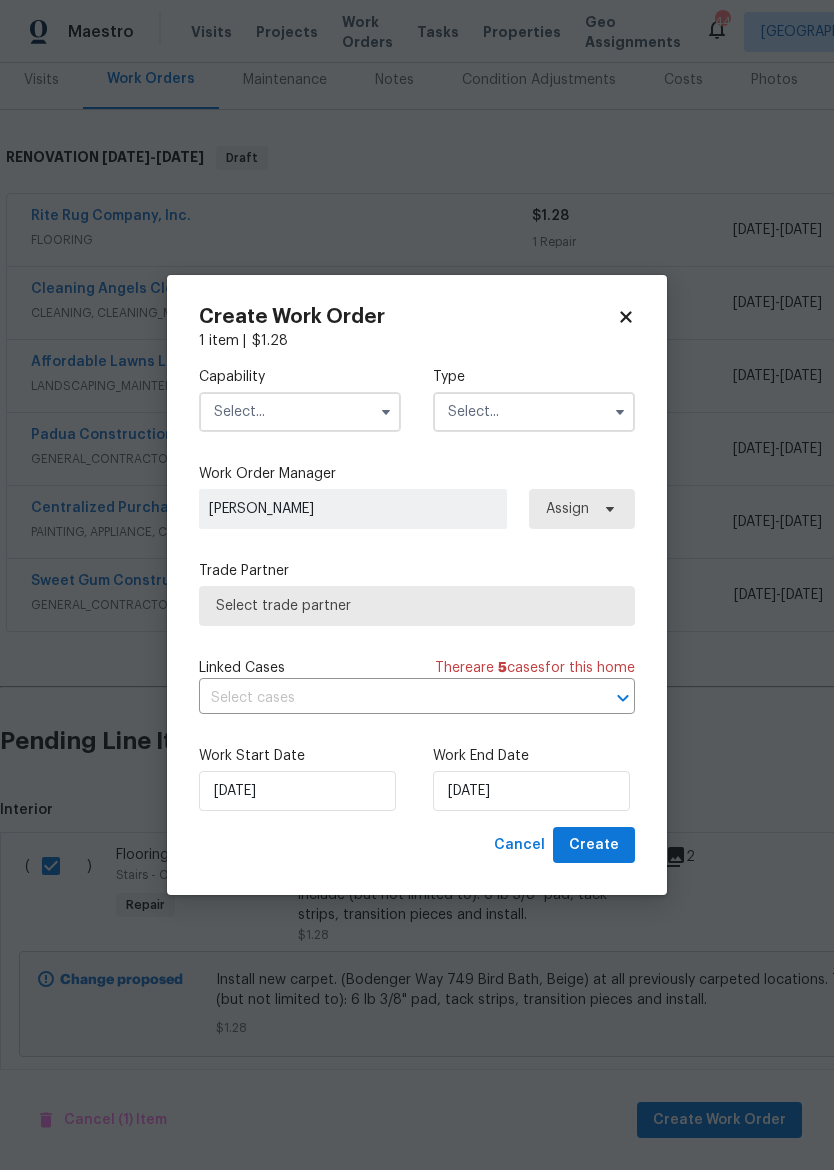 click at bounding box center (300, 412) 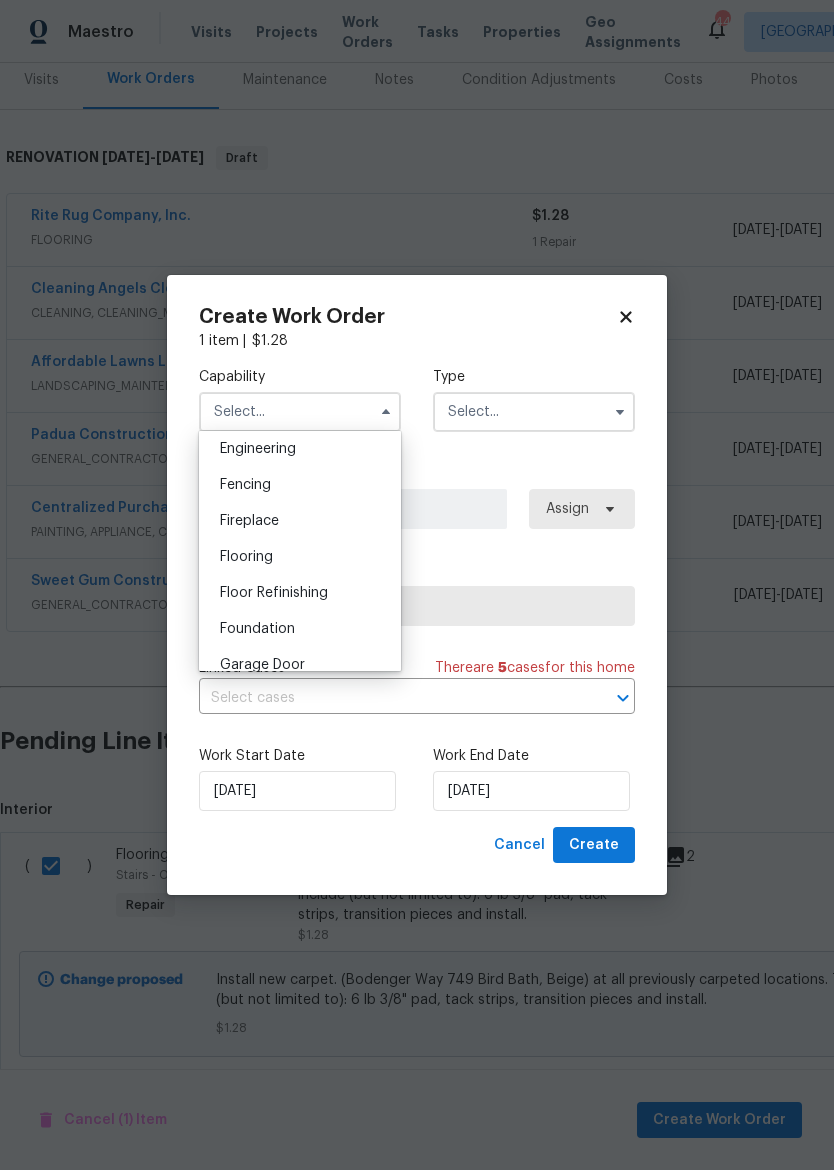 scroll, scrollTop: 704, scrollLeft: 0, axis: vertical 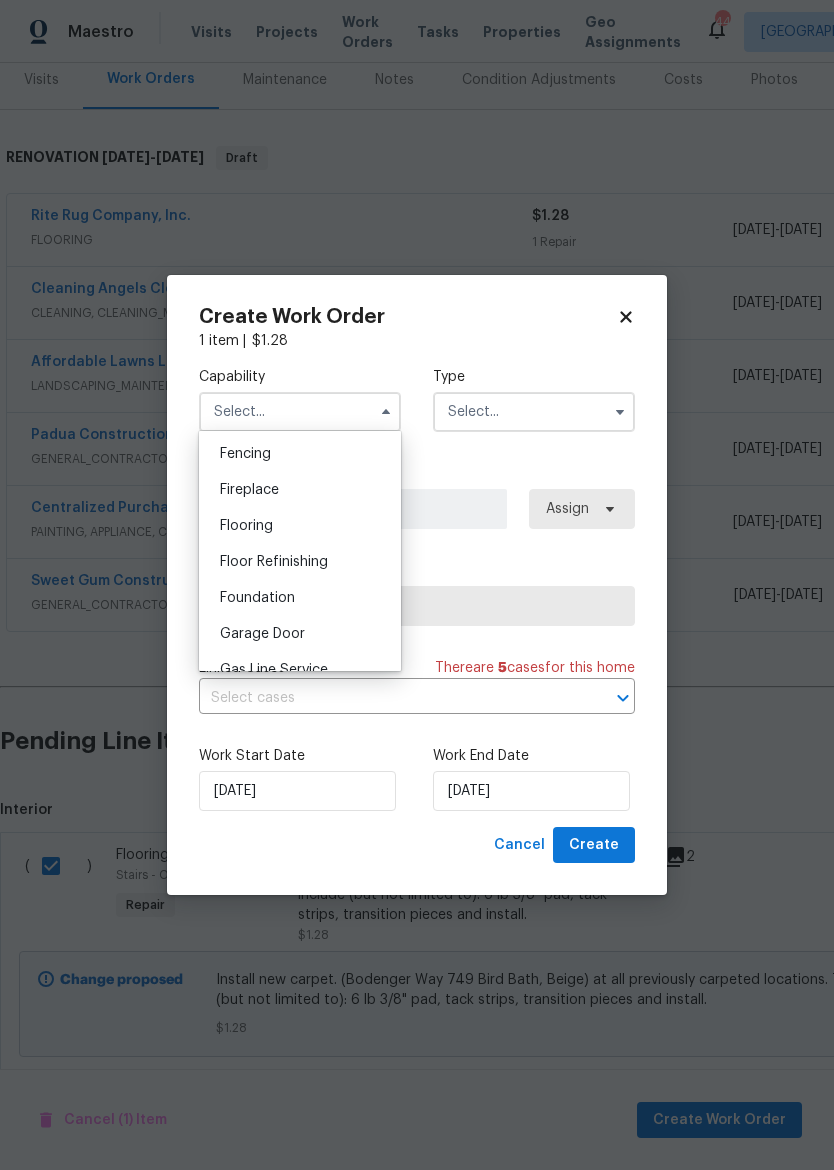 click on "Flooring" at bounding box center (300, 526) 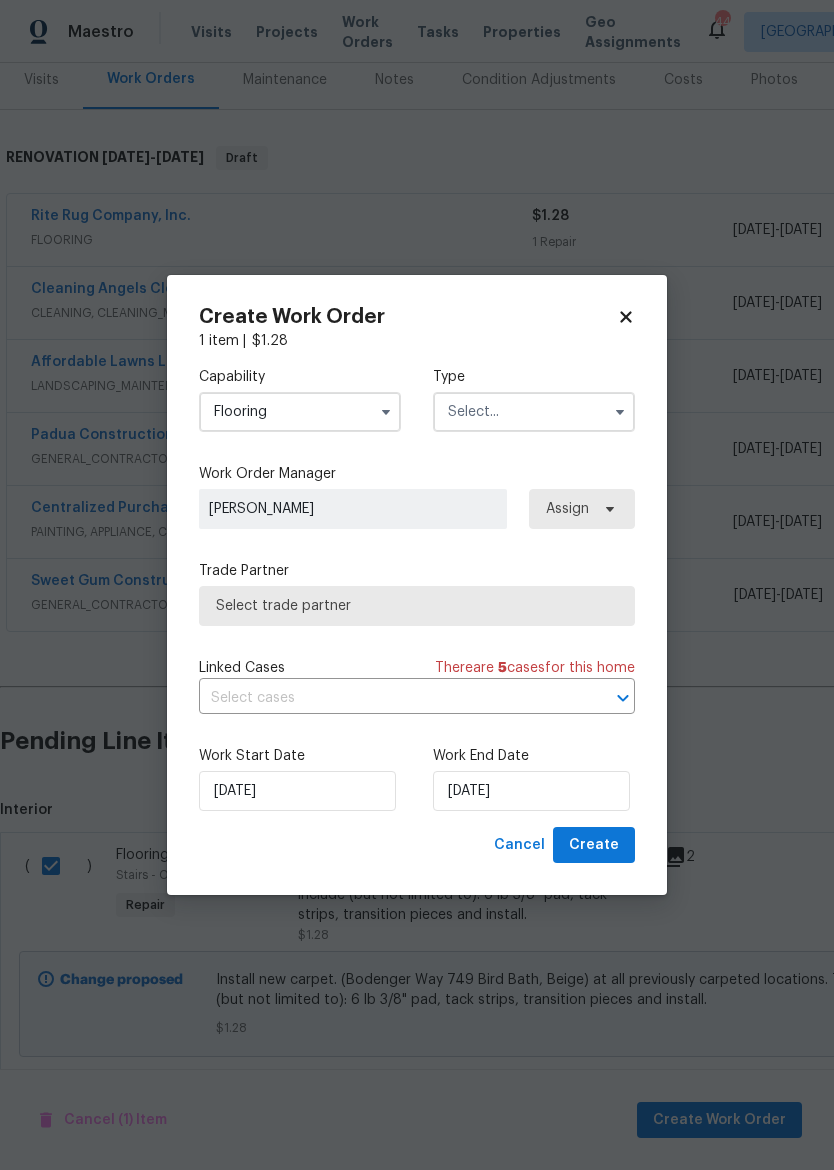 click at bounding box center (534, 412) 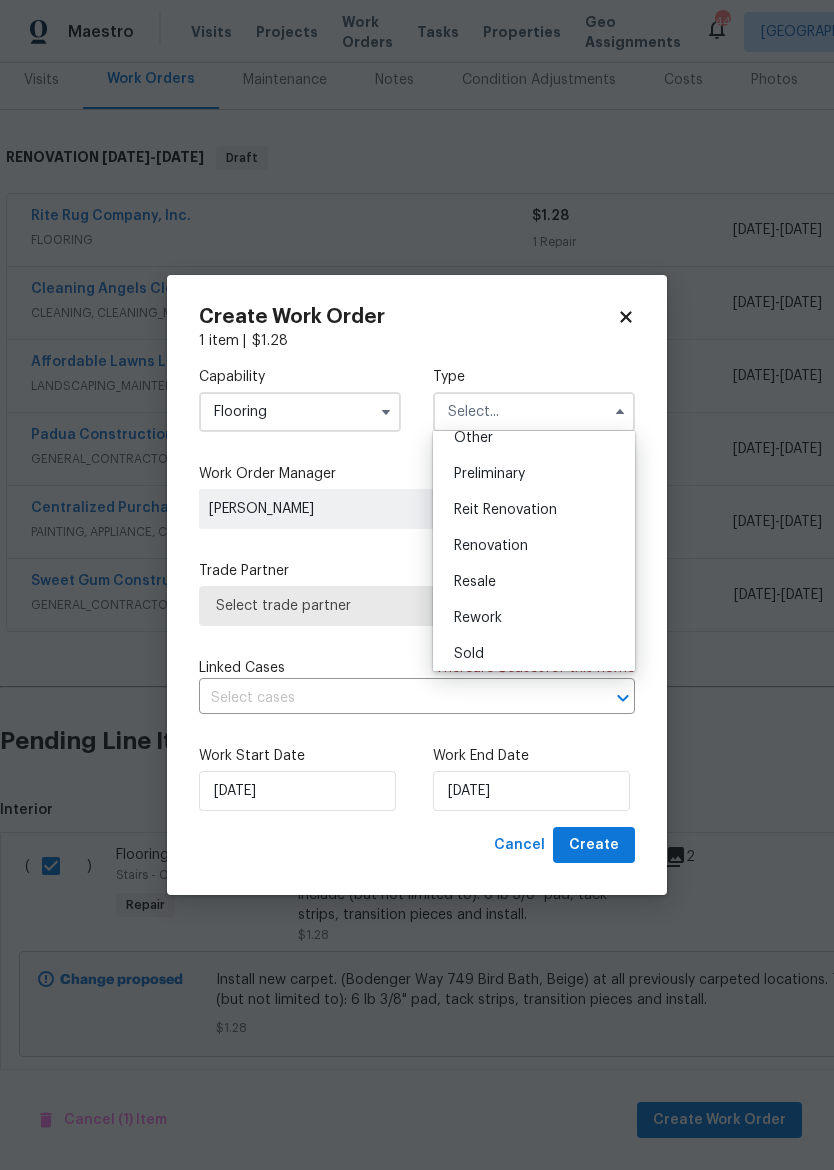 scroll, scrollTop: 426, scrollLeft: 0, axis: vertical 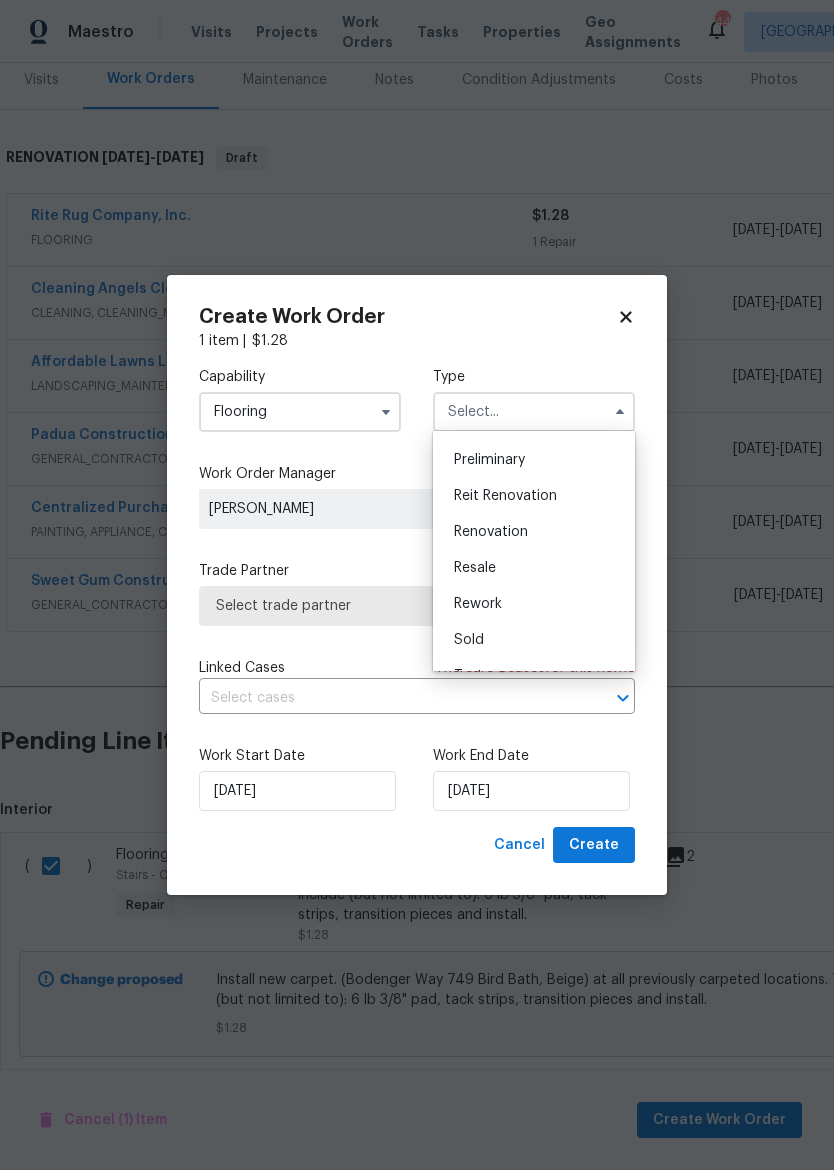 click on "Renovation" at bounding box center [534, 532] 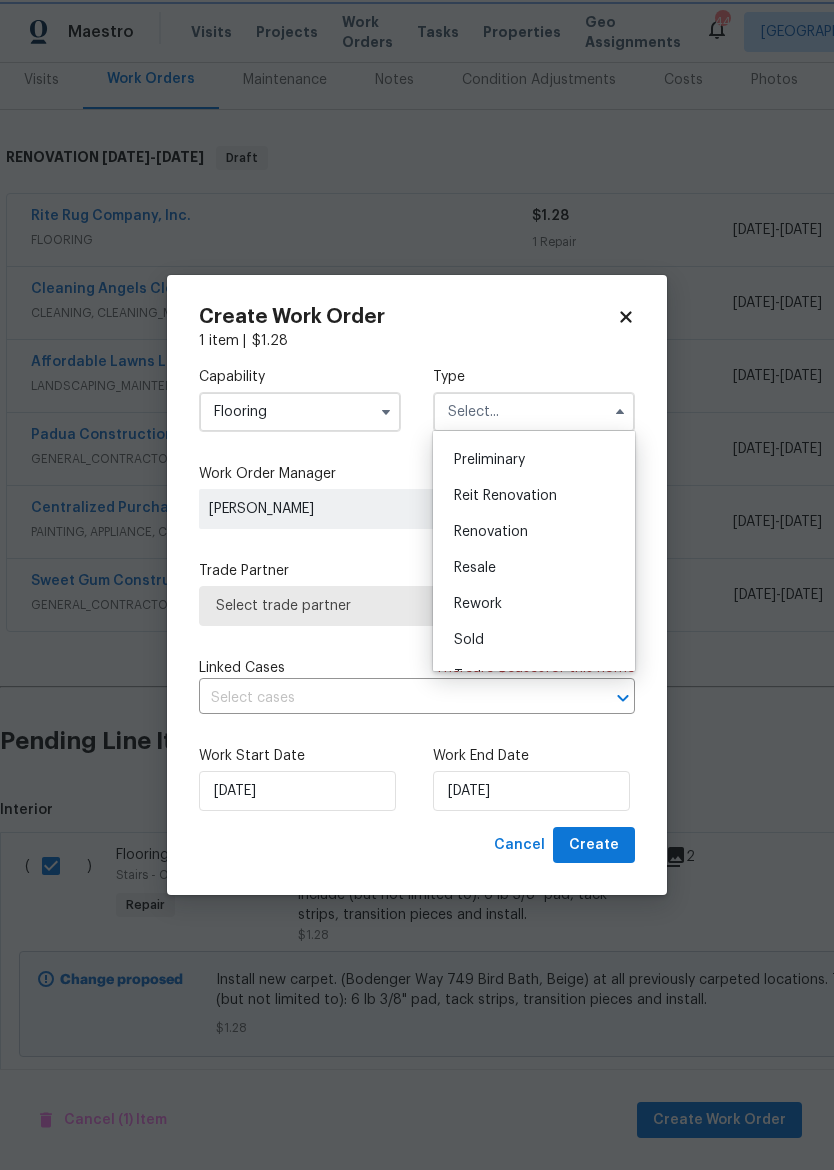 type on "Renovation" 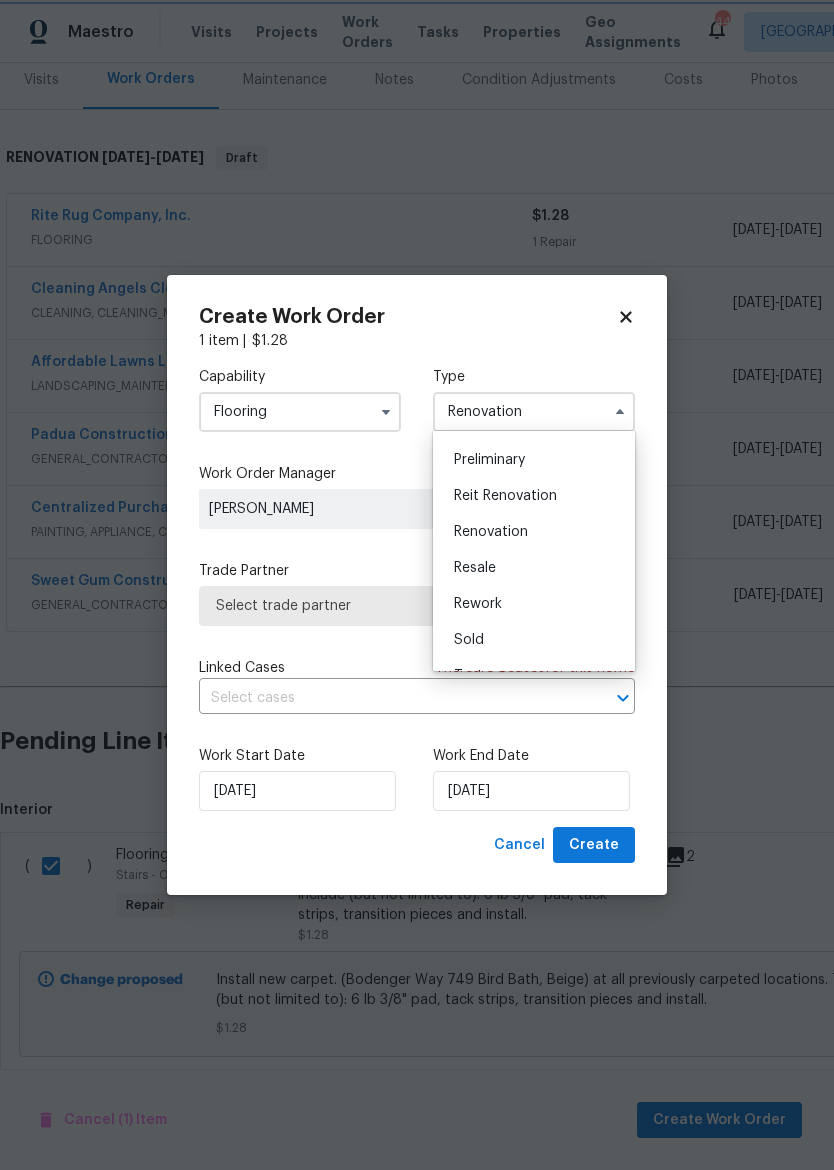 scroll, scrollTop: 0, scrollLeft: 0, axis: both 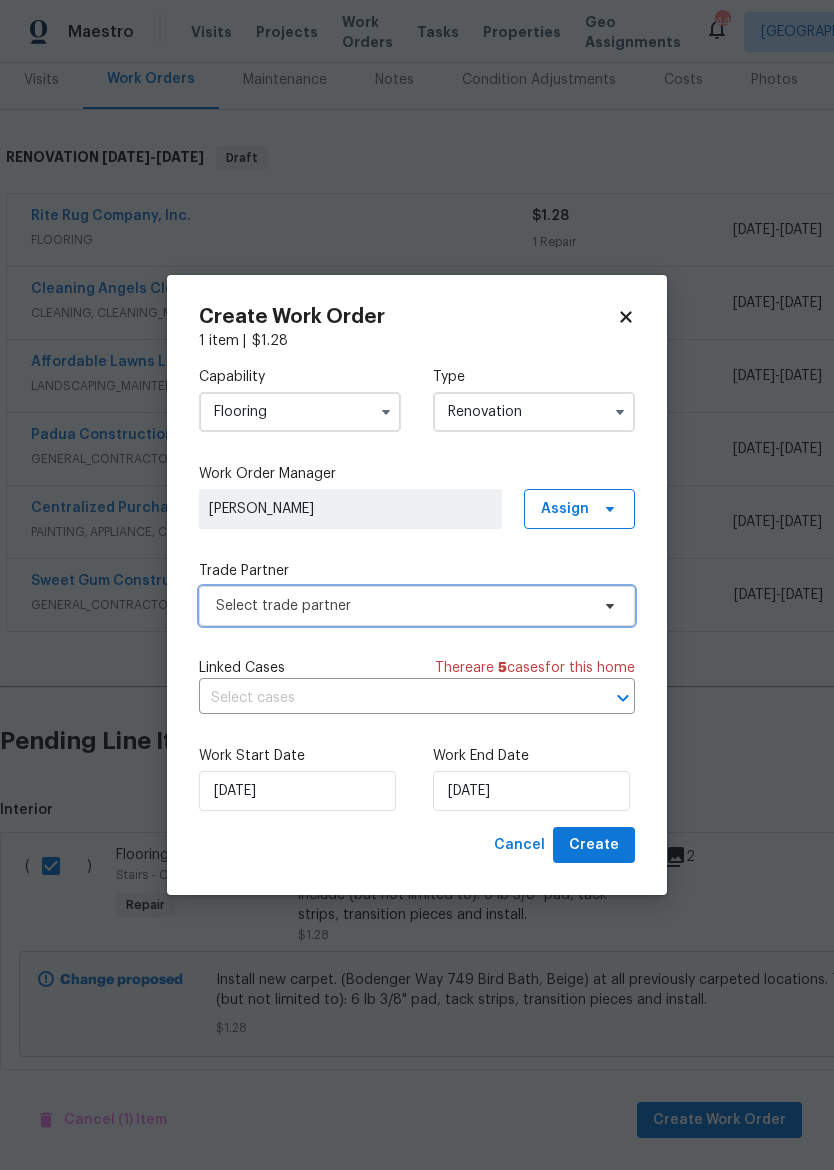 click on "Select trade partner" at bounding box center (417, 606) 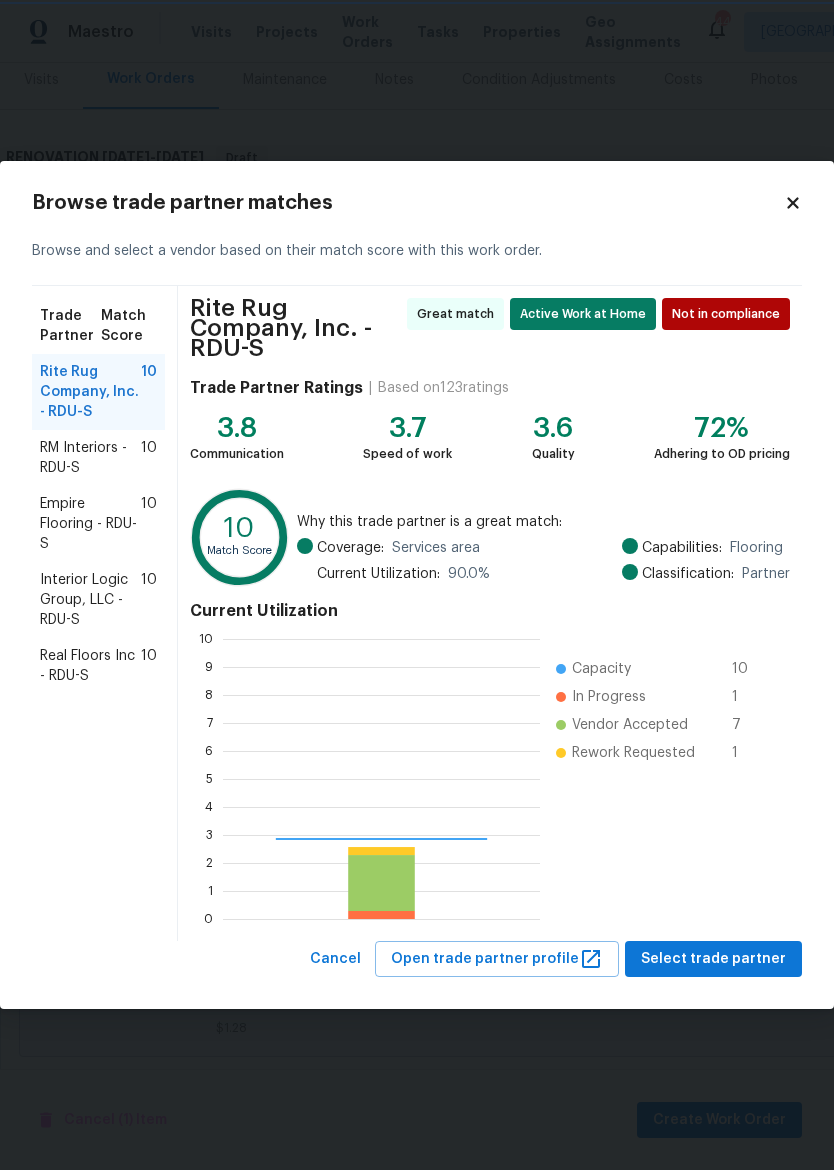scroll, scrollTop: 2, scrollLeft: 2, axis: both 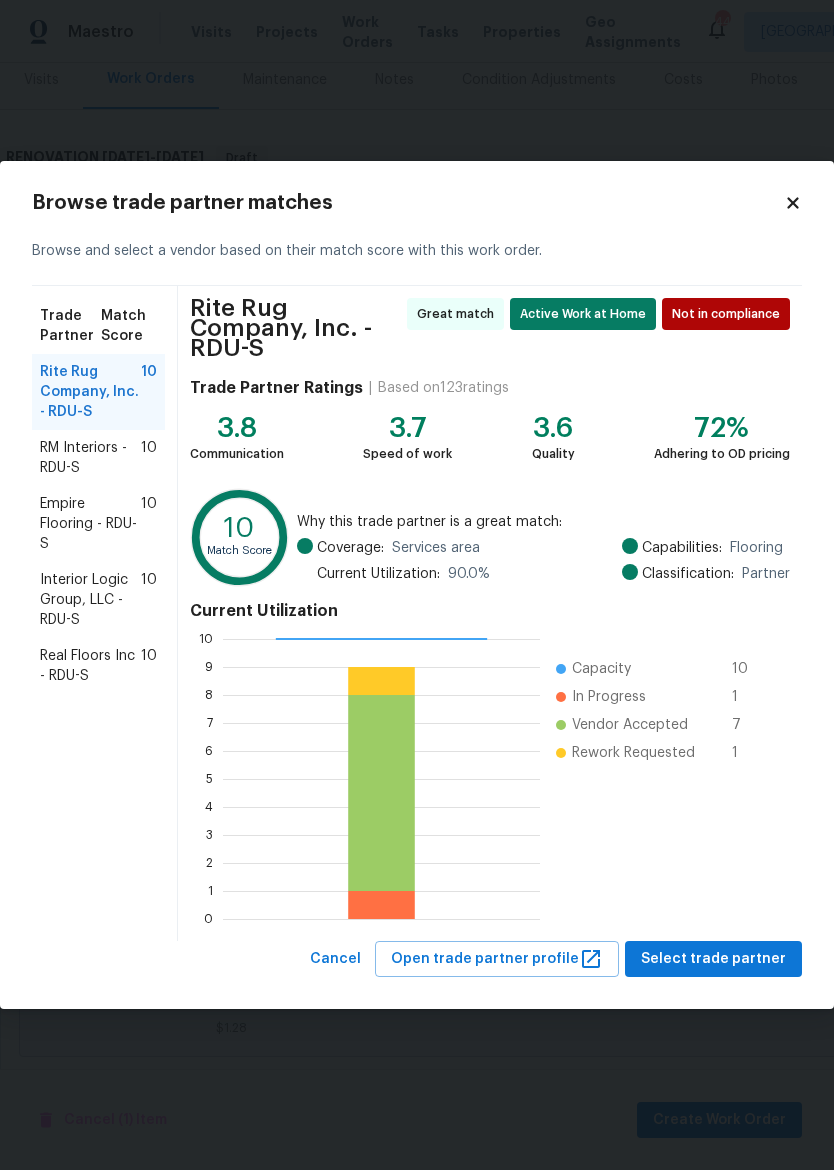 click on "RM Interiors - RDU-S" at bounding box center (90, 458) 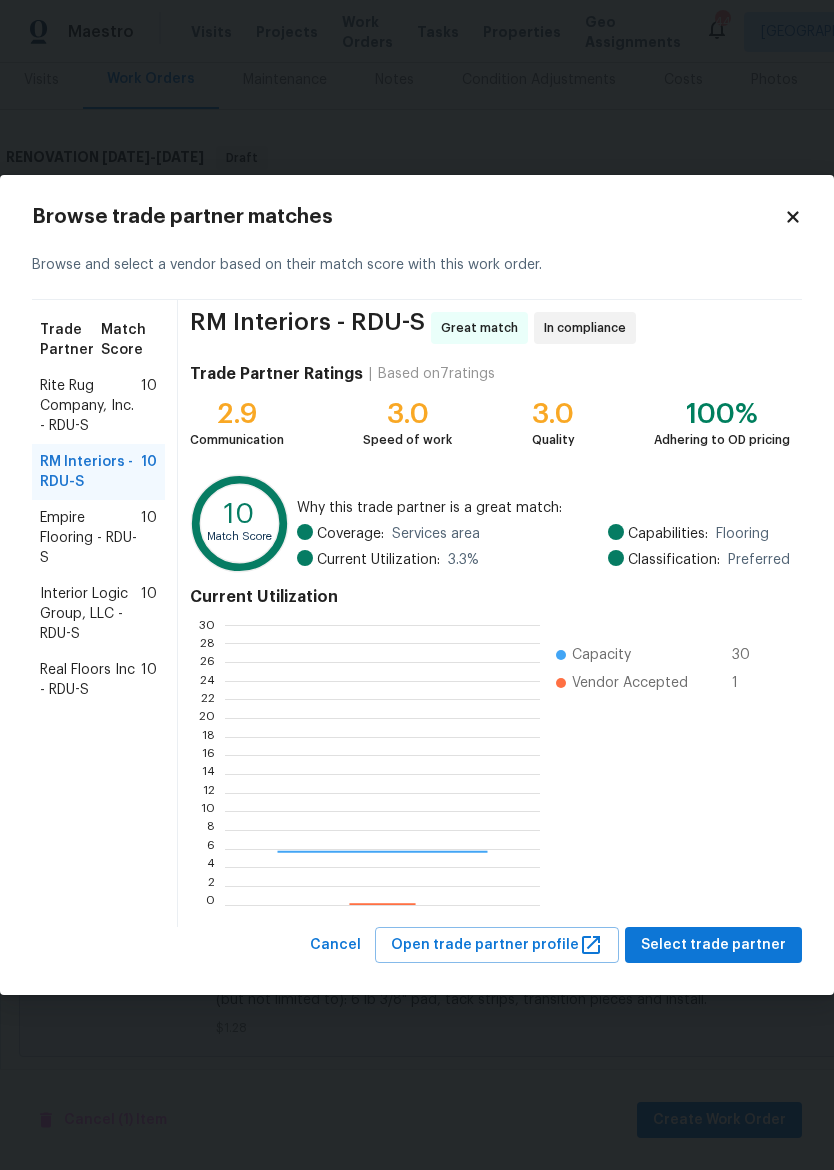 scroll, scrollTop: 2, scrollLeft: 2, axis: both 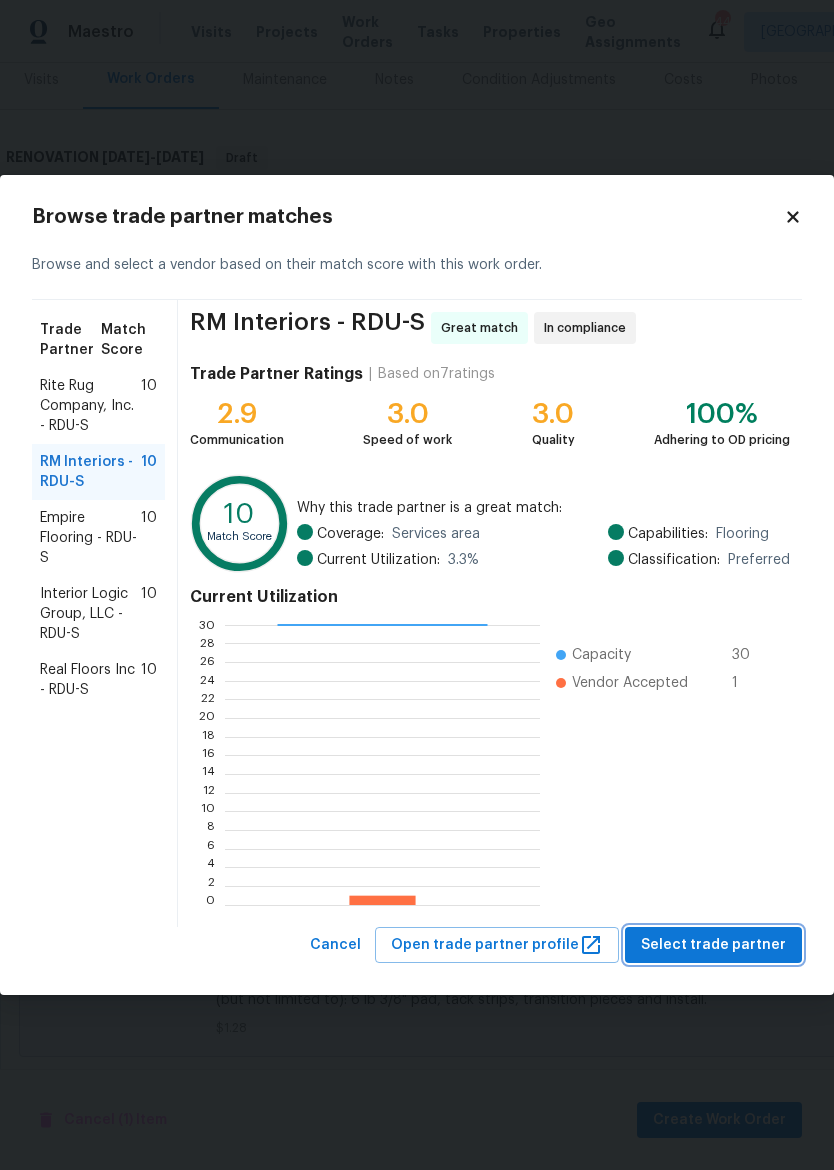 click on "Select trade partner" at bounding box center [713, 945] 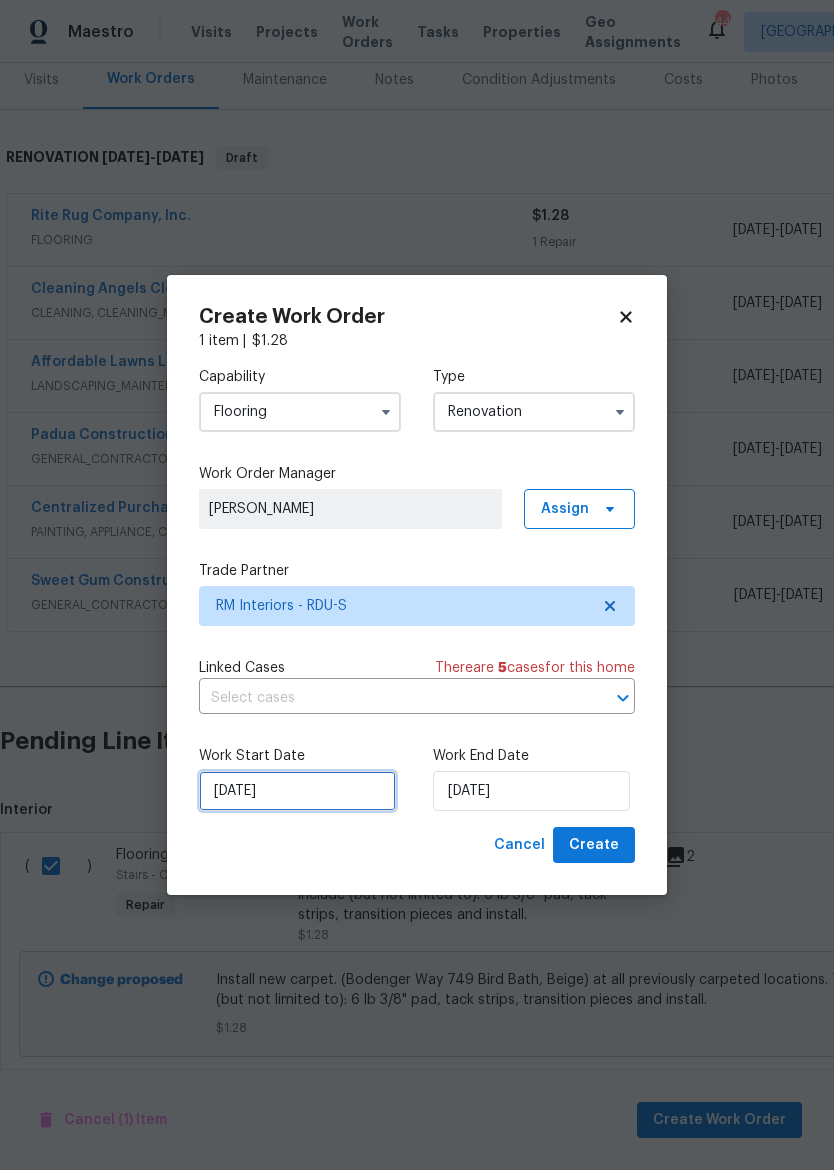 click on "[DATE]" at bounding box center (297, 791) 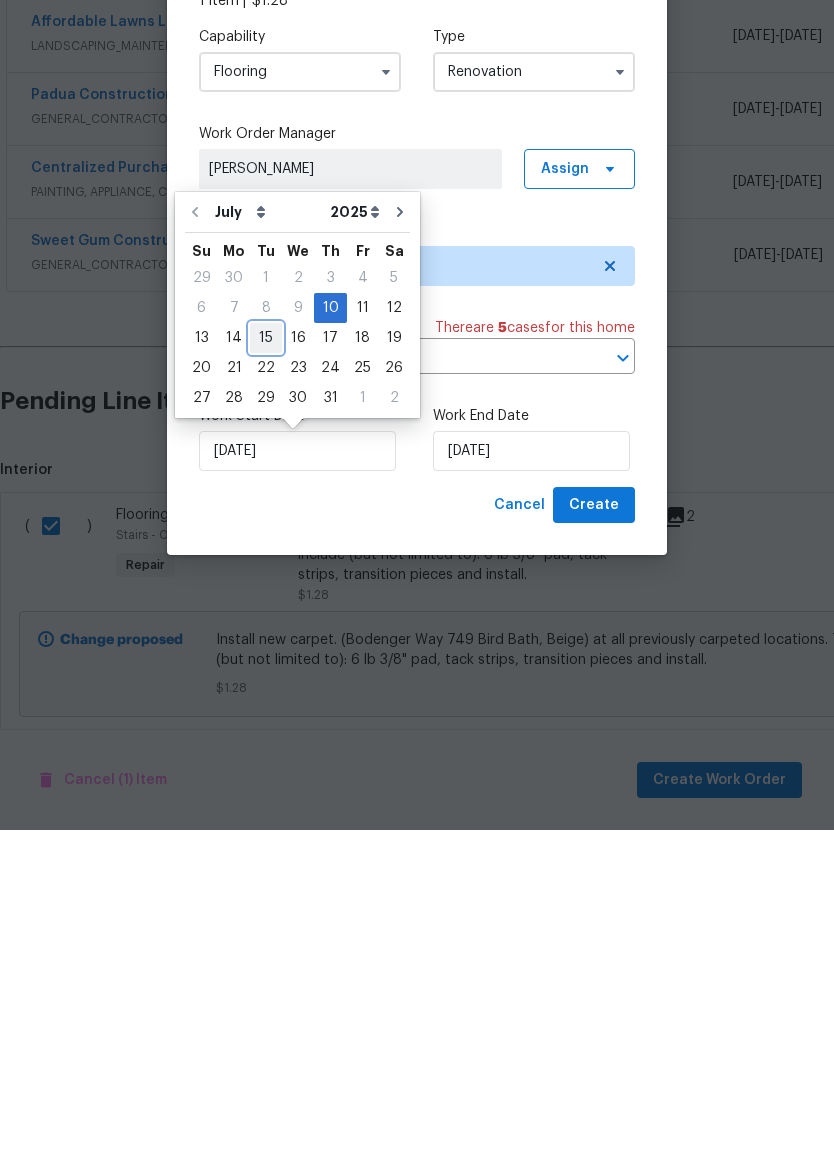 click on "15" at bounding box center (266, 678) 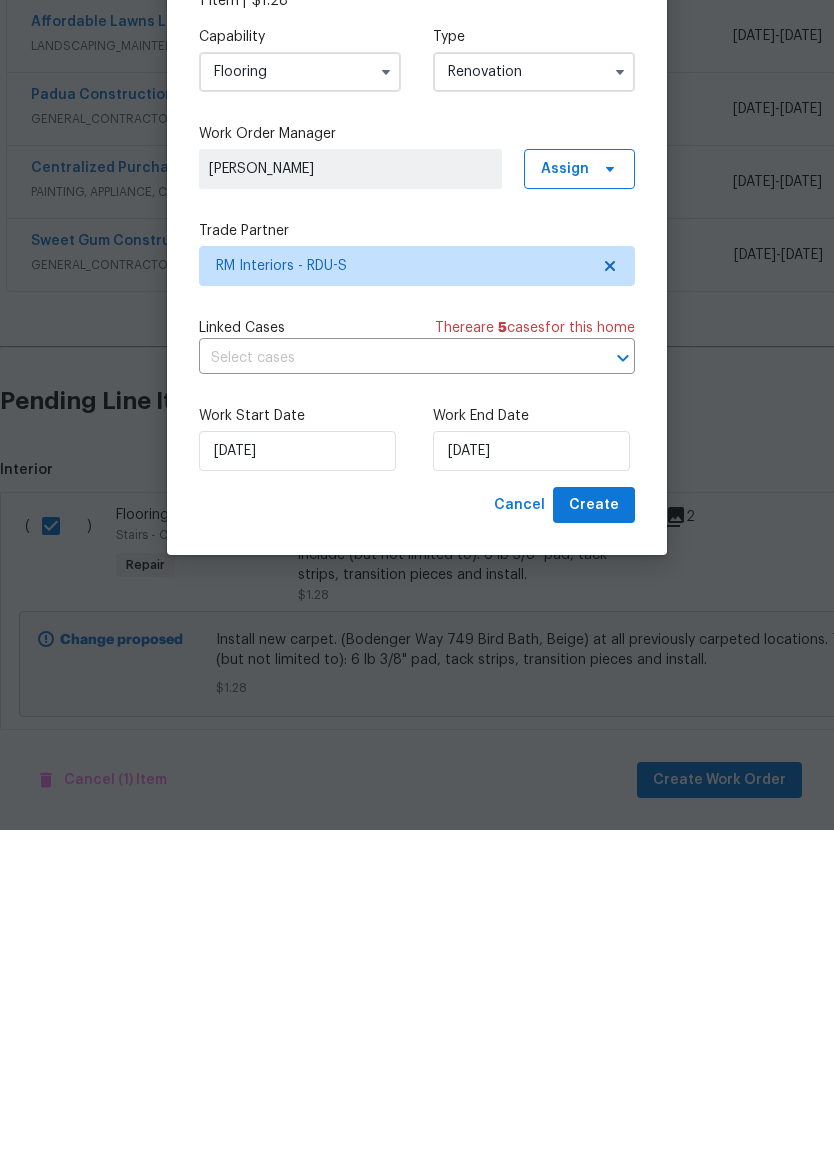type on "[DATE]" 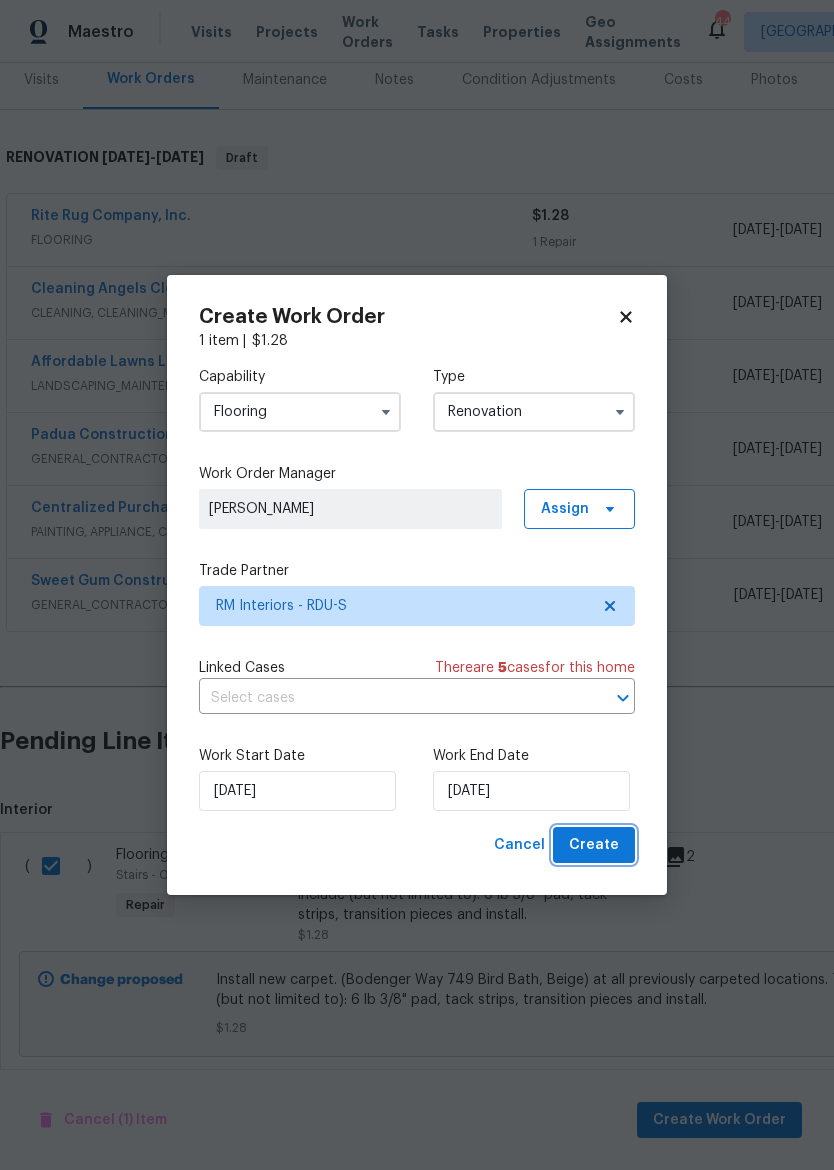 click on "Create" at bounding box center [594, 845] 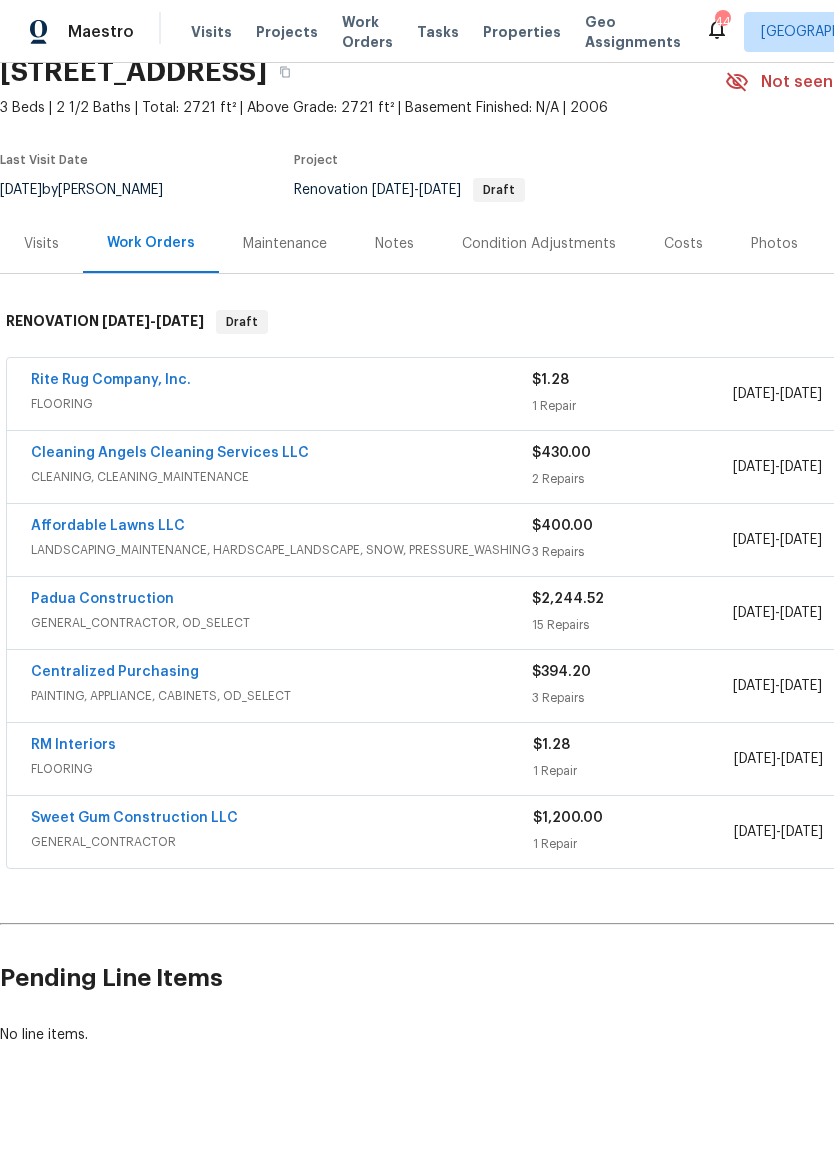 scroll, scrollTop: 89, scrollLeft: 0, axis: vertical 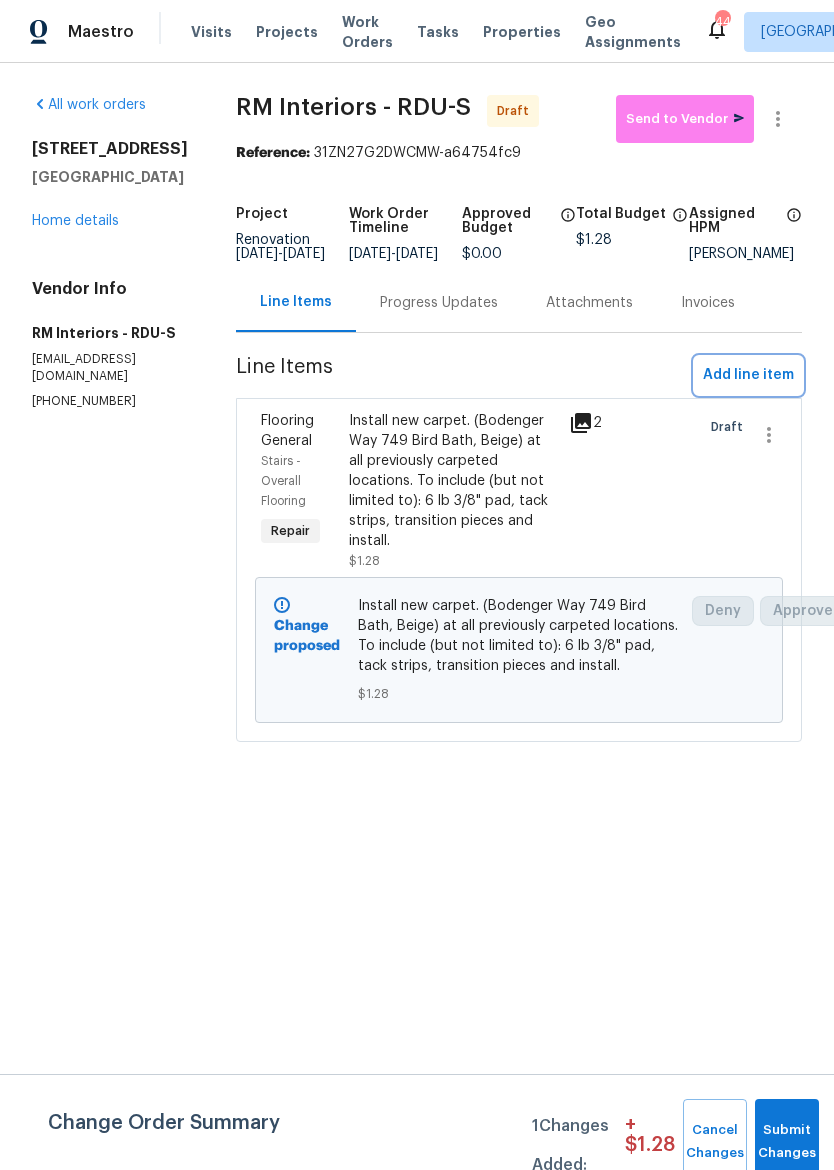 click on "Add line item" at bounding box center [748, 375] 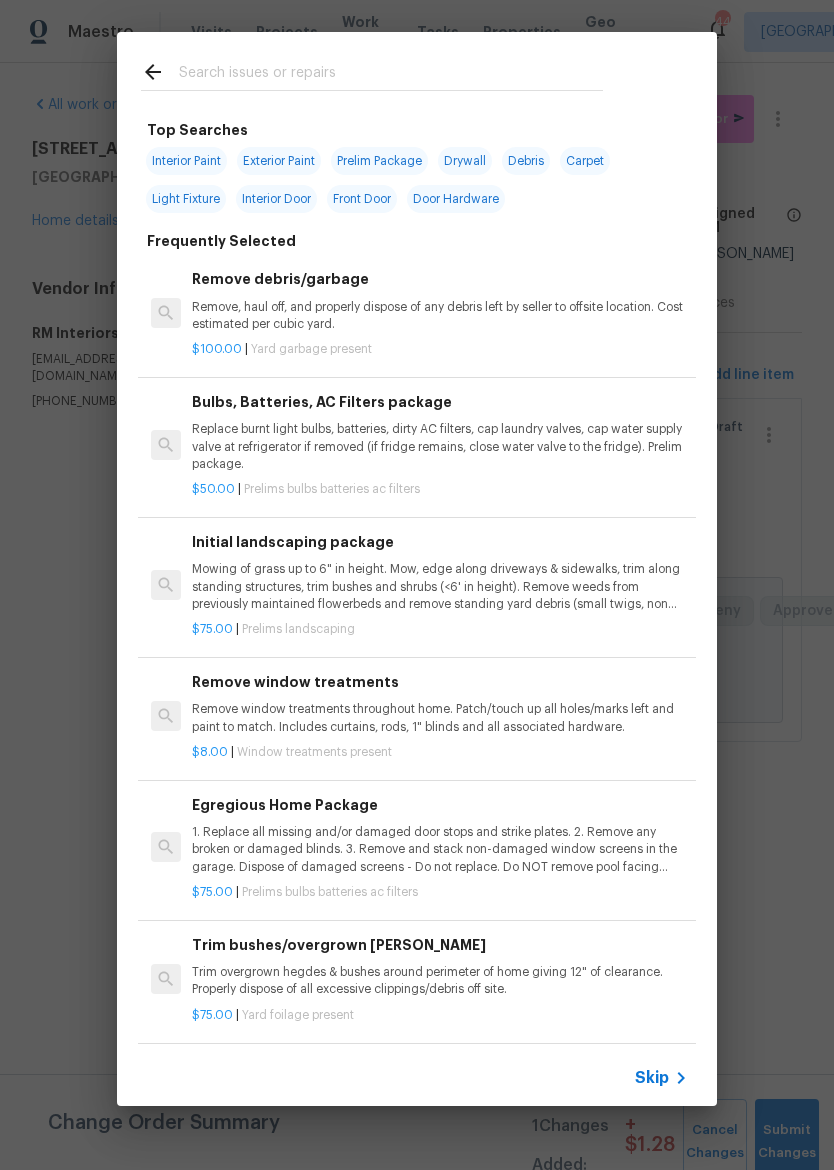 click at bounding box center [391, 75] 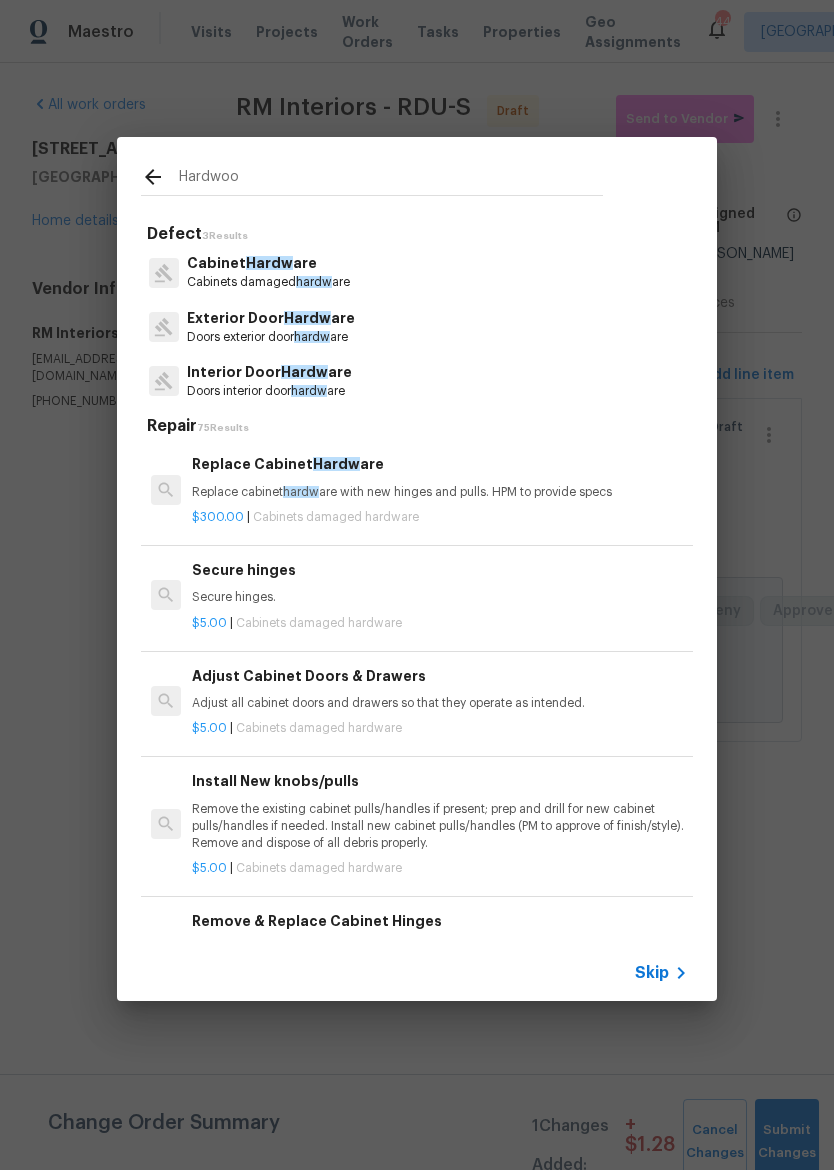 type on "Hardwood" 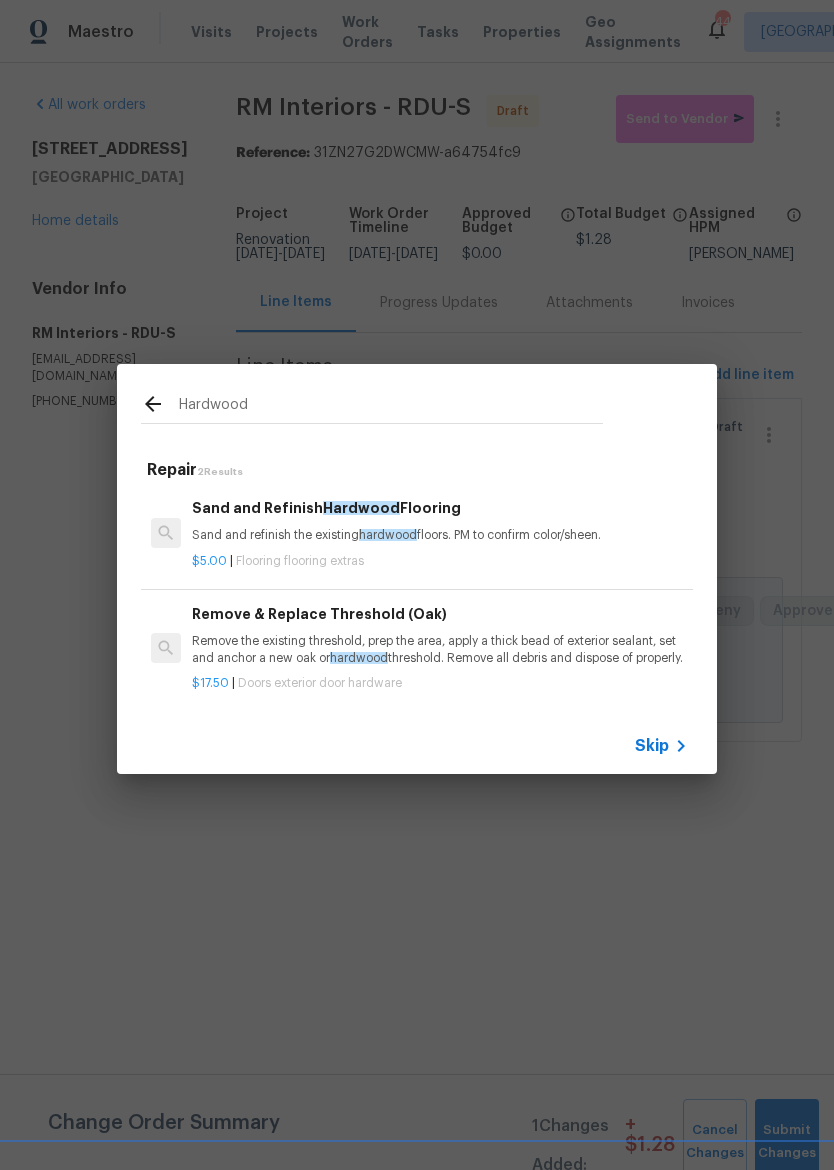 click on "Sand and refinish the existing  hardwood  floors. PM to confirm color/sheen." at bounding box center (440, 535) 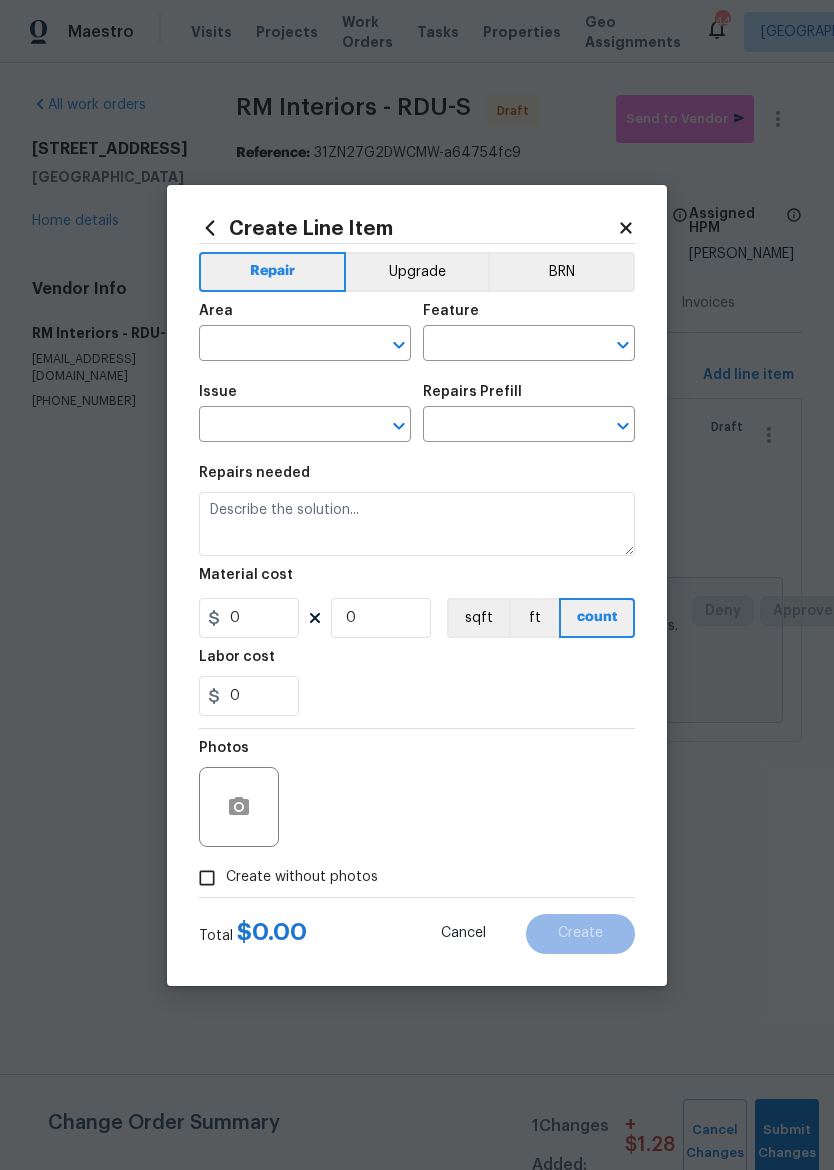 type on "Overall Flooring" 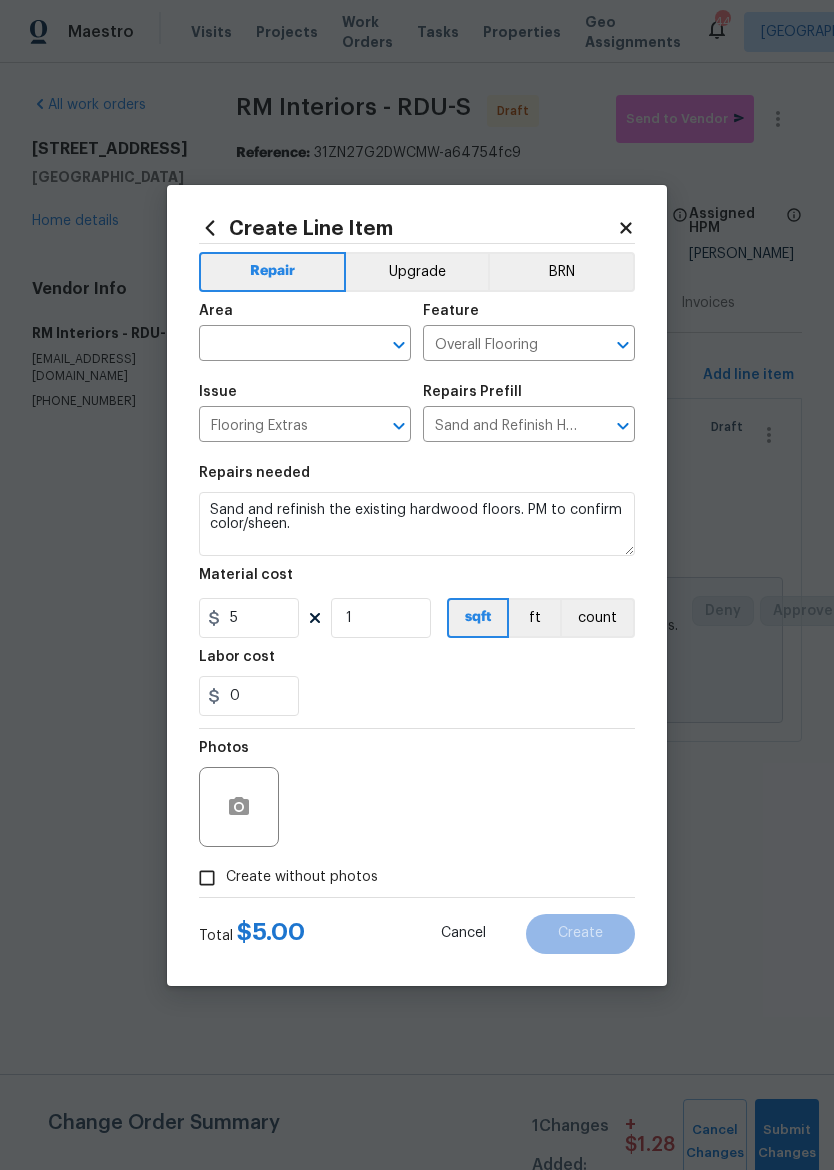 click at bounding box center (277, 345) 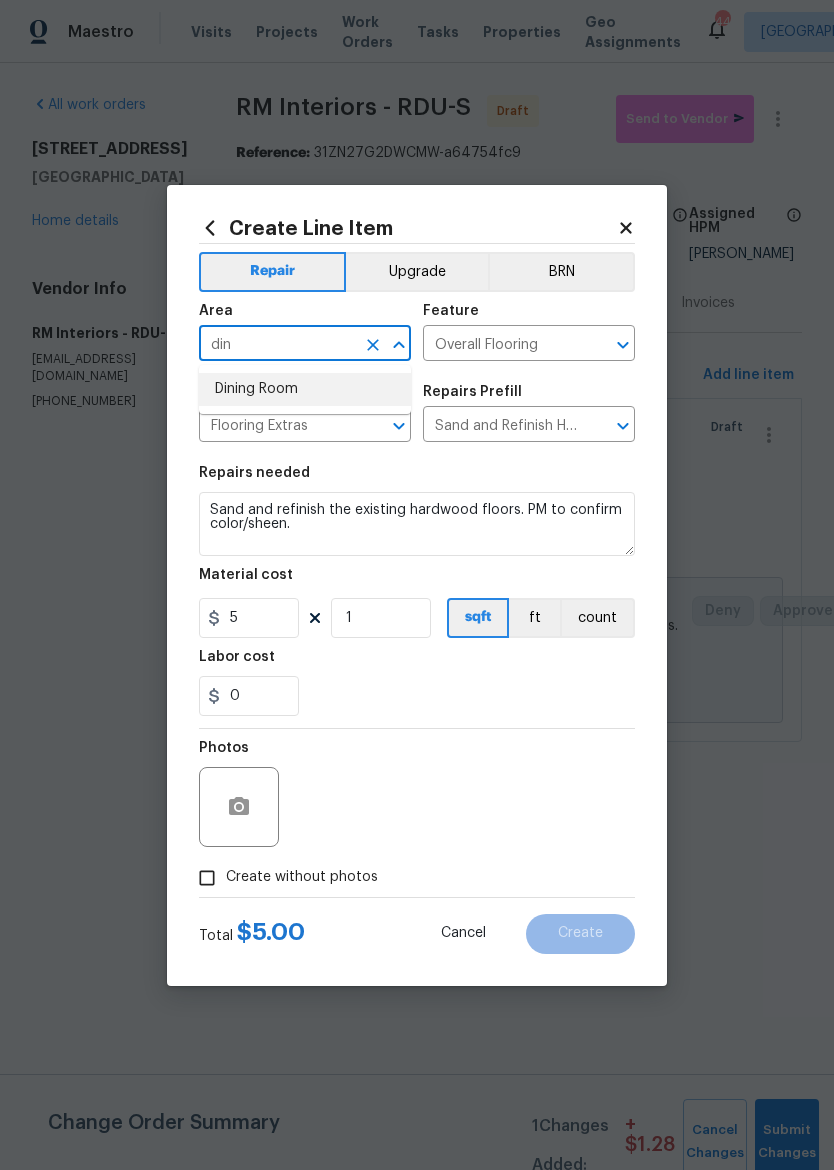 click on "Dining Room" at bounding box center [305, 389] 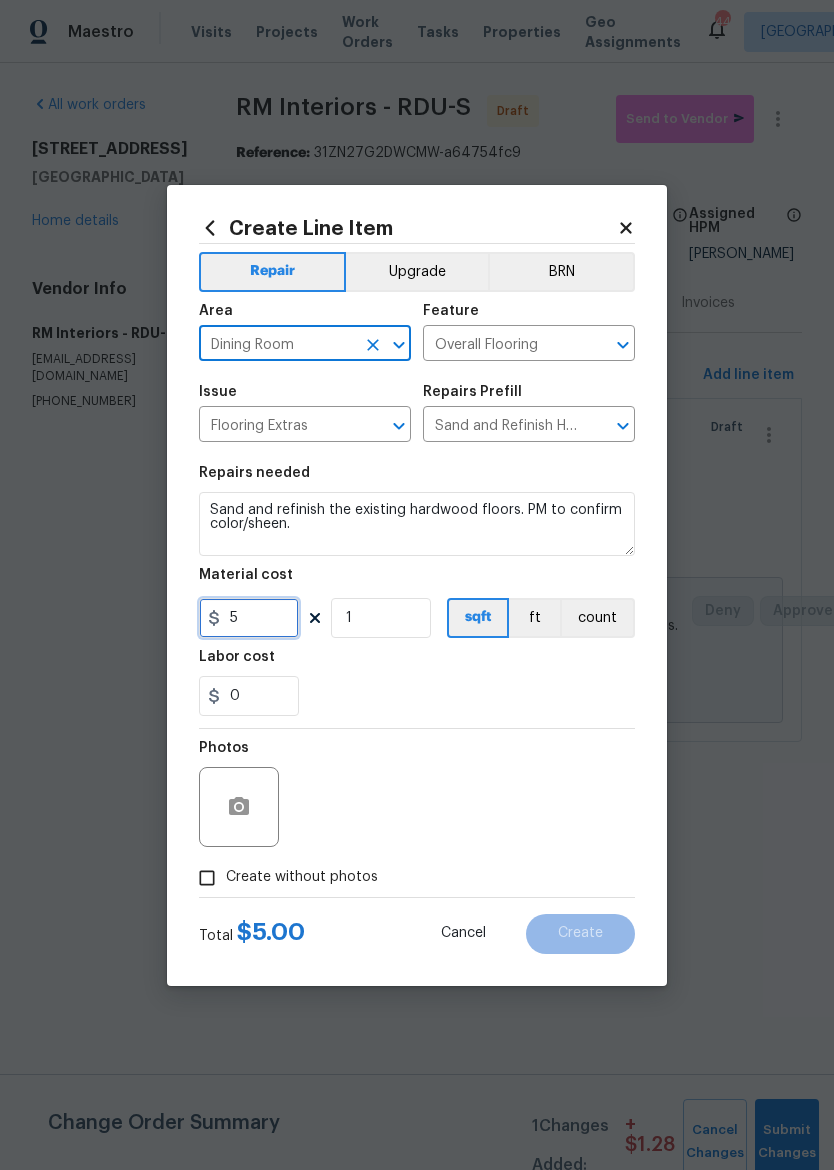 click on "5" at bounding box center [249, 618] 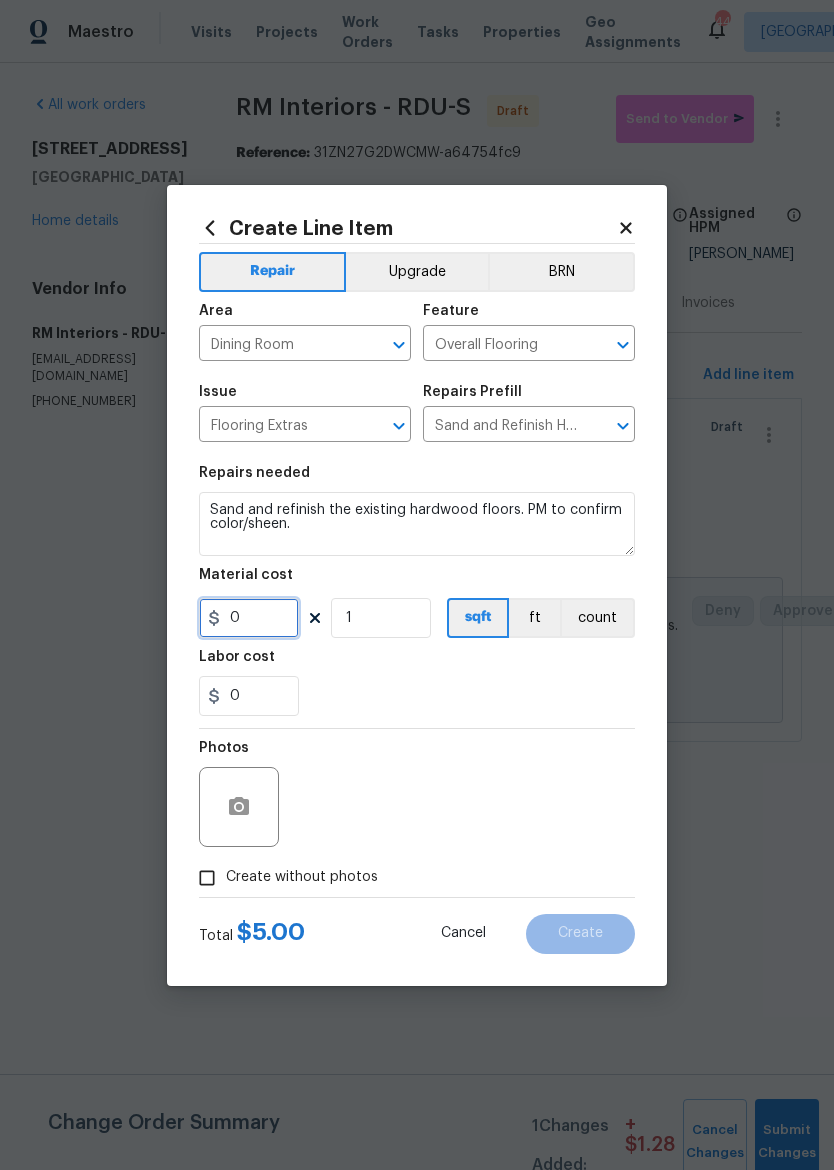 type on "1" 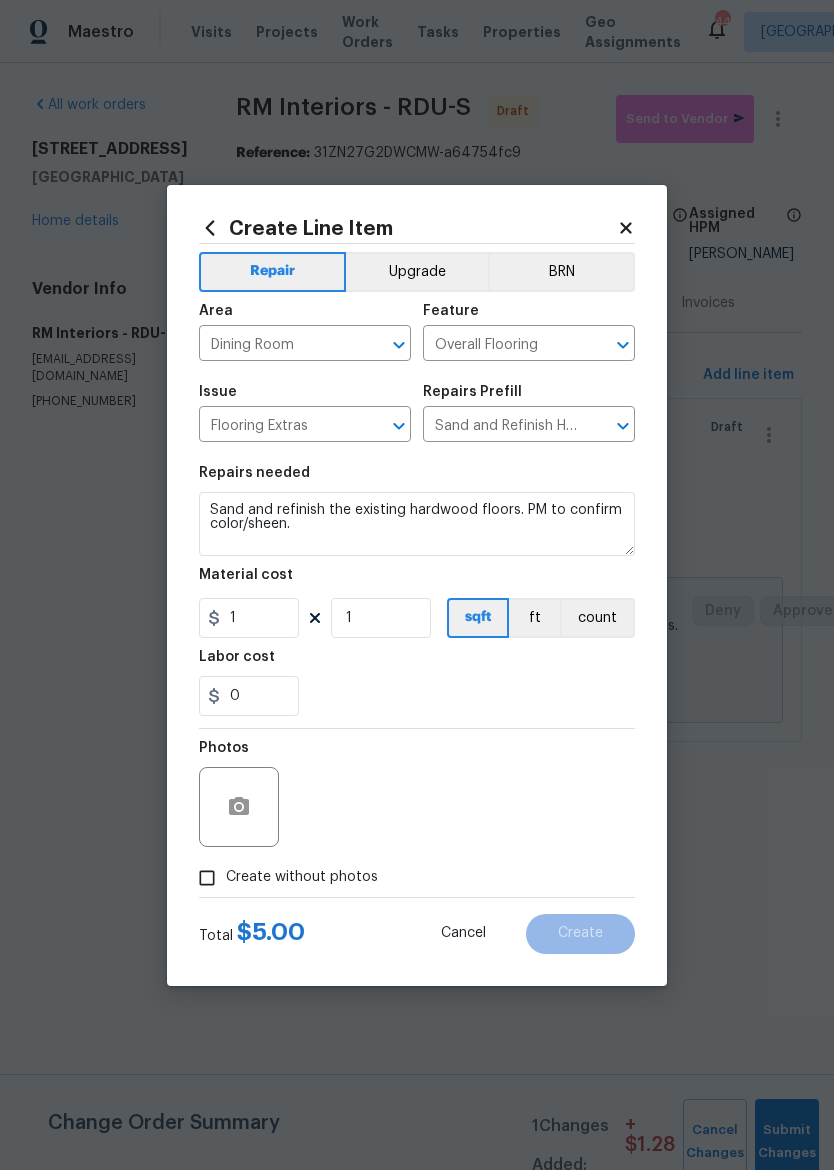 click on "0" at bounding box center [417, 696] 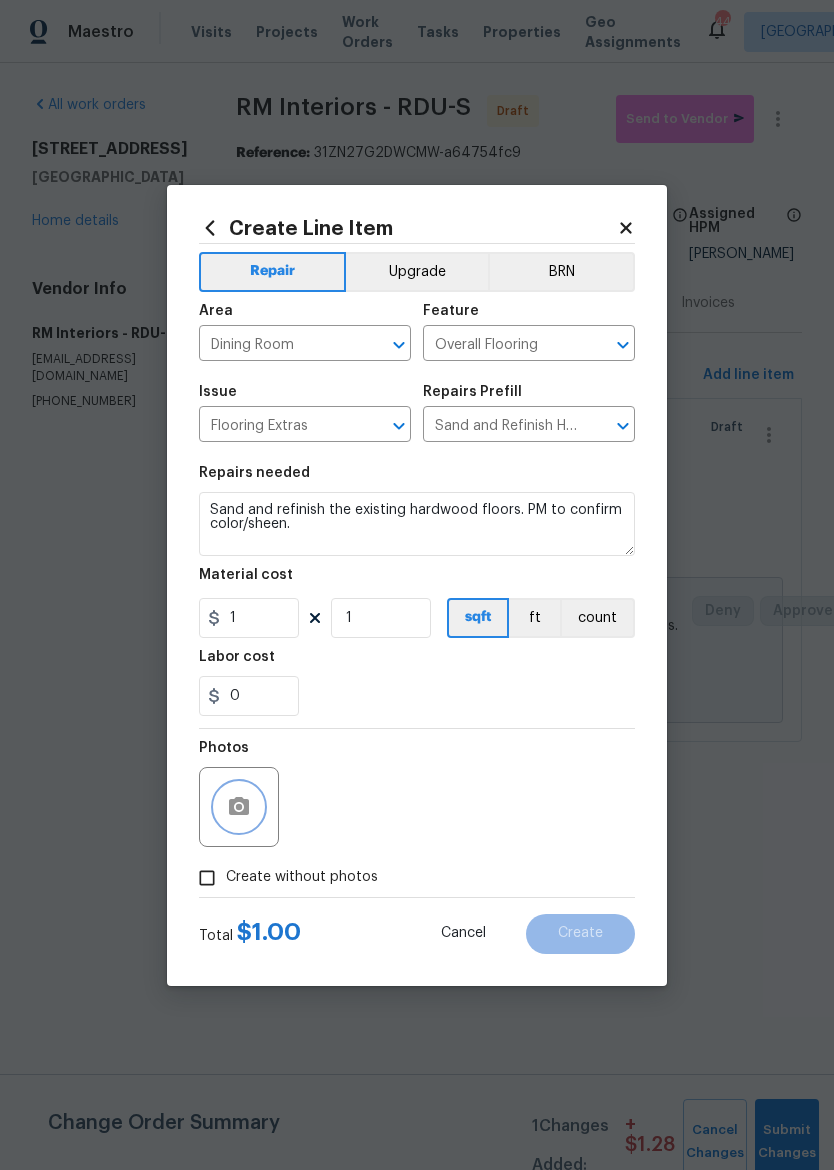click at bounding box center (239, 807) 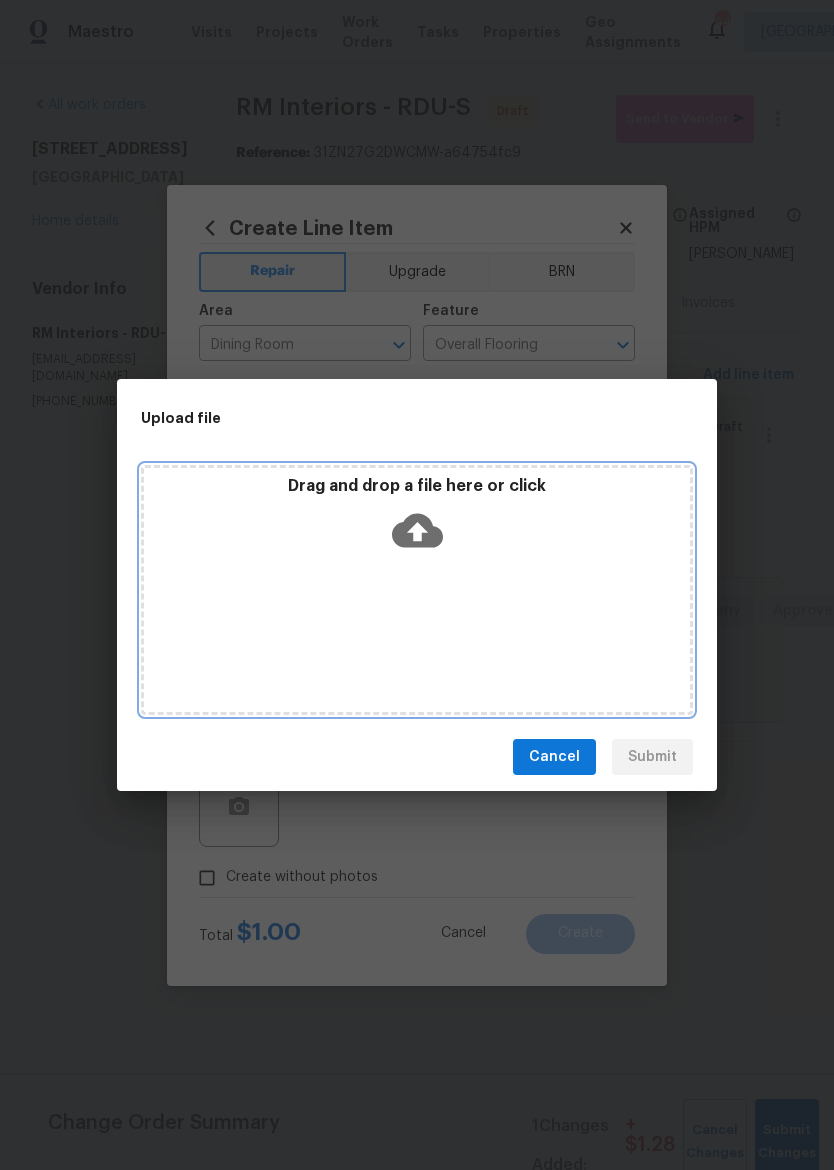 click on "Drag and drop a file here or click" at bounding box center [417, 590] 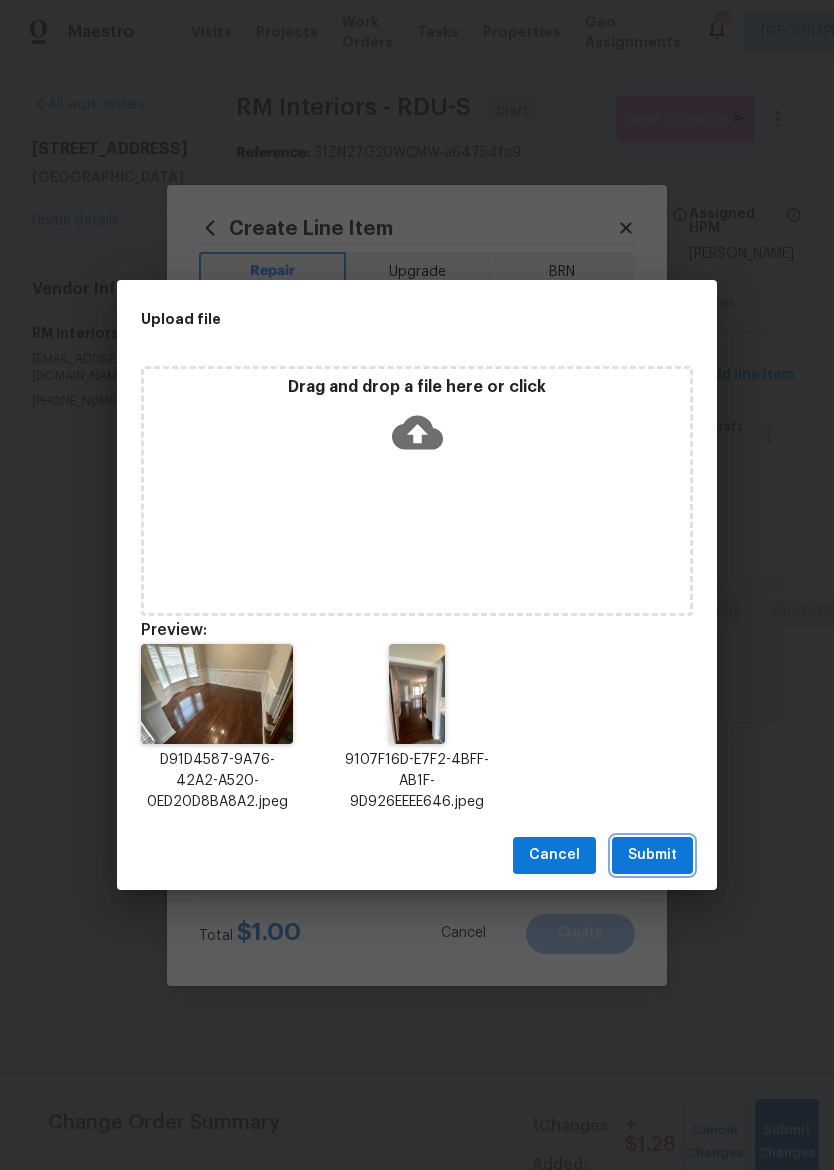 click on "Submit" at bounding box center (652, 855) 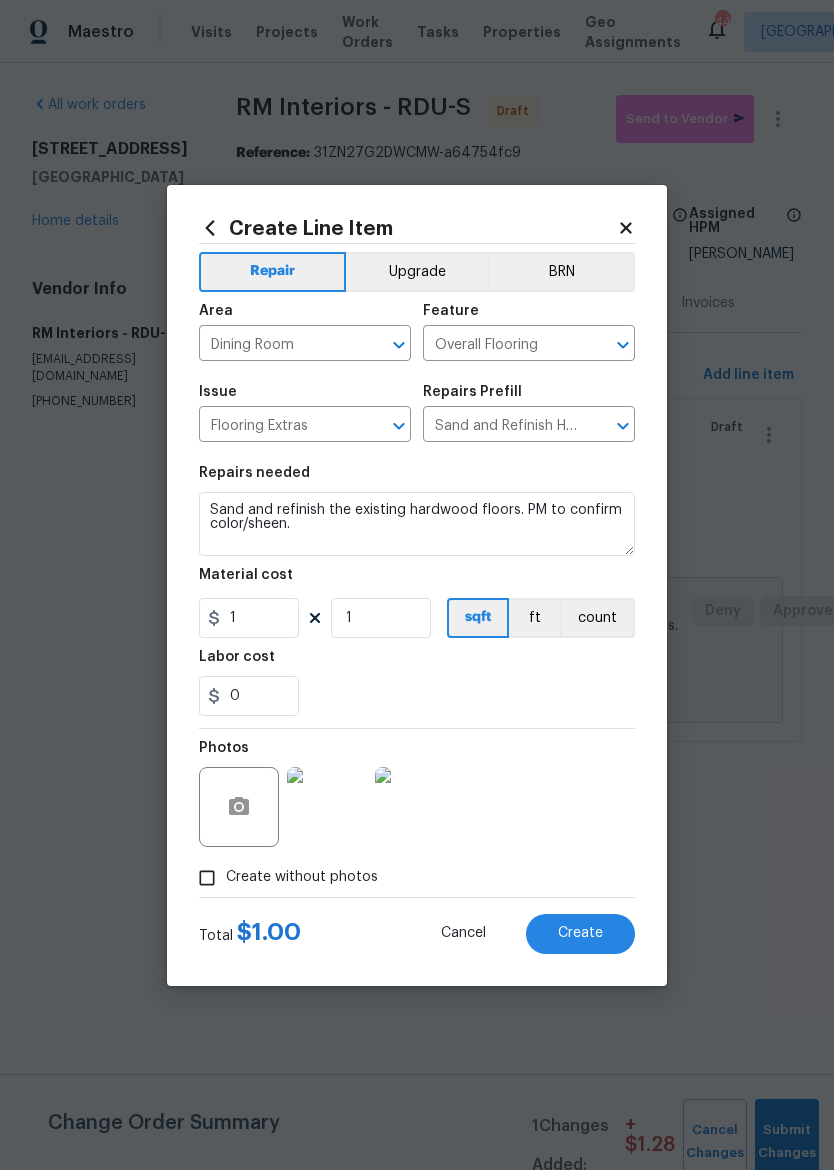 click on "Create" at bounding box center (580, 934) 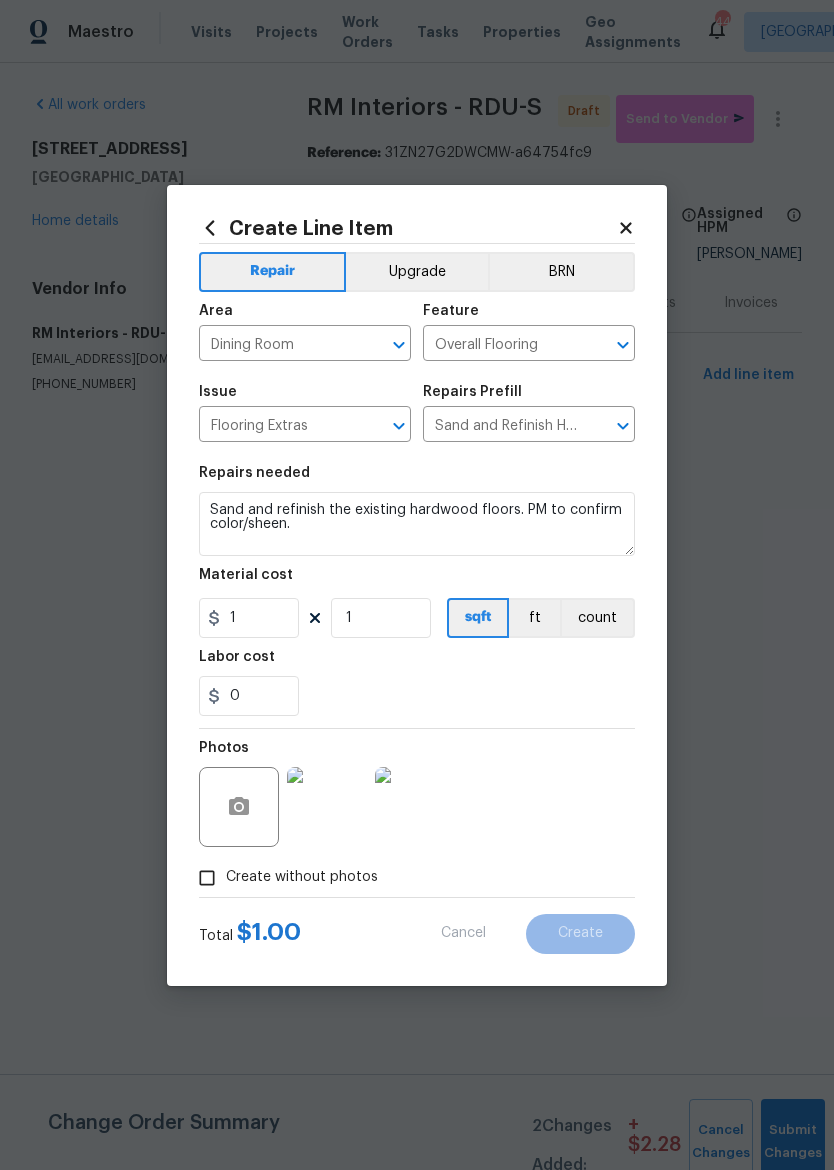 type on "0" 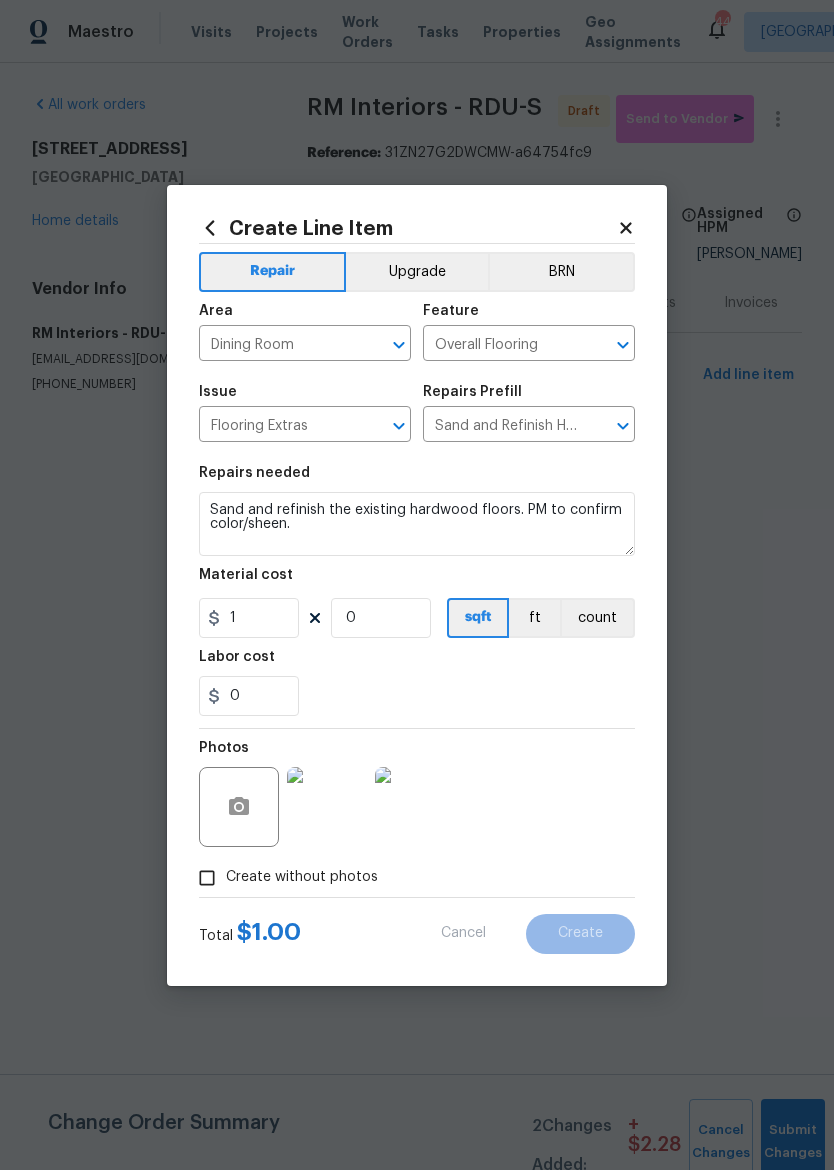 type 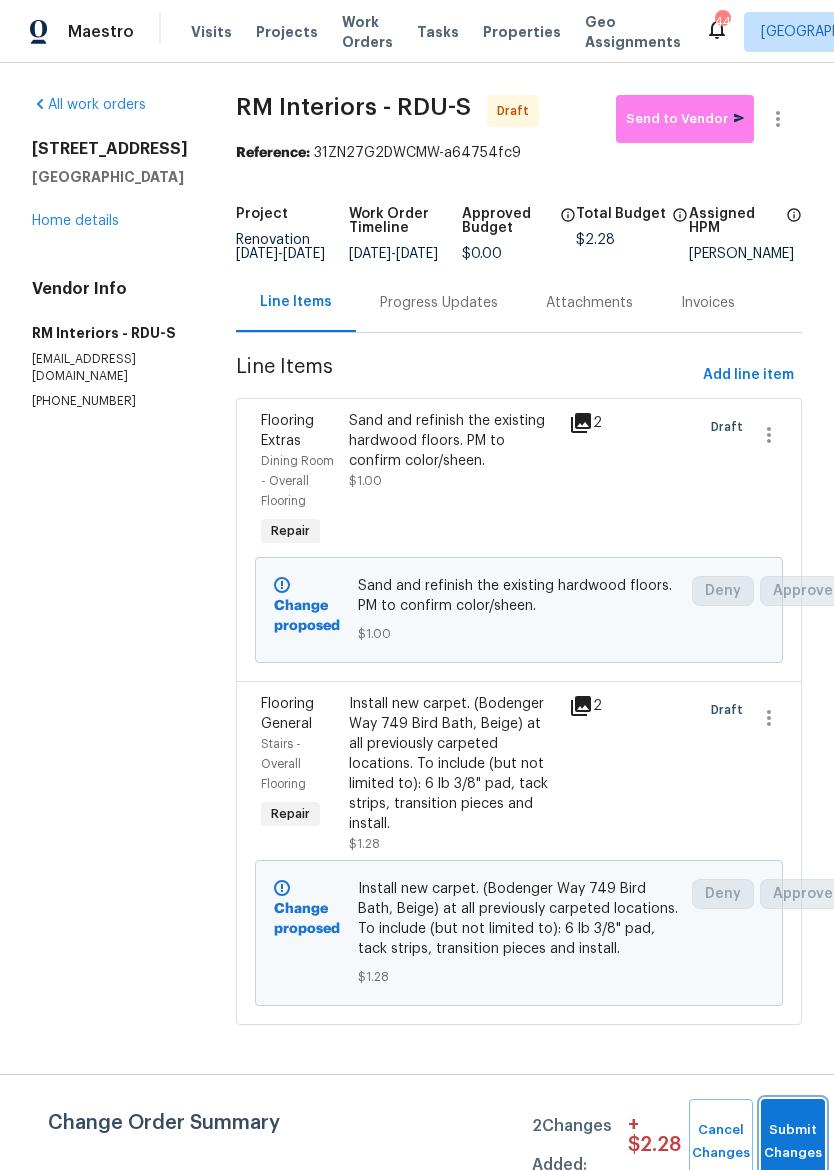click on "Submit Changes" at bounding box center [793, 1142] 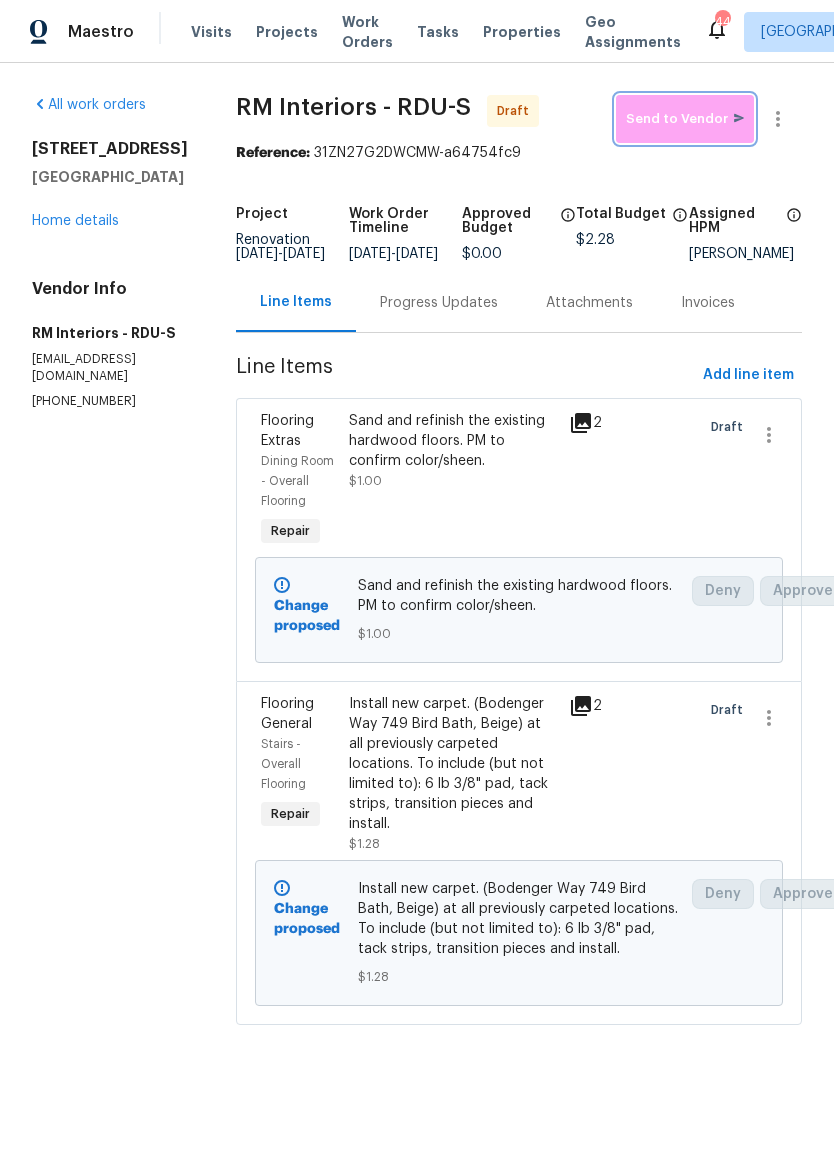 click on "Send to Vendor" at bounding box center (685, 119) 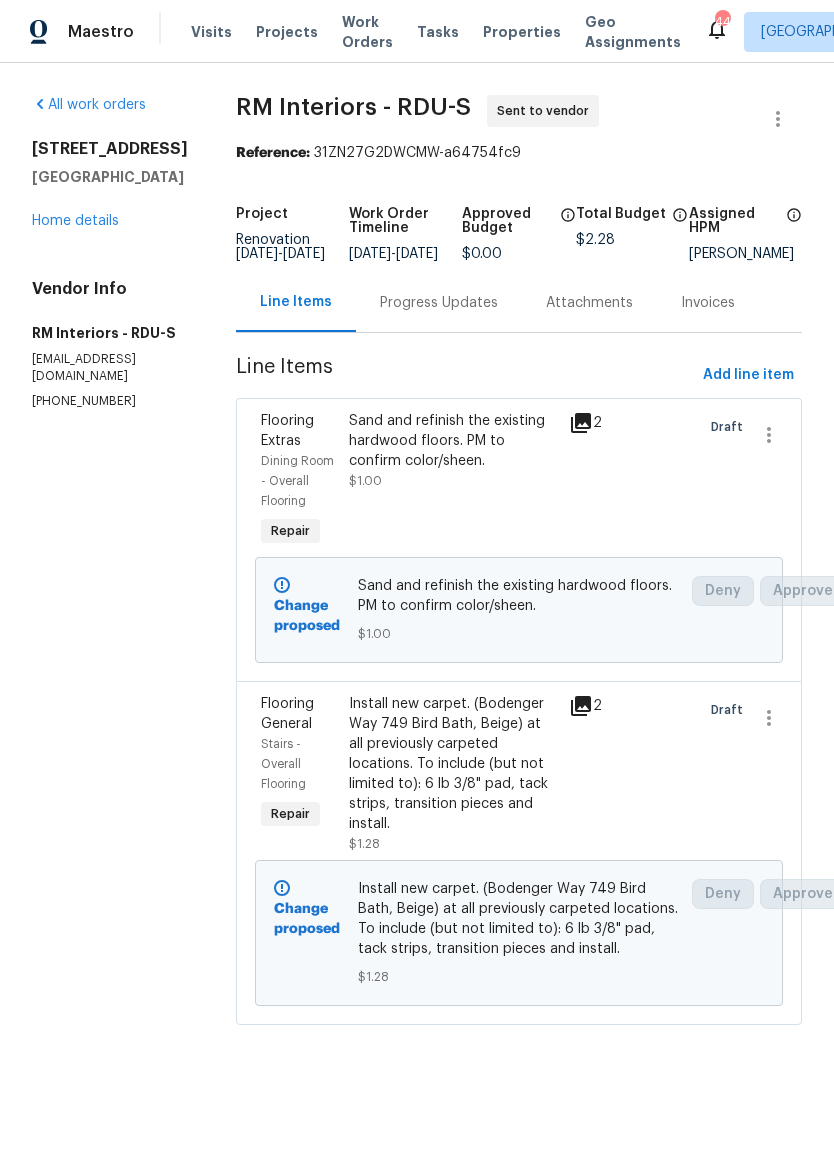click on "Progress Updates" at bounding box center [439, 303] 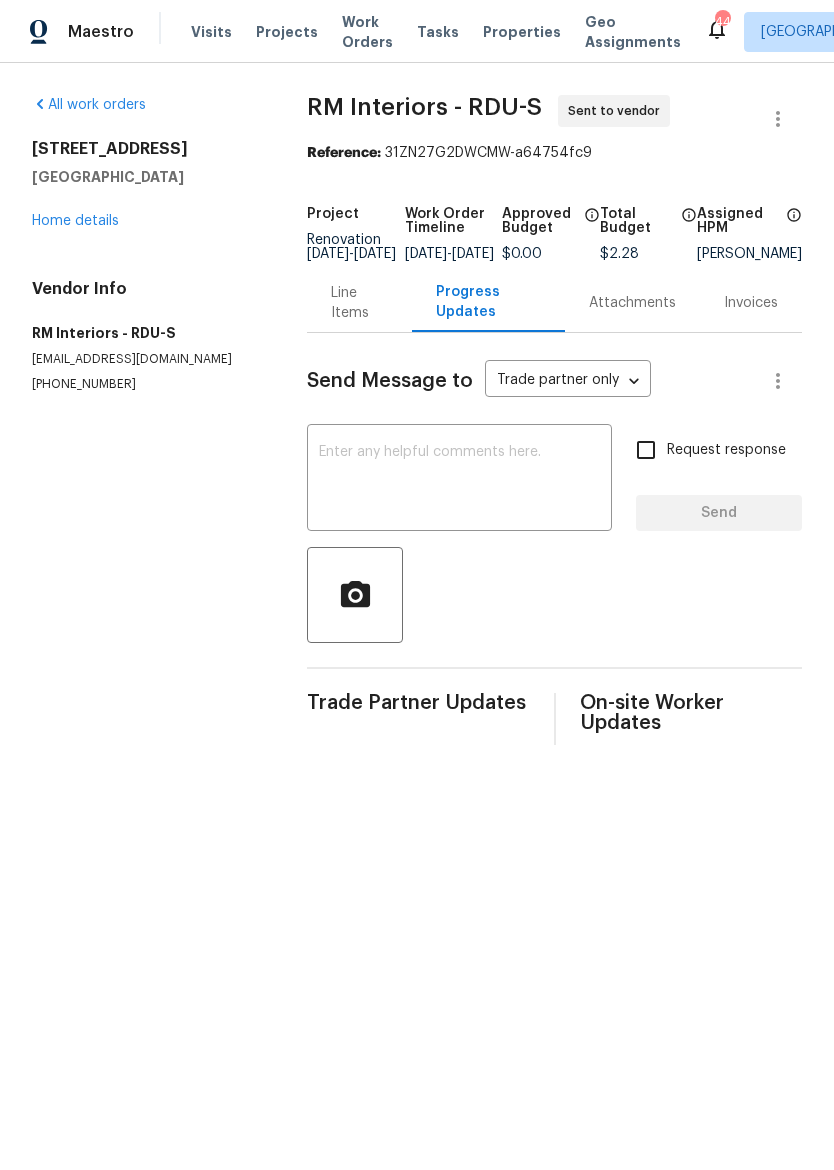 click at bounding box center [459, 480] 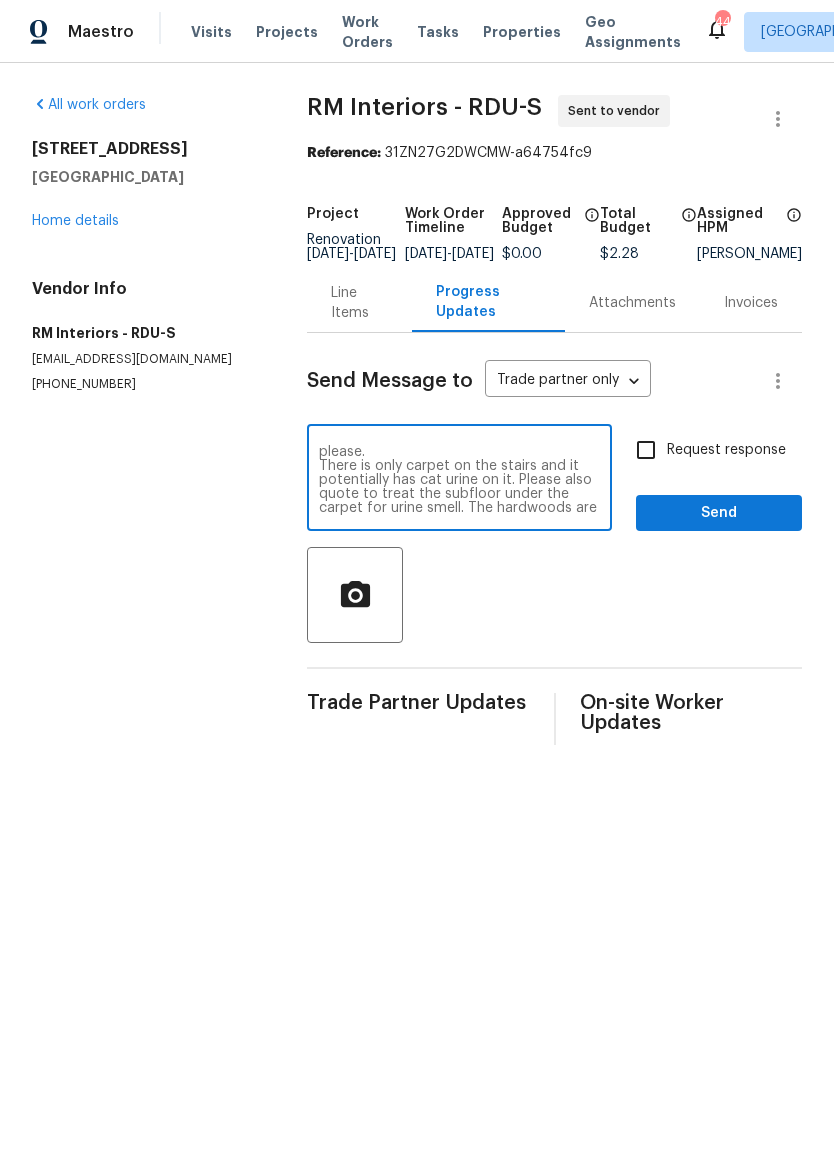 scroll, scrollTop: 42, scrollLeft: 0, axis: vertical 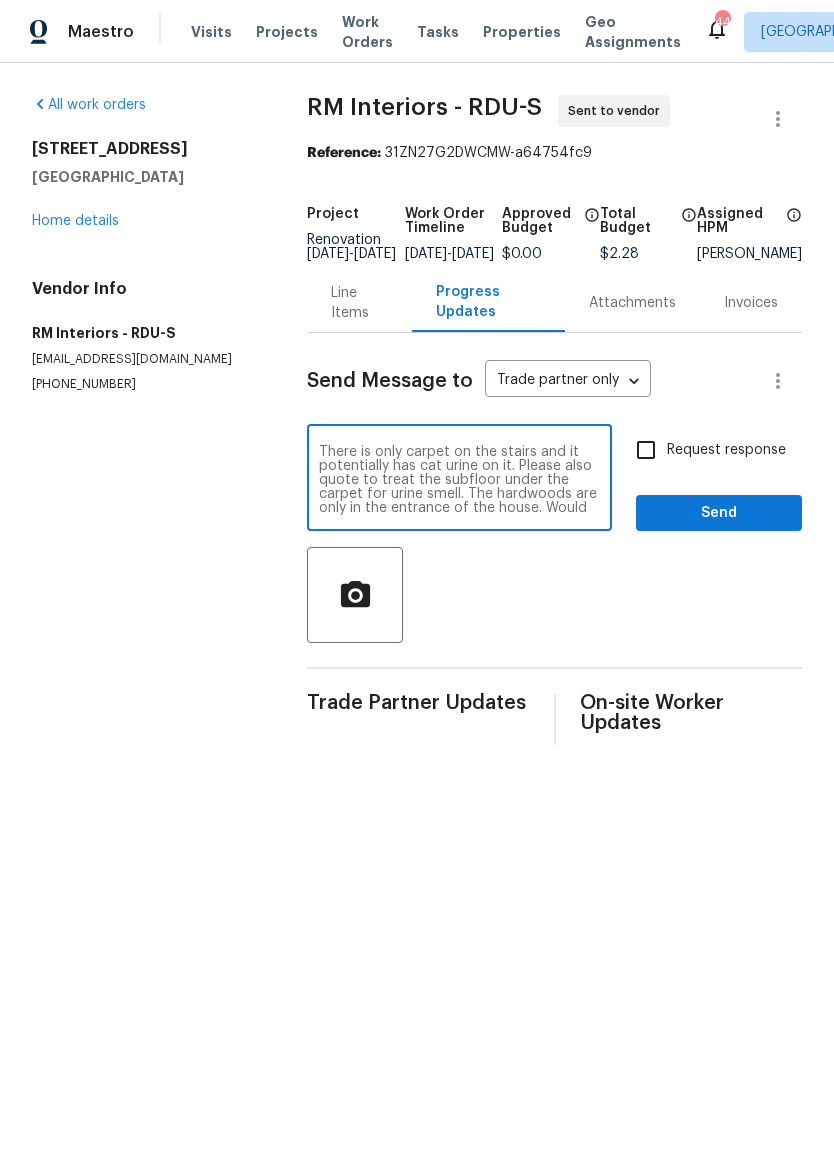 type on "Good morning! Can I get a quote for carpet and hardwood refinishing here please.
There is only carpet on the stairs and it potentially has cat urine on it. Please also quote to treat the subfloor under the carpet for urine smell. The hardwoods are only in the entrance of the house. Would like to refinish them the same color." 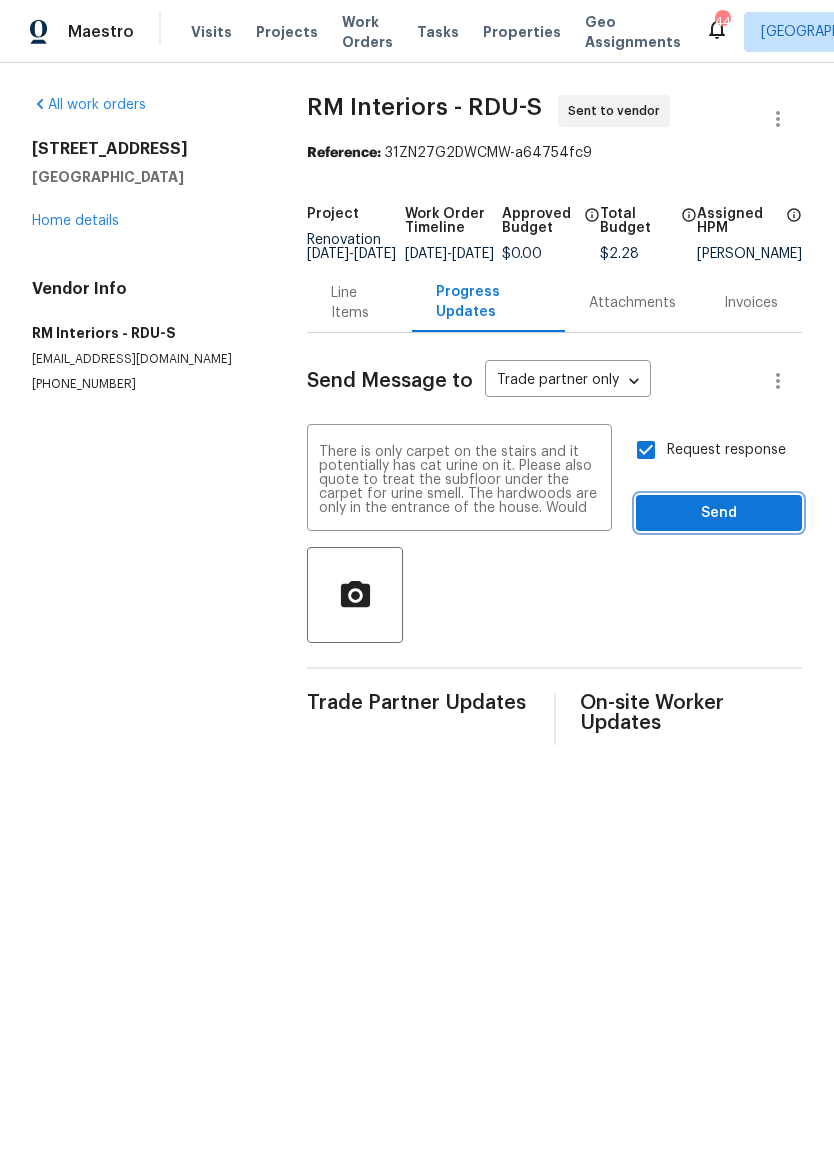 click on "Send" at bounding box center (719, 513) 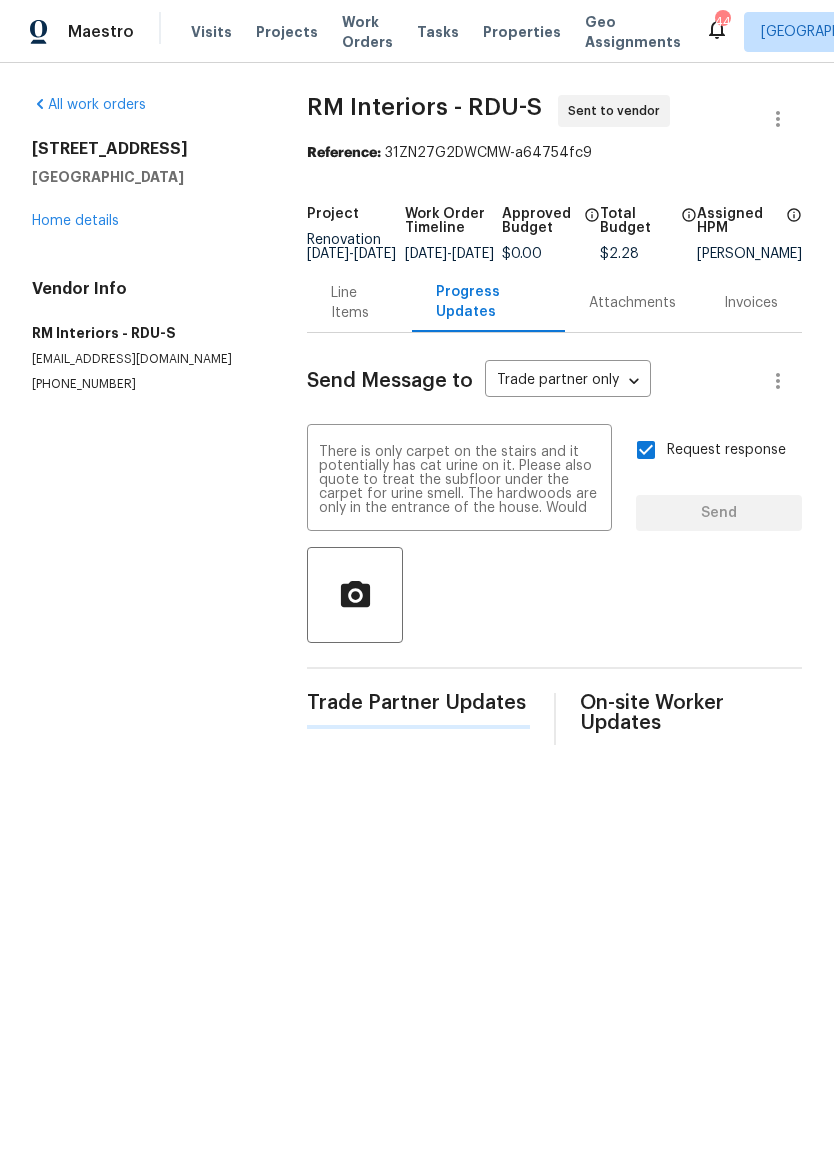 type 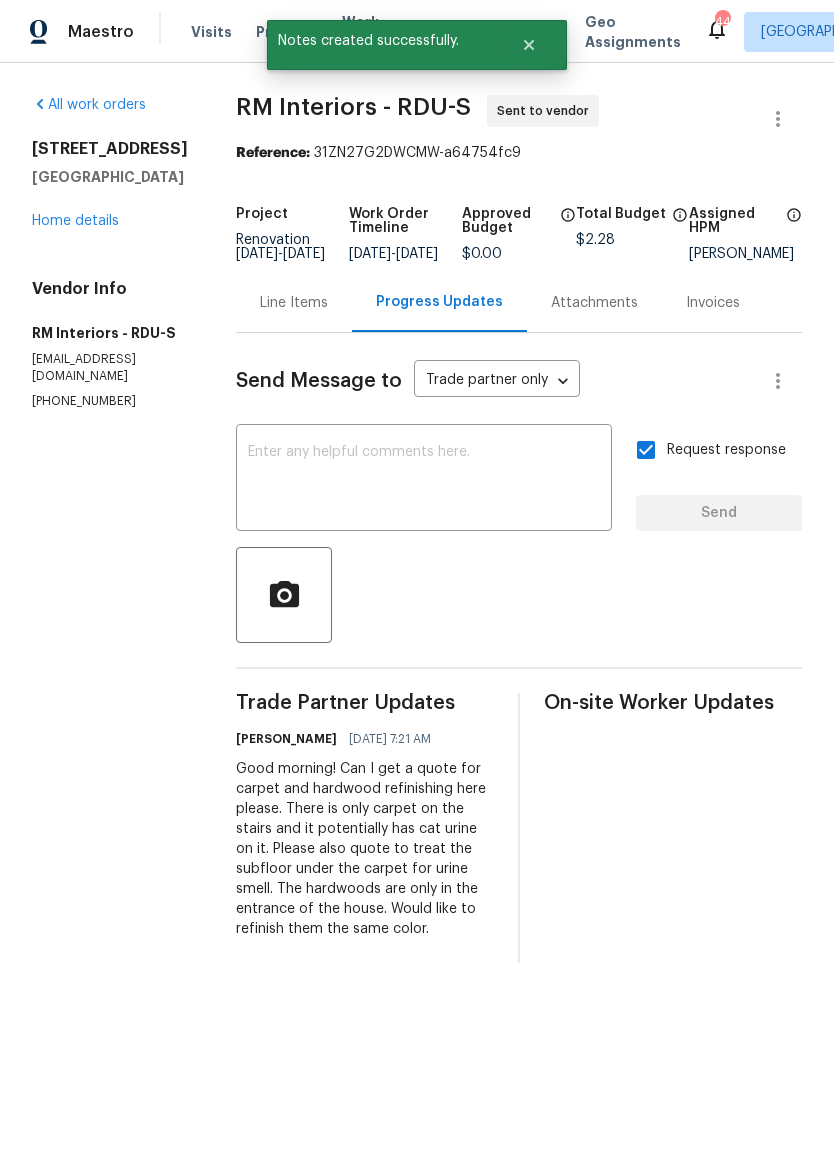 scroll, scrollTop: 0, scrollLeft: 0, axis: both 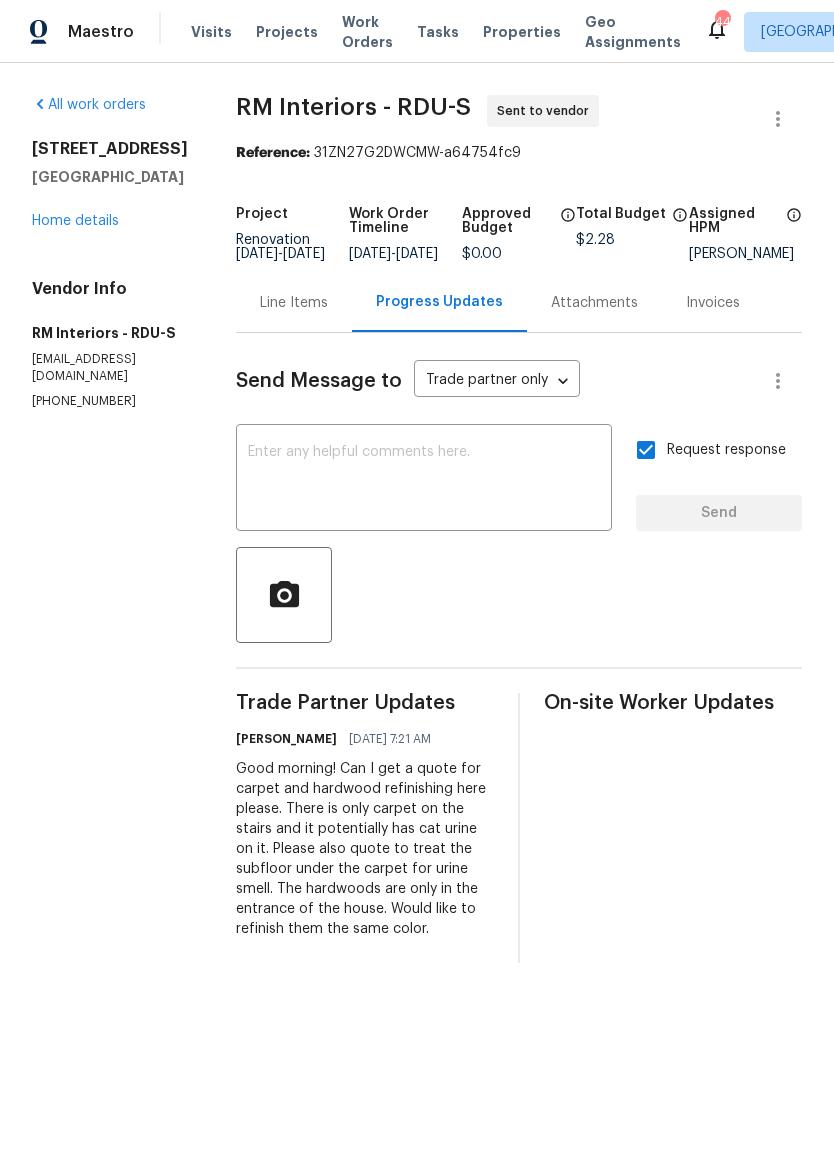 click on "All work orders 459 Windgate Dr Clayton, NC 27527 Home details Vendor Info RM Interiors - RDU-S raleigh@rmiflooring.com (833) 641-4912" at bounding box center (110, 252) 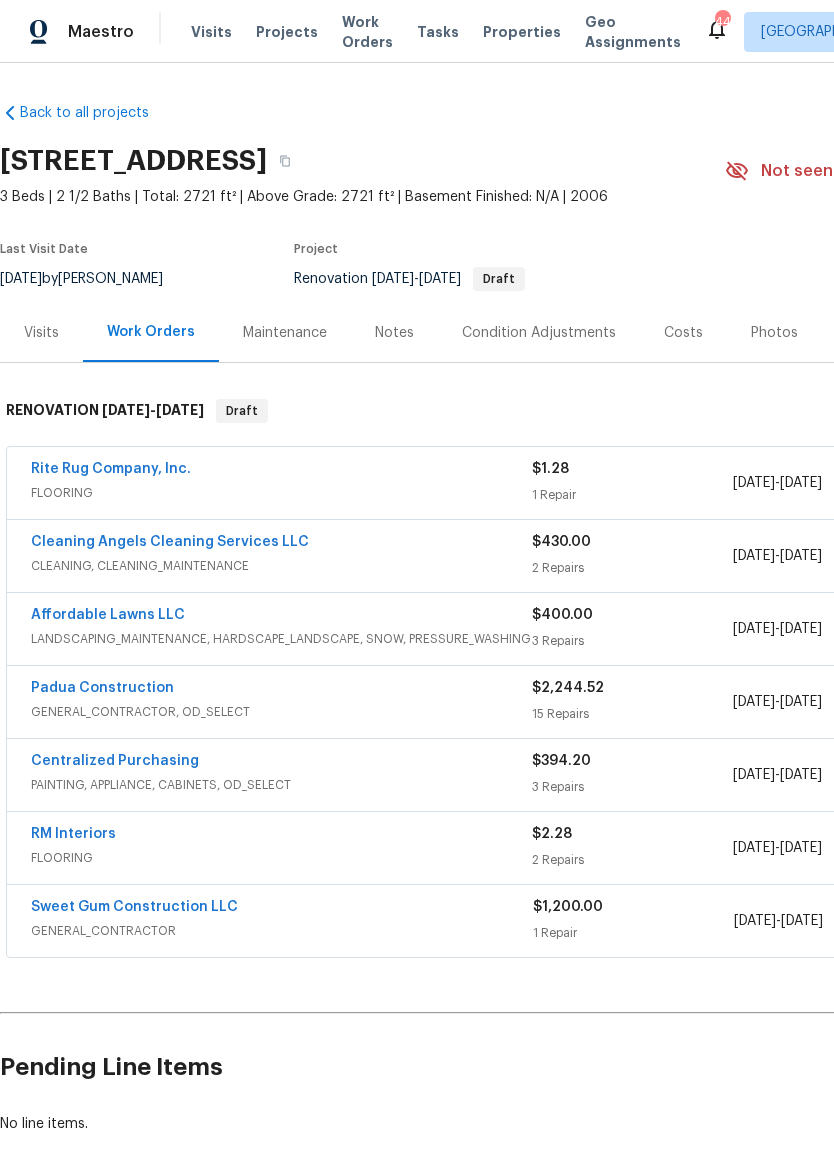 scroll, scrollTop: 0, scrollLeft: 0, axis: both 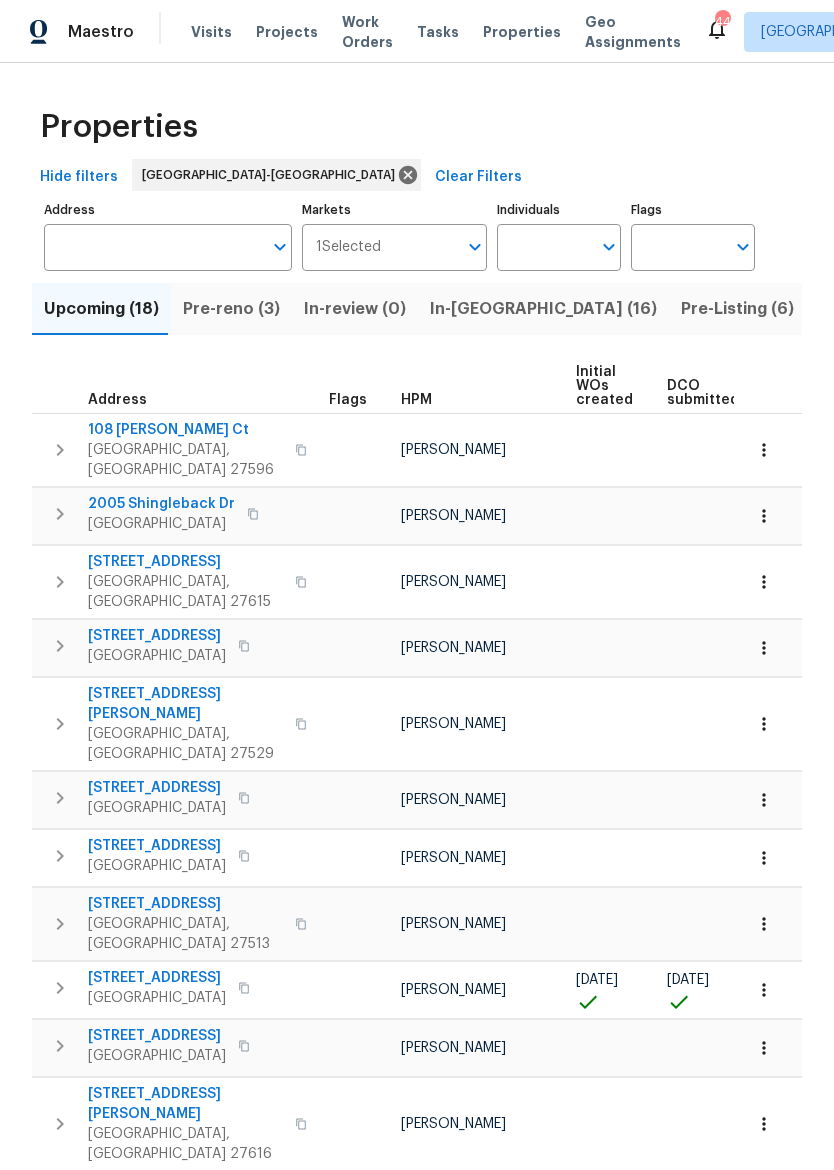 click on "In-reno (16)" at bounding box center [543, 309] 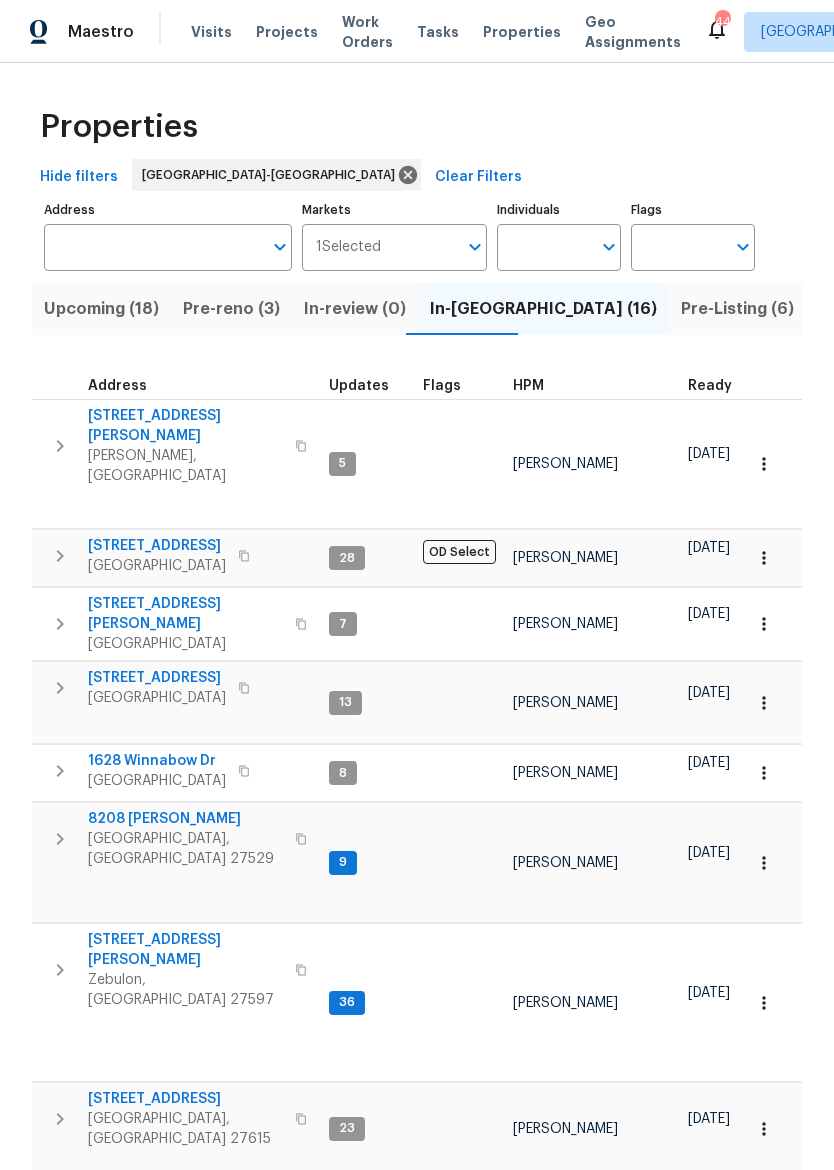scroll, scrollTop: 16, scrollLeft: 0, axis: vertical 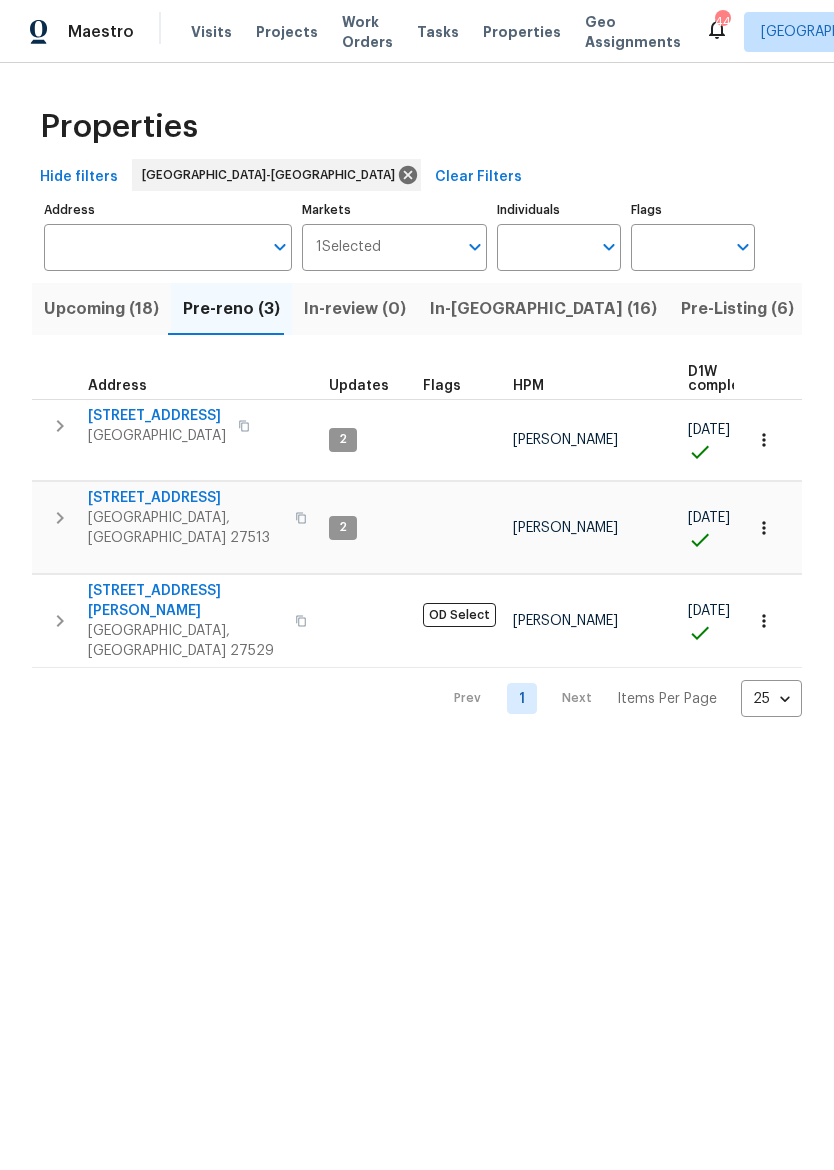 click on "In-reno (16)" at bounding box center [543, 309] 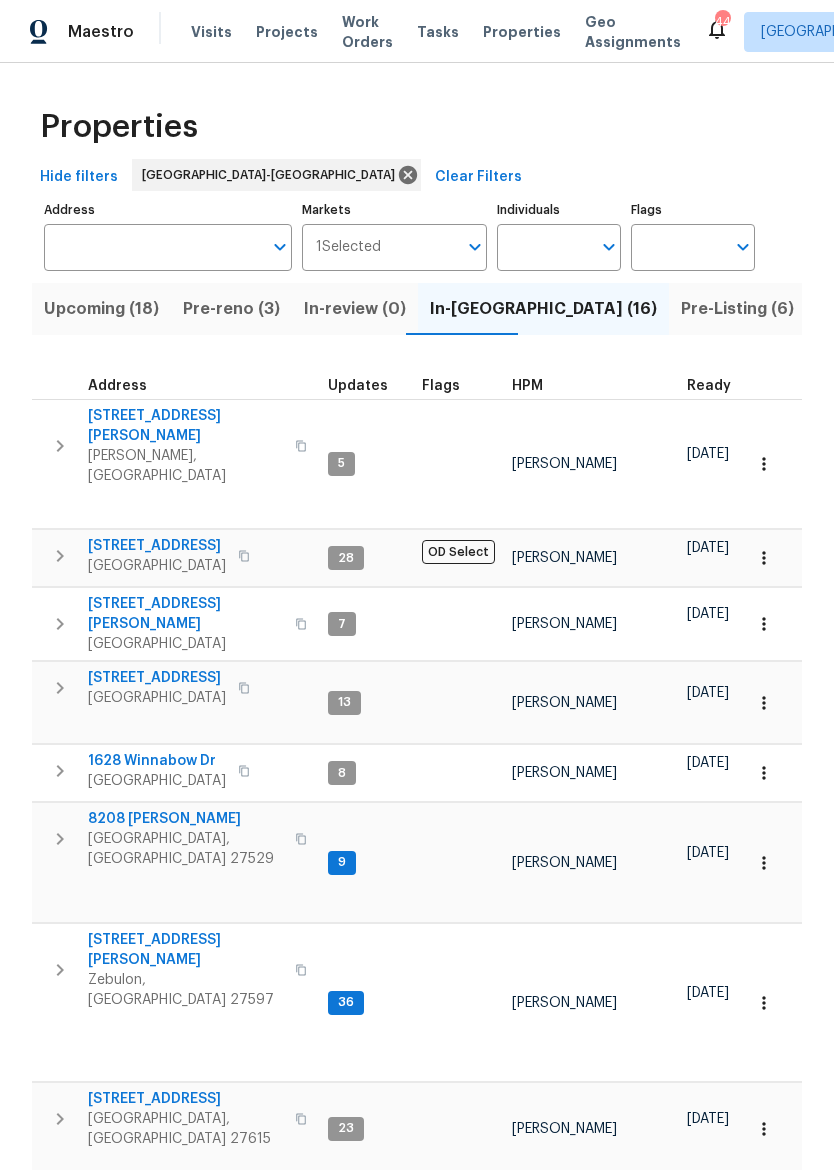 scroll, scrollTop: 16, scrollLeft: 1, axis: both 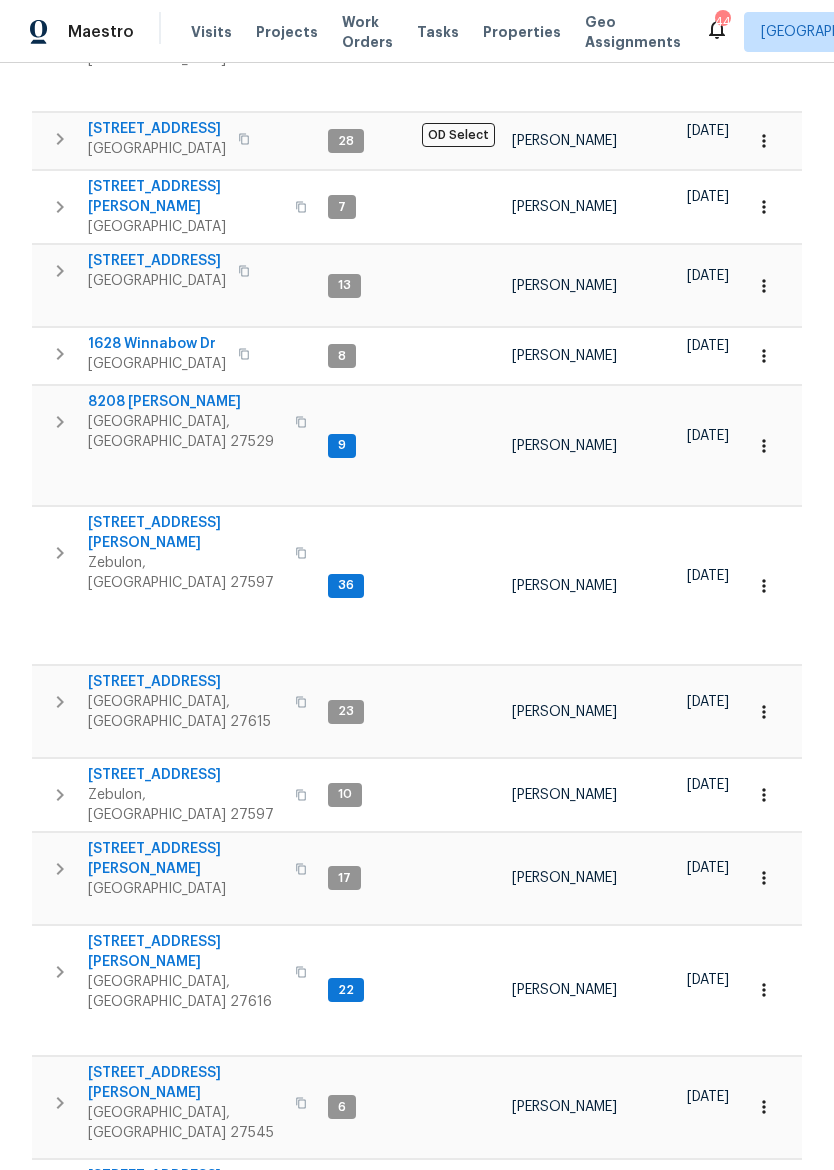 click on "1157 Rutledge Landing Dr" at bounding box center [185, 1083] 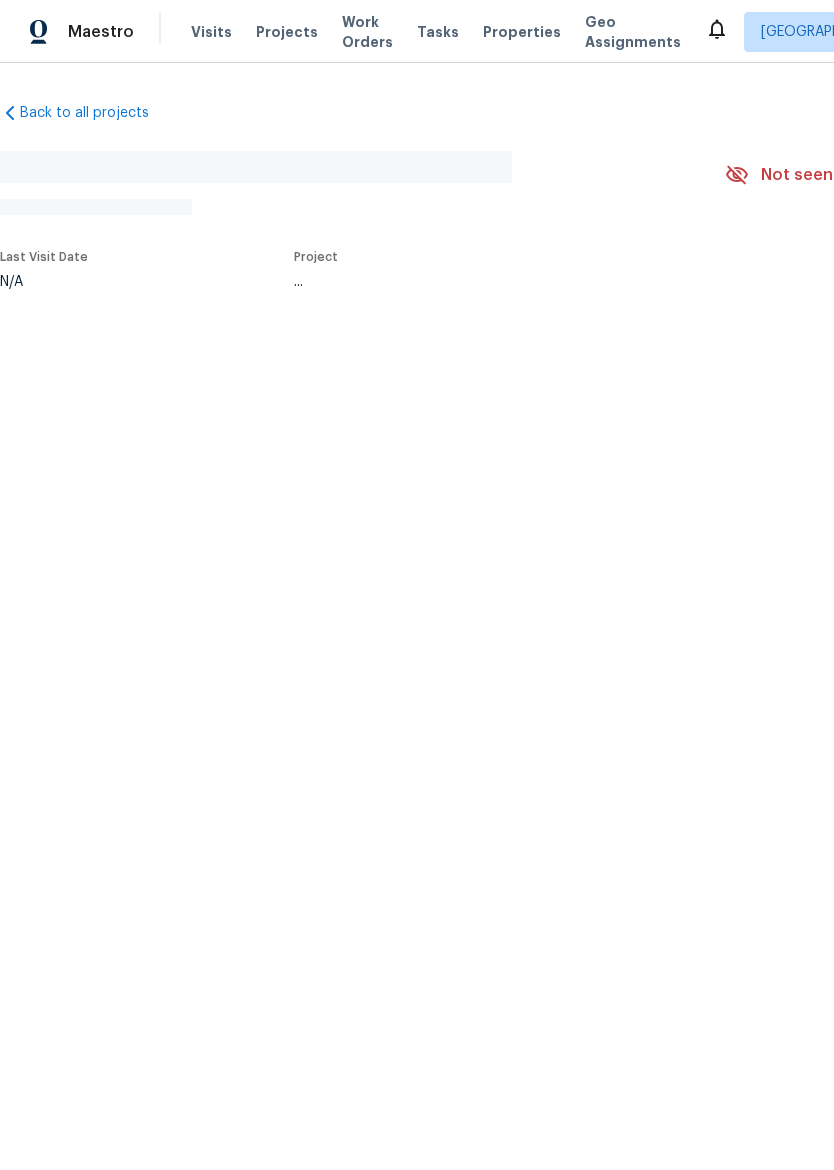 scroll, scrollTop: 0, scrollLeft: 0, axis: both 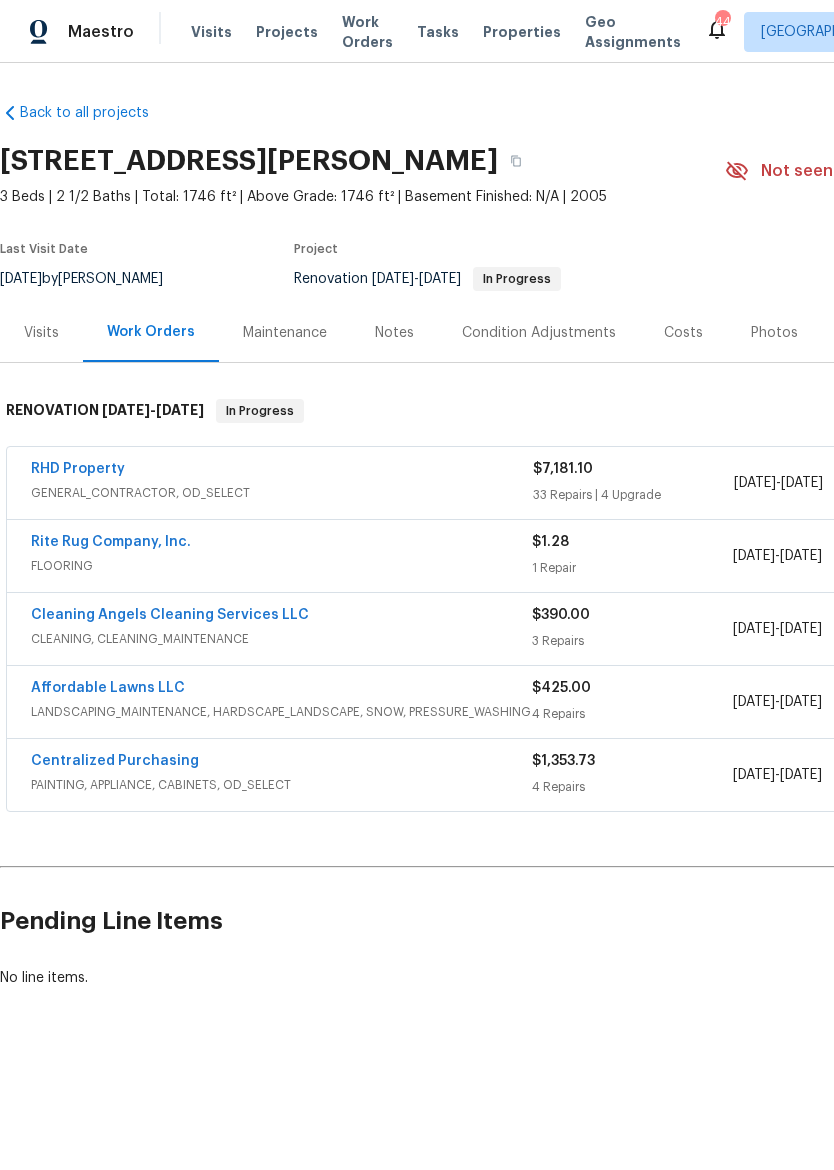 click on "RHD Property" at bounding box center (78, 469) 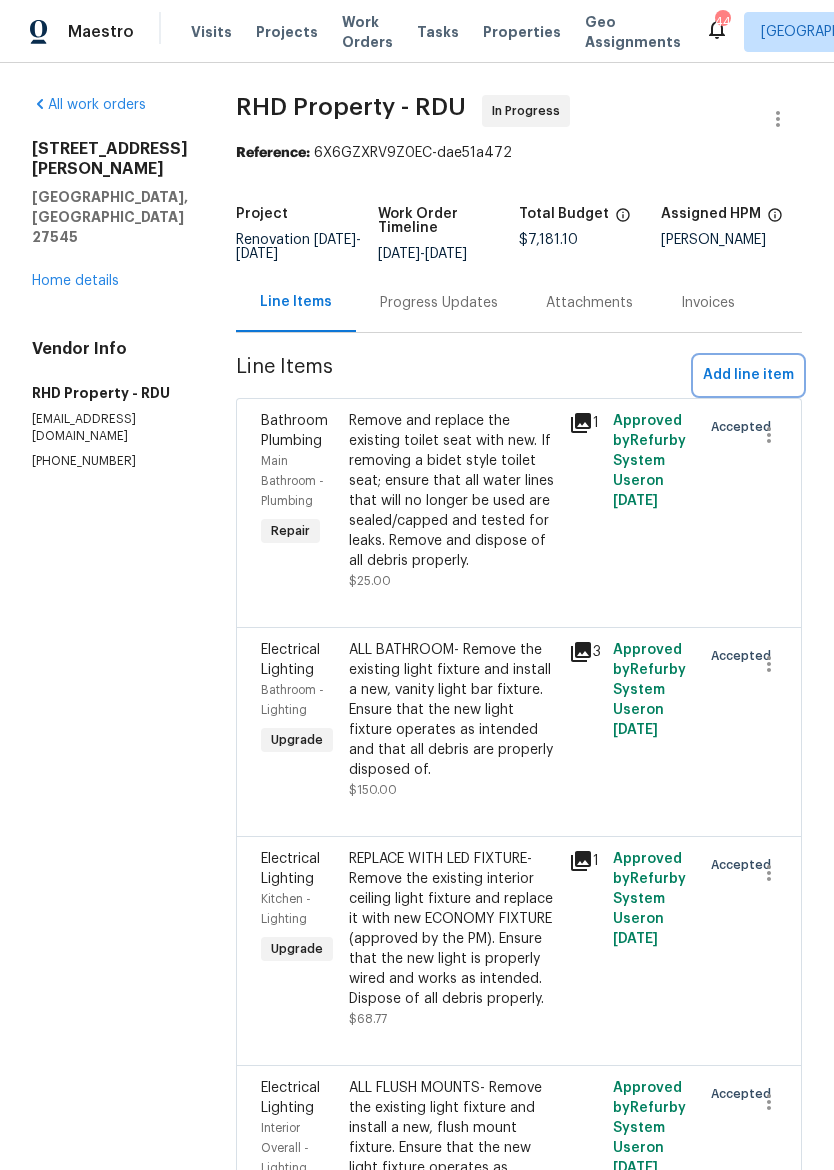click on "Add line item" at bounding box center [748, 375] 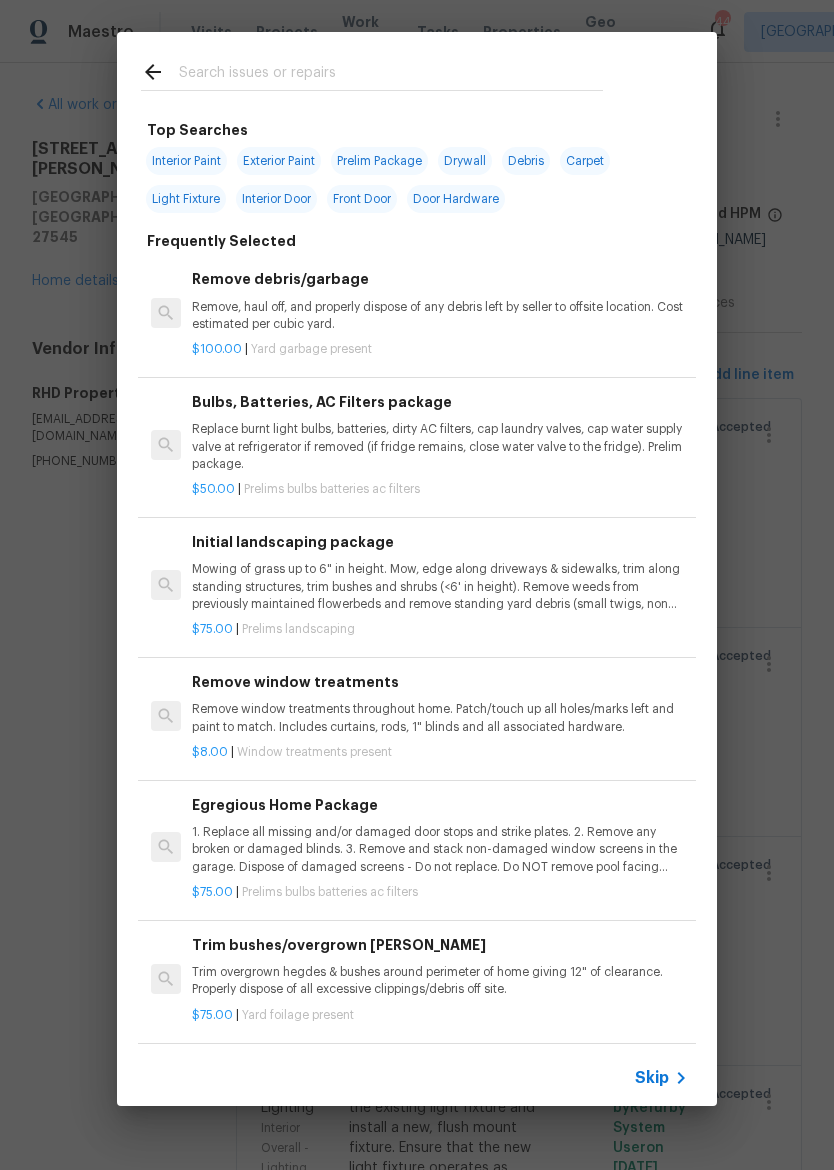 click at bounding box center [391, 75] 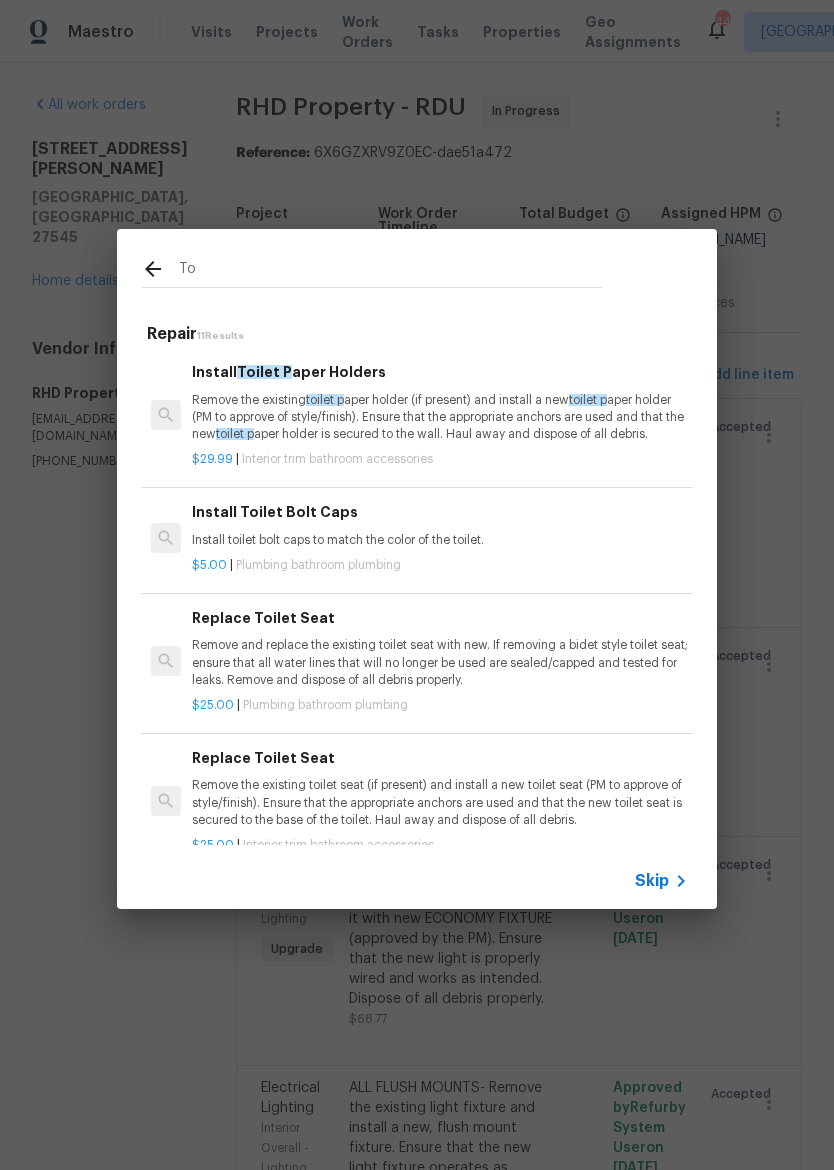 type on "T" 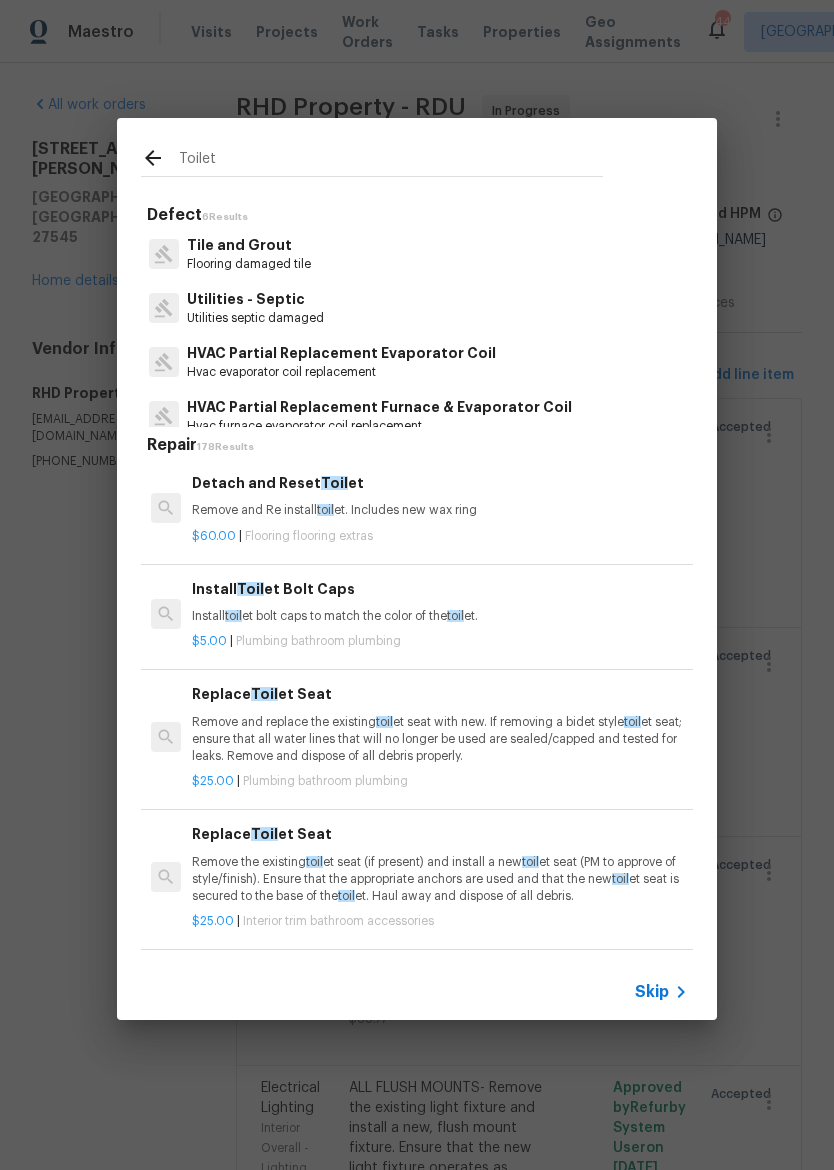 type on "Toilet p" 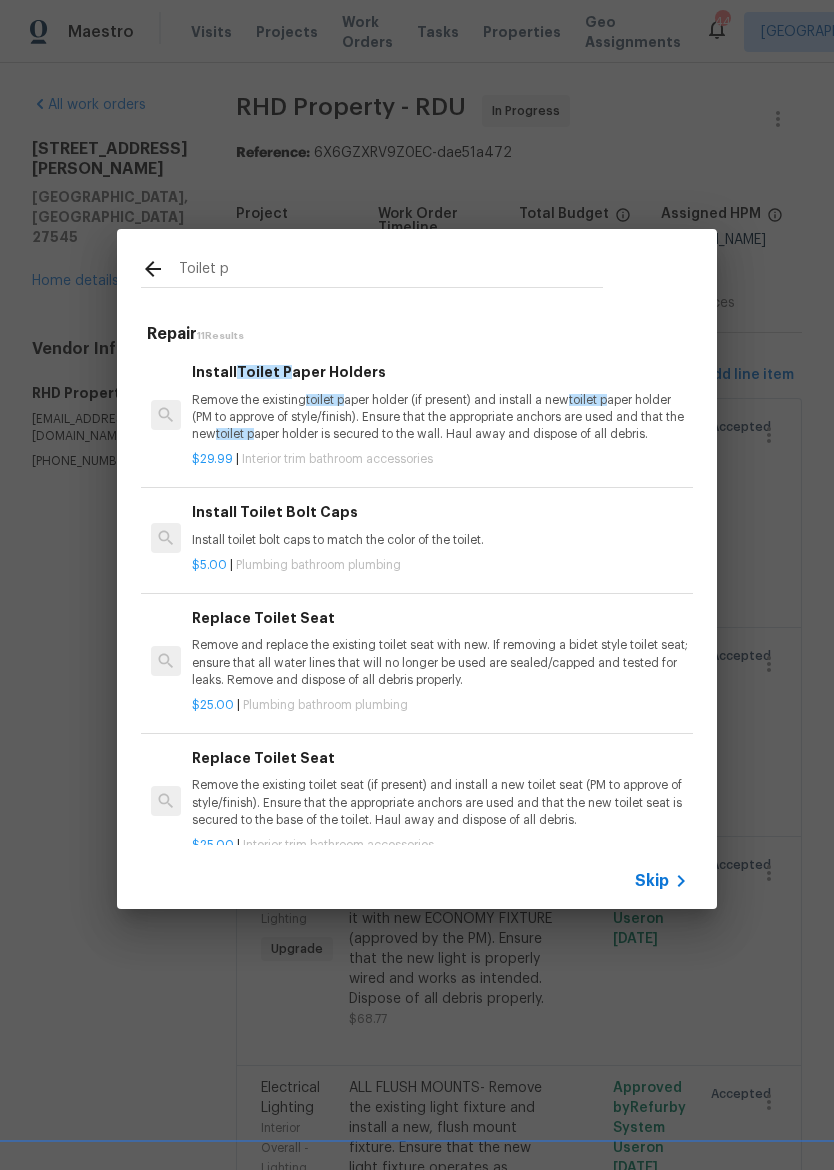click on "Install  Toilet P aper Holders Remove the existing  toilet p aper holder (if present) and install a new  toilet p aper holder (PM to approve of style/finish). Ensure that the appropriate anchors are used and that the new  toilet p aper holder is secured to the wall. Haul away and dispose of all debris." at bounding box center (440, 402) 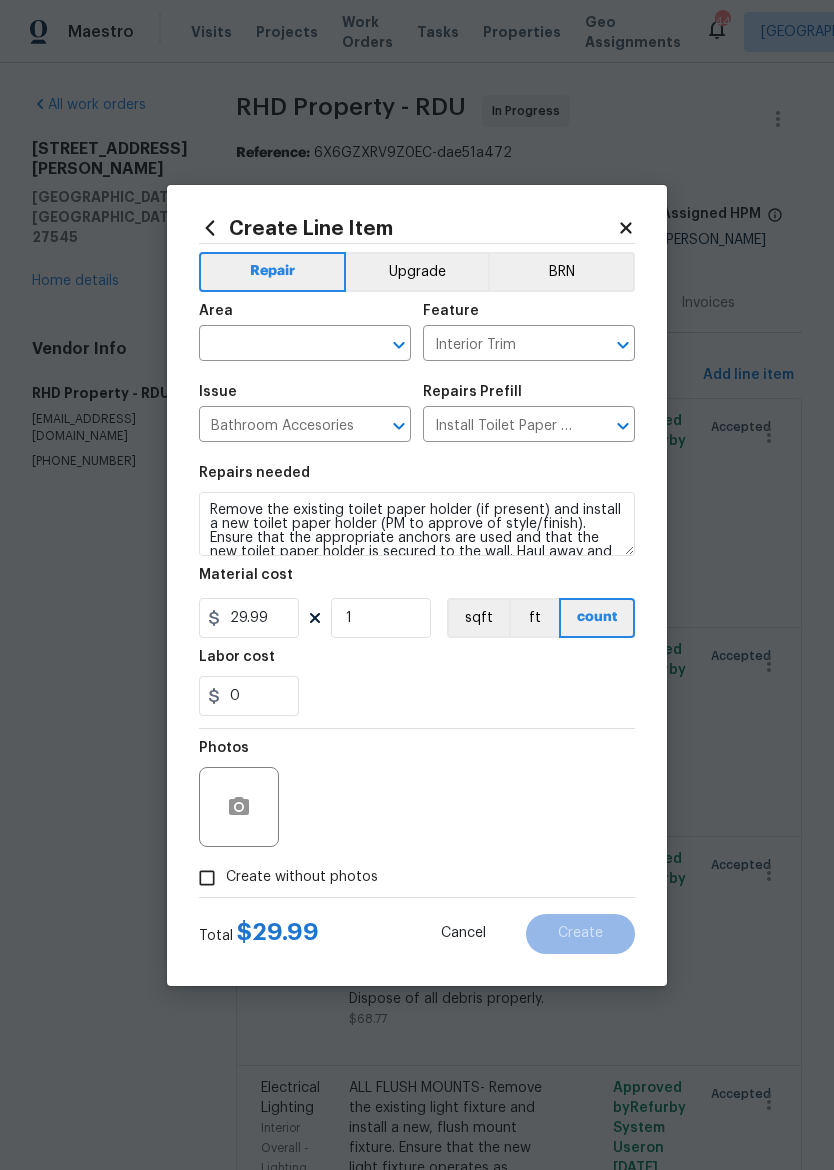 click at bounding box center [277, 345] 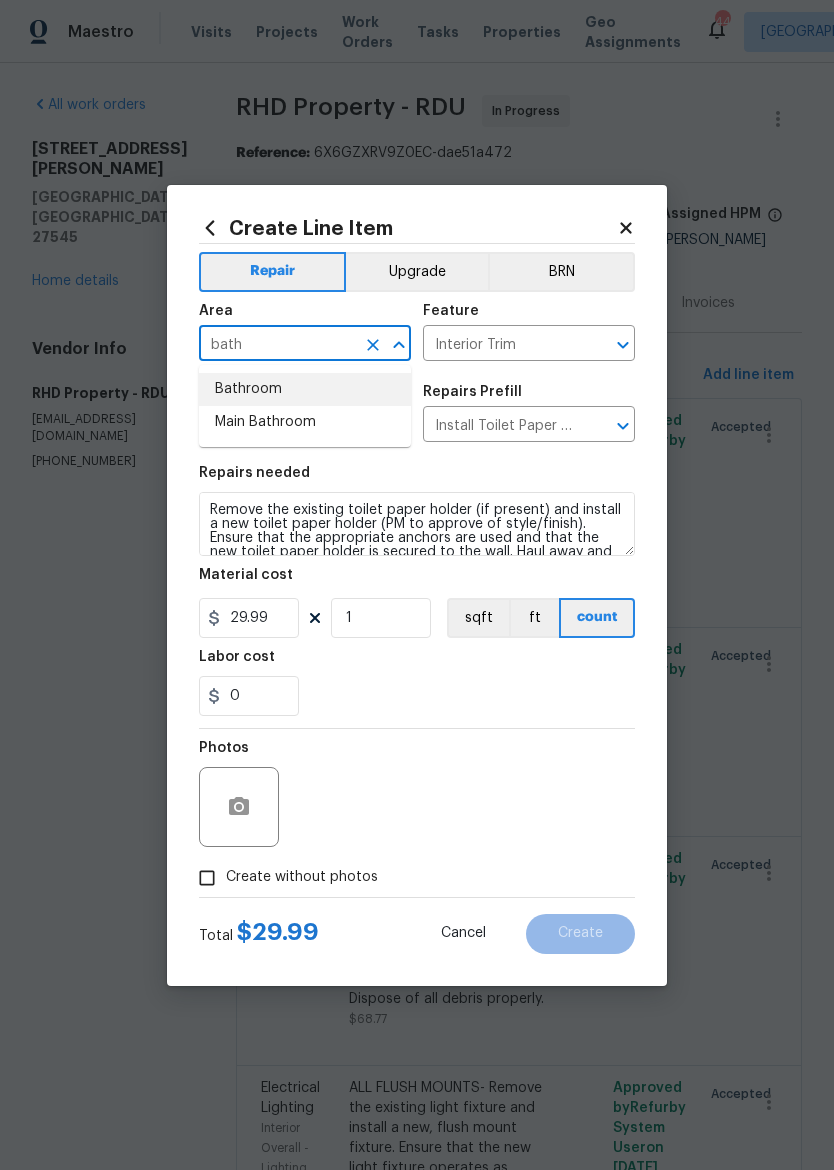 click on "Bathroom" at bounding box center (305, 389) 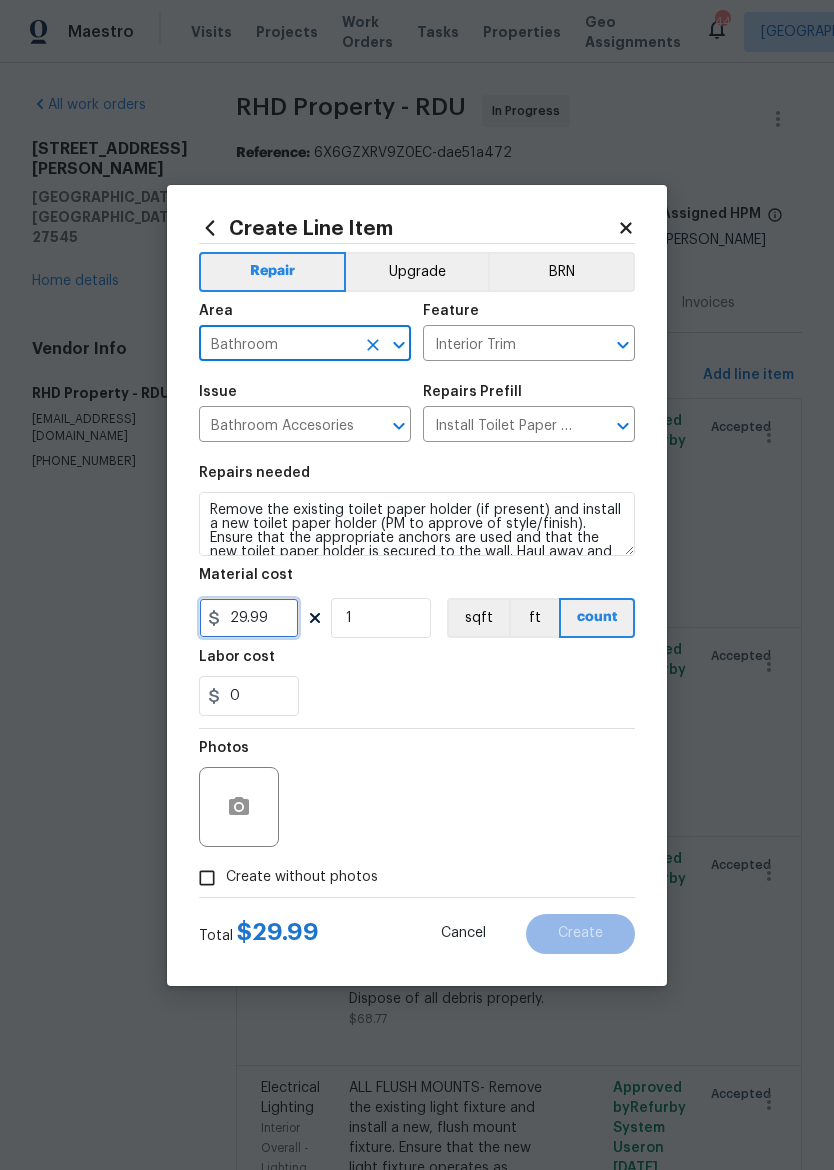 click on "29.99" at bounding box center [249, 618] 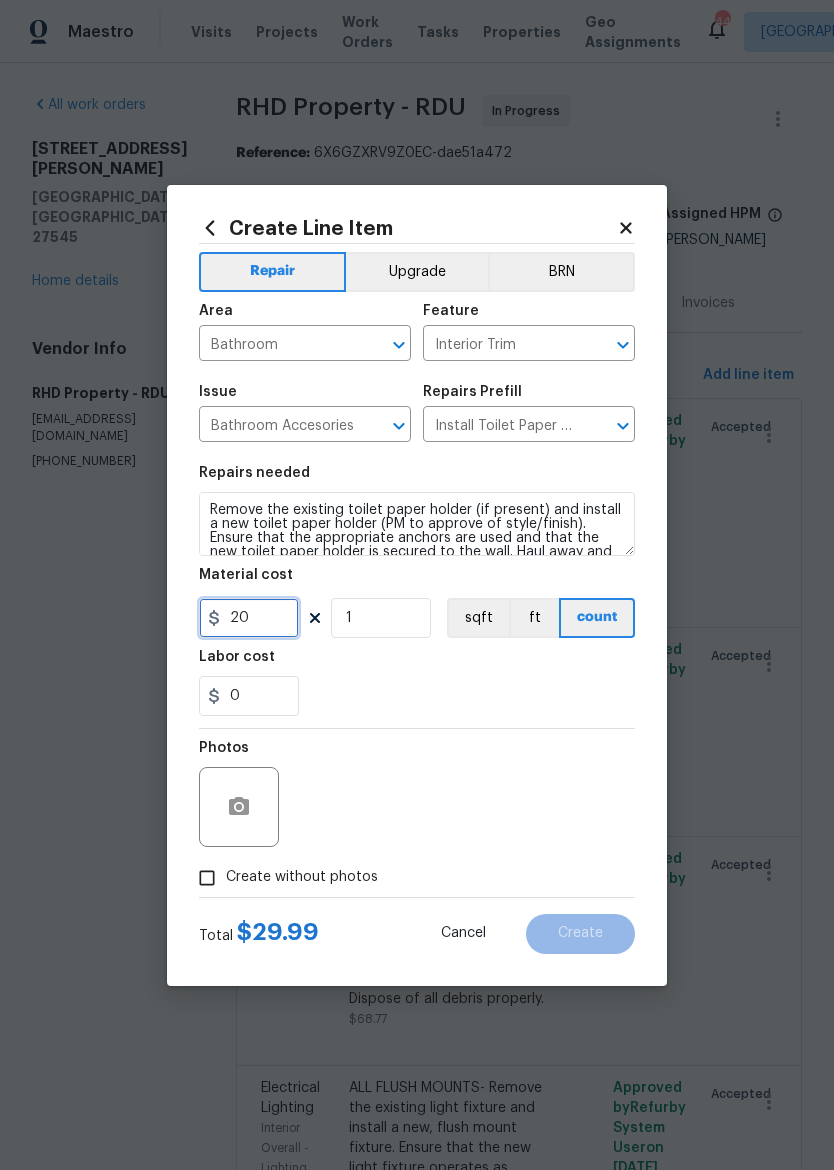 type on "20" 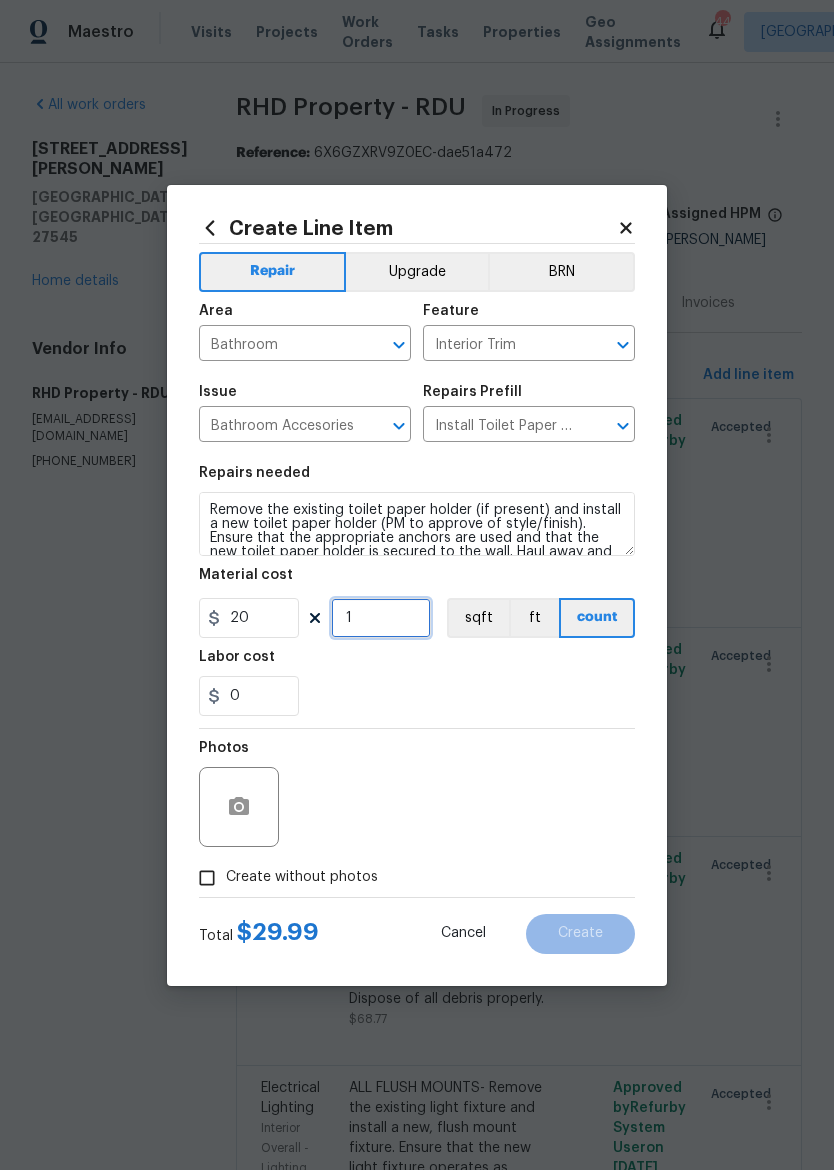 click on "1" at bounding box center (381, 618) 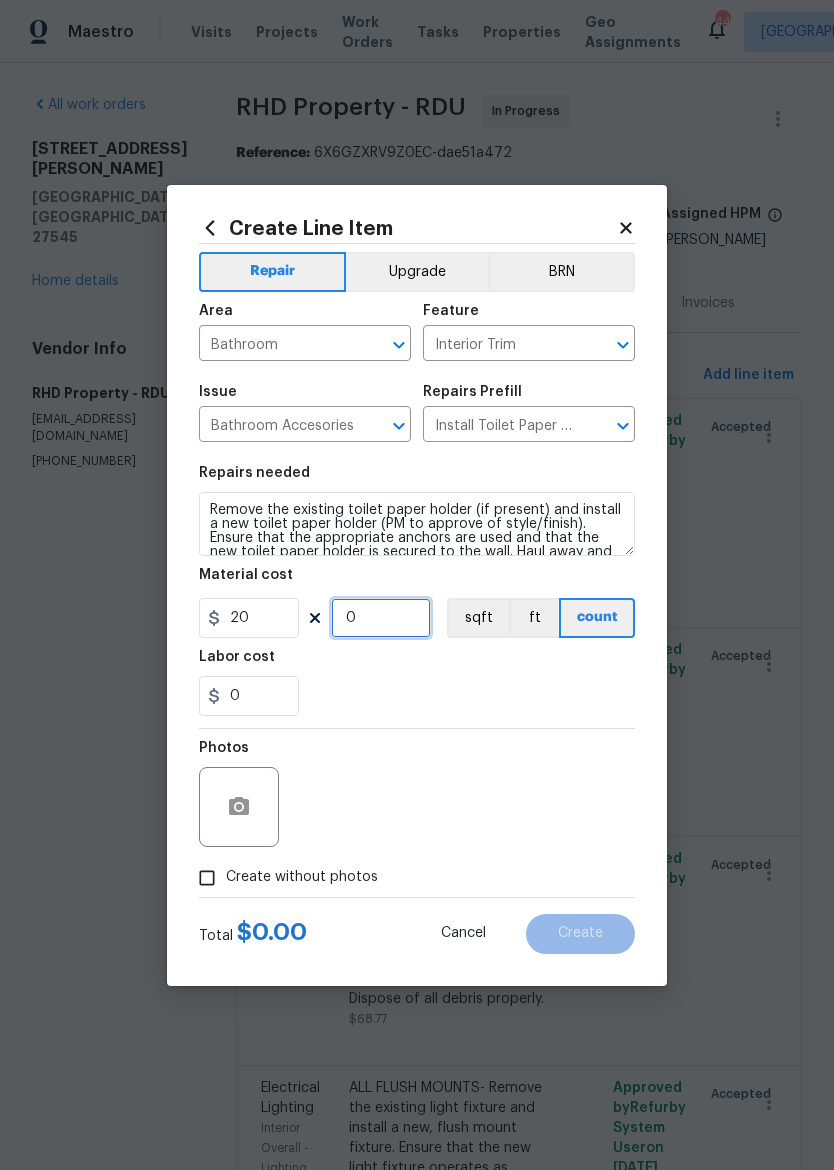 type on "3" 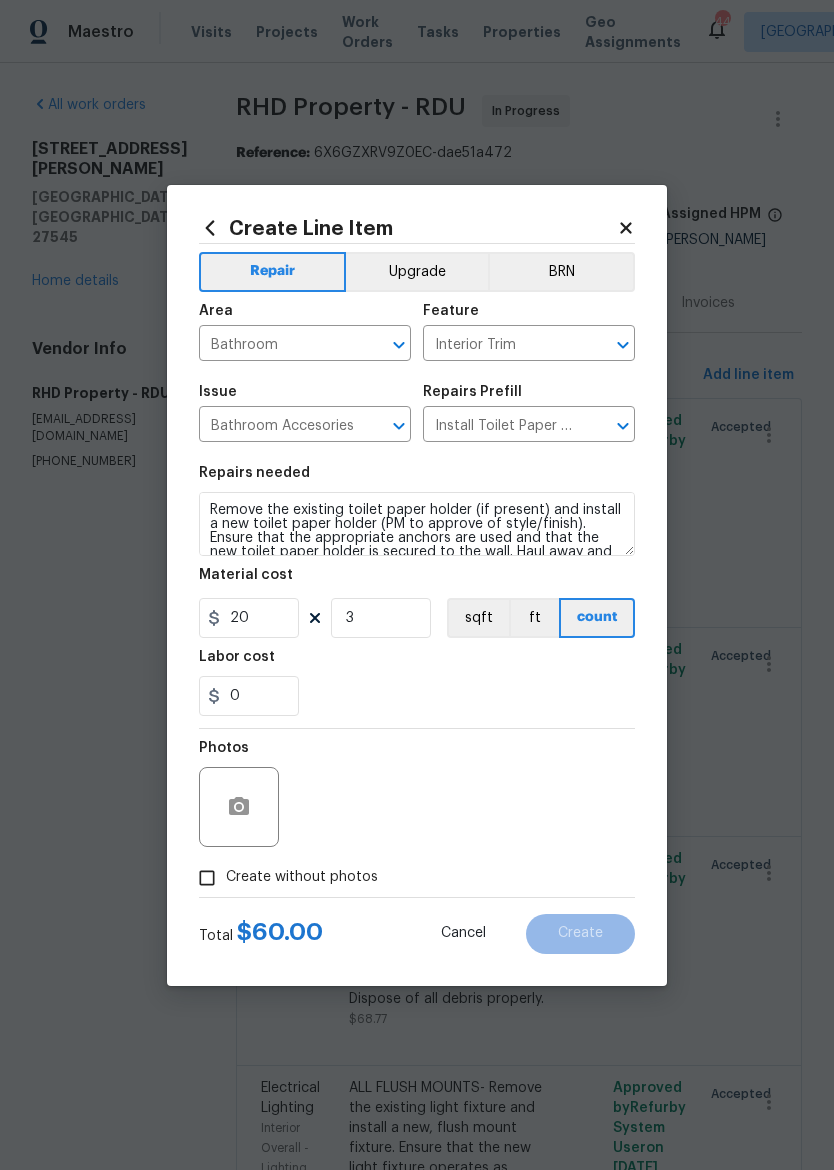 click on "0" at bounding box center (417, 696) 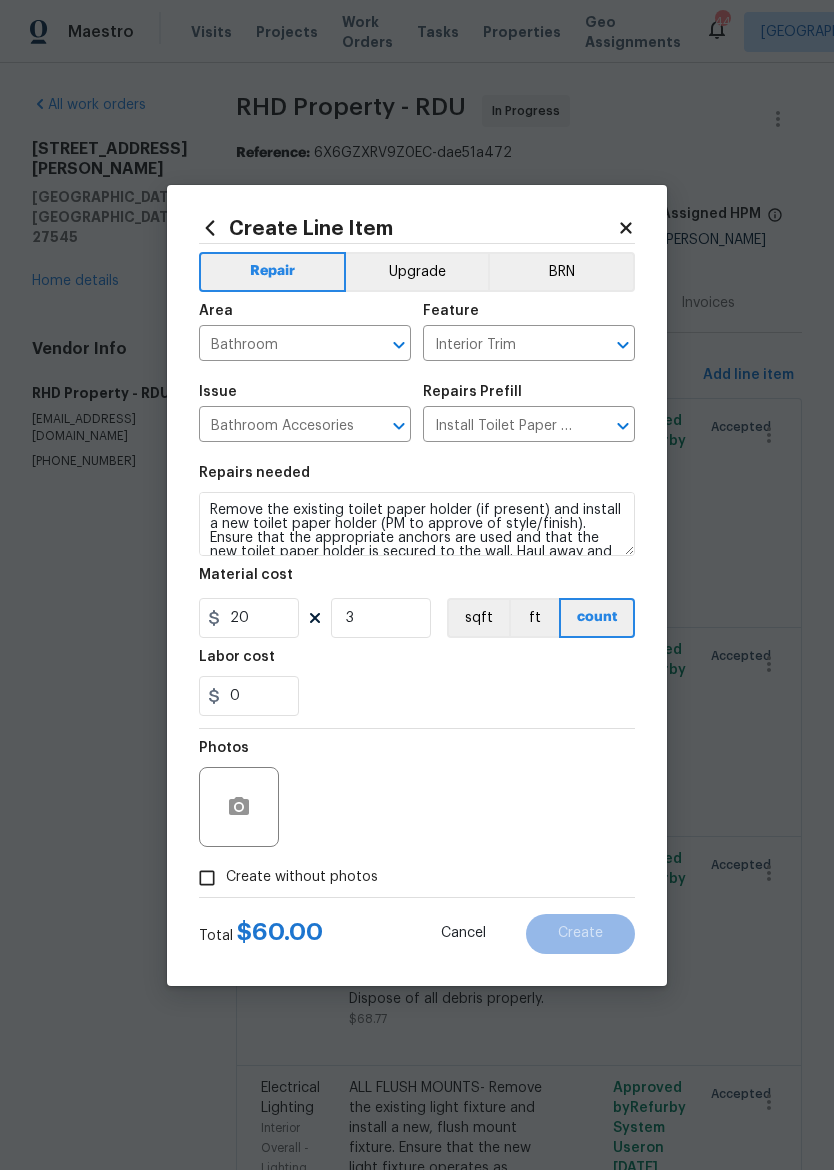 click on "Create without photos" at bounding box center (207, 878) 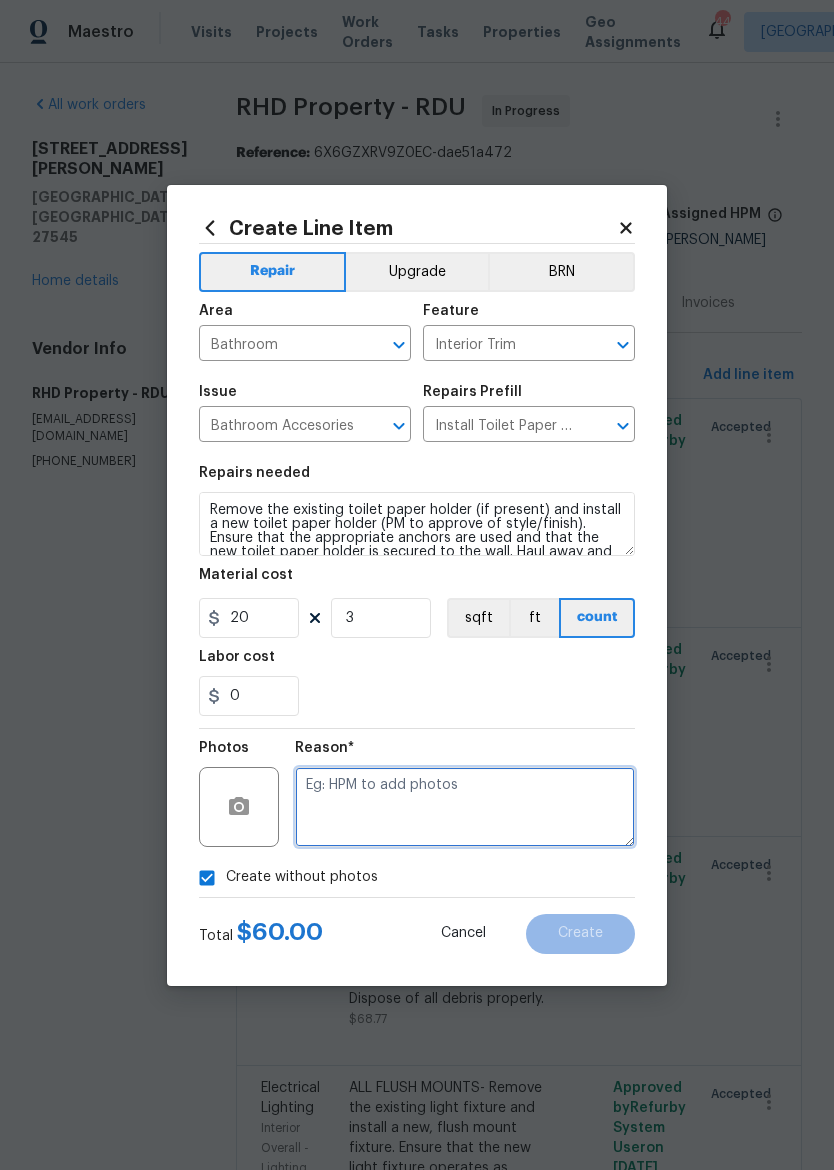 click at bounding box center (465, 807) 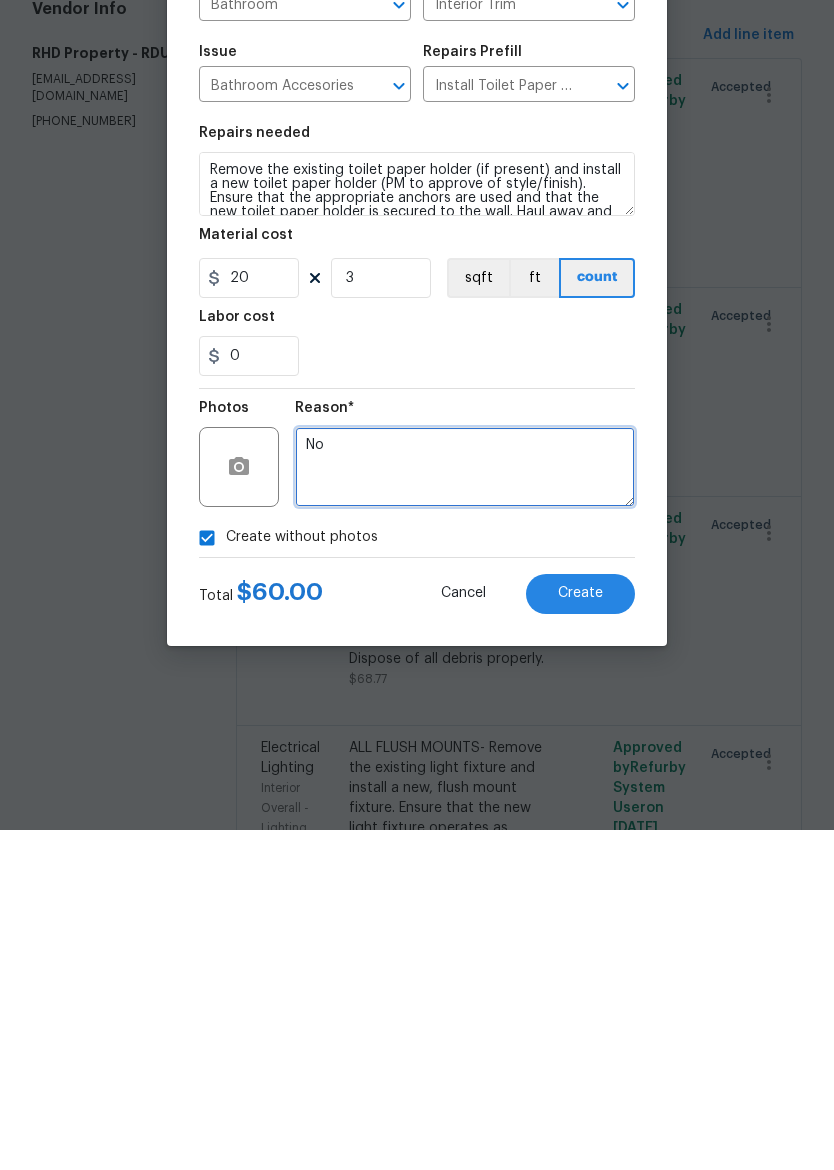 type on "N" 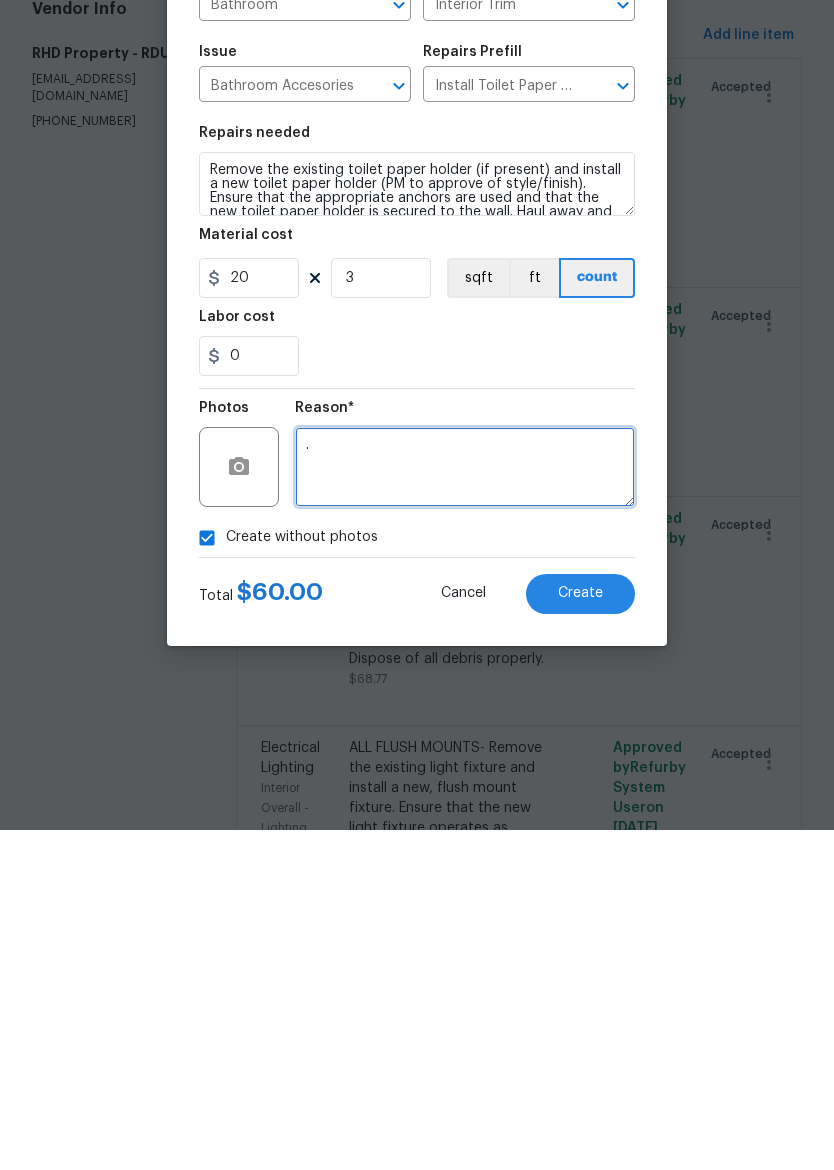 type on "." 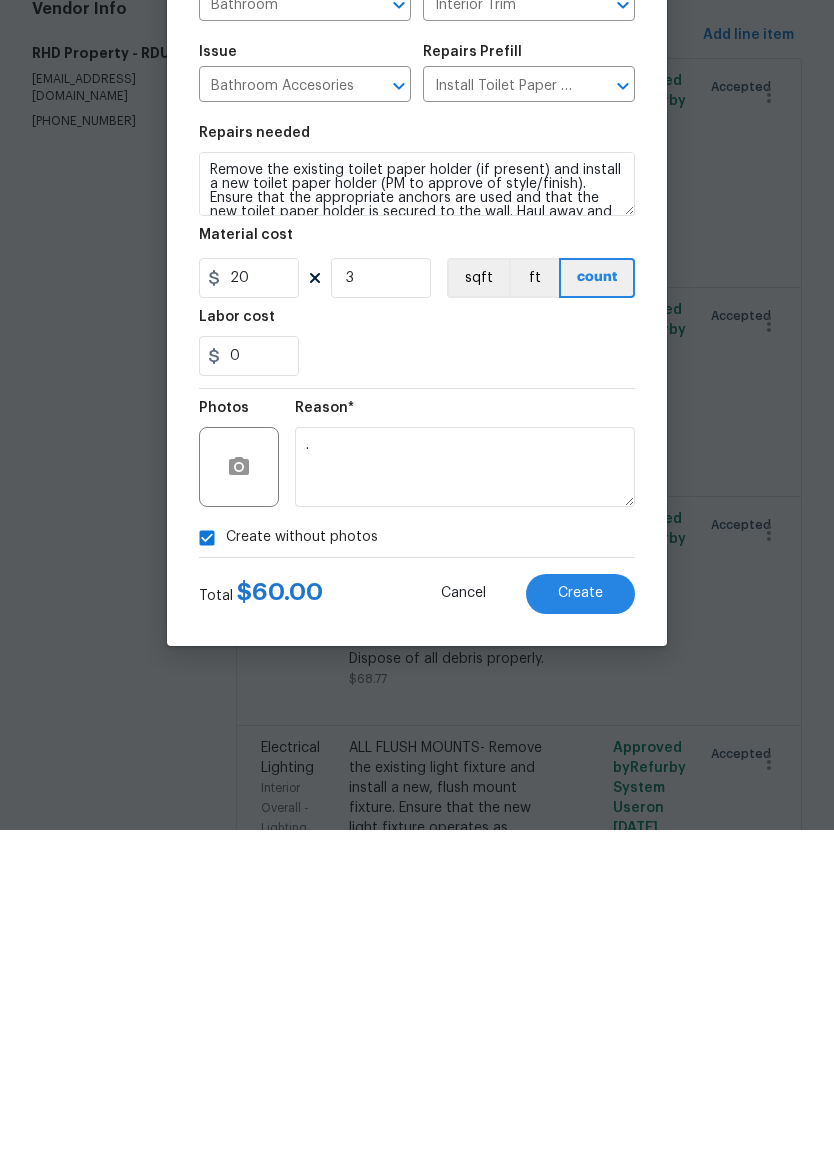 click on "Create" at bounding box center (580, 934) 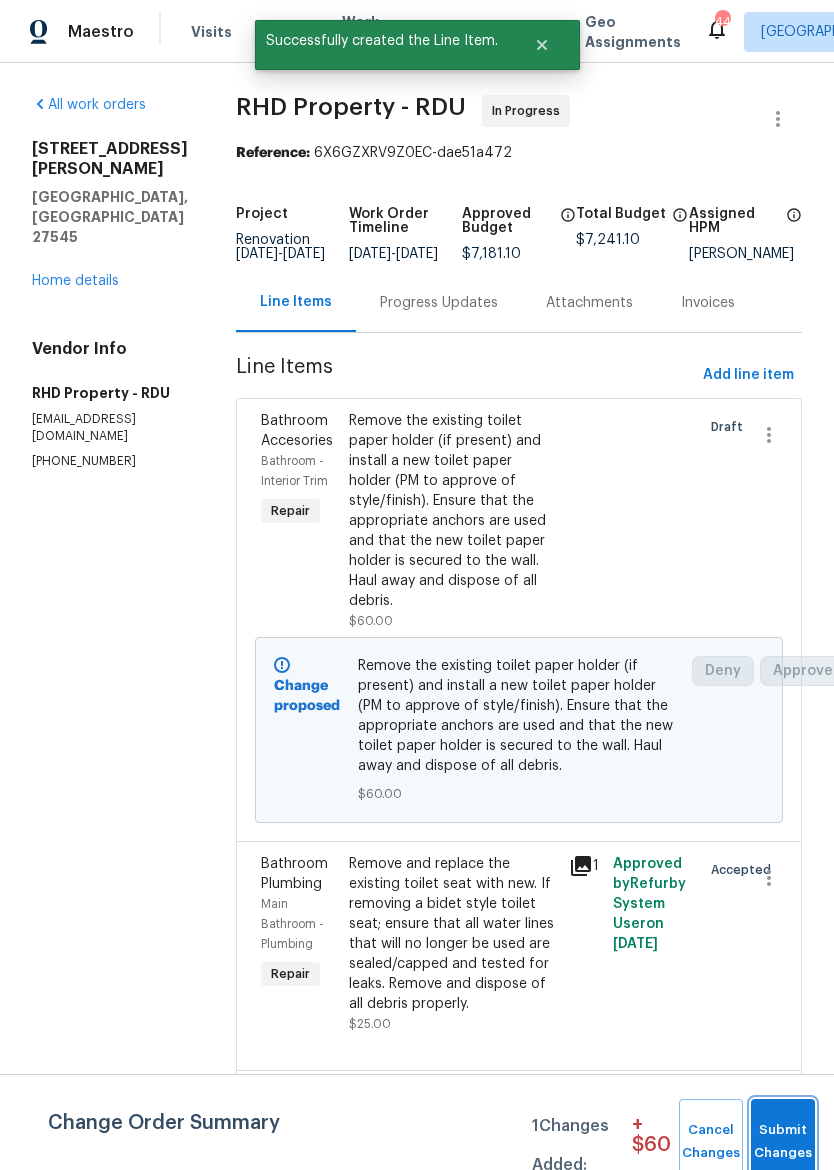 click on "Submit Changes" at bounding box center [783, 1142] 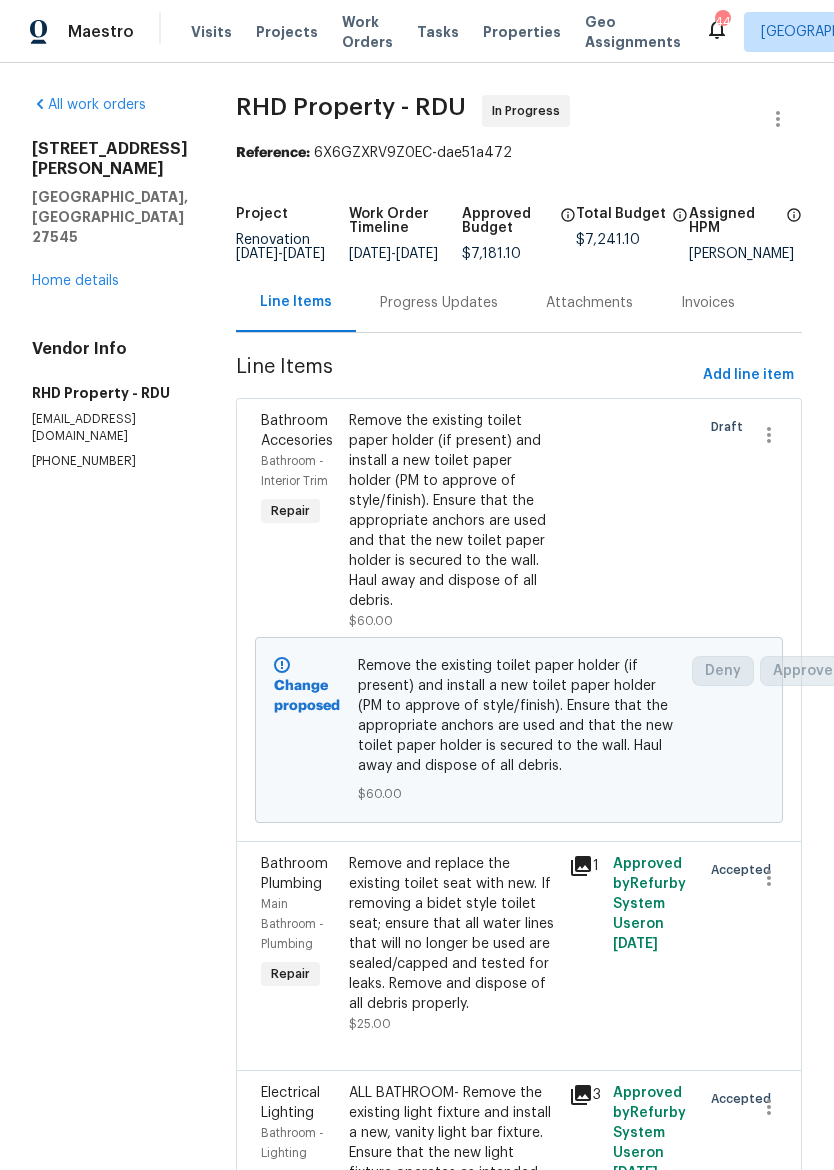 click on "Progress Updates" at bounding box center (439, 302) 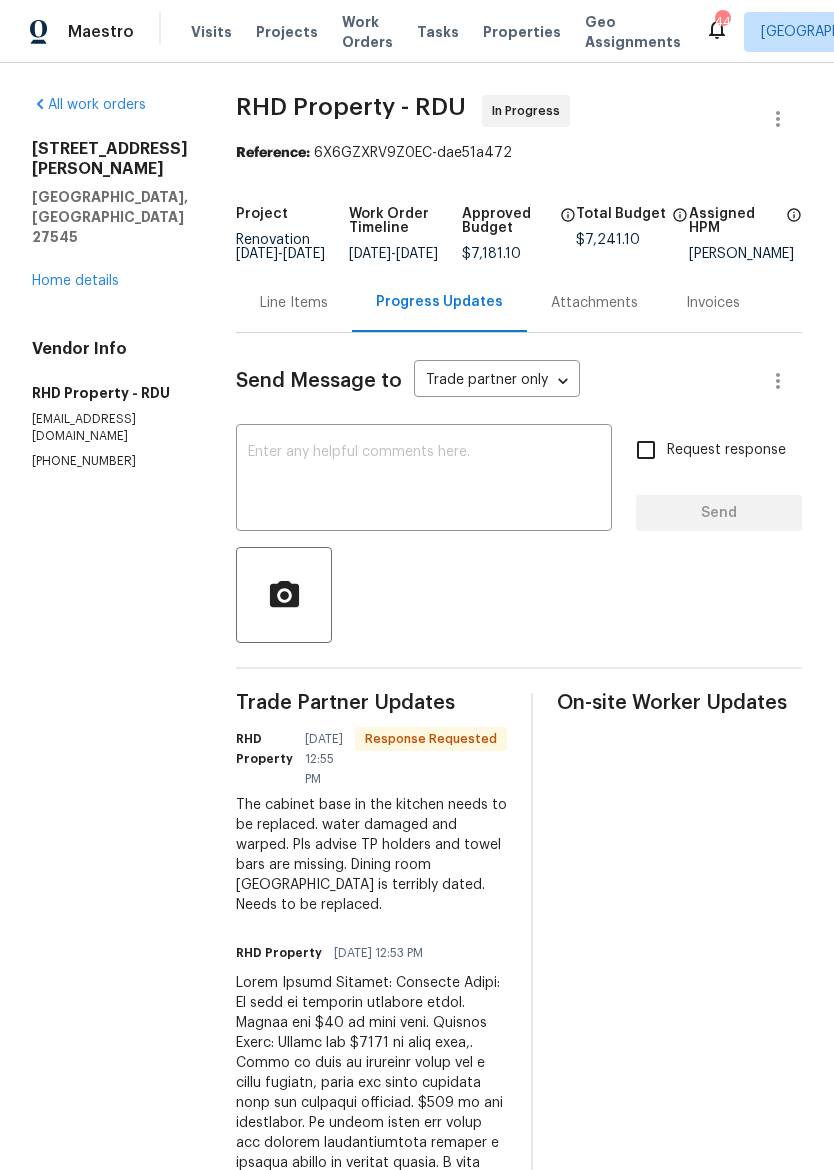 click at bounding box center [424, 480] 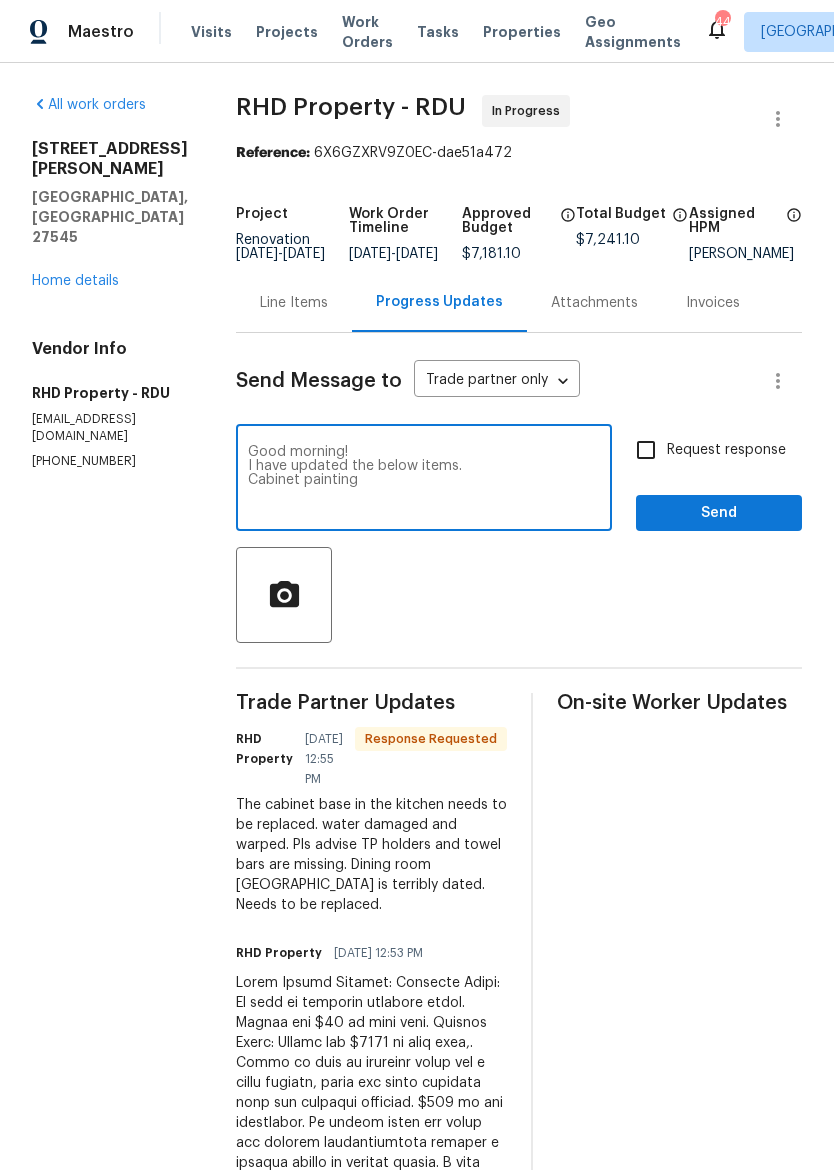click on "Good morning!
I have updated the below items.
Cabinet painting" at bounding box center [424, 480] 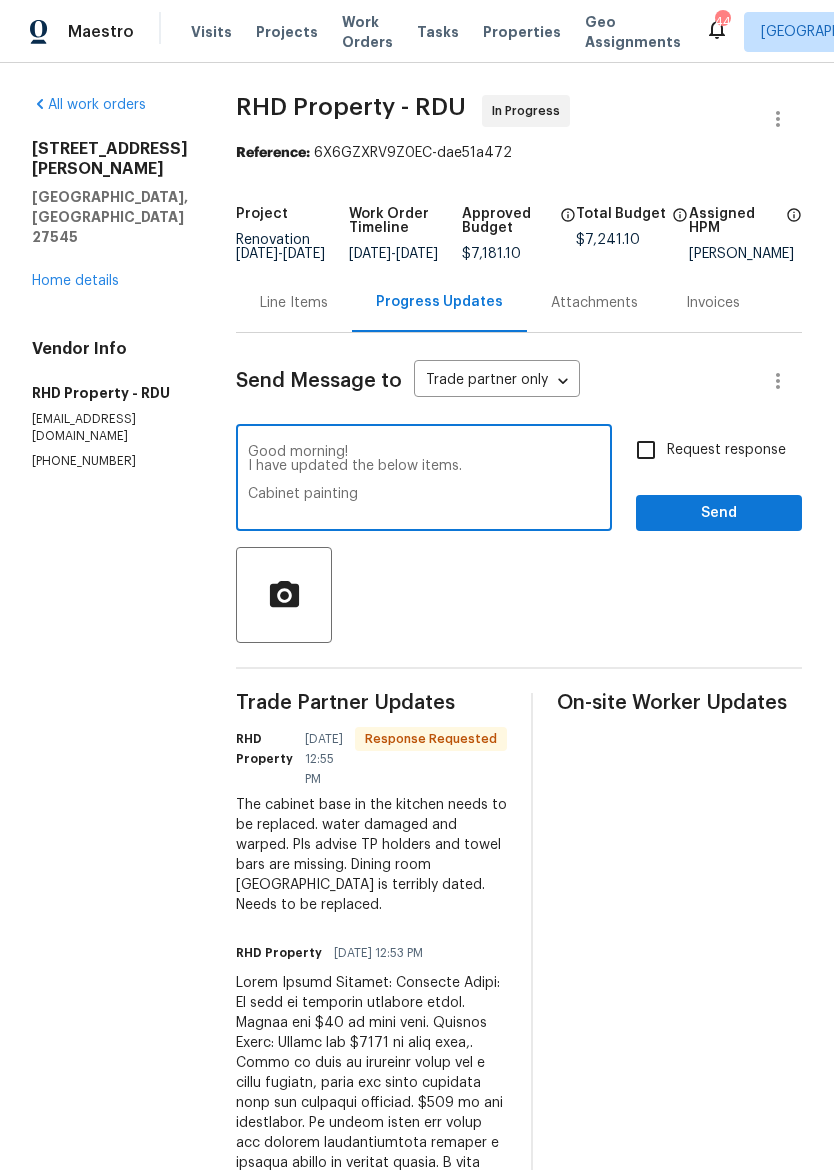 click on "Good morning!
I have updated the below items.
Cabinet painting" at bounding box center [424, 480] 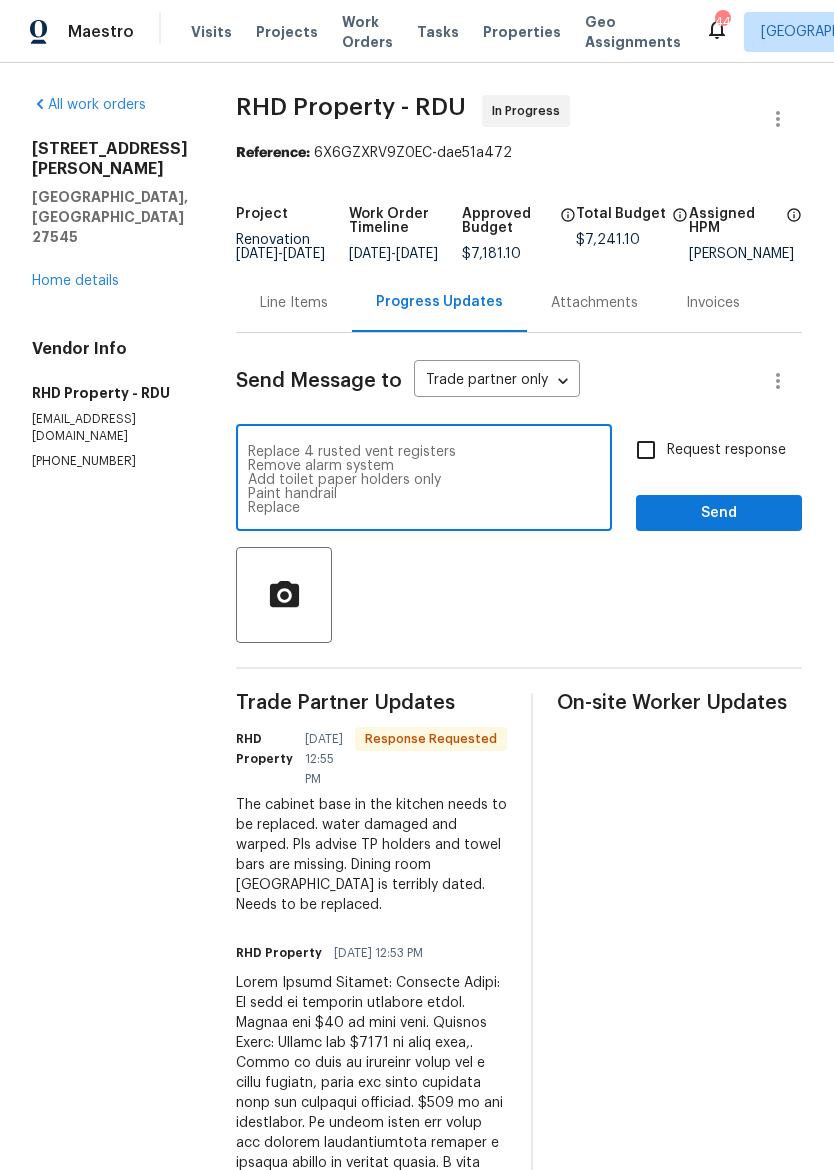 scroll, scrollTop: 84, scrollLeft: 0, axis: vertical 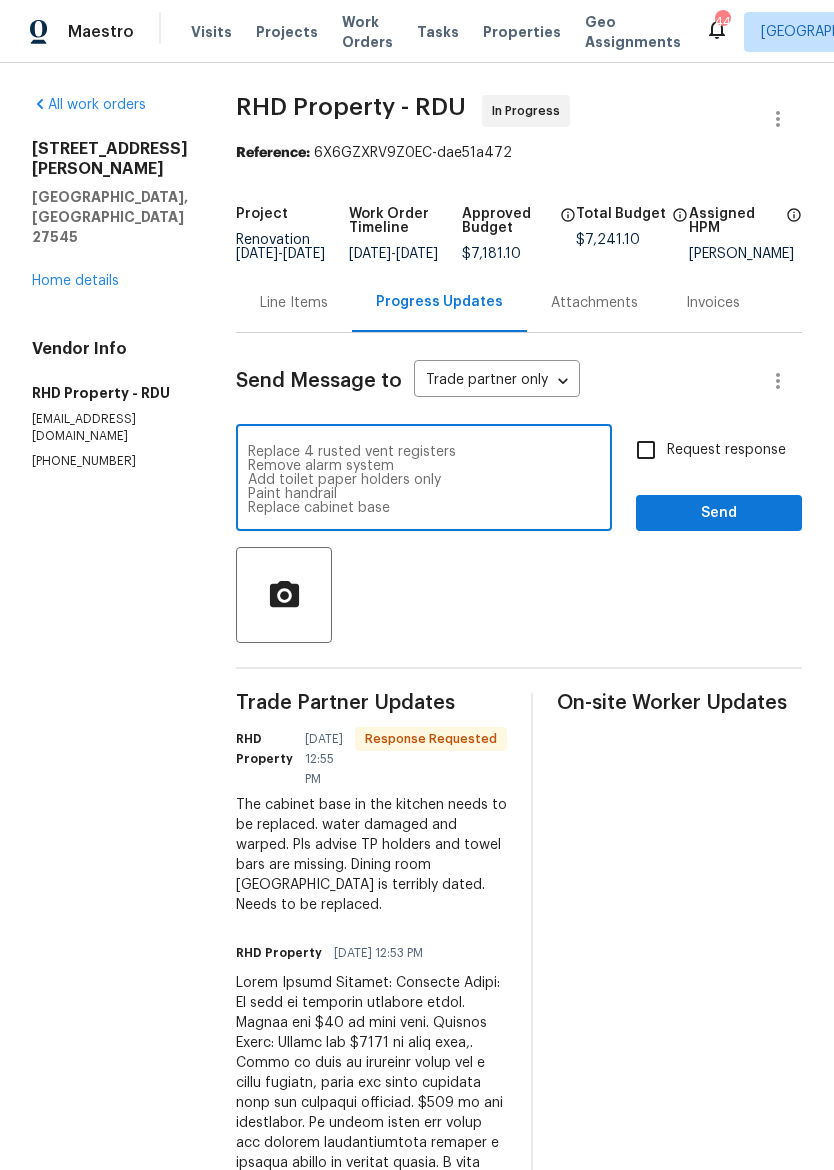 click on "Good morning!
I have updated the below items.
Cabinet painting
Drywall repair
Texture ceiling repair
Replace 4 rusted vent registers
Remove alarm system
Add toilet paper holders only
Paint handrail
Replace cabinet base" at bounding box center (424, 480) 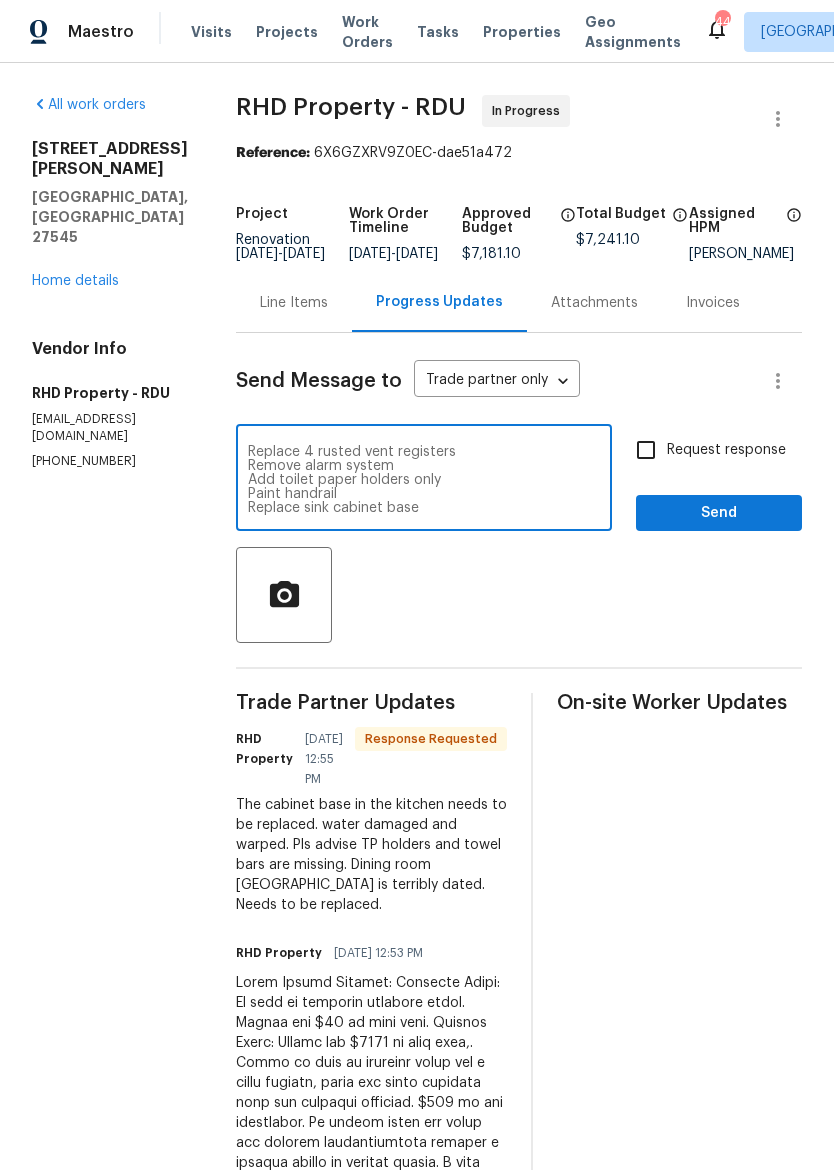 click on "Good morning!
I have updated the below items.
Cabinet painting
Drywall repair
Texture ceiling repair
Replace 4 rusted vent registers
Remove alarm system
Add toilet paper holders only
Paint handrail
Replace sink cabinet base" at bounding box center (424, 480) 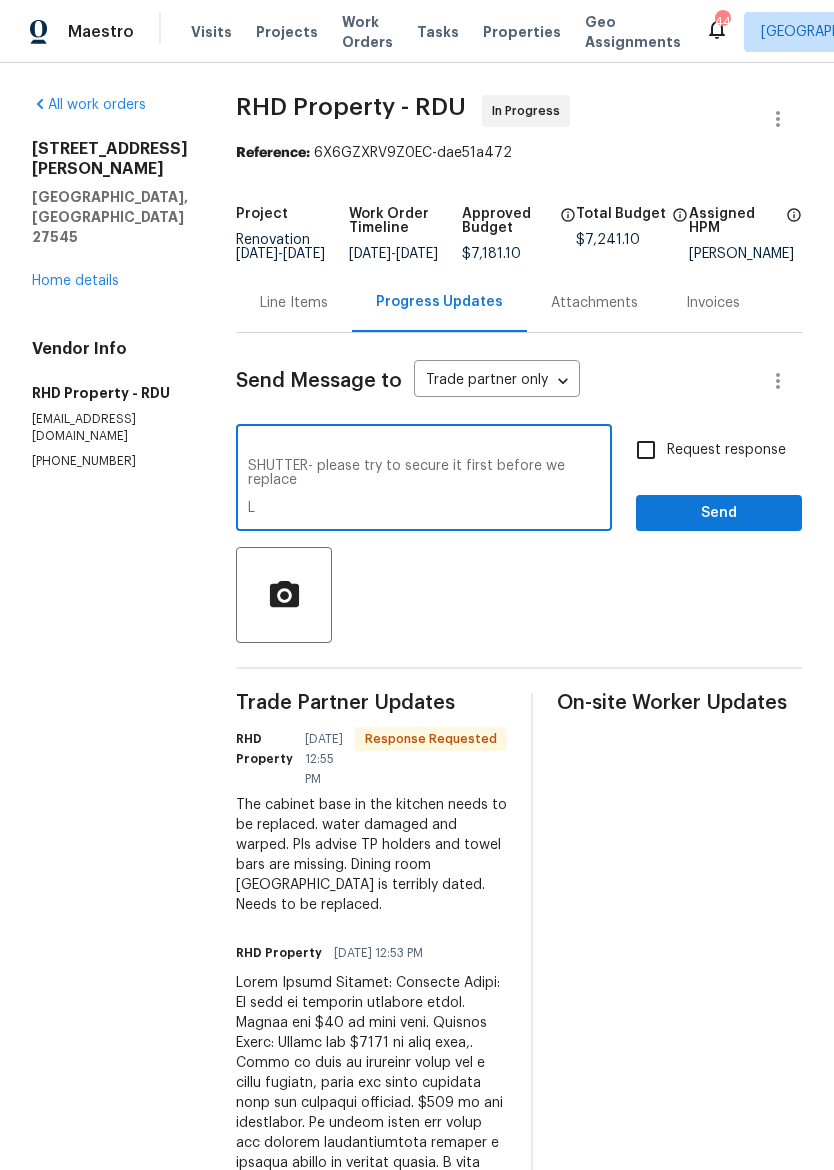 scroll, scrollTop: 182, scrollLeft: 0, axis: vertical 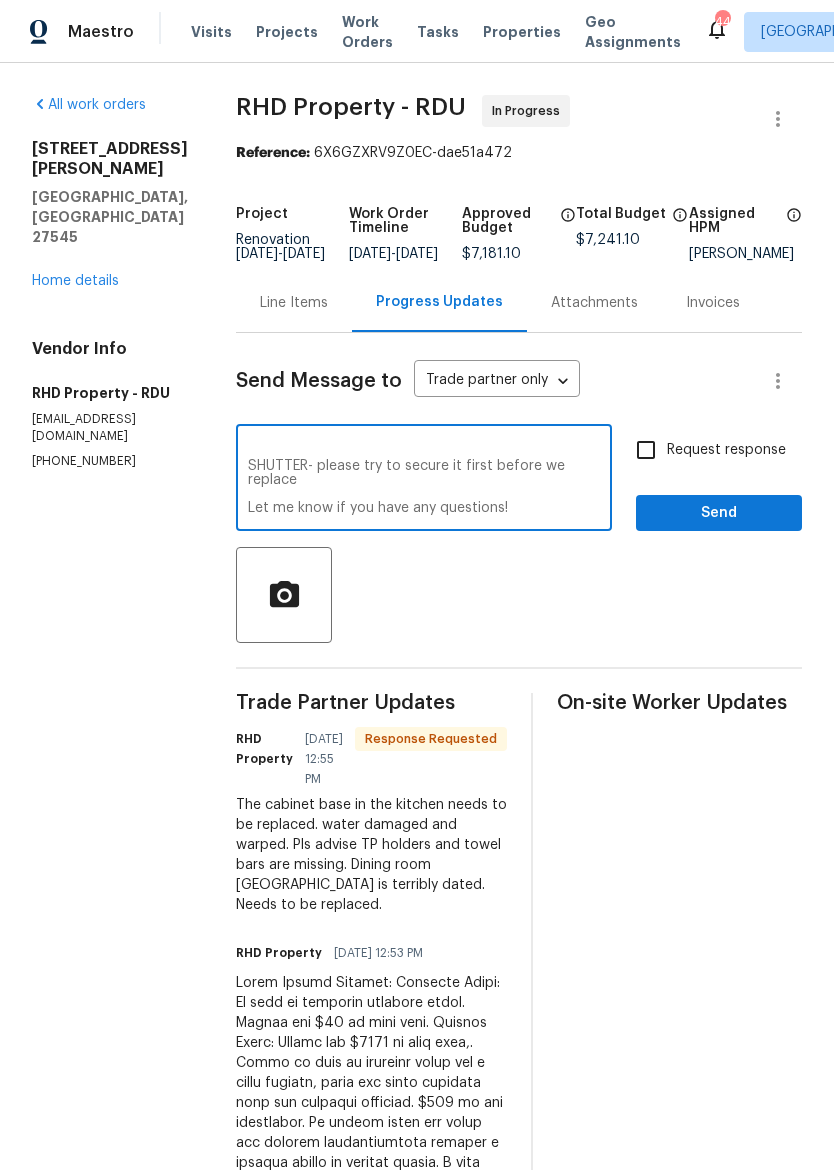 type on "Good morning!
I have updated the below items.
Cabinet painting
Drywall repair
Texture ceiling repair
Replace 4 rusted vent registers
Remove alarm system
Add toilet paper holders only
Paint handrail
Replace sink cabinet base
All interior lighting to be replaced, plus side door exterior light
SHUTTER- please try to secure it first before we replace
Let me know if you have any questions!" 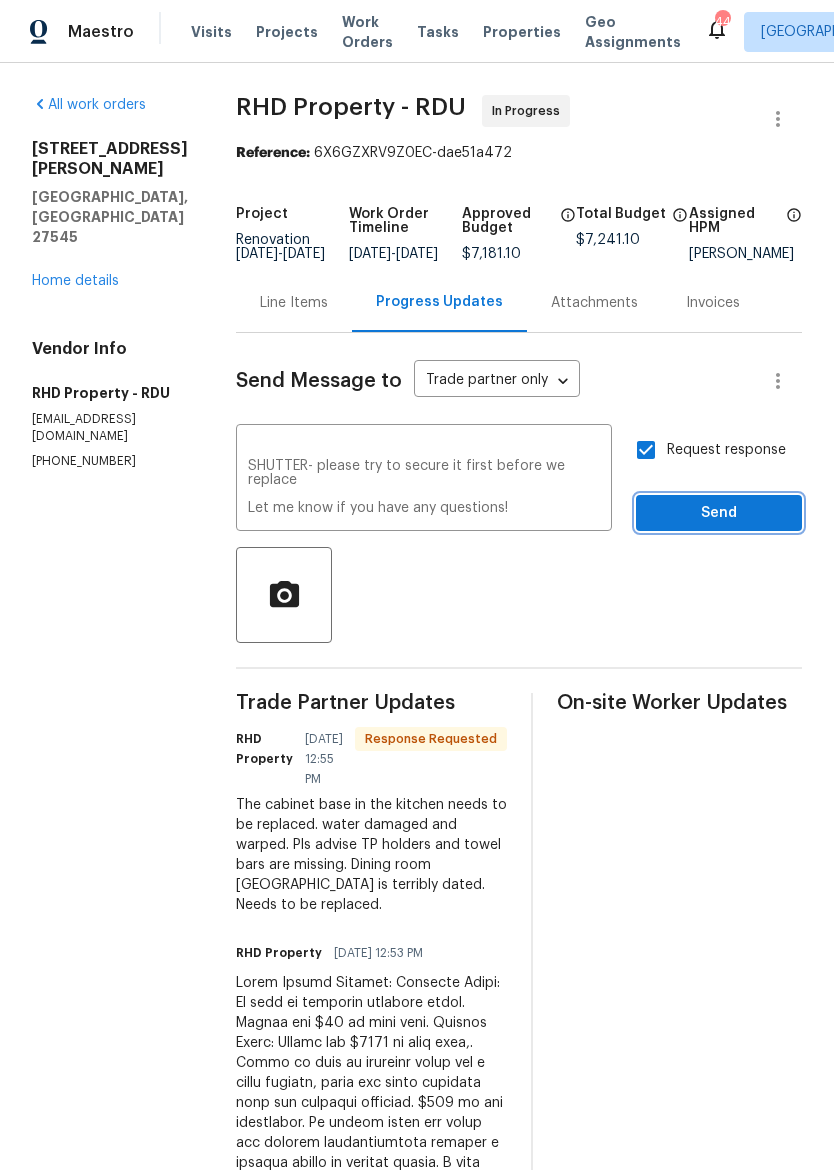click on "Send" at bounding box center [719, 513] 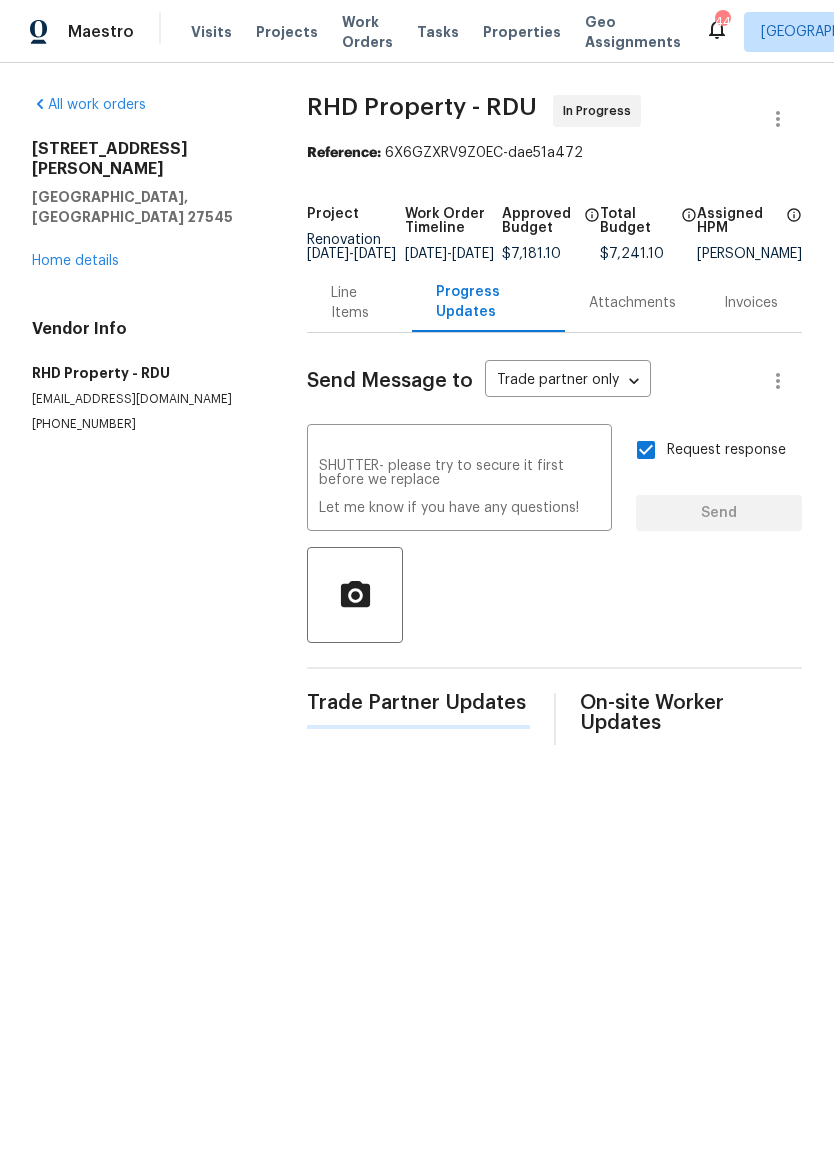 type 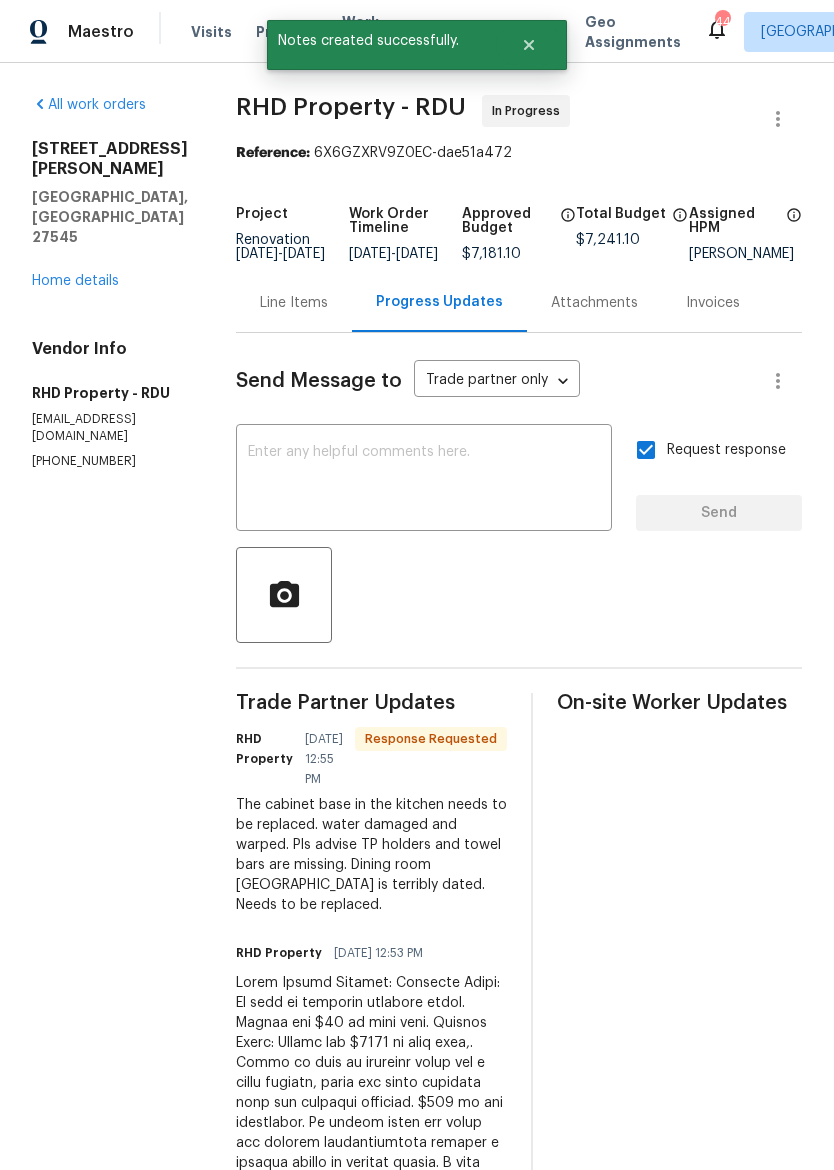 scroll, scrollTop: 0, scrollLeft: 0, axis: both 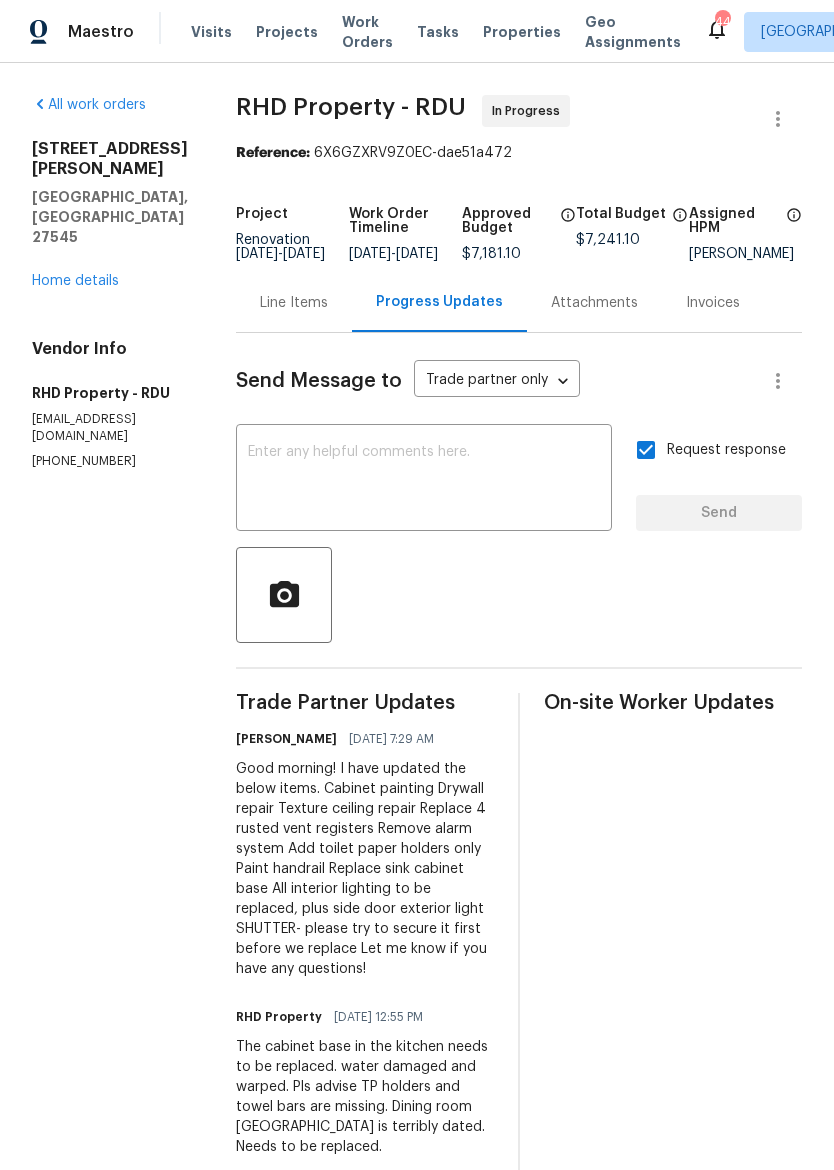 click on "Home details" at bounding box center (75, 281) 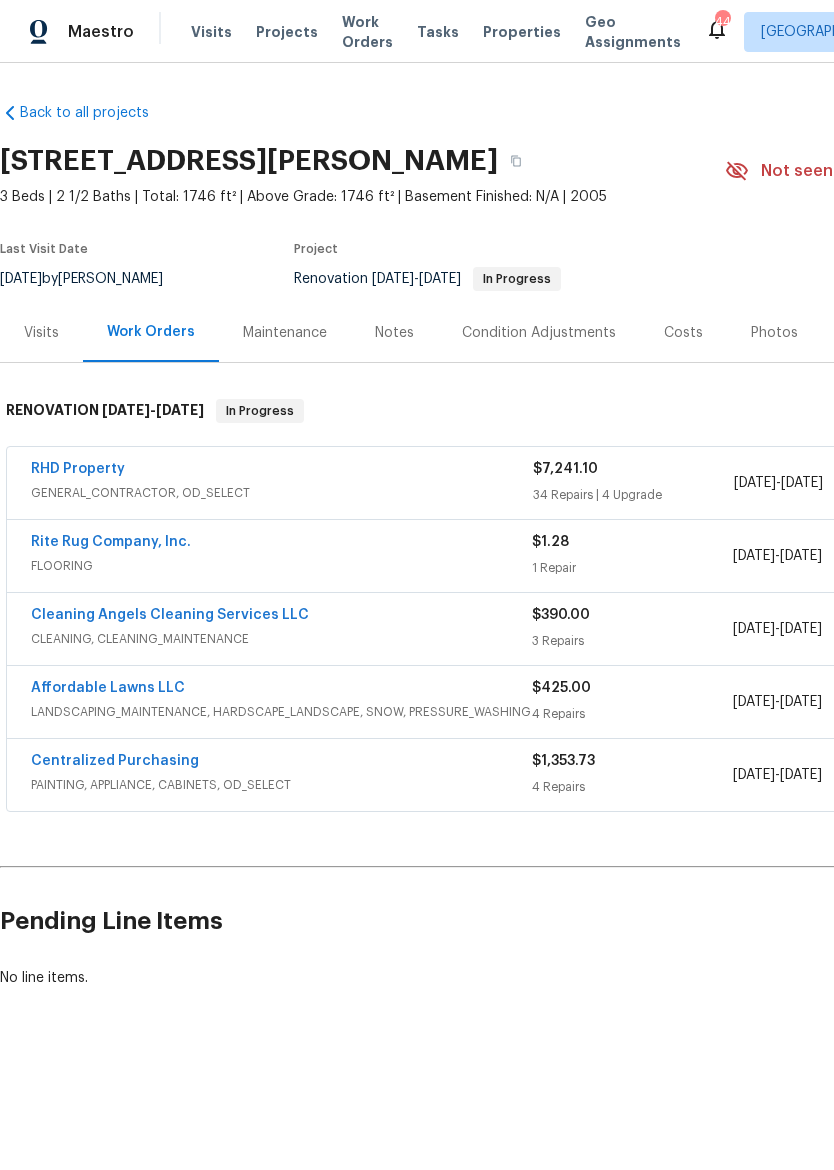 click on "Costs" at bounding box center [683, 333] 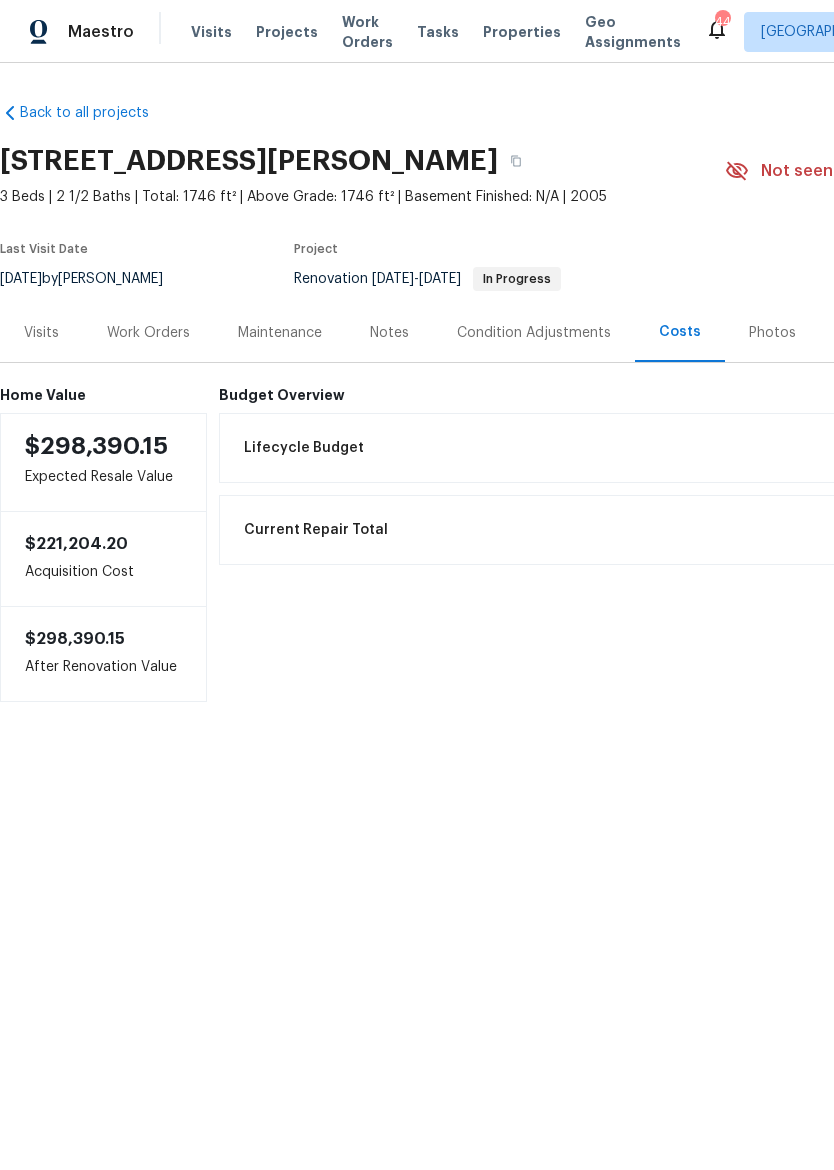 click on "Notes" at bounding box center (389, 333) 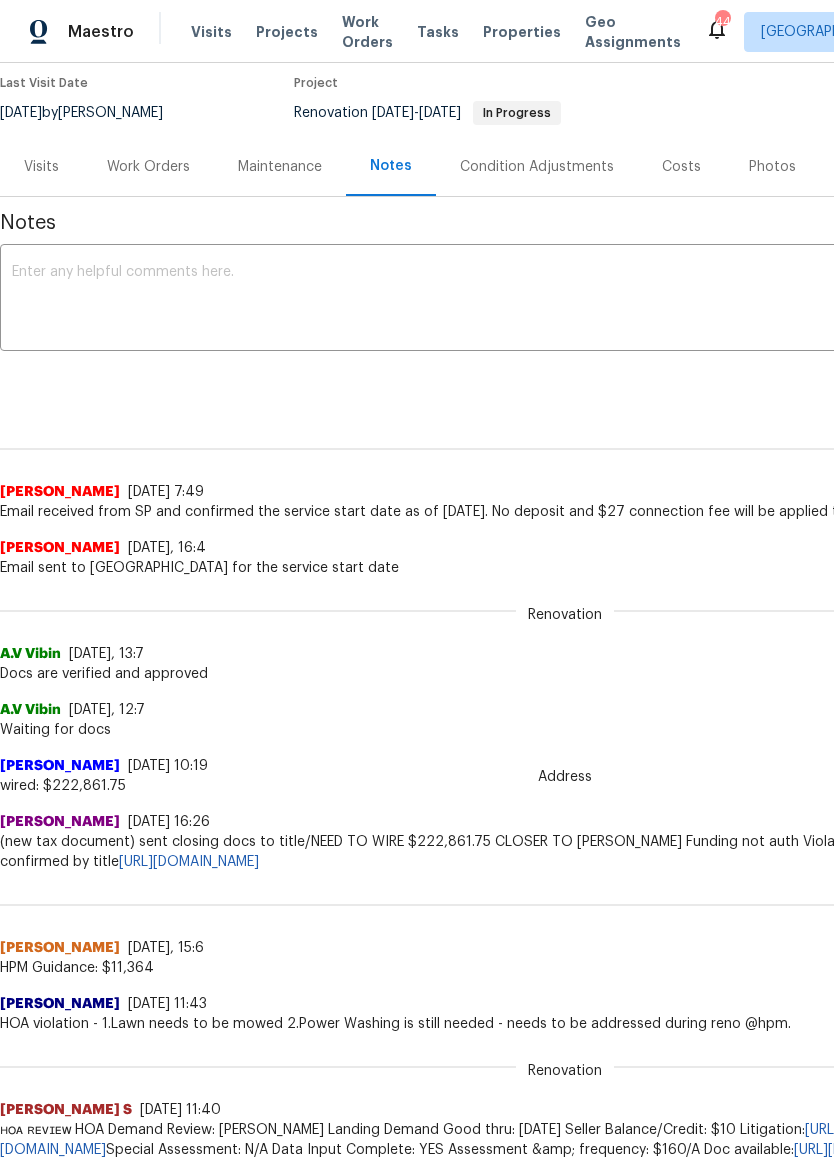 scroll, scrollTop: 166, scrollLeft: 0, axis: vertical 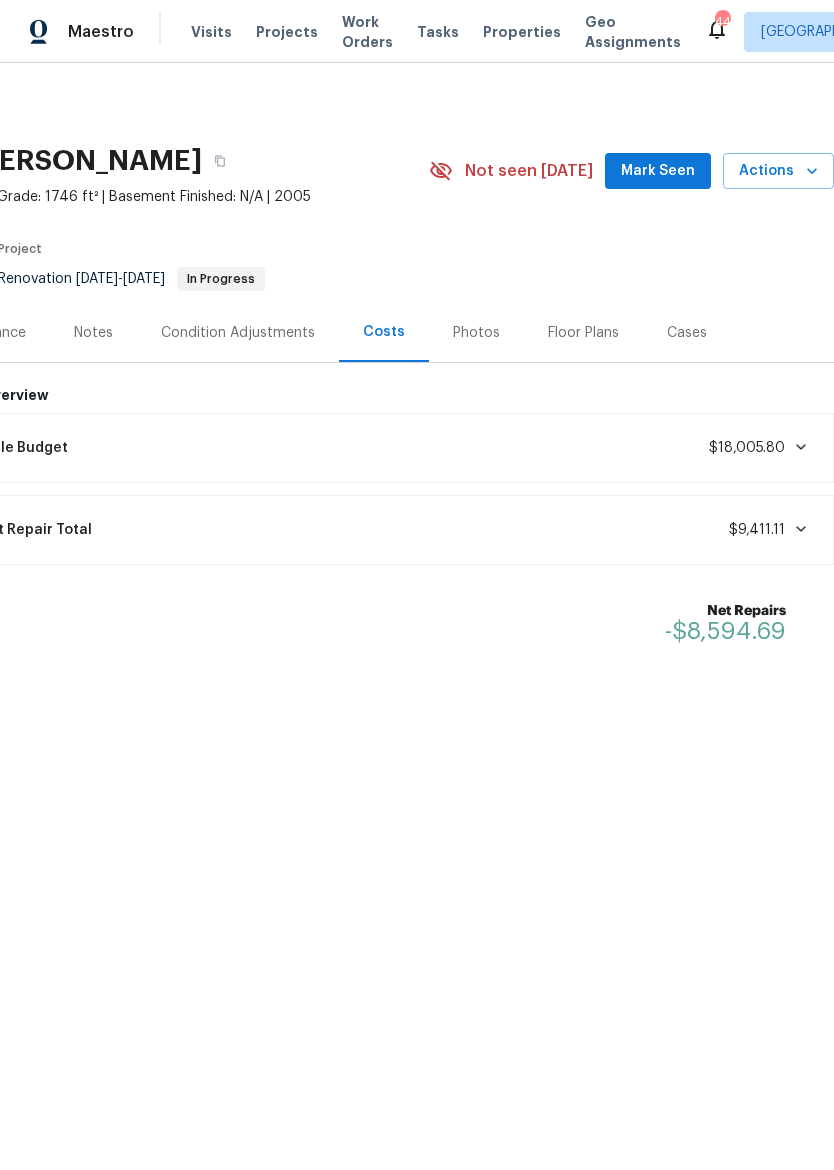 click on "Properties" at bounding box center (522, 32) 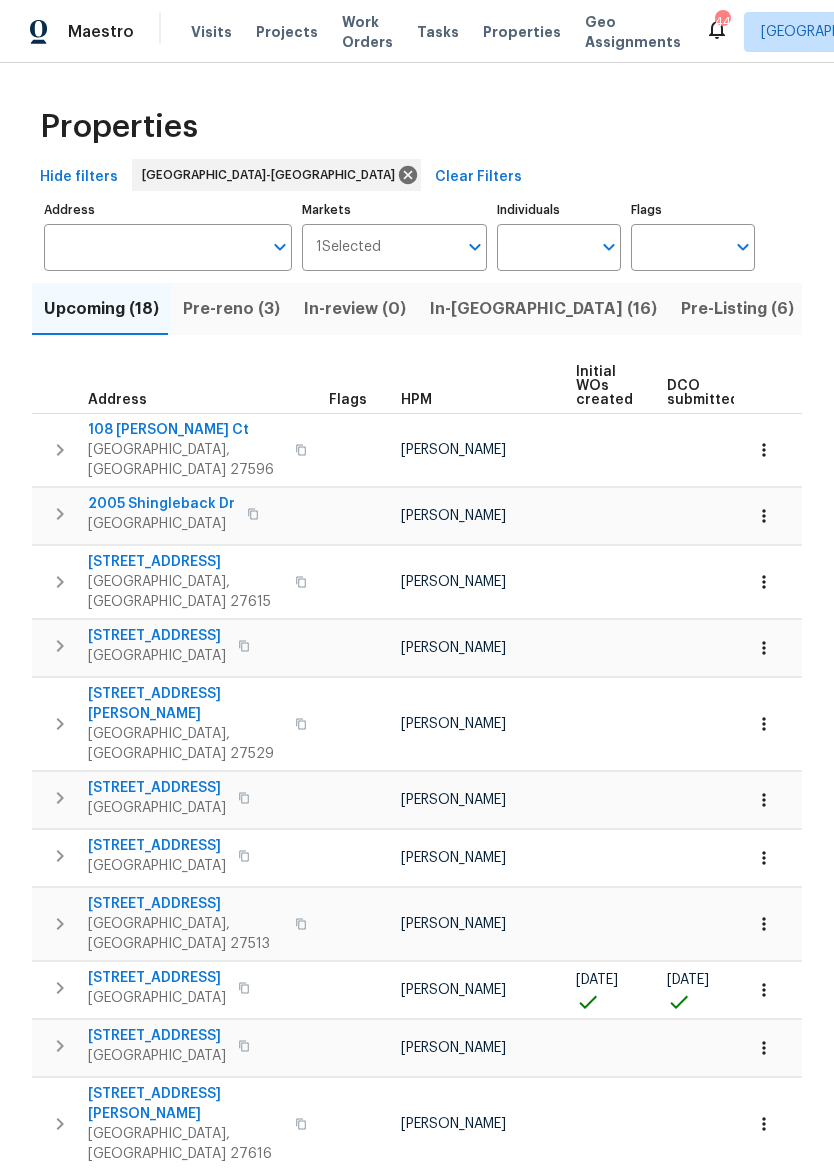 click on "Pre-reno (3)" at bounding box center (231, 309) 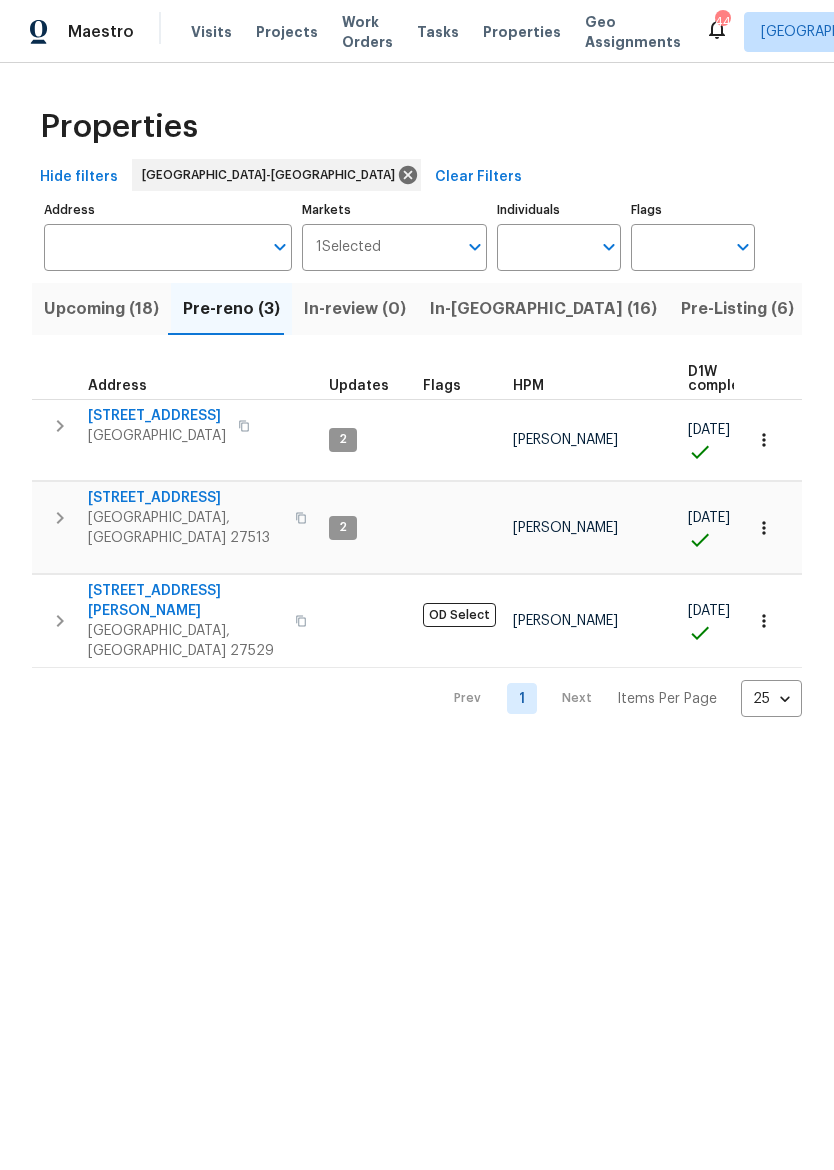 click on "[STREET_ADDRESS]" at bounding box center (157, 416) 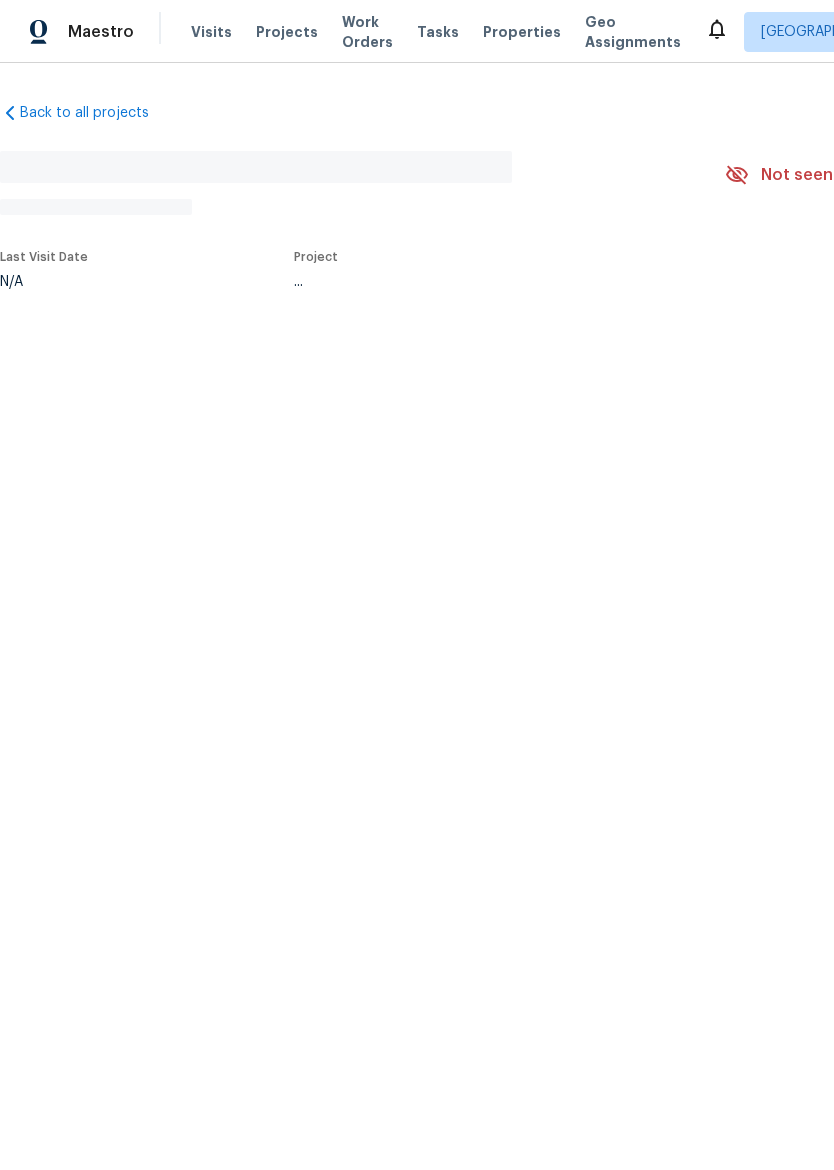 scroll, scrollTop: 0, scrollLeft: 0, axis: both 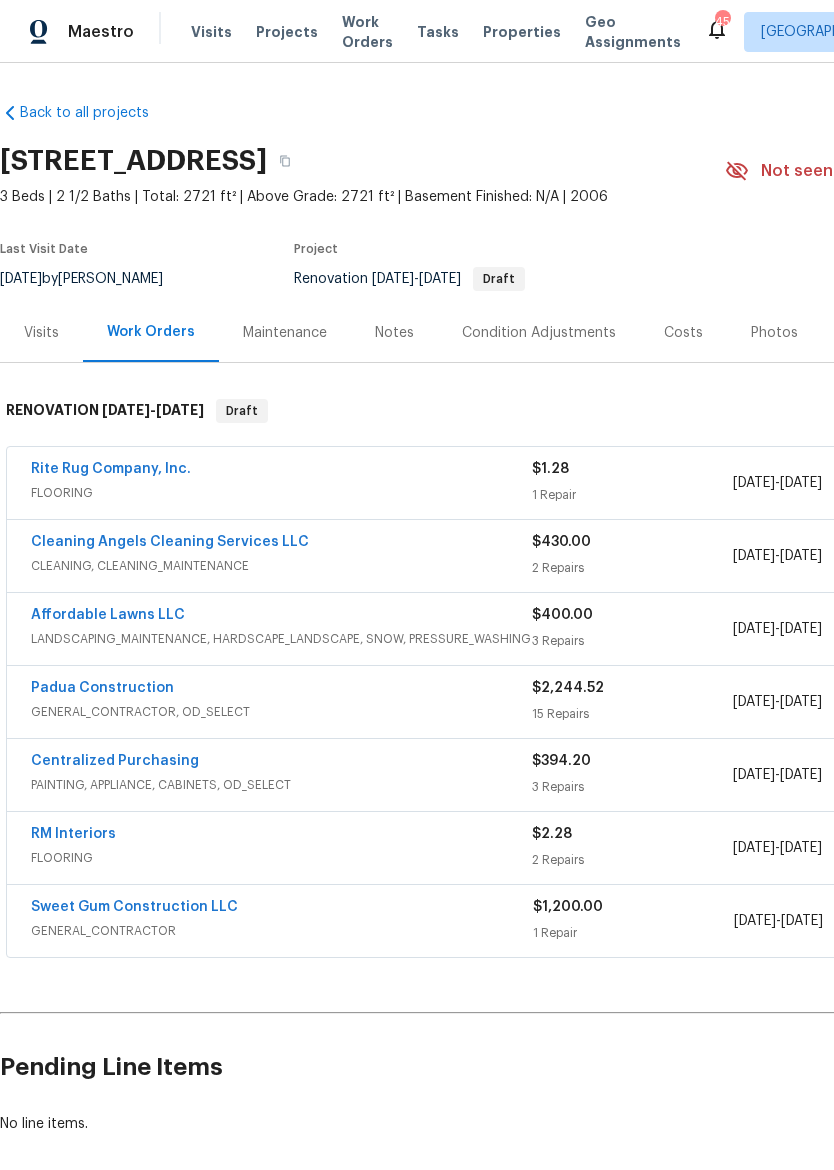click on "Padua Construction" at bounding box center [102, 688] 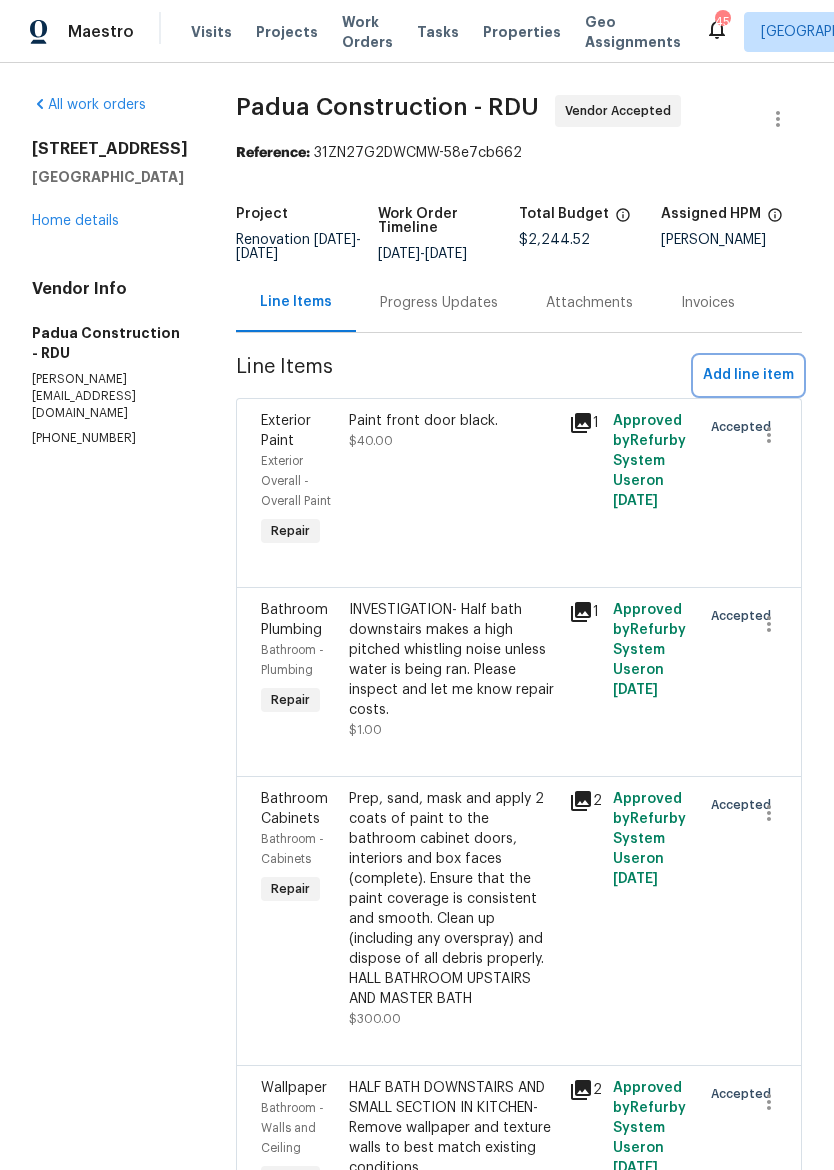 click on "Add line item" at bounding box center (748, 375) 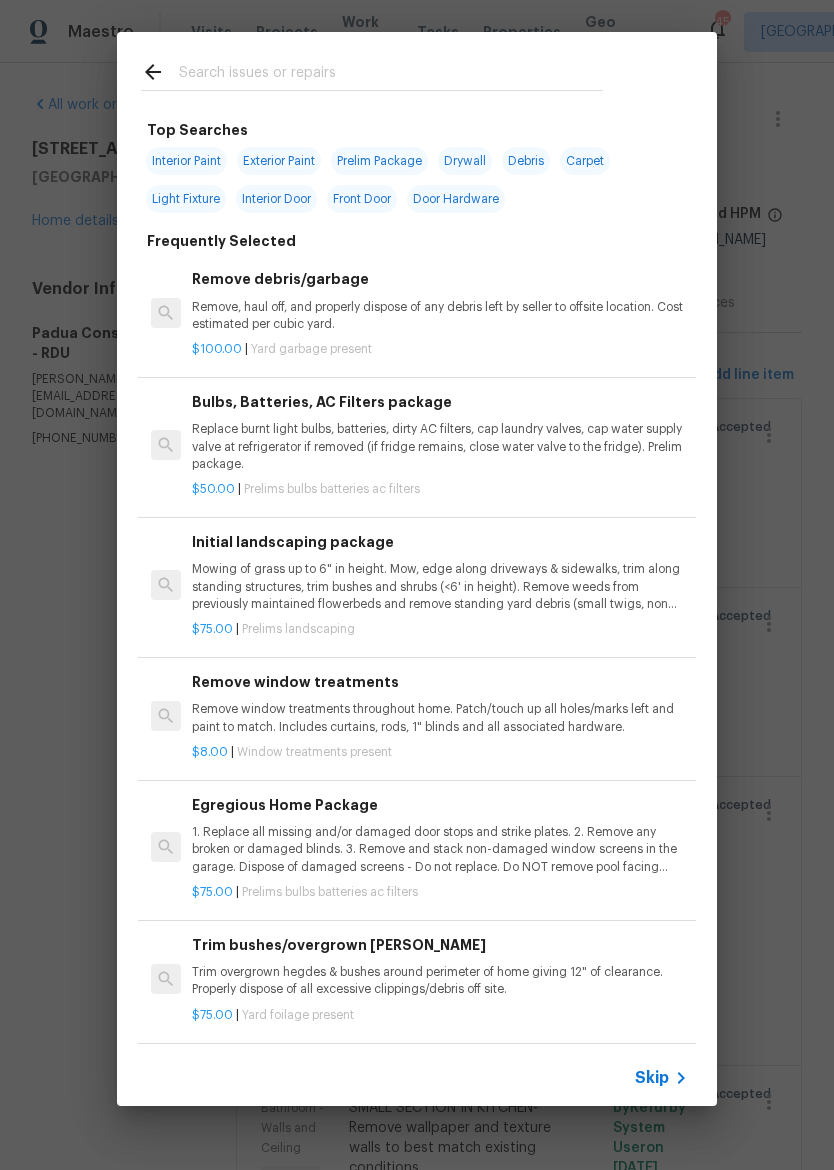 click at bounding box center (391, 75) 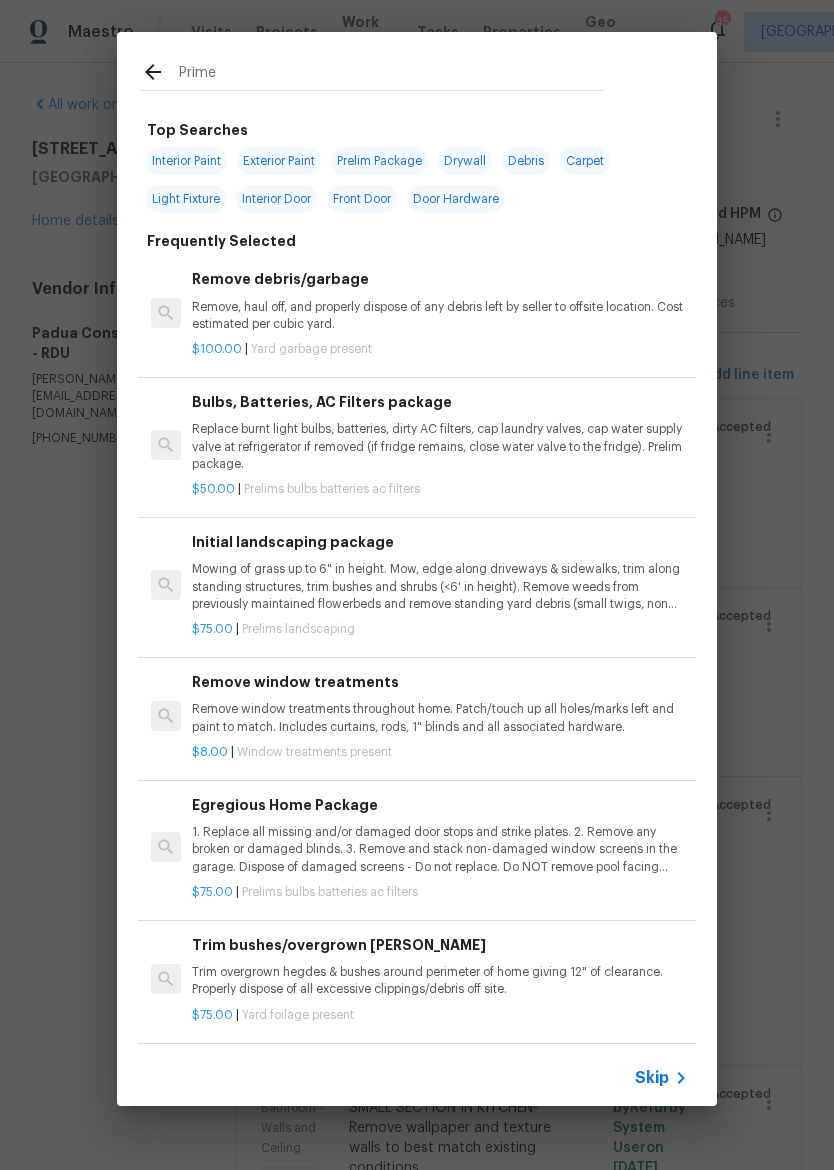 type on "Primer" 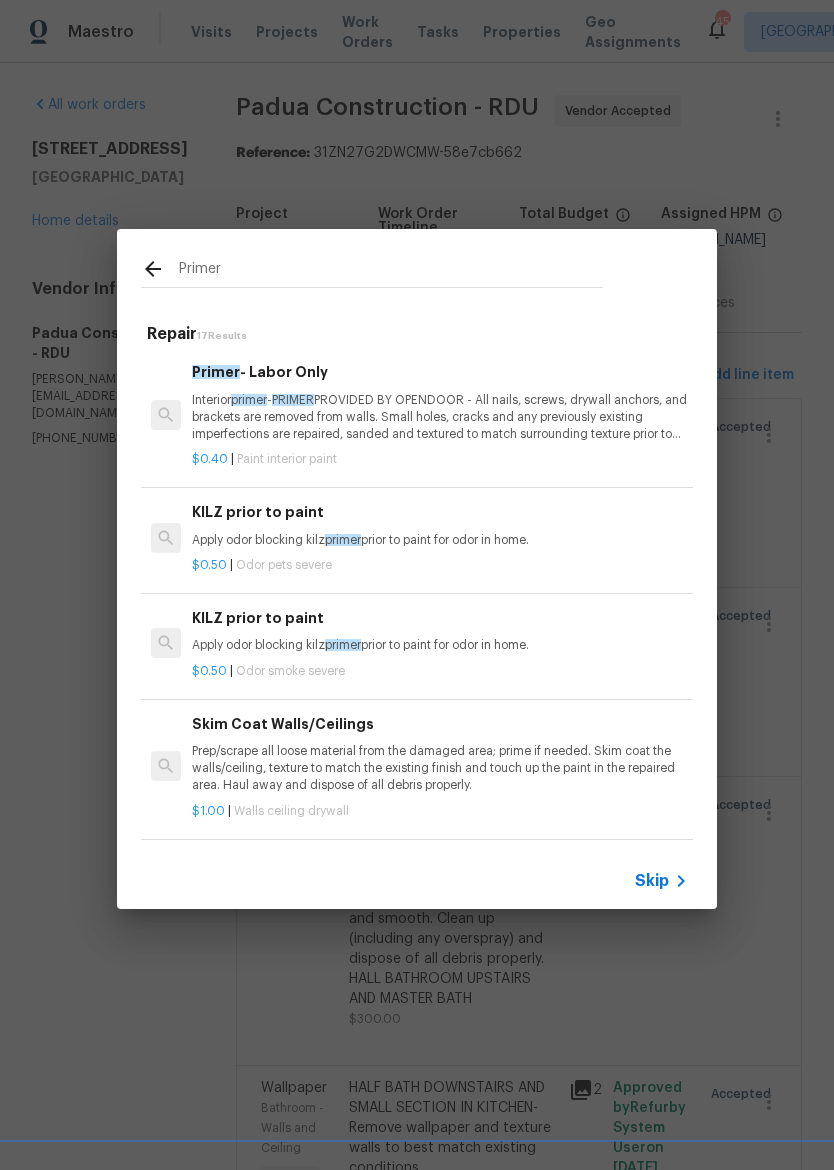 click on "Interior  primer  -  PRIMER  PROVIDED BY OPENDOOR - All nails, screws, drywall anchors, and brackets are removed from walls. Small holes, cracks and any previously existing imperfections are repaired, sanded and textured to match surrounding texture prior to painting. Caulk all edges/corners, windows, doors, counters, tubs/showers and baseboards." at bounding box center (440, 417) 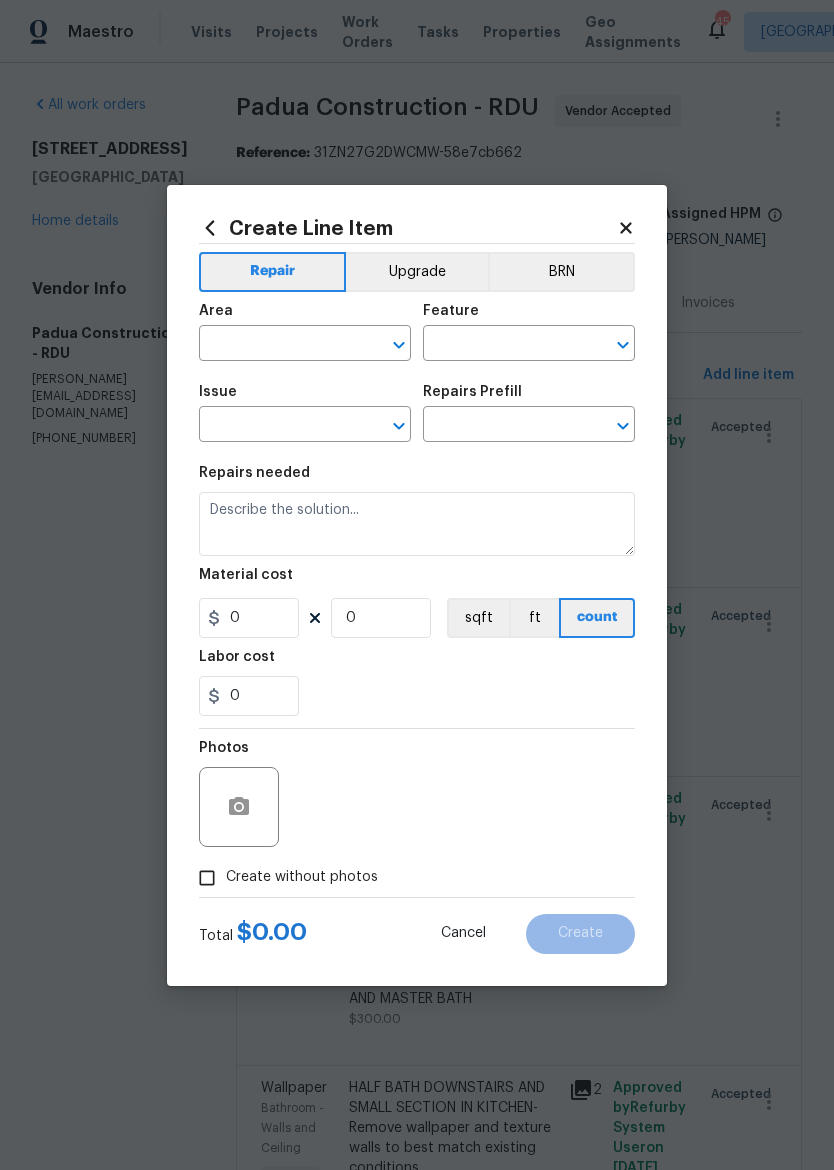 type on "Overall Paint" 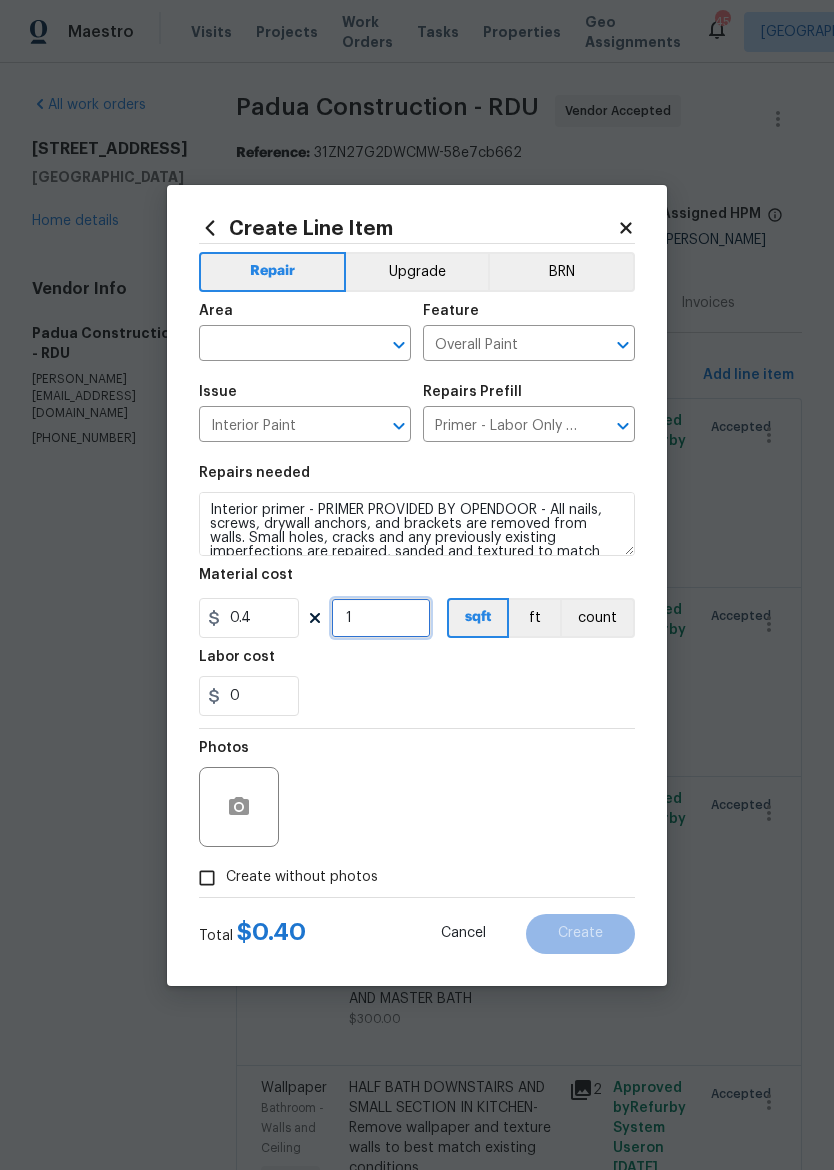 click on "1" at bounding box center [381, 618] 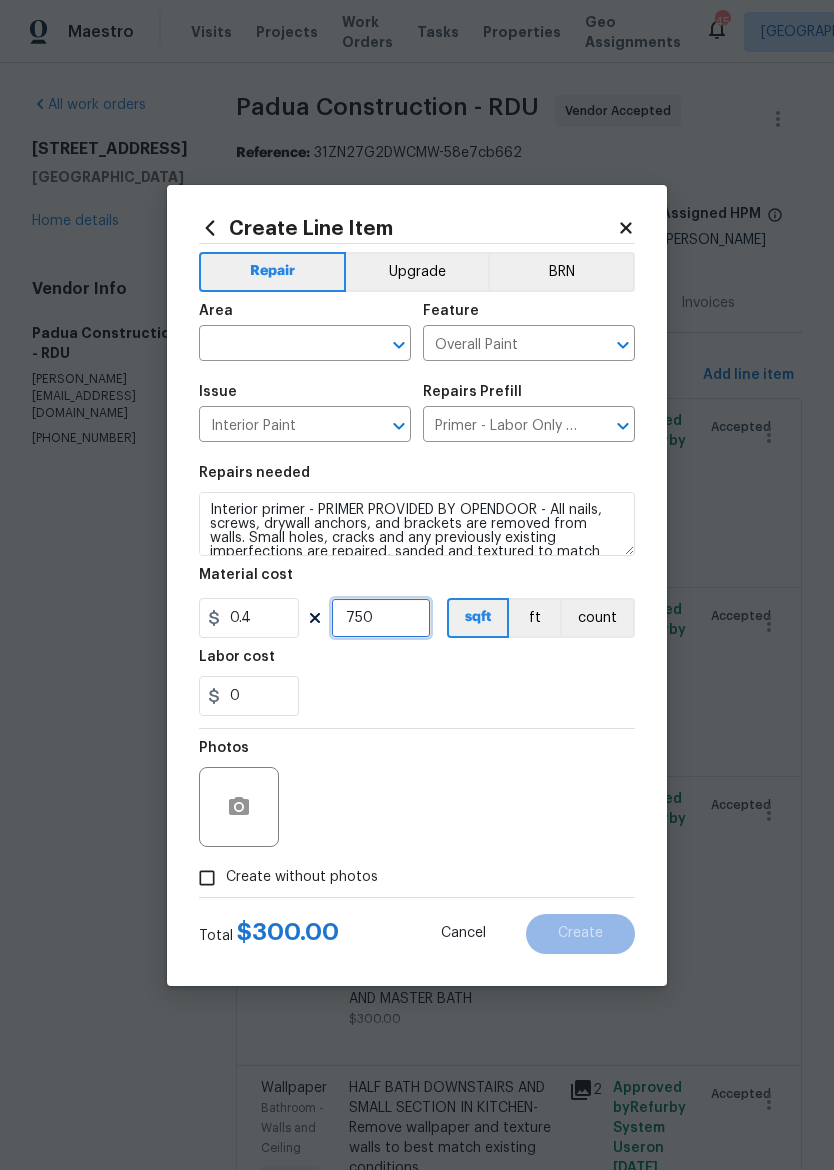 type on "750" 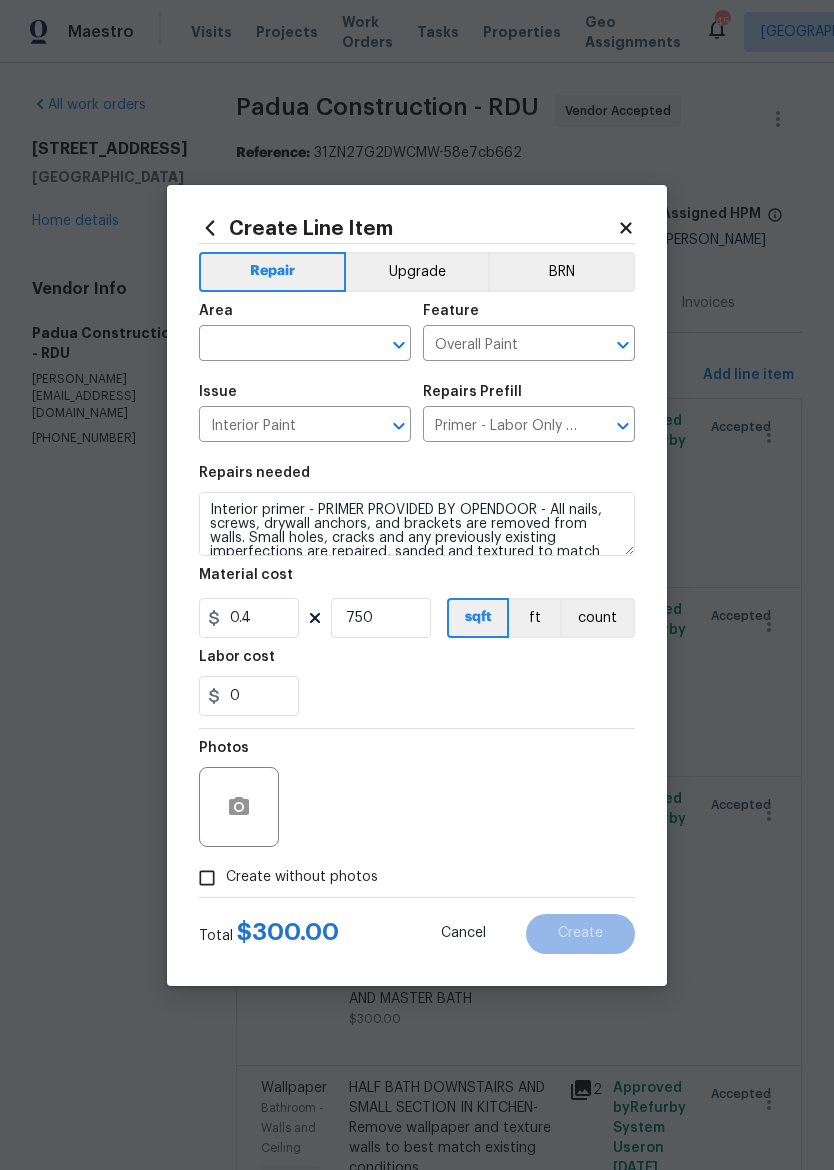 click on "0" at bounding box center (417, 696) 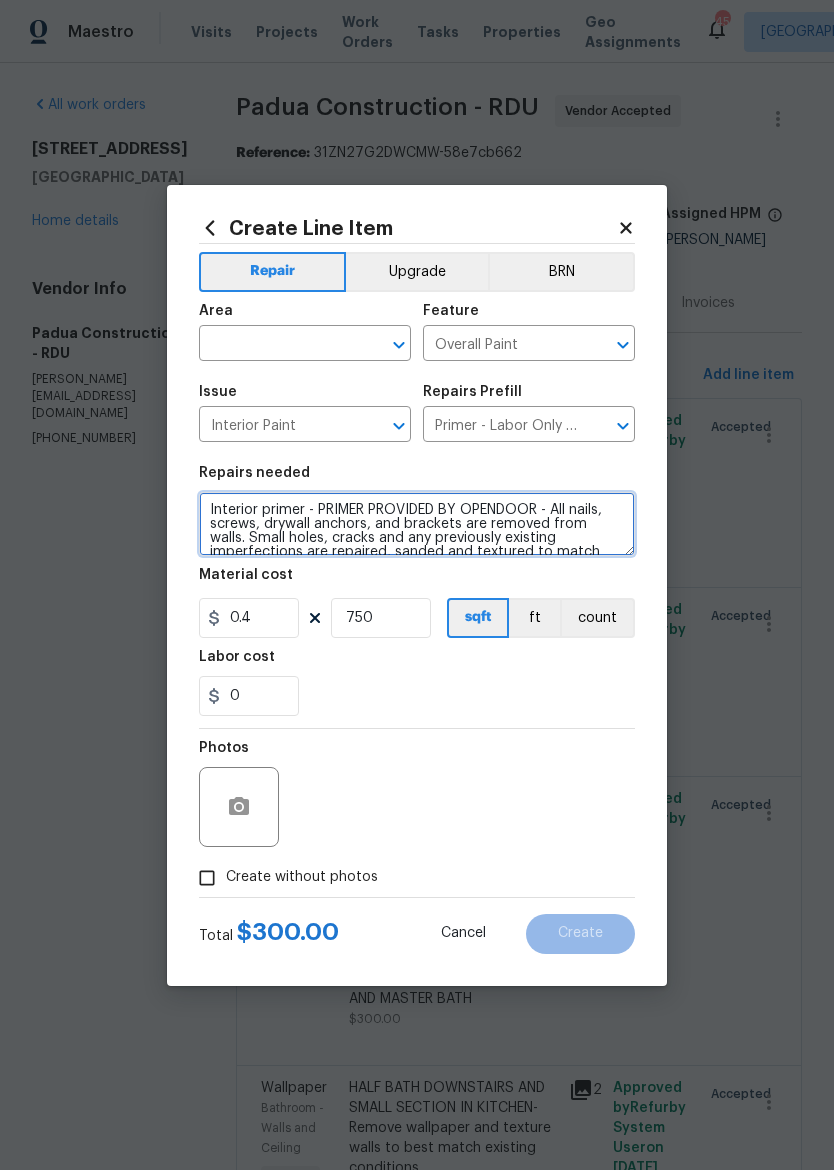 click on "Interior primer - PRIMER PROVIDED BY OPENDOOR - All nails, screws, drywall anchors, and brackets are removed from walls. Small holes, cracks and any previously existing imperfections are repaired, sanded and textured to match surrounding texture prior to painting. Caulk all edges/corners, windows, doors, counters, tubs/showers and baseboards." at bounding box center (417, 524) 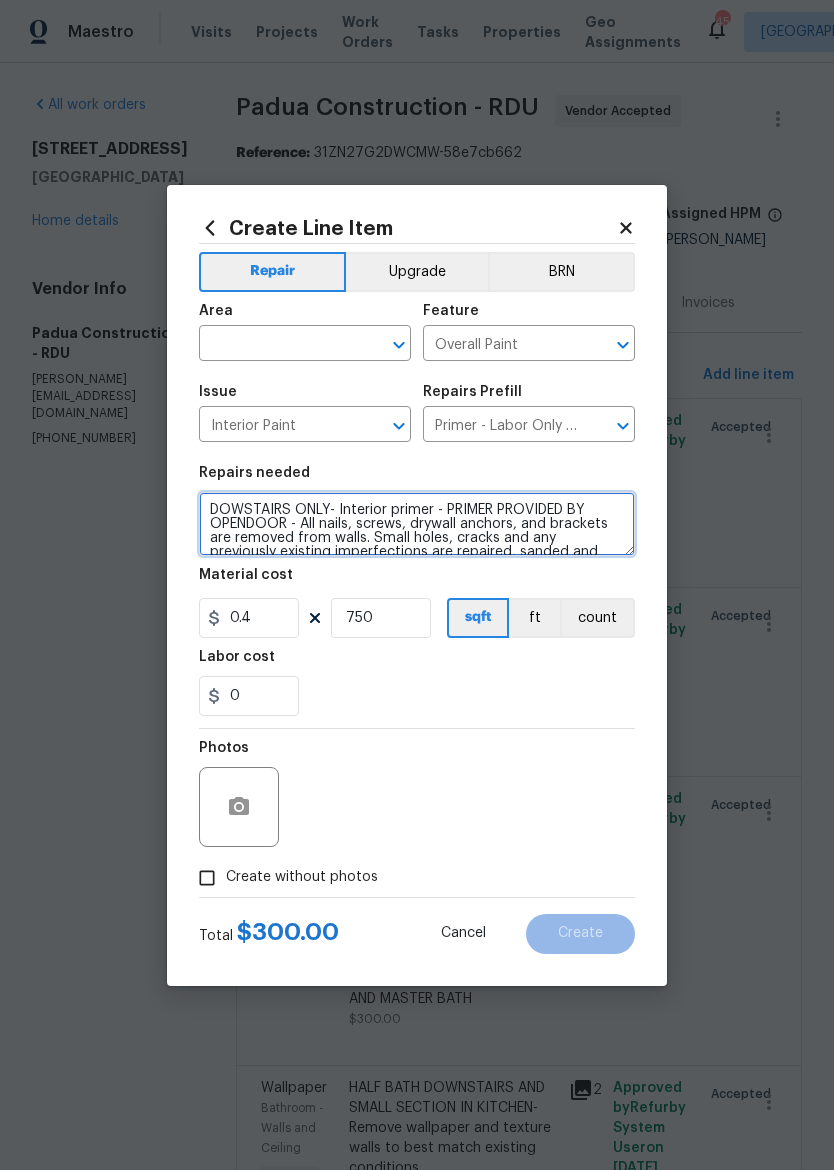 type on "DOWSTAIRS ONLY- Interior primer - PRIMER PROVIDED BY OPENDOOR - All nails, screws, drywall anchors, and brackets are removed from walls. Small holes, cracks and any previously existing imperfections are repaired, sanded and textured to match surrounding texture prior to painting. Caulk all edges/corners, windows, doors, counters, tubs/showers and baseboards." 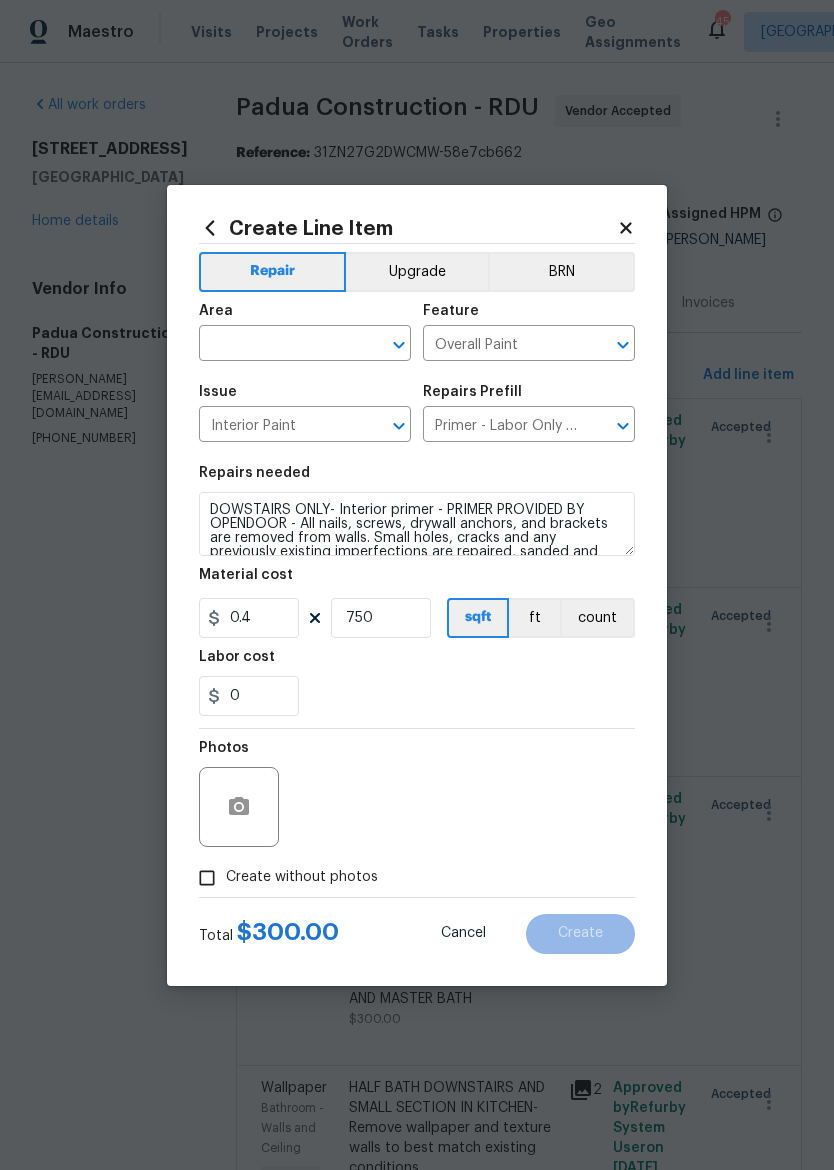 click at bounding box center [277, 345] 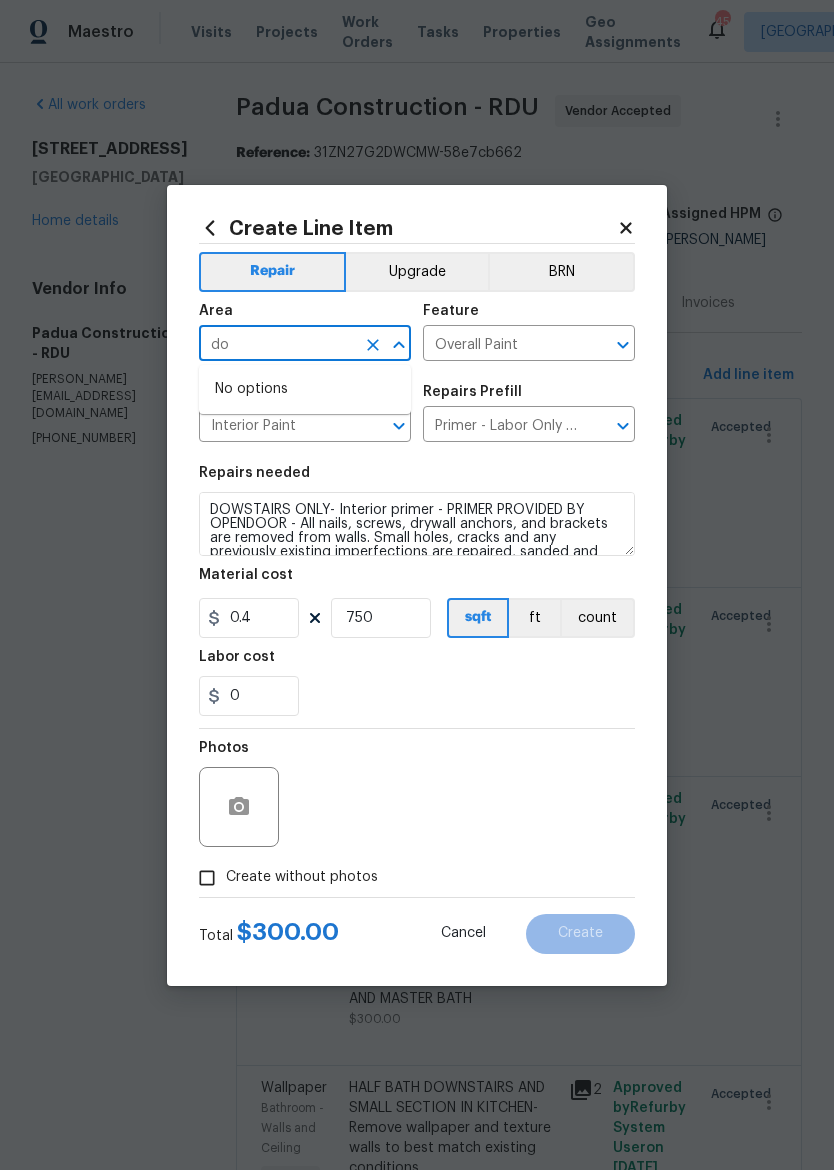 type on "d" 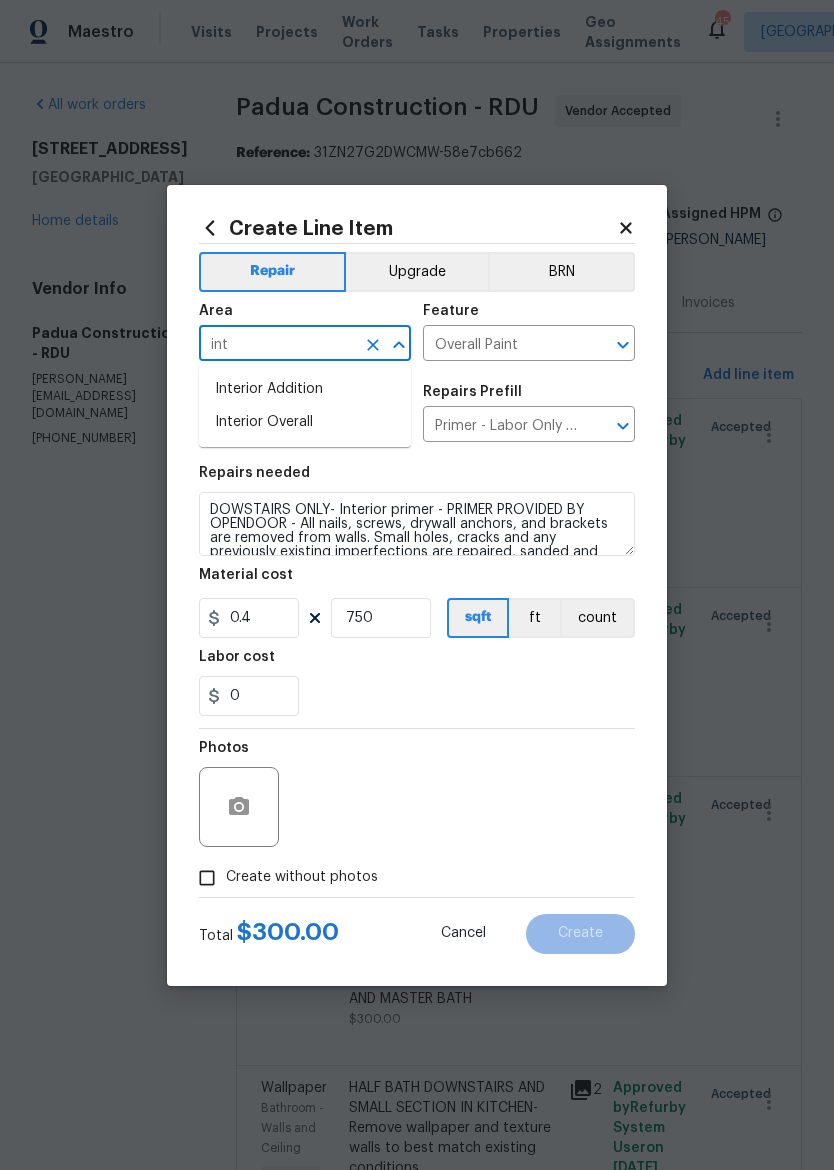click on "Interior Overall" at bounding box center [305, 422] 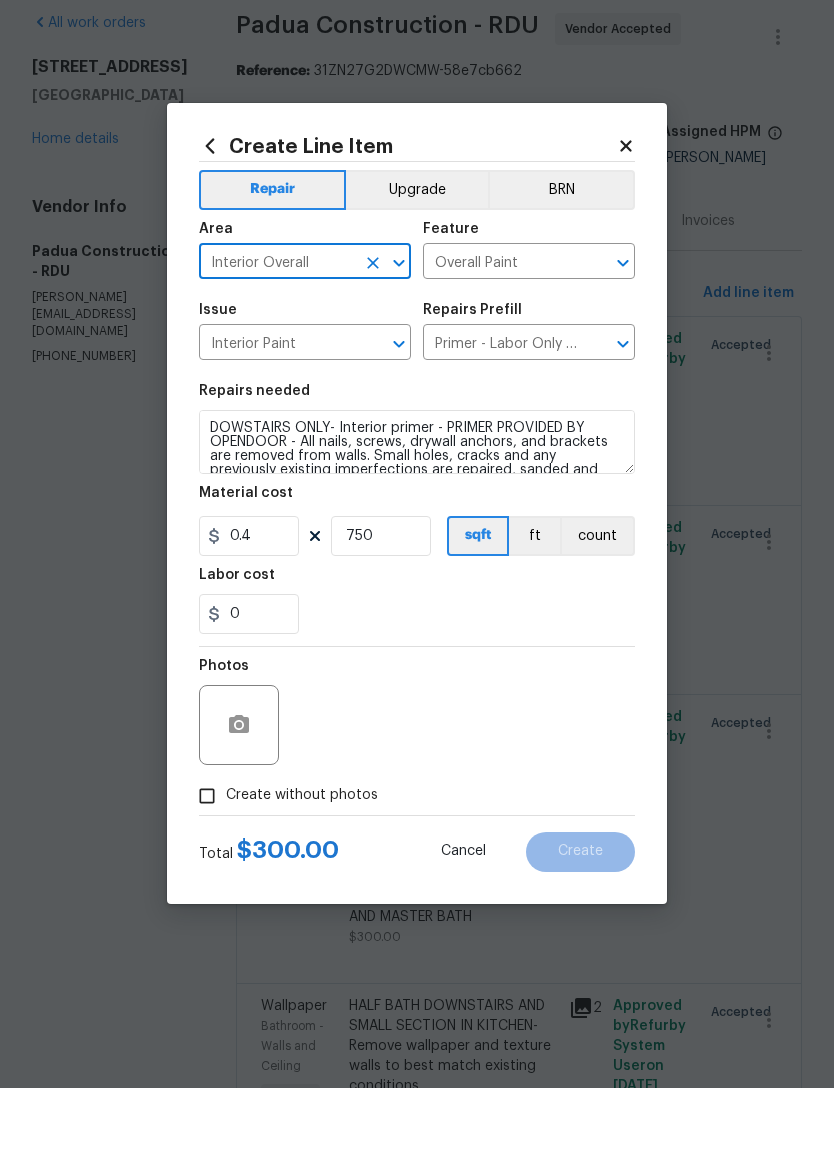 click at bounding box center (239, 807) 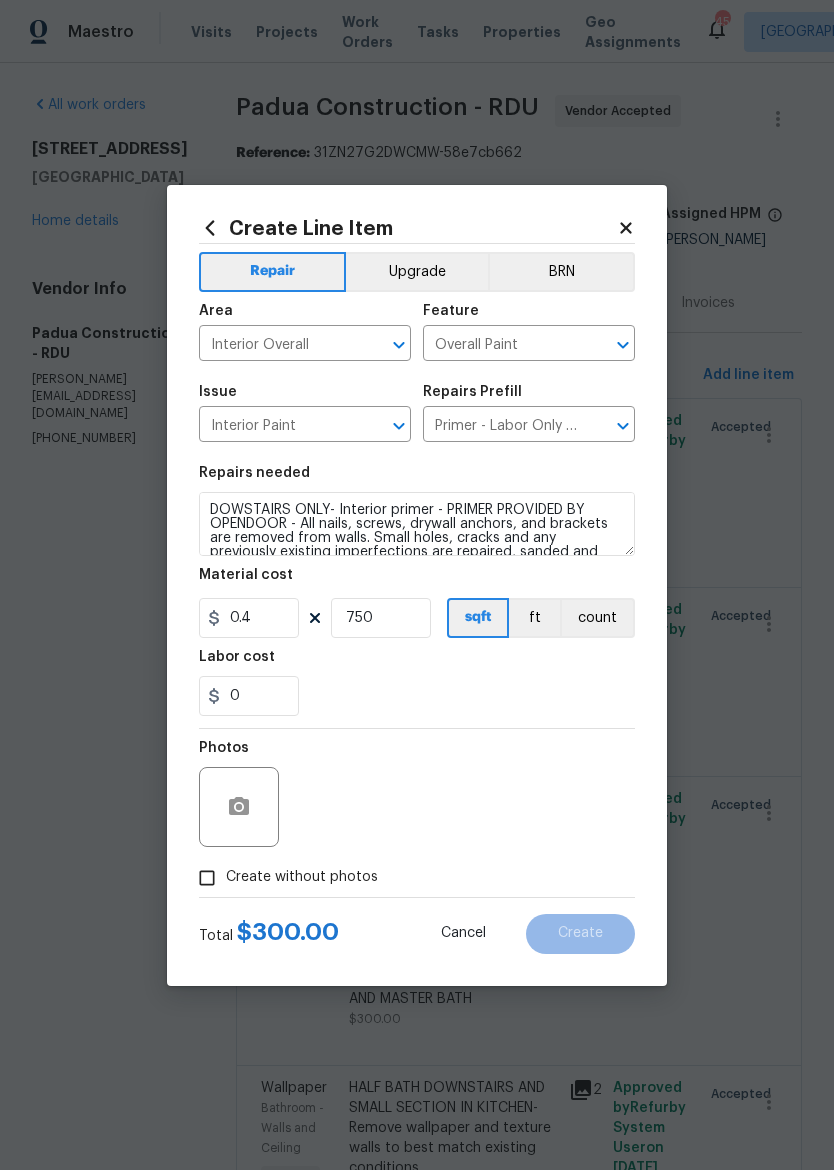 click at bounding box center [239, 807] 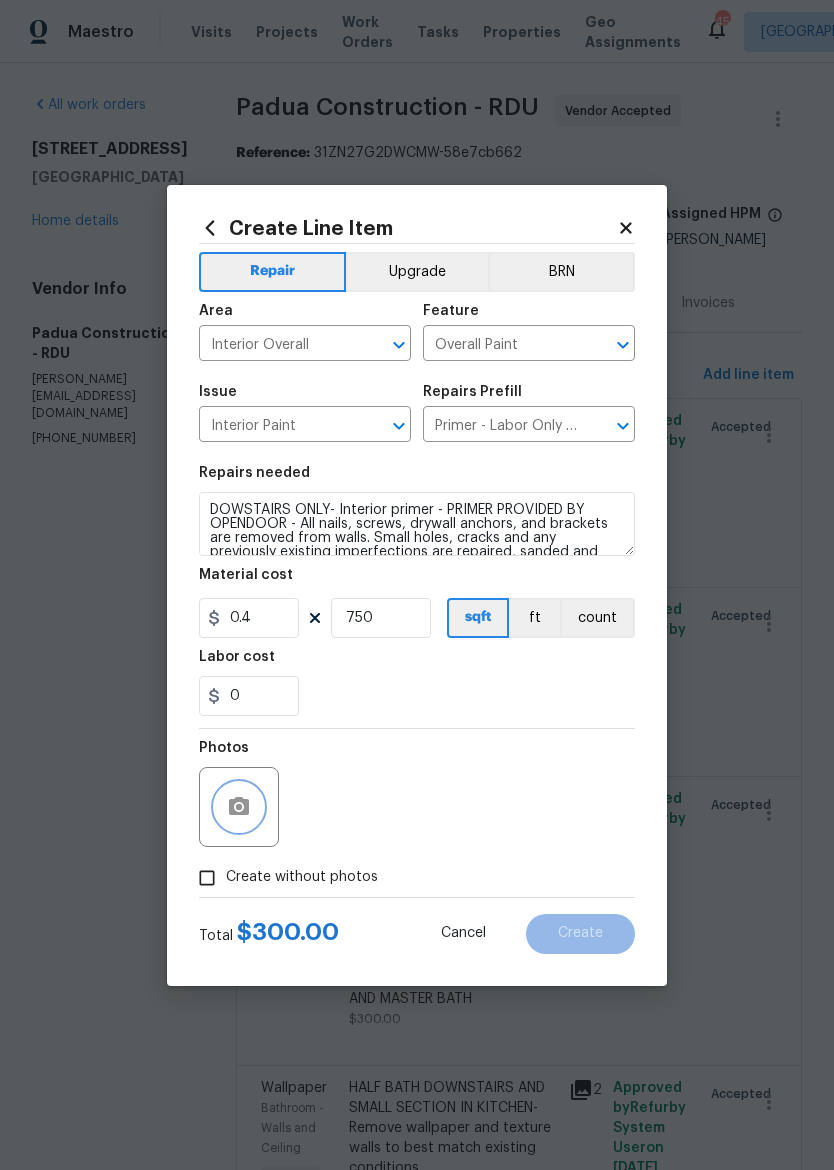 click at bounding box center [239, 807] 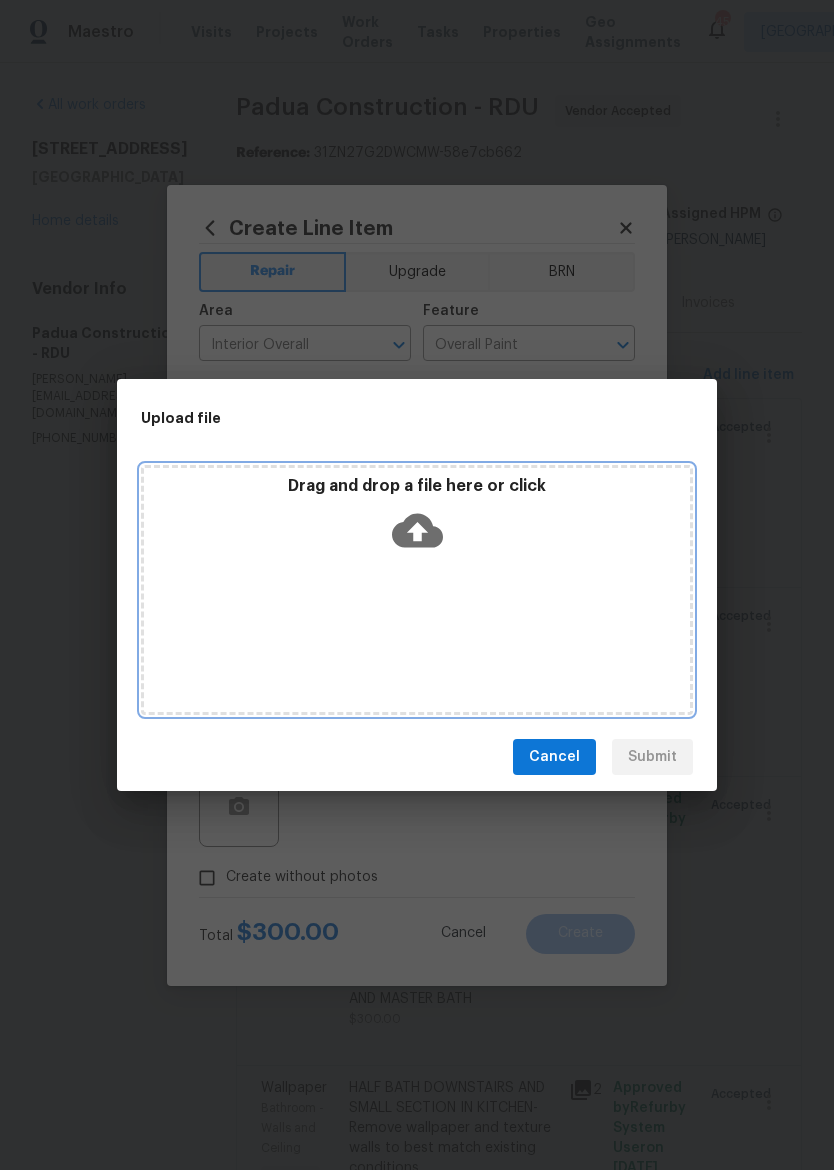 click on "Drag and drop a file here or click" at bounding box center (417, 519) 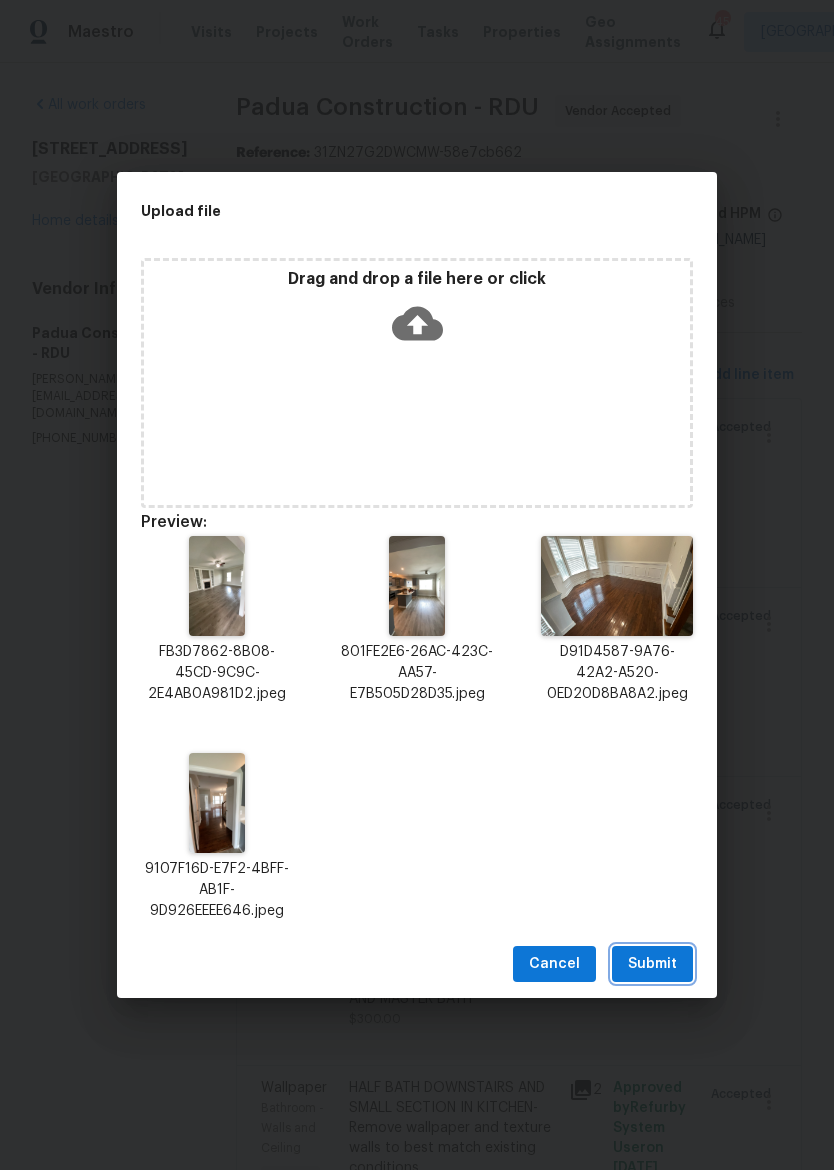 click on "Submit" at bounding box center (652, 964) 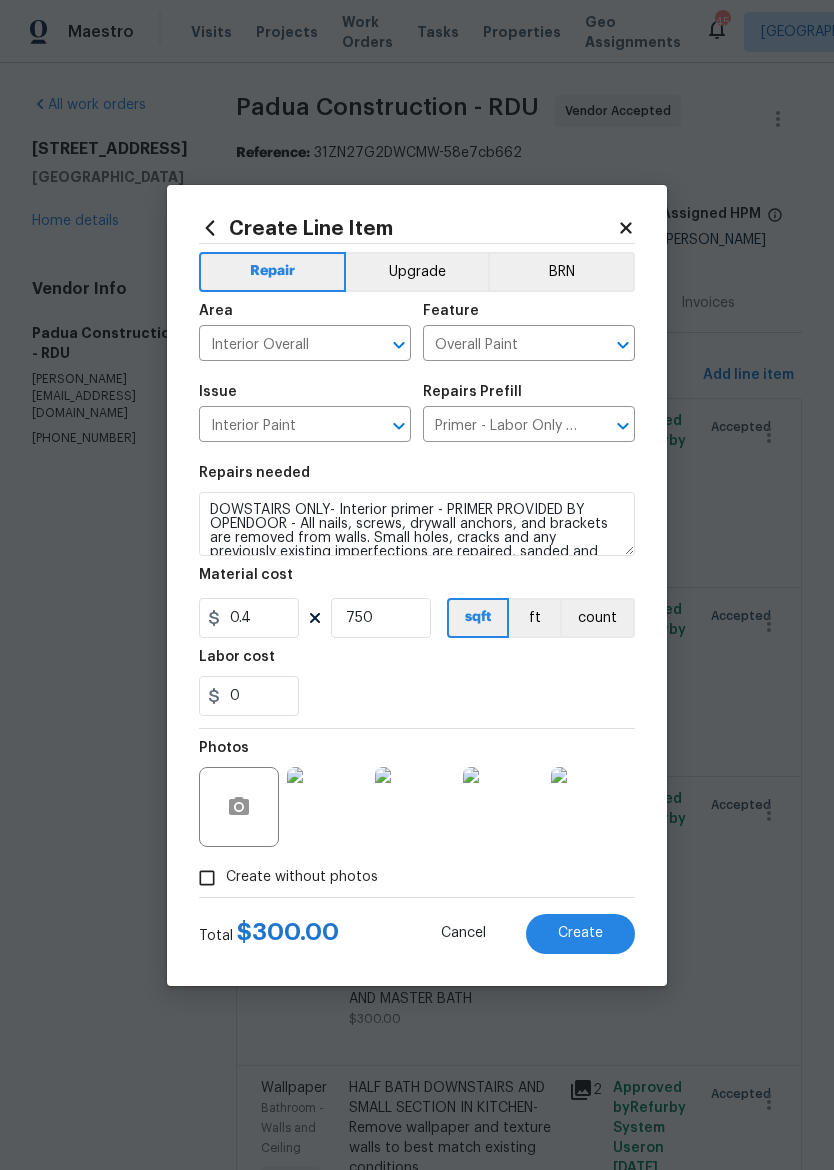 click on "Create" at bounding box center (580, 934) 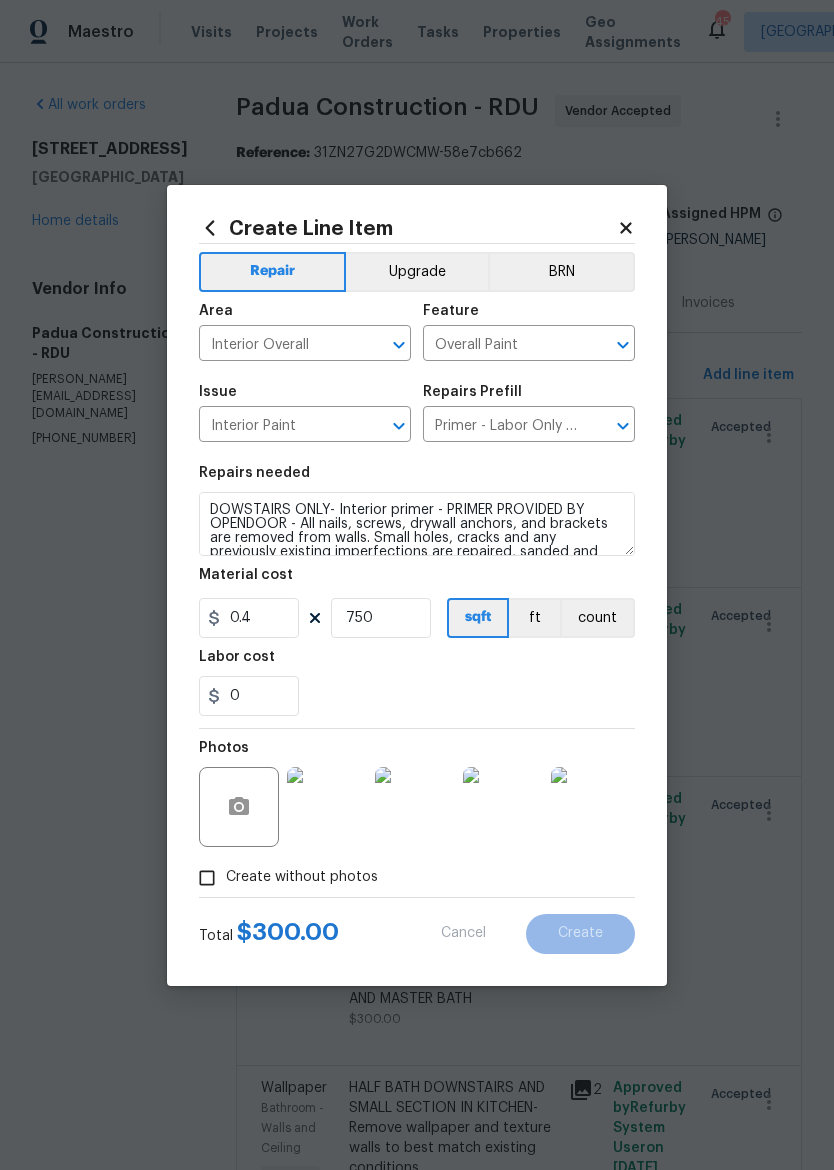 type 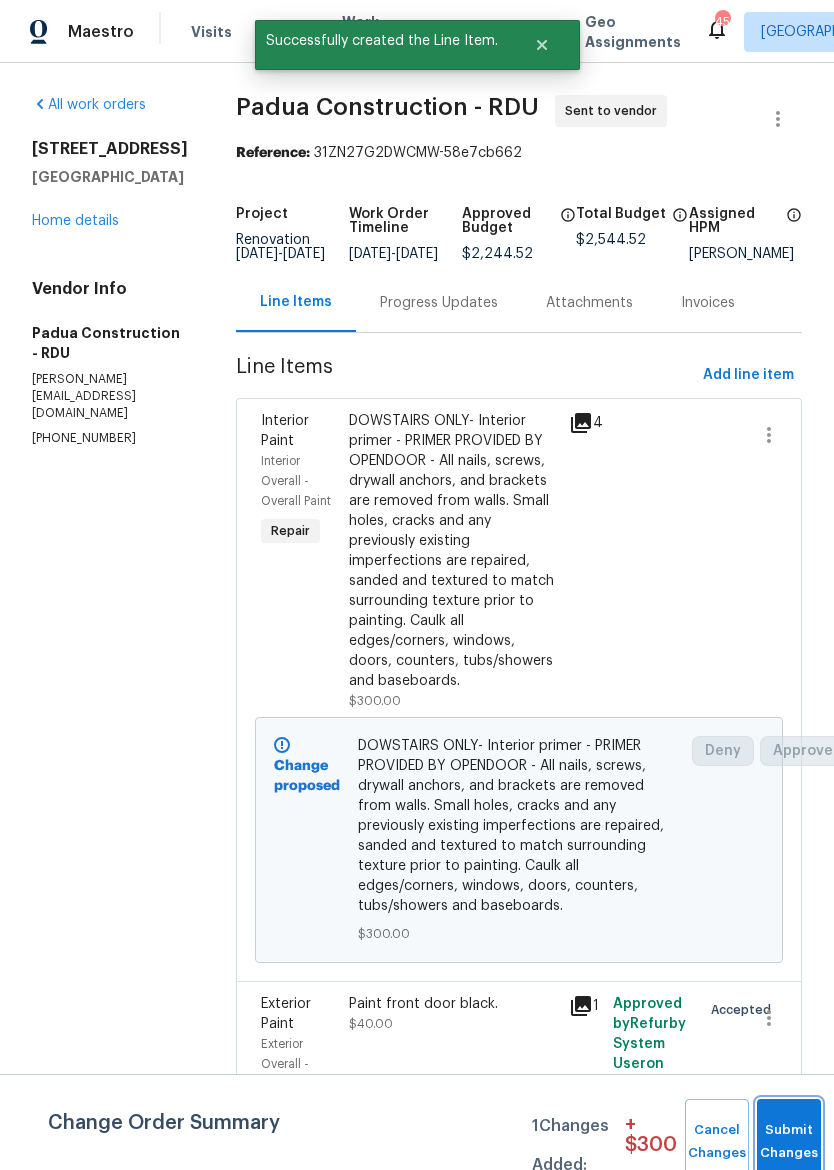 click on "Submit Changes" at bounding box center (789, 1142) 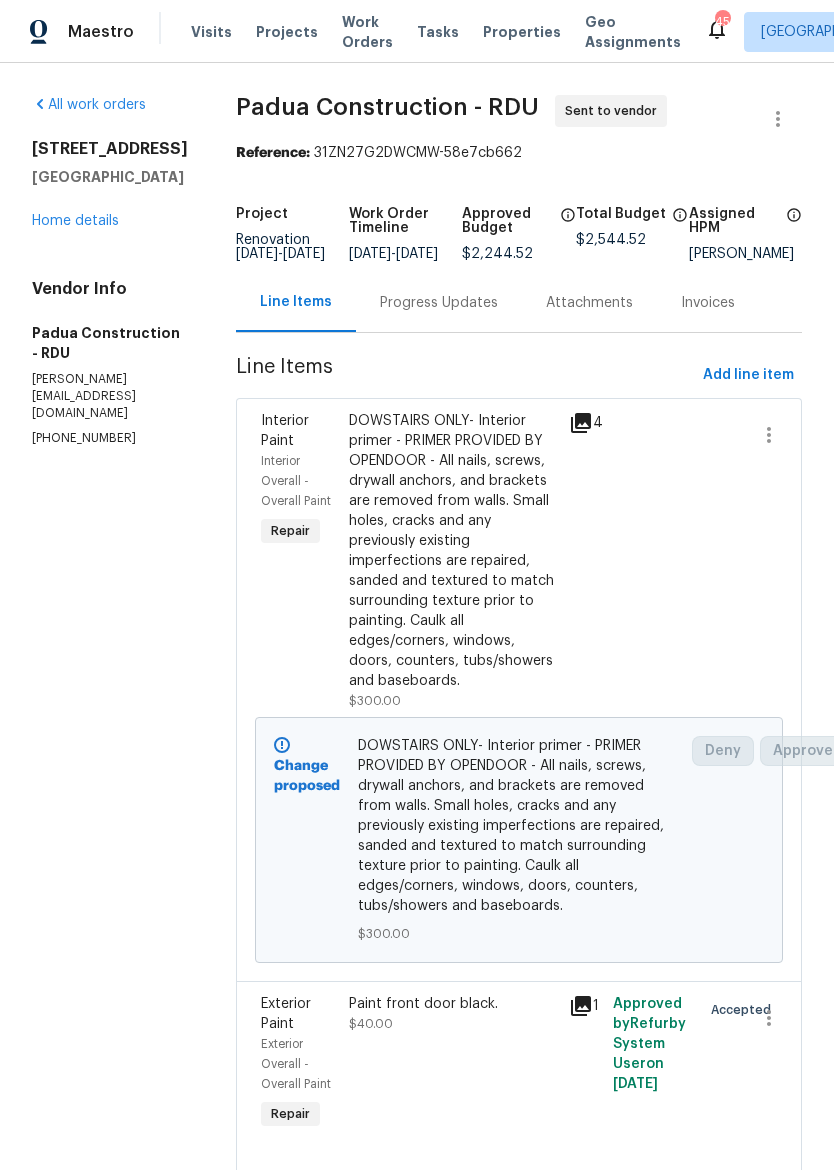 click on "Progress Updates" at bounding box center (439, 303) 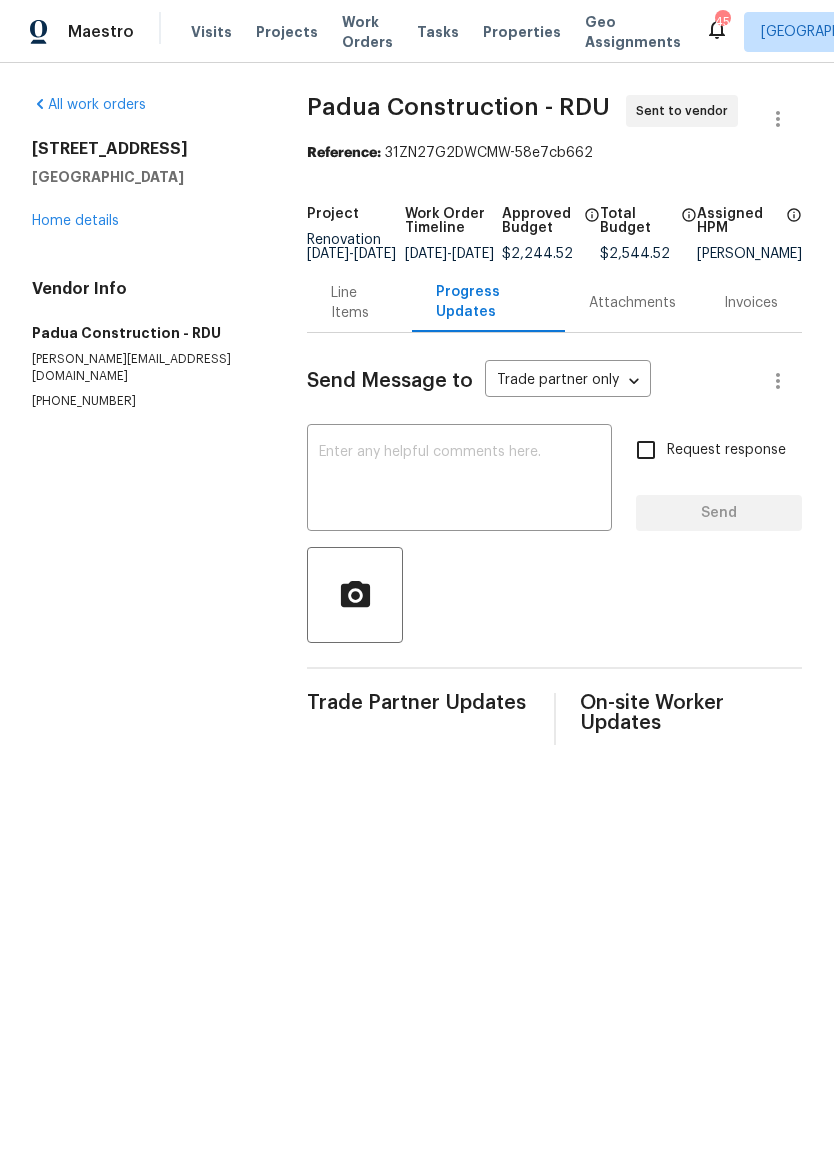 click at bounding box center [459, 480] 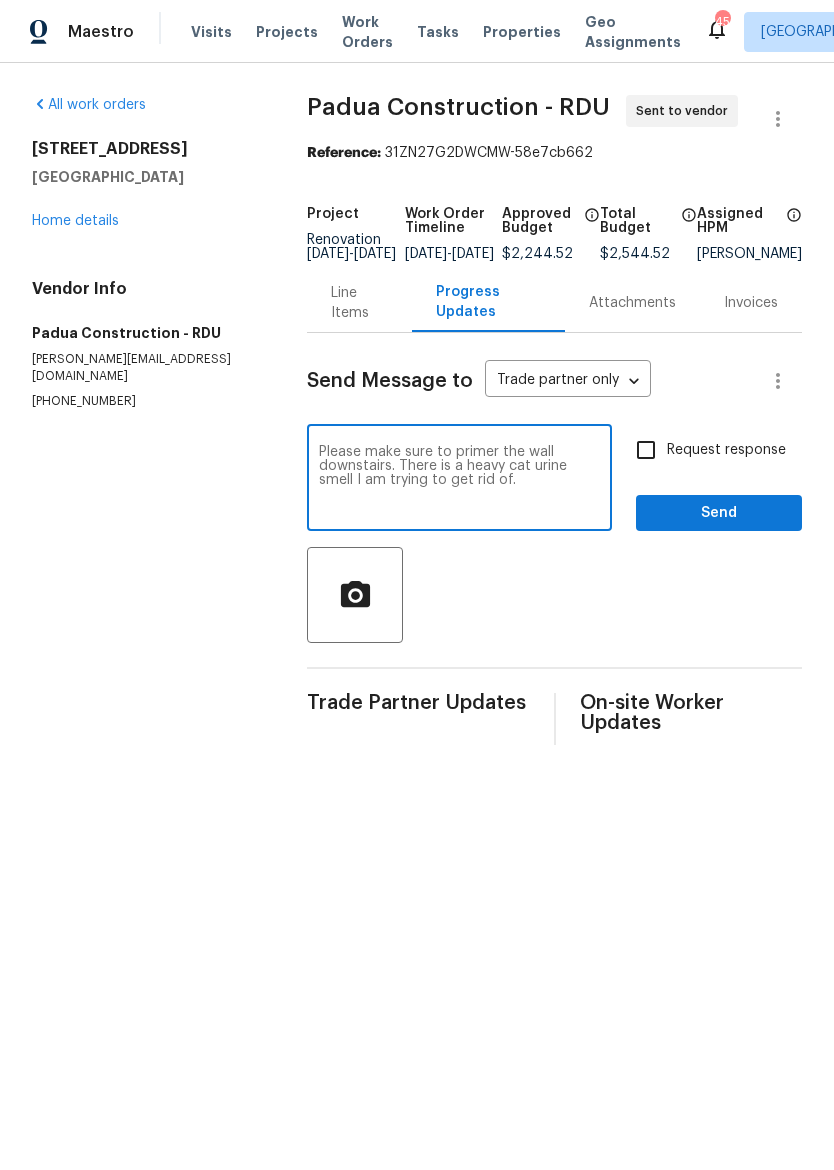type on "Please make sure to primer the wall downstairs. There is a heavy cat urine smell I am trying to get rid of." 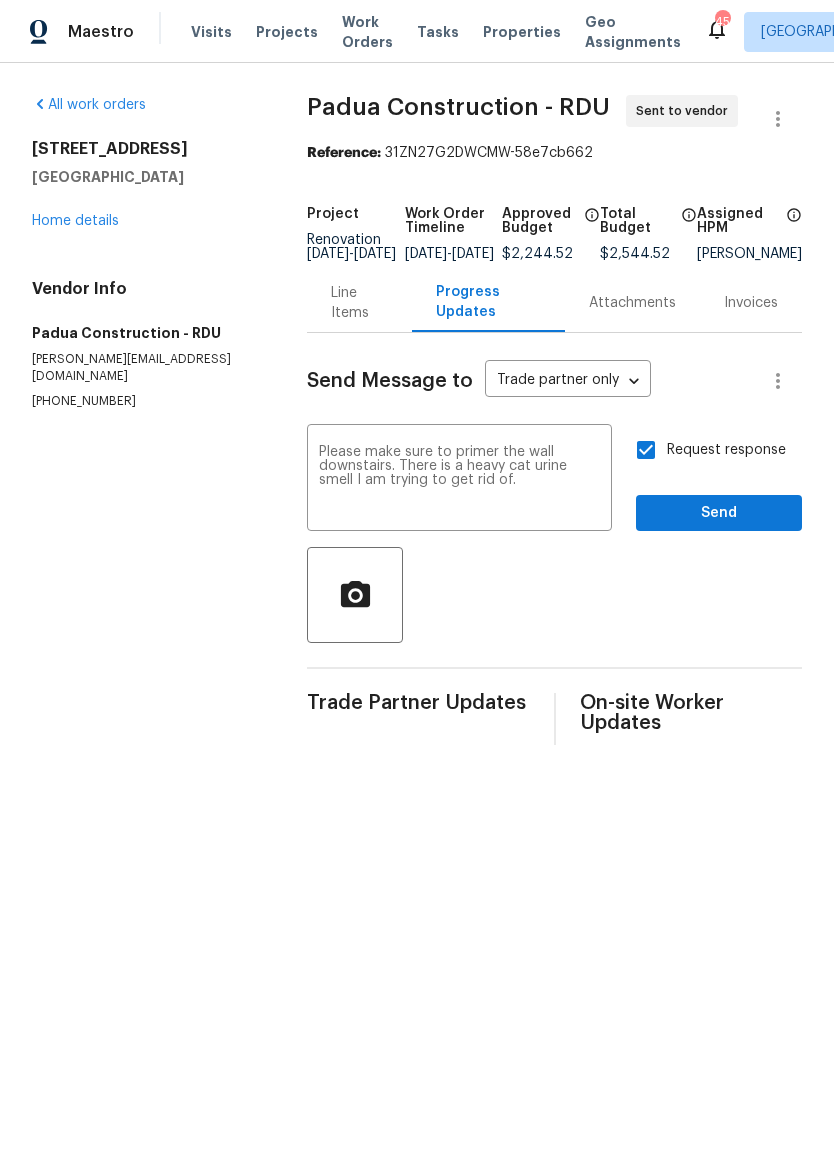 click on "Please make sure to primer the wall downstairs. There is a heavy cat urine smell I am trying to get rid of." at bounding box center (459, 480) 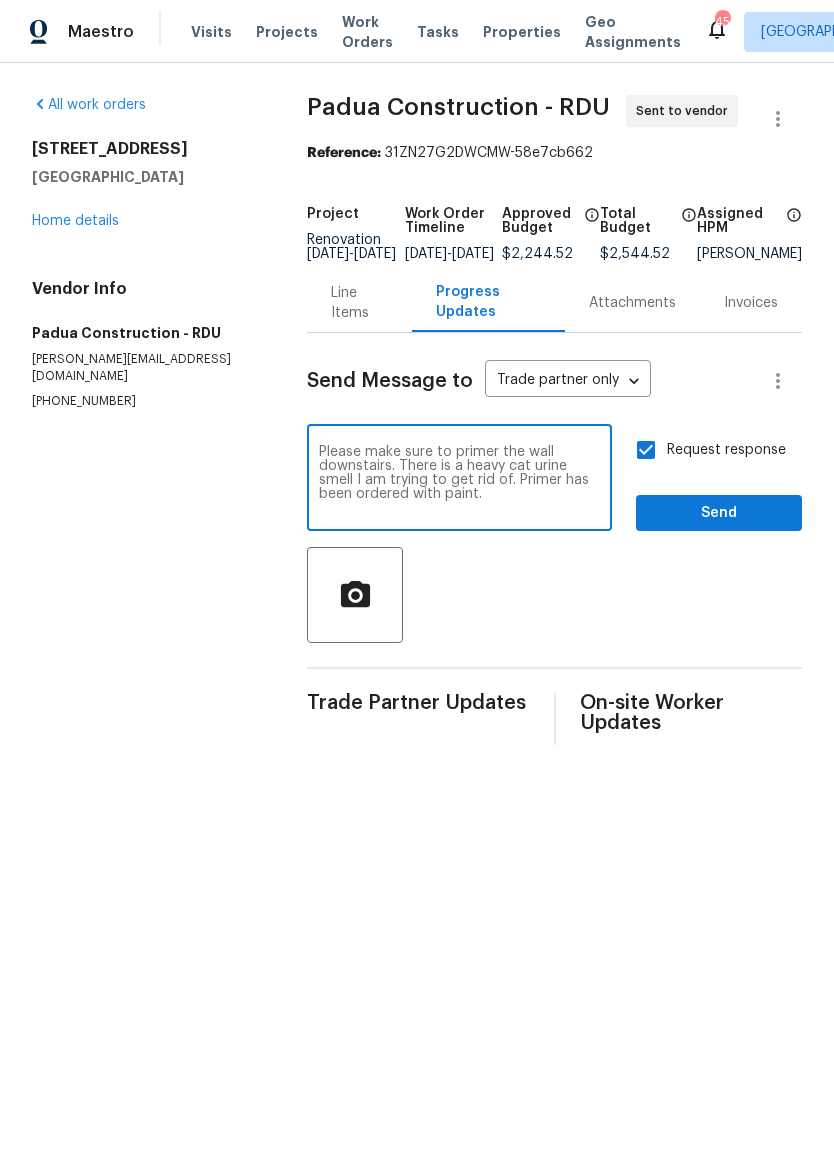 type on "Please make sure to primer the wall downstairs. There is a heavy cat urine smell I am trying to get rid of. Primer has been ordered with paint." 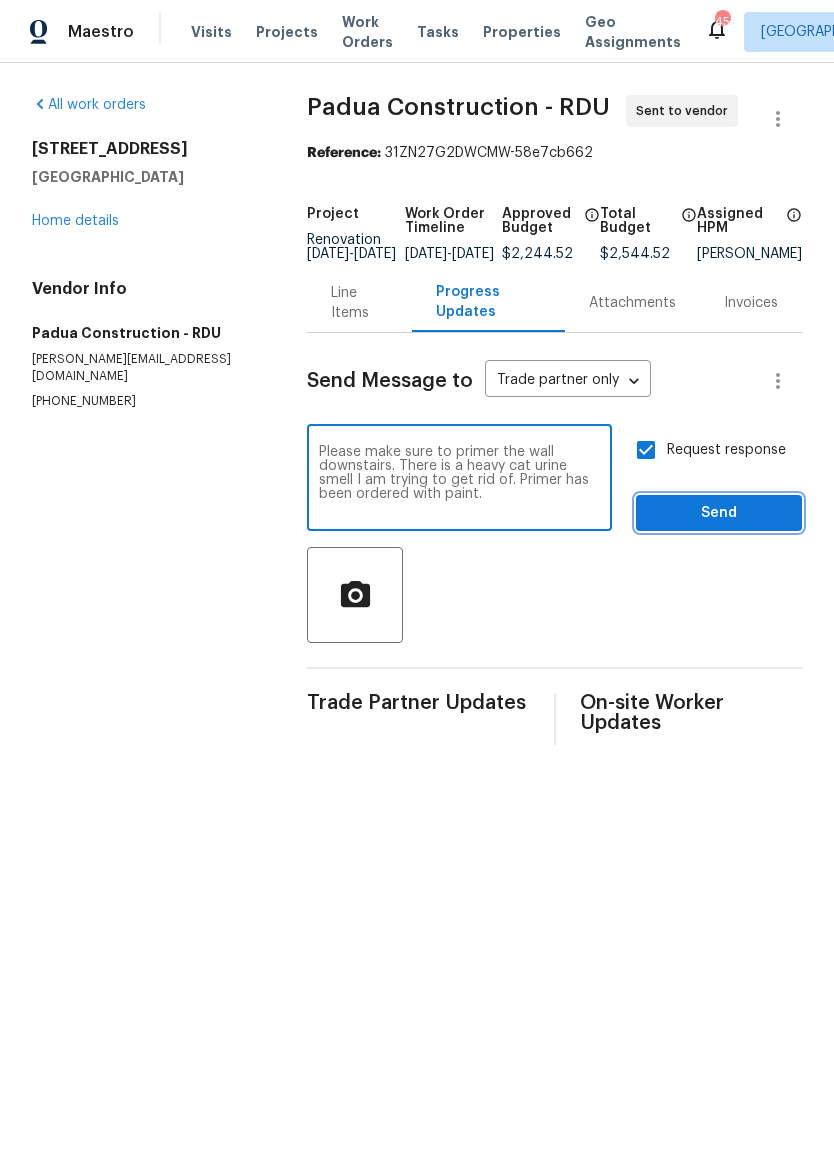 click on "Send" at bounding box center (719, 513) 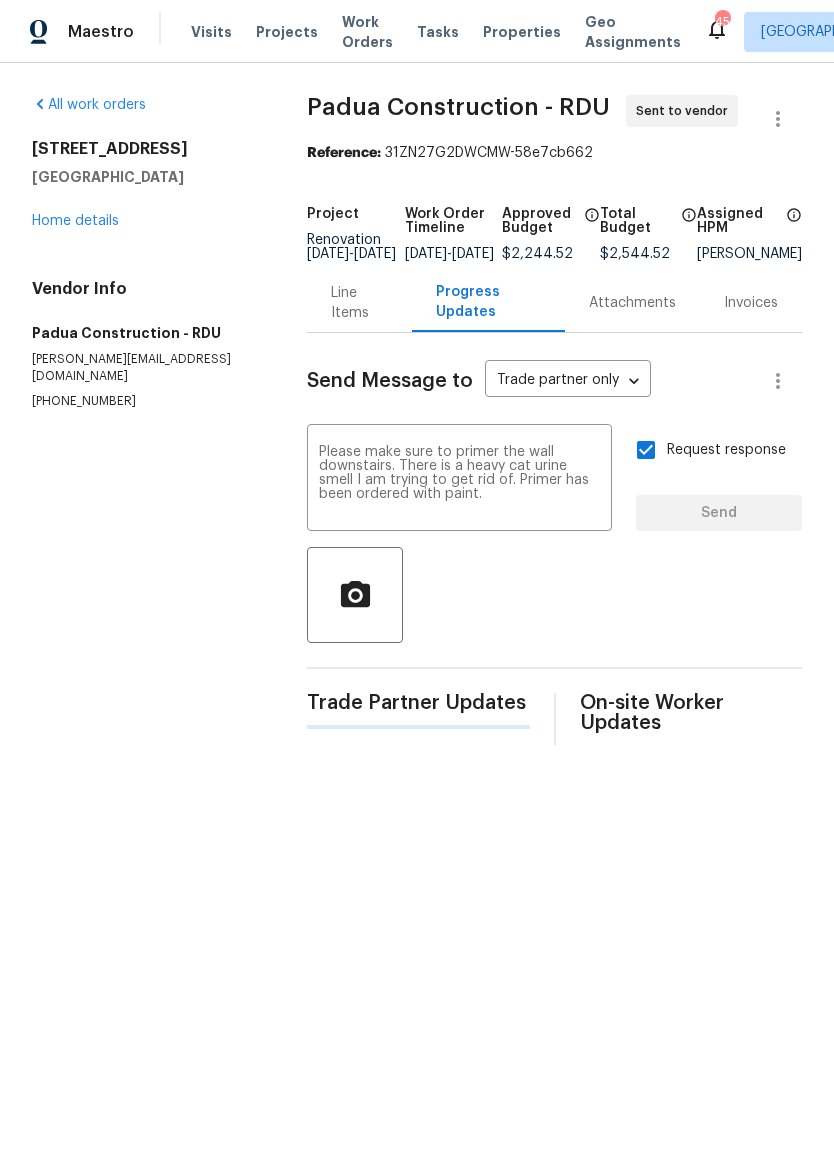 type 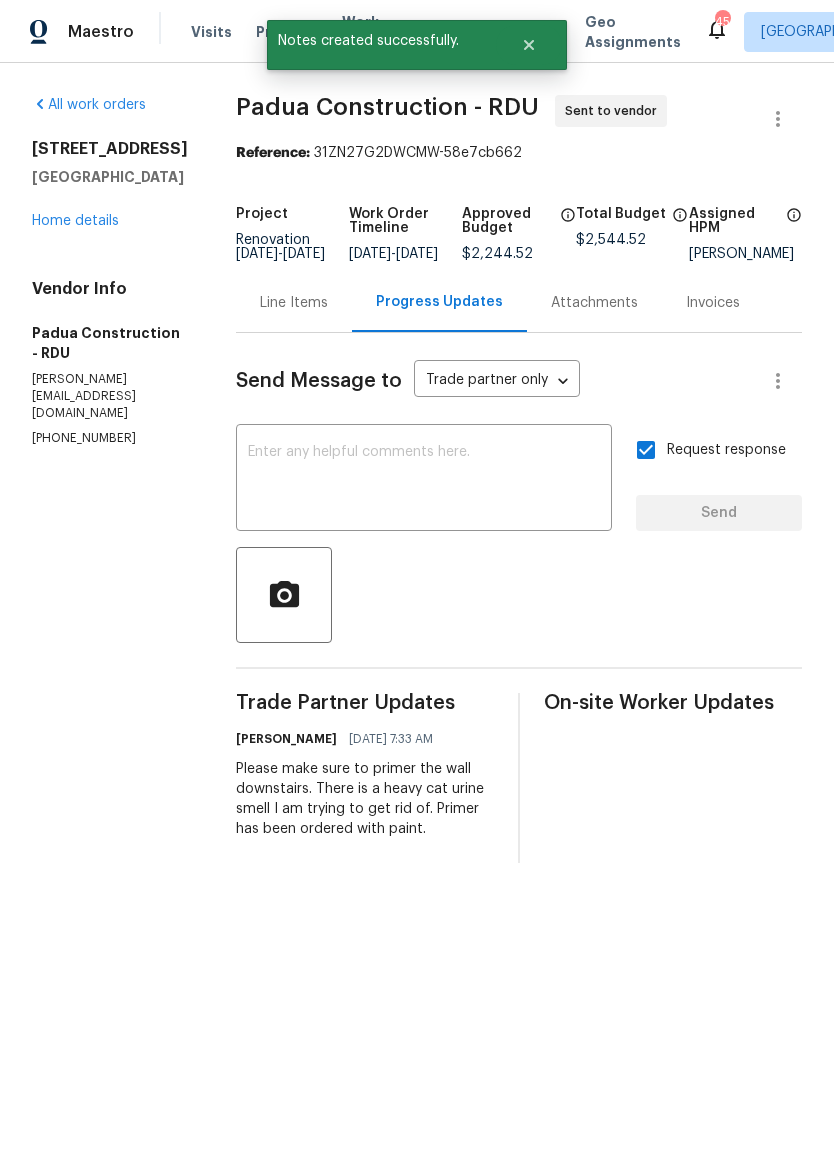 click on "459 Windgate Dr Clayton, NC 27527 Home details" at bounding box center [110, 185] 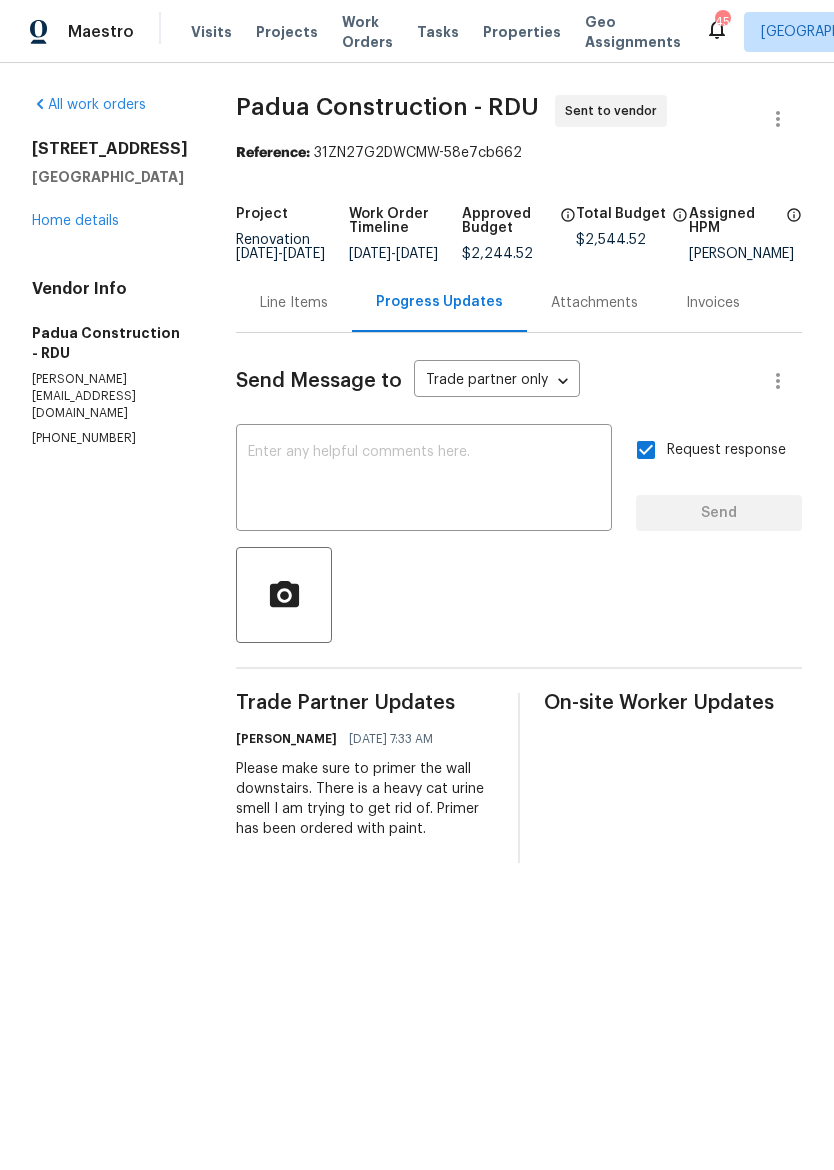 click on "Home details" at bounding box center (75, 221) 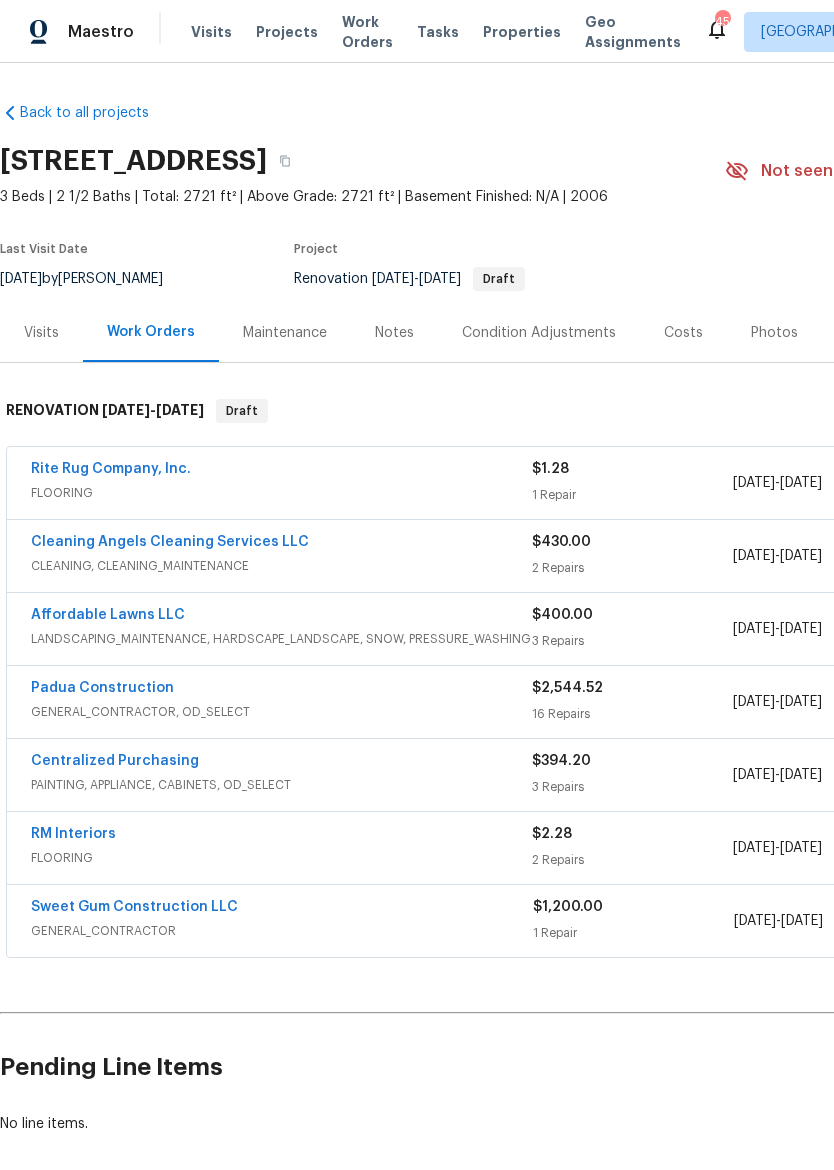 click on "Notes" at bounding box center (394, 333) 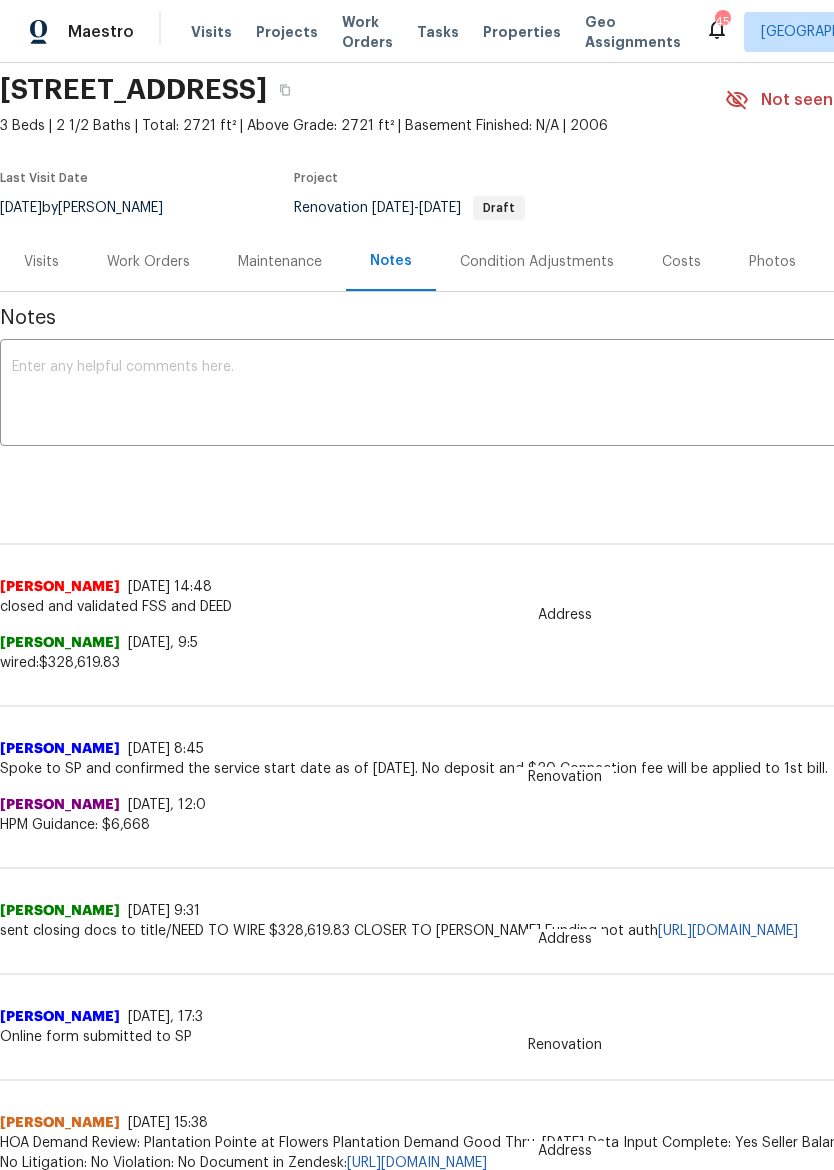 scroll, scrollTop: 71, scrollLeft: 0, axis: vertical 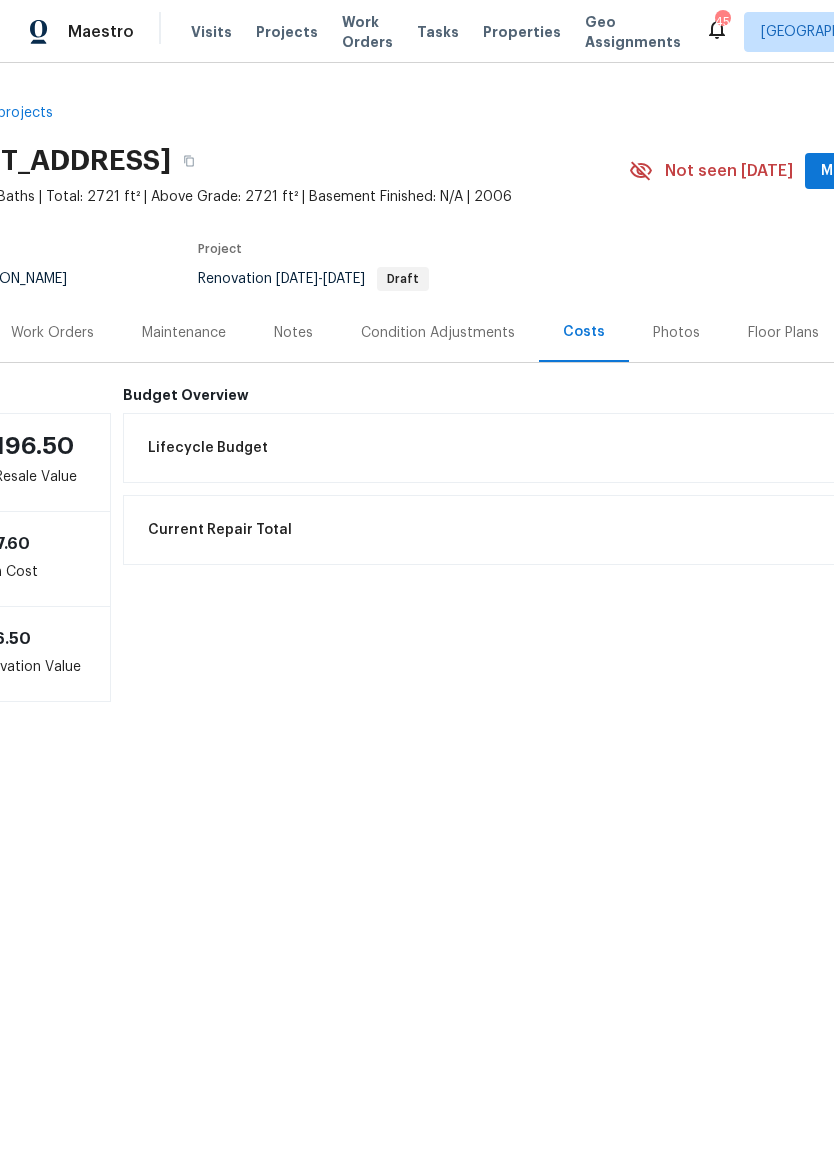 click on "Work Orders" at bounding box center (52, 332) 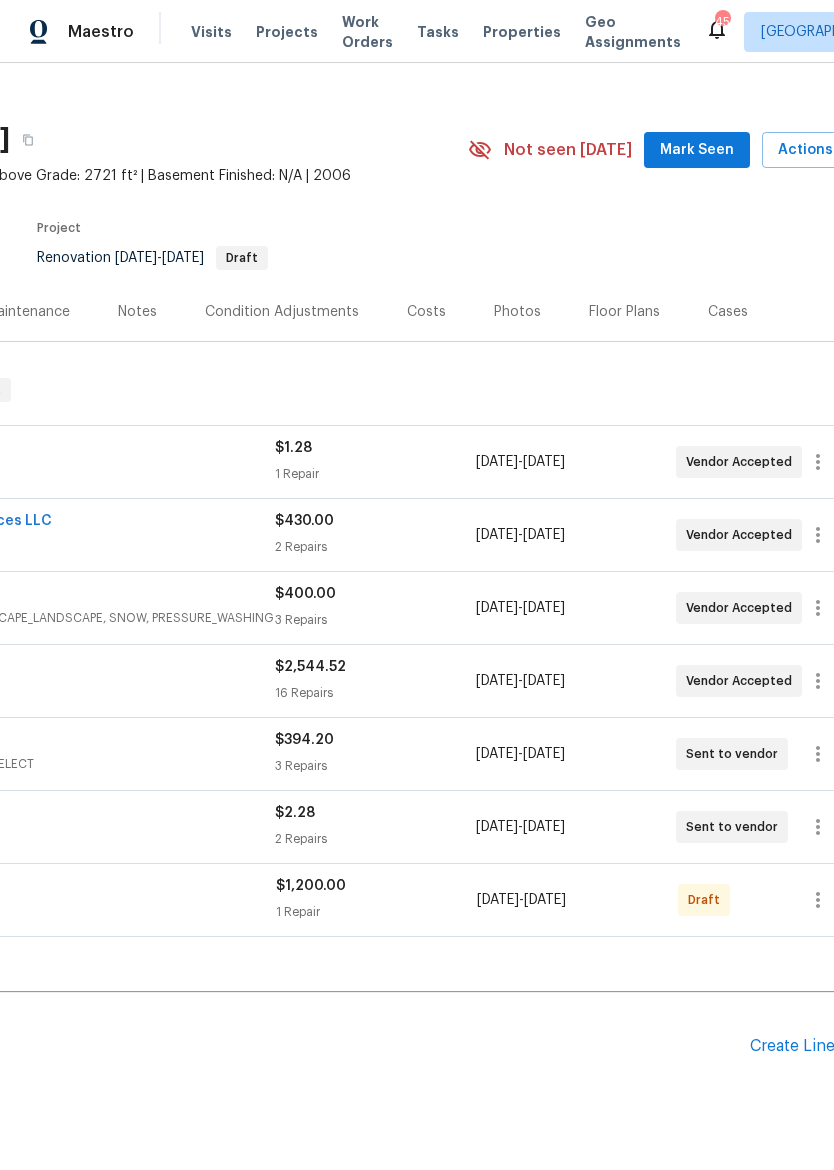 scroll, scrollTop: 19, scrollLeft: 257, axis: both 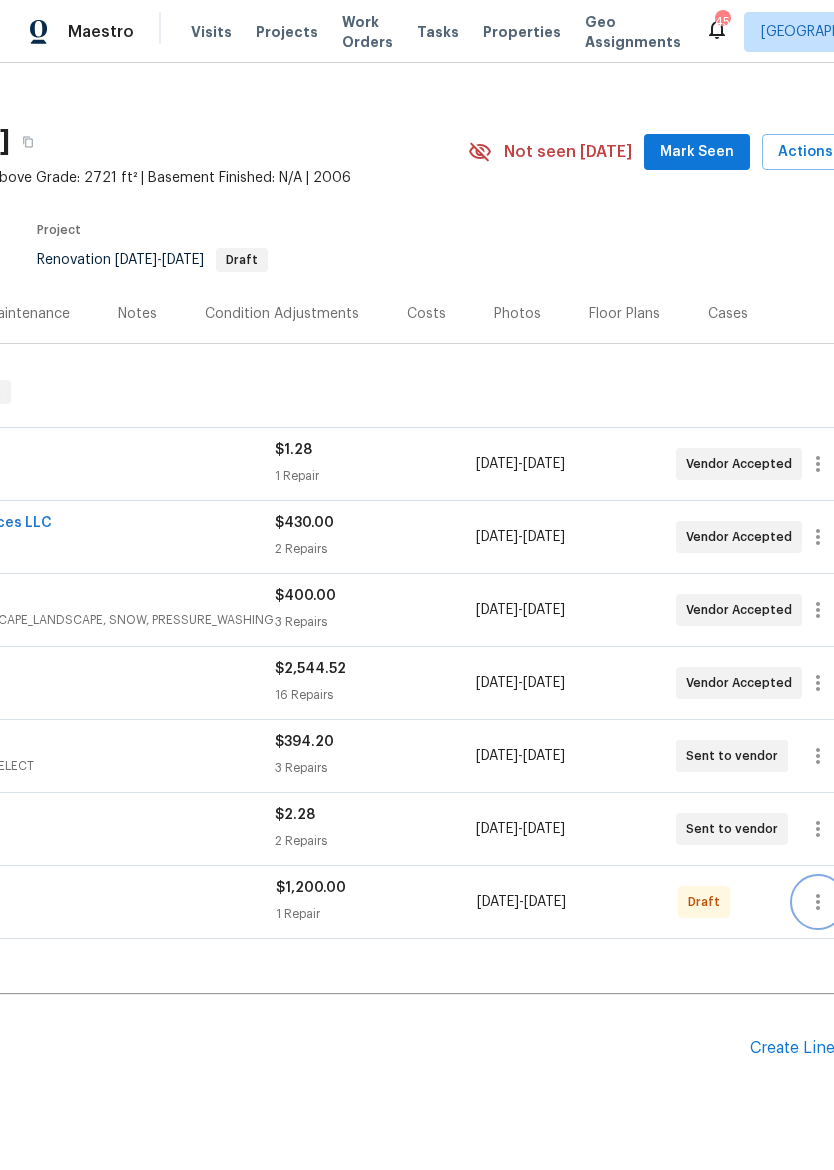 click 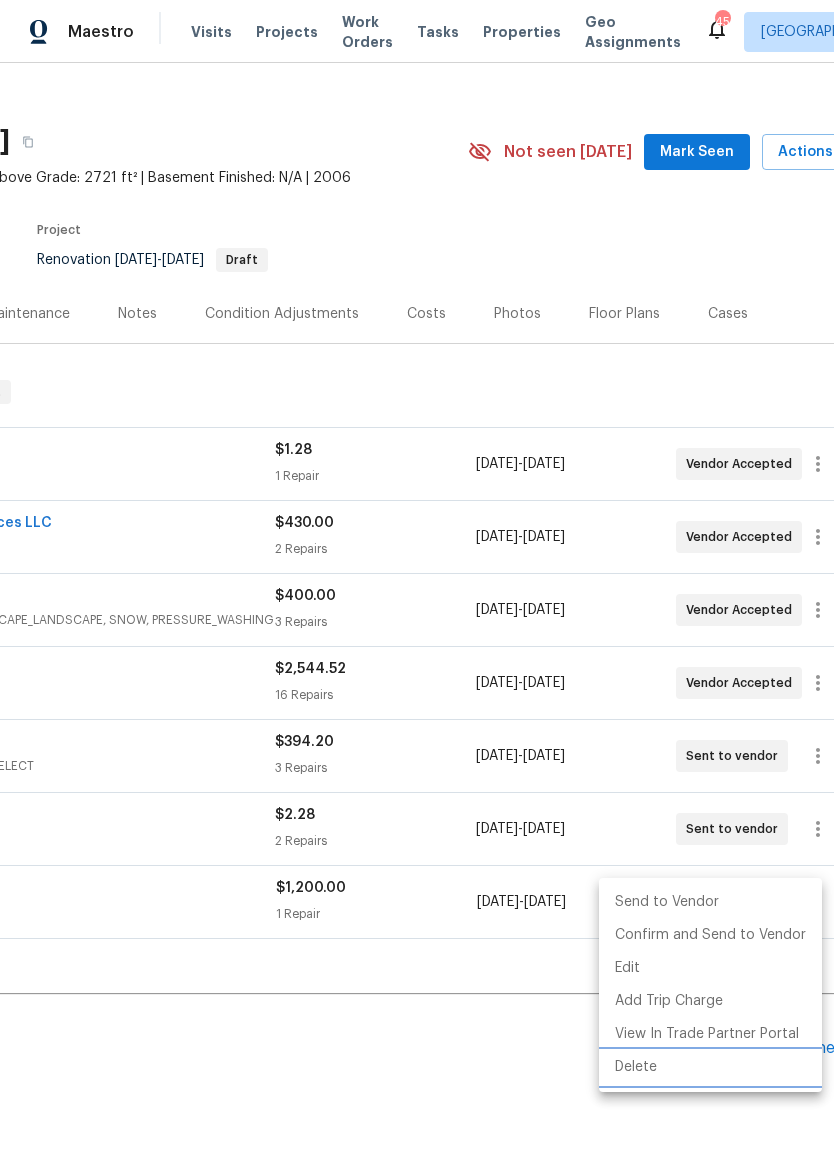 click on "Delete" at bounding box center (710, 1067) 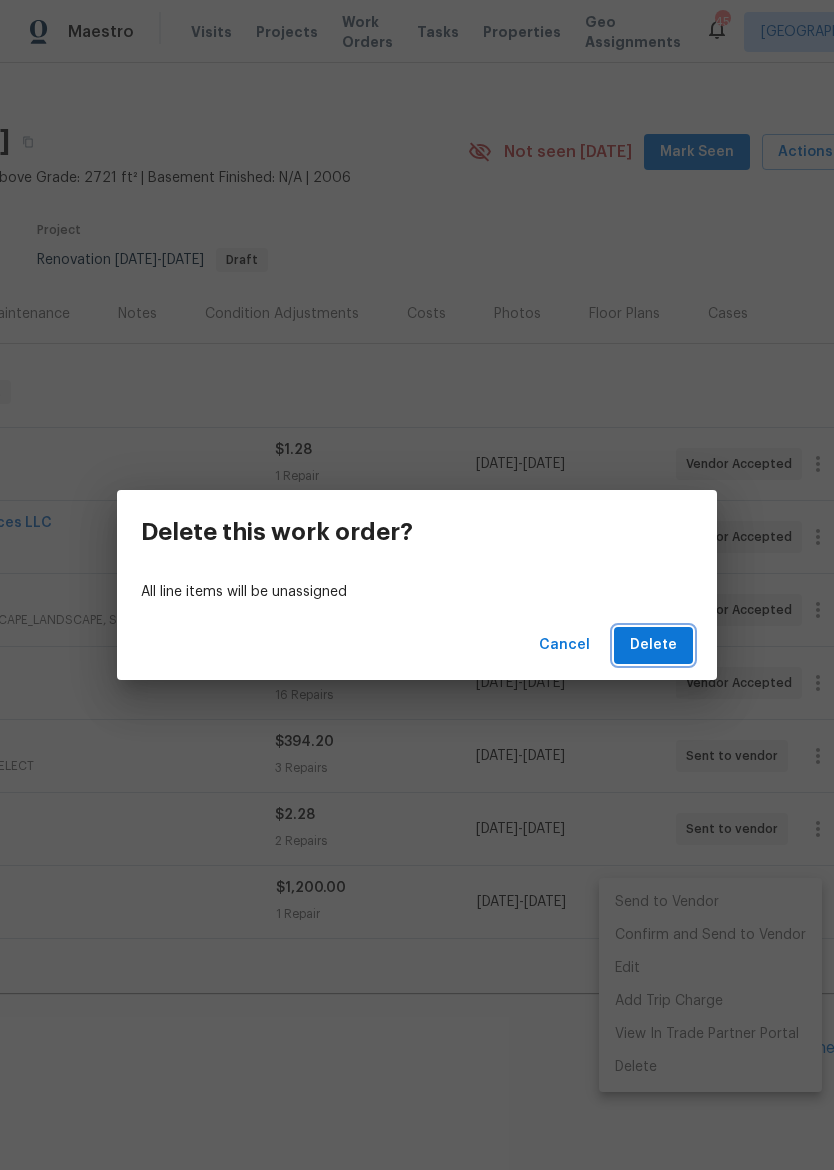 click on "Delete" at bounding box center (653, 645) 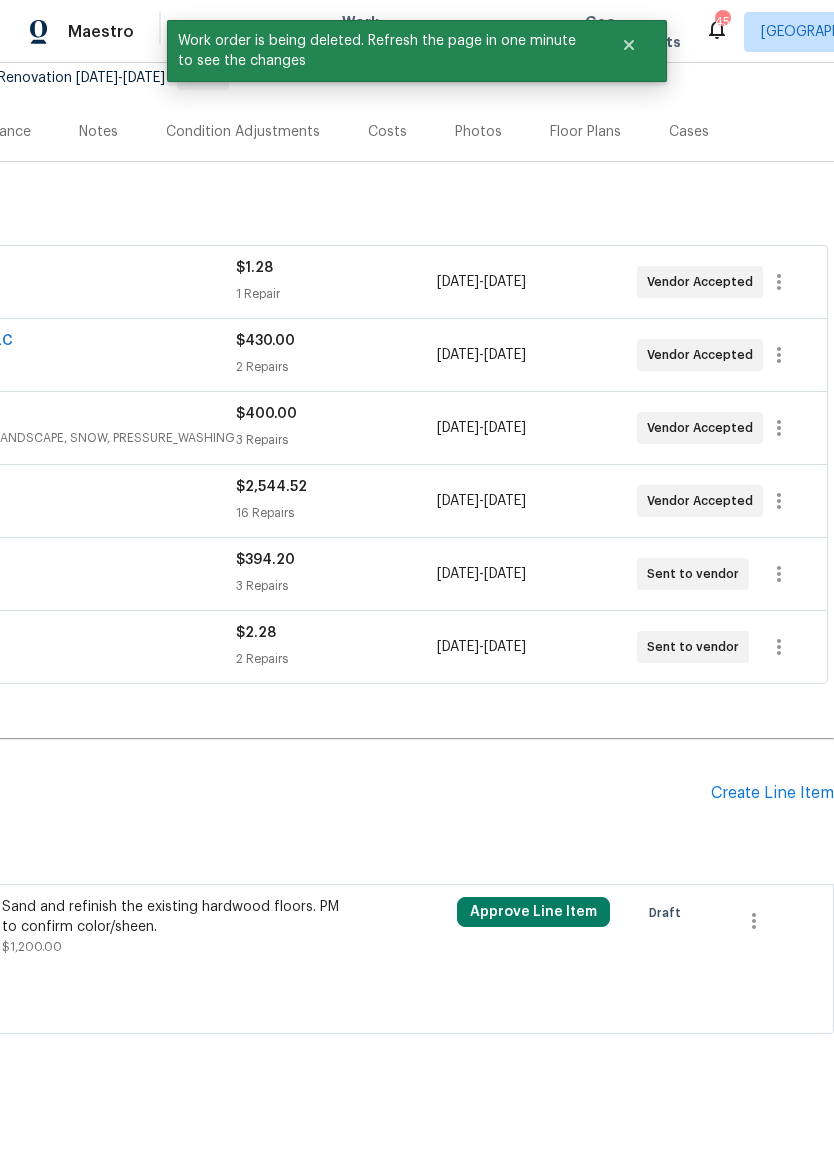 scroll, scrollTop: 202, scrollLeft: 296, axis: both 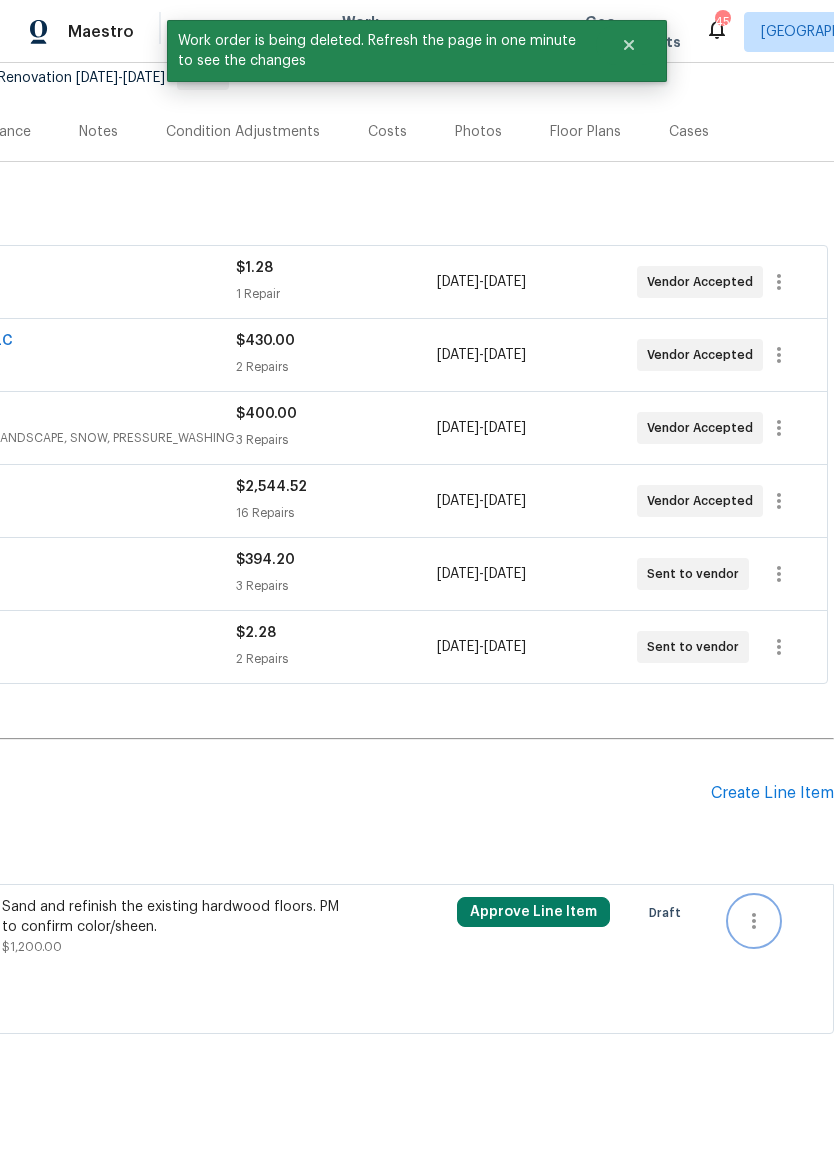 click 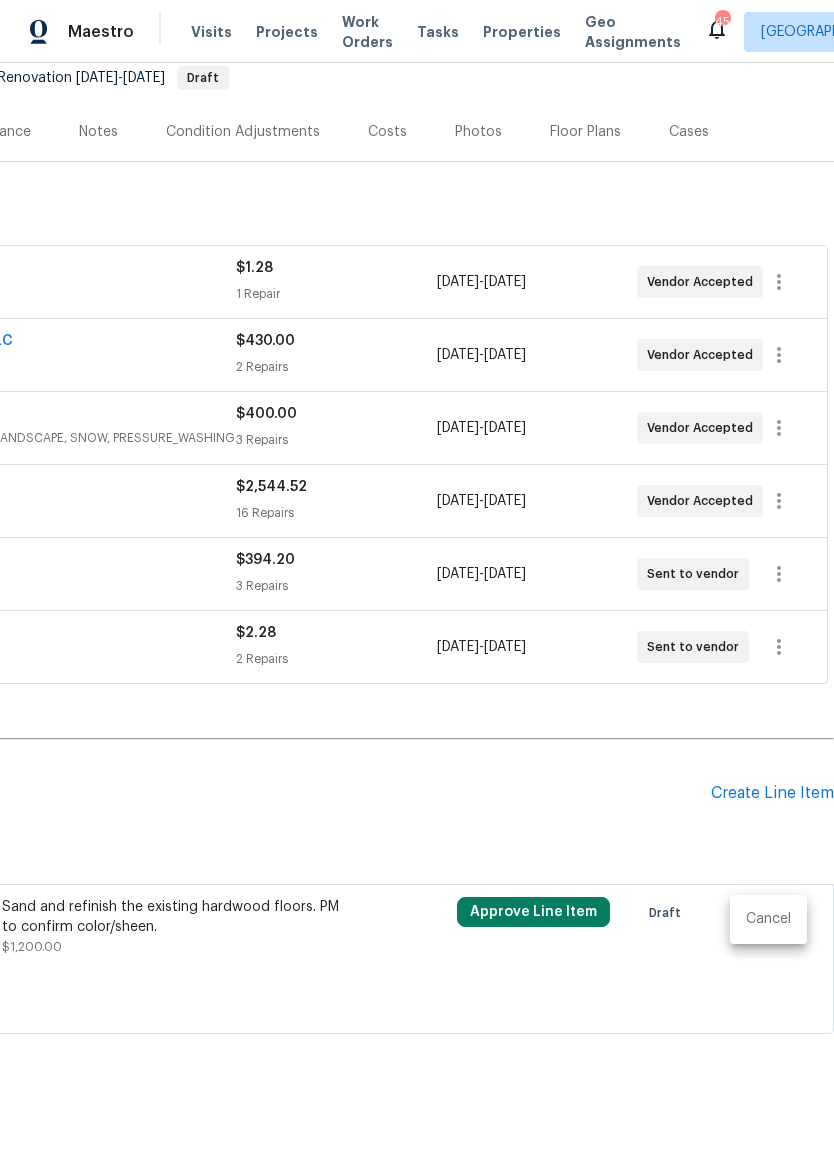 click on "Cancel" at bounding box center (768, 919) 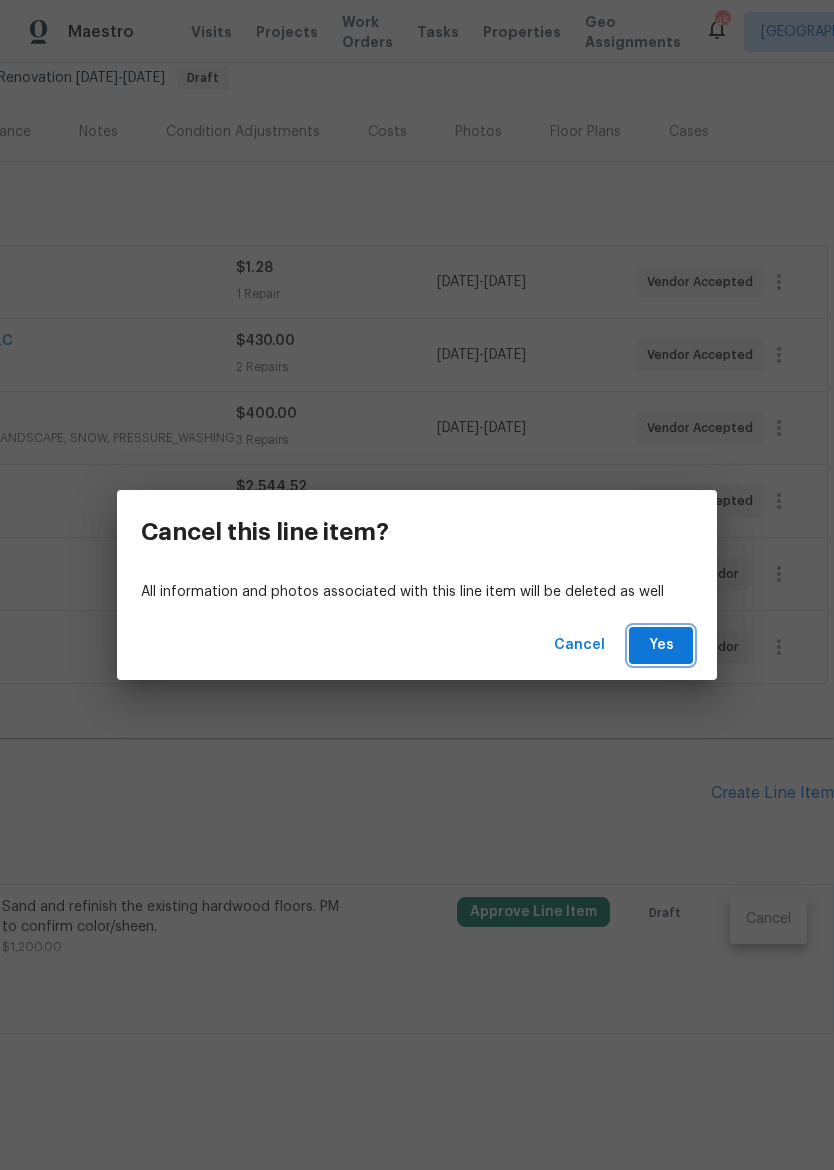click on "Yes" at bounding box center (661, 645) 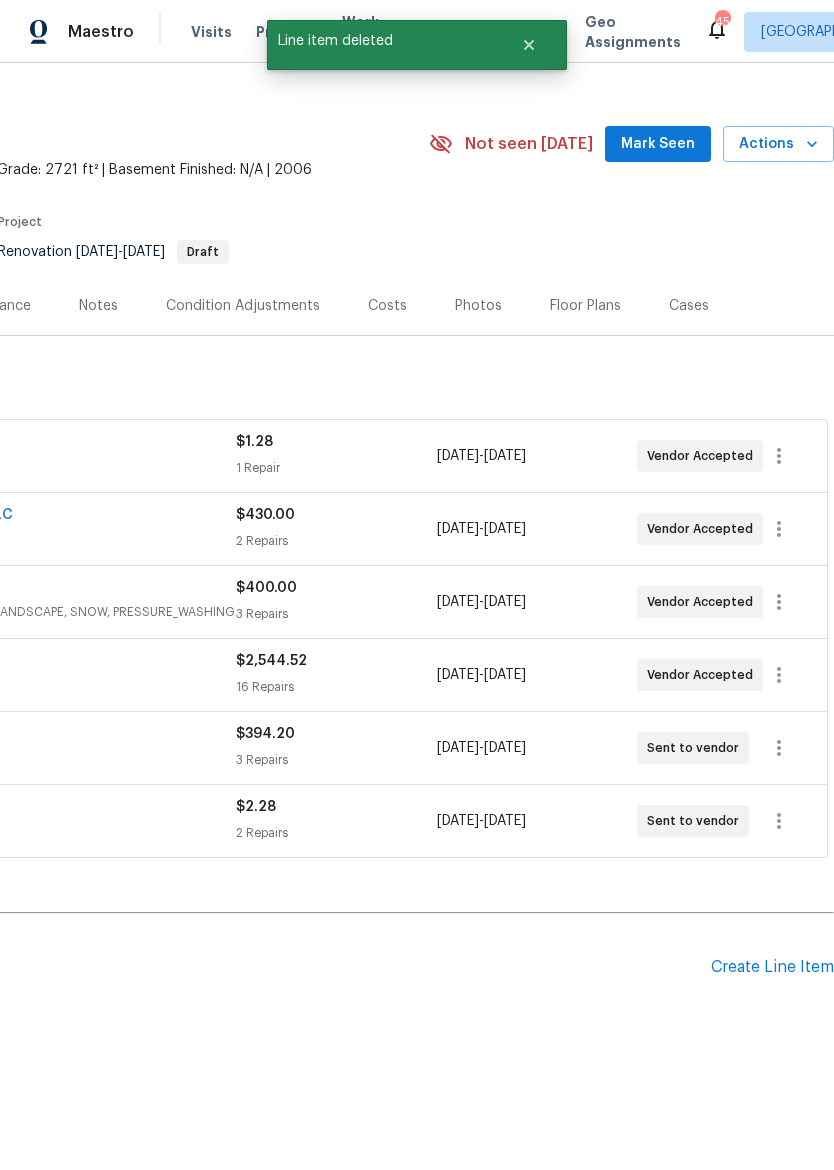 scroll, scrollTop: 26, scrollLeft: 296, axis: both 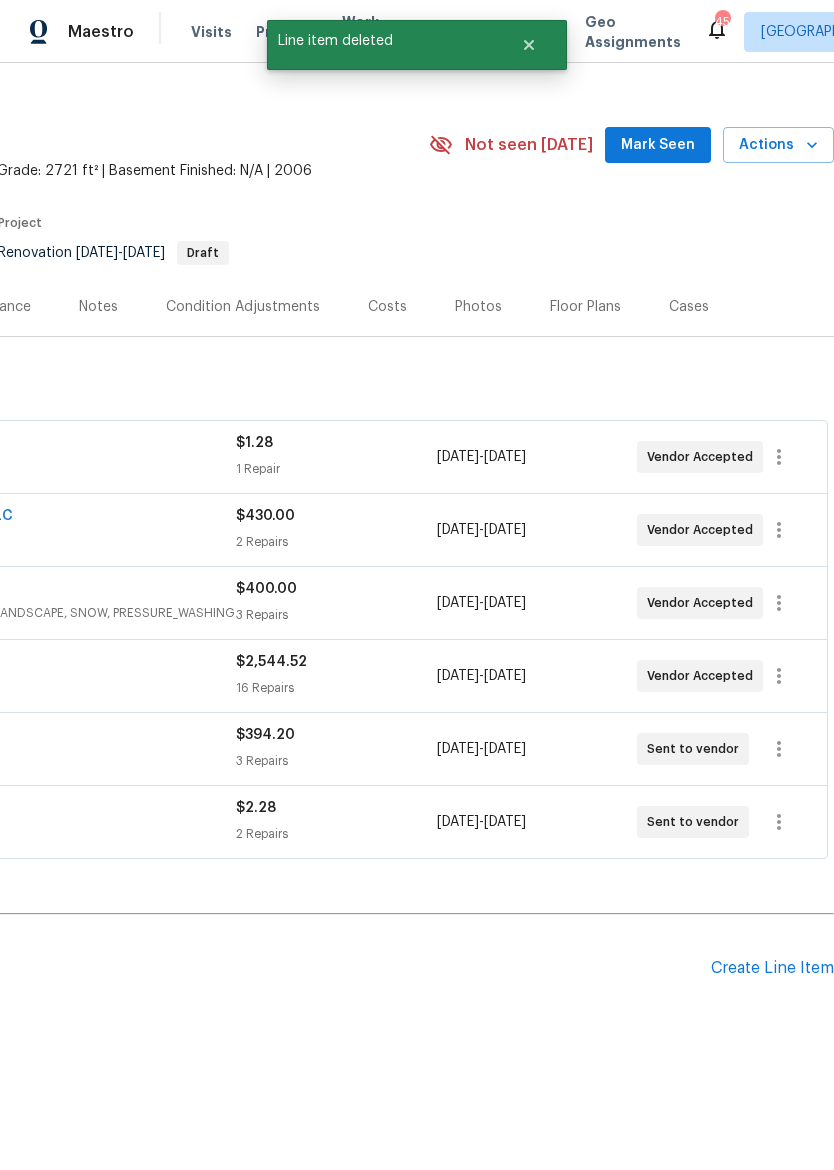 click on "Costs" at bounding box center [387, 307] 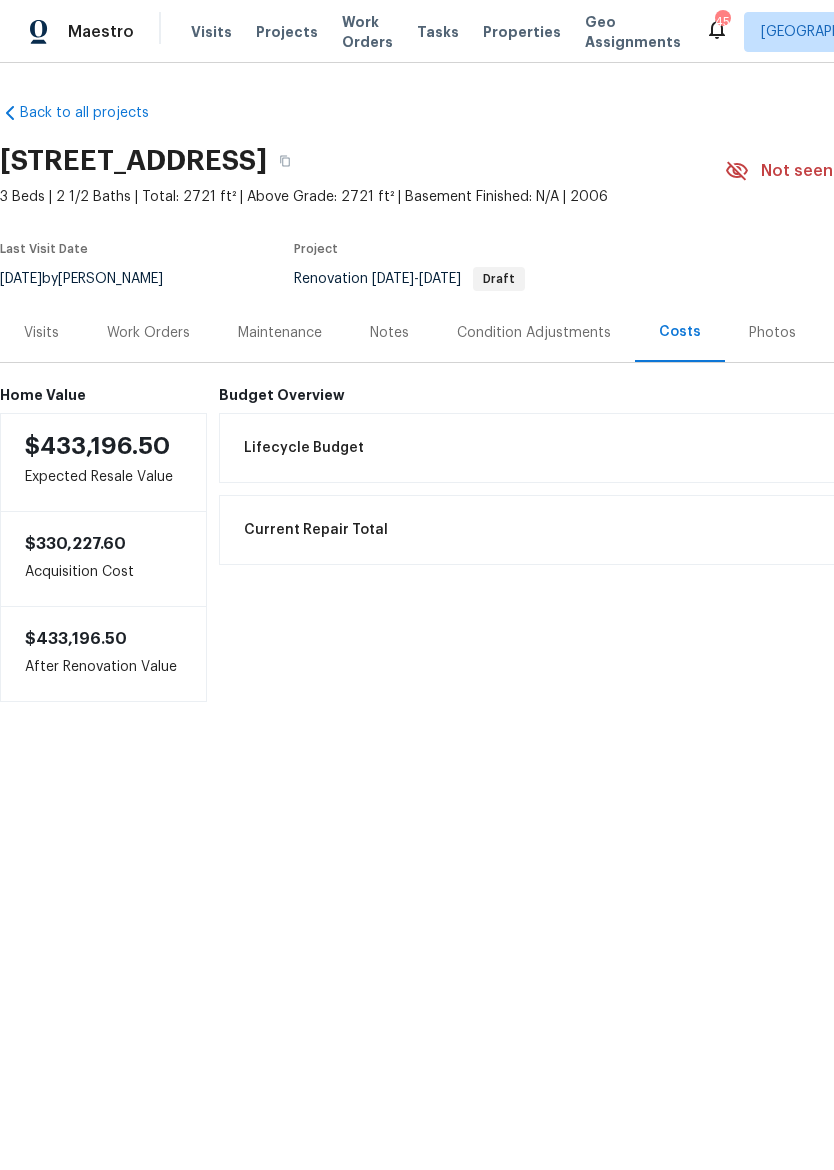 scroll, scrollTop: 0, scrollLeft: 0, axis: both 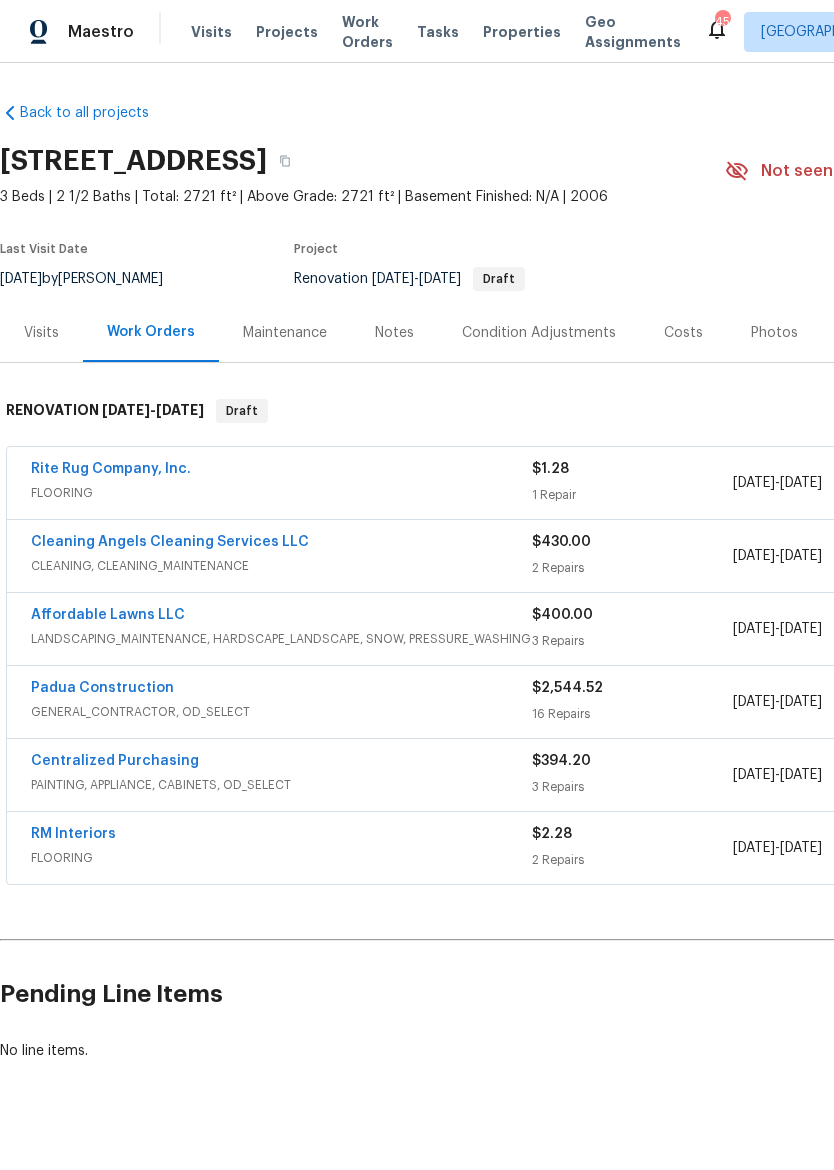 click on "Affordable Lawns LLC" at bounding box center (108, 615) 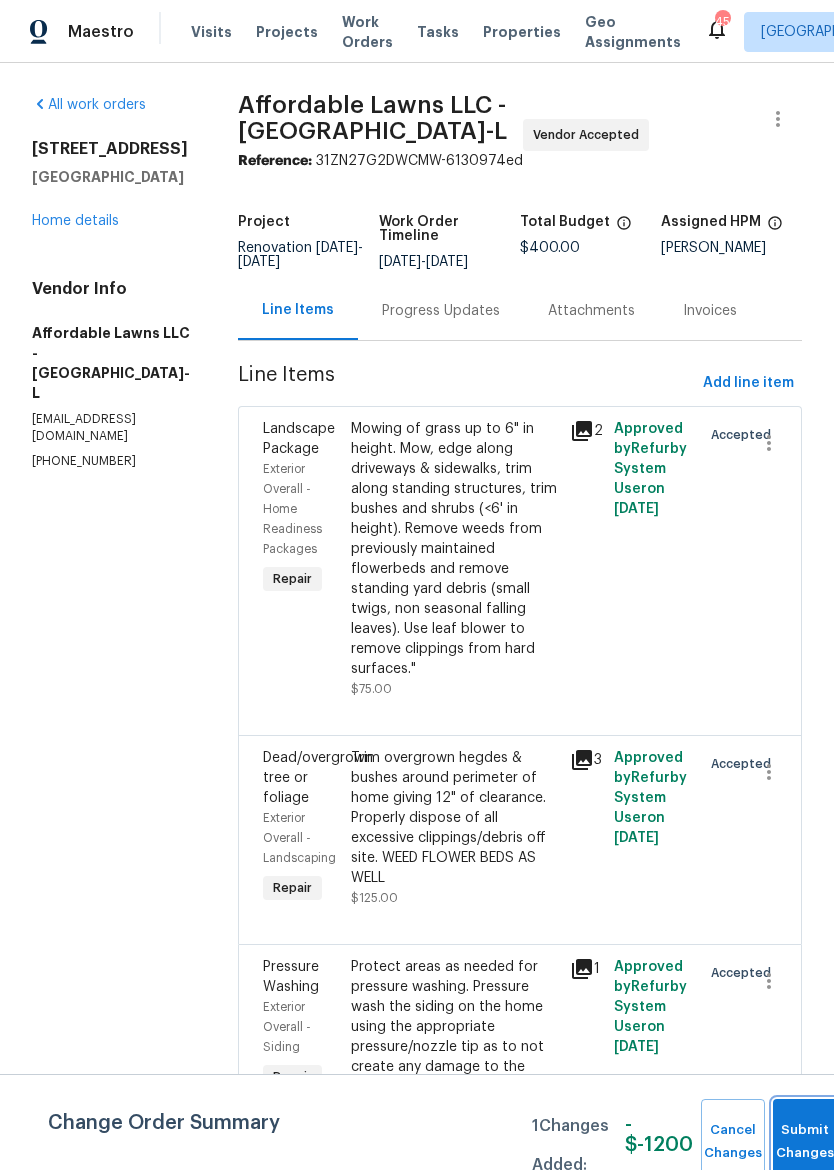 click on "Submit Changes" at bounding box center [805, 1142] 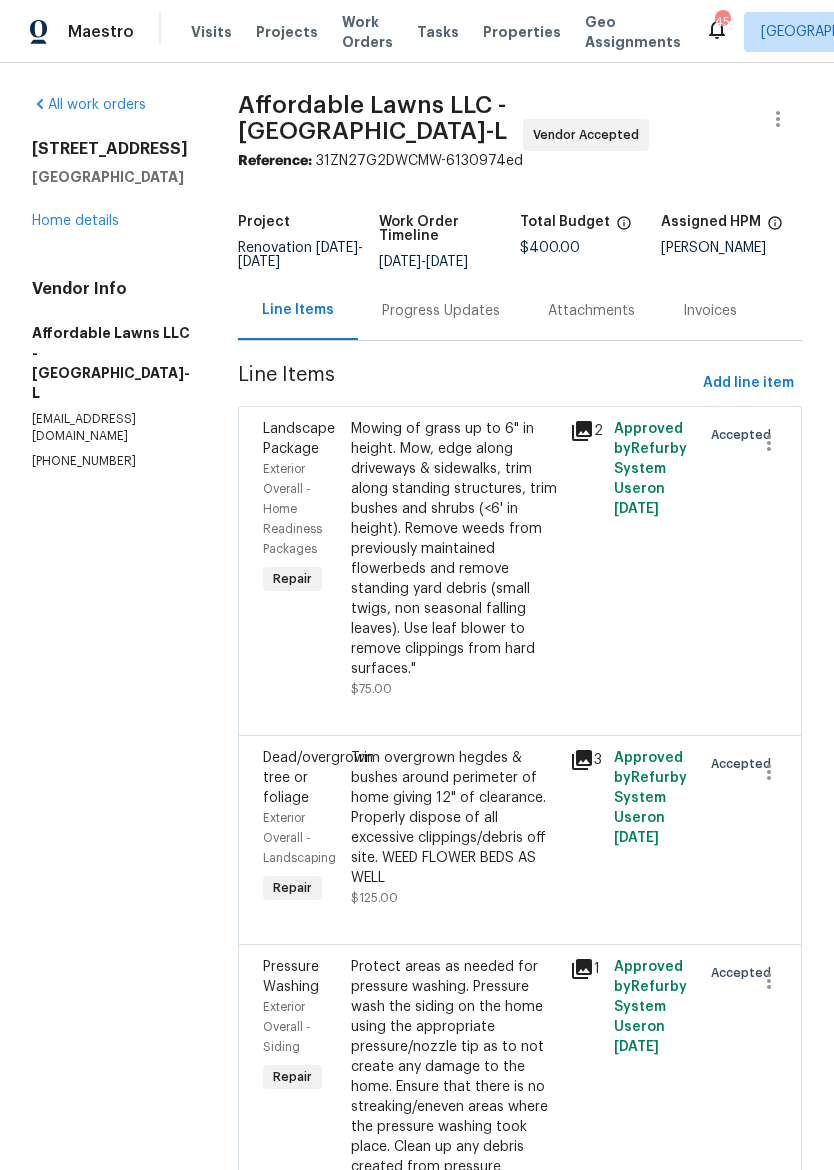 click on "Progress Updates" at bounding box center [441, 310] 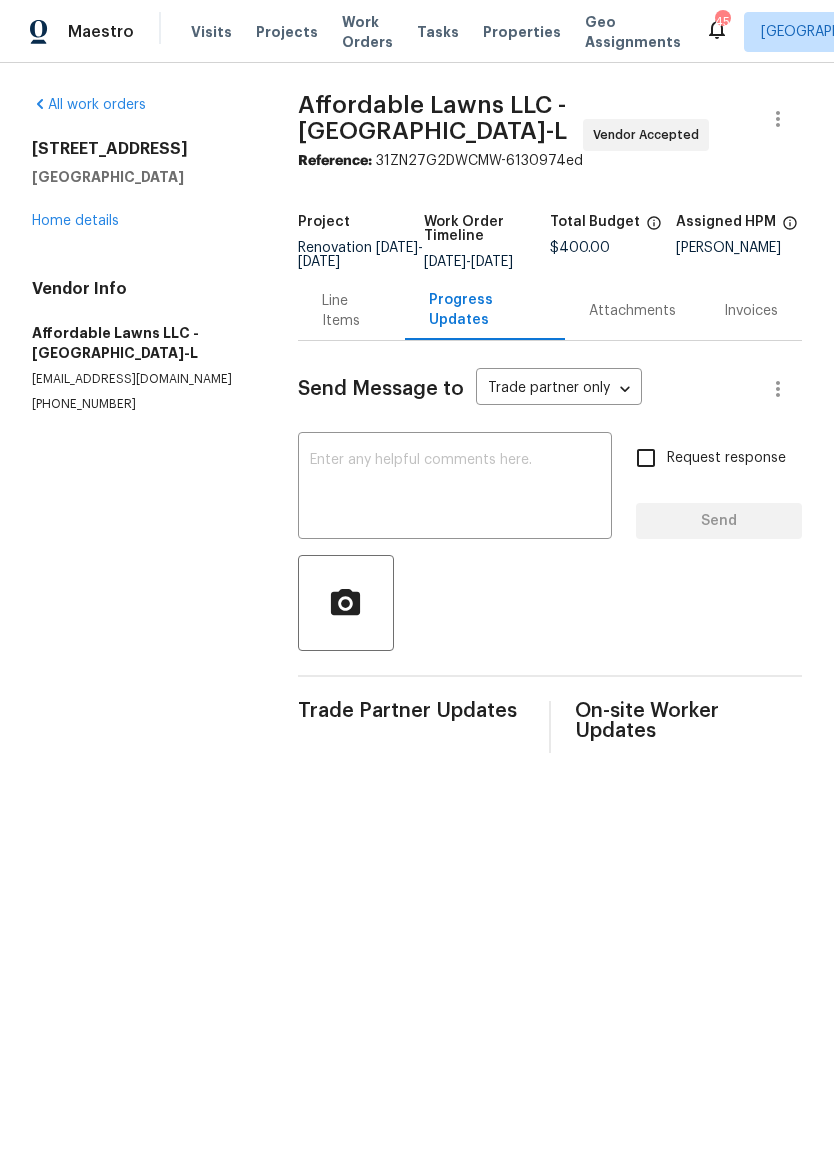 click at bounding box center (455, 488) 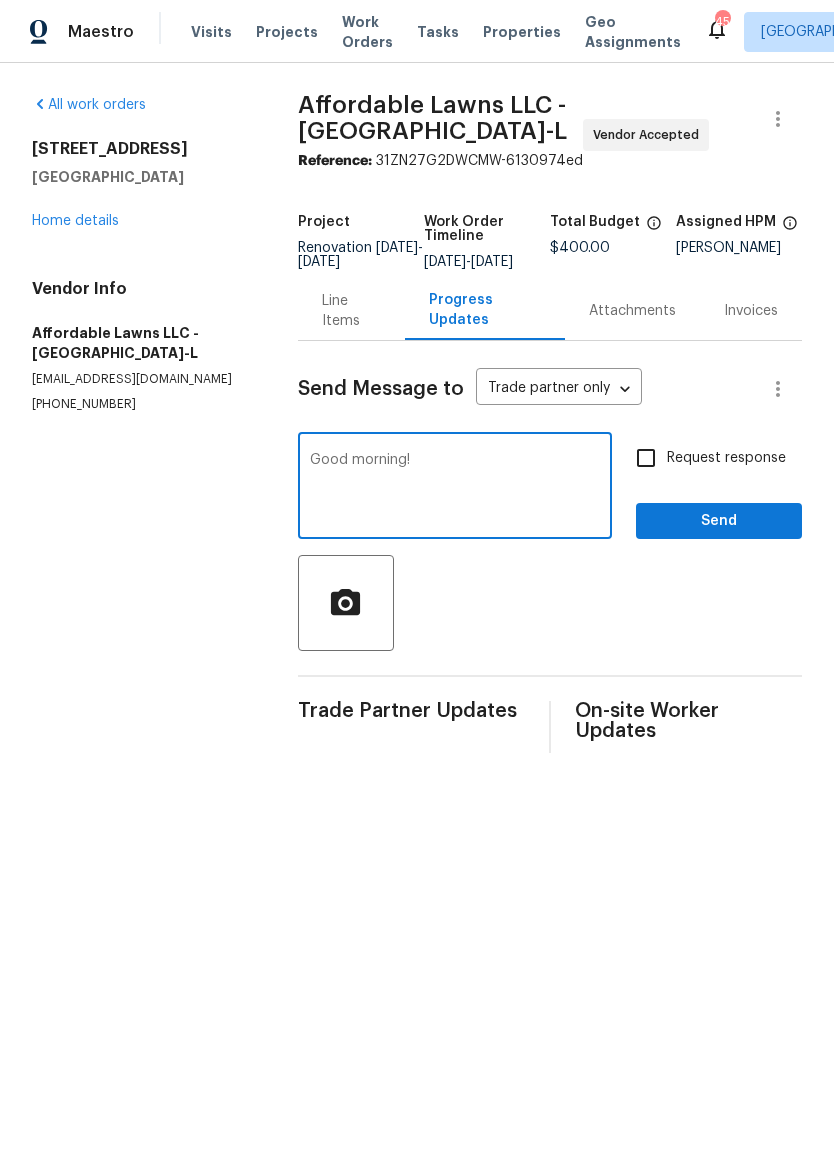 type on "Good morning!" 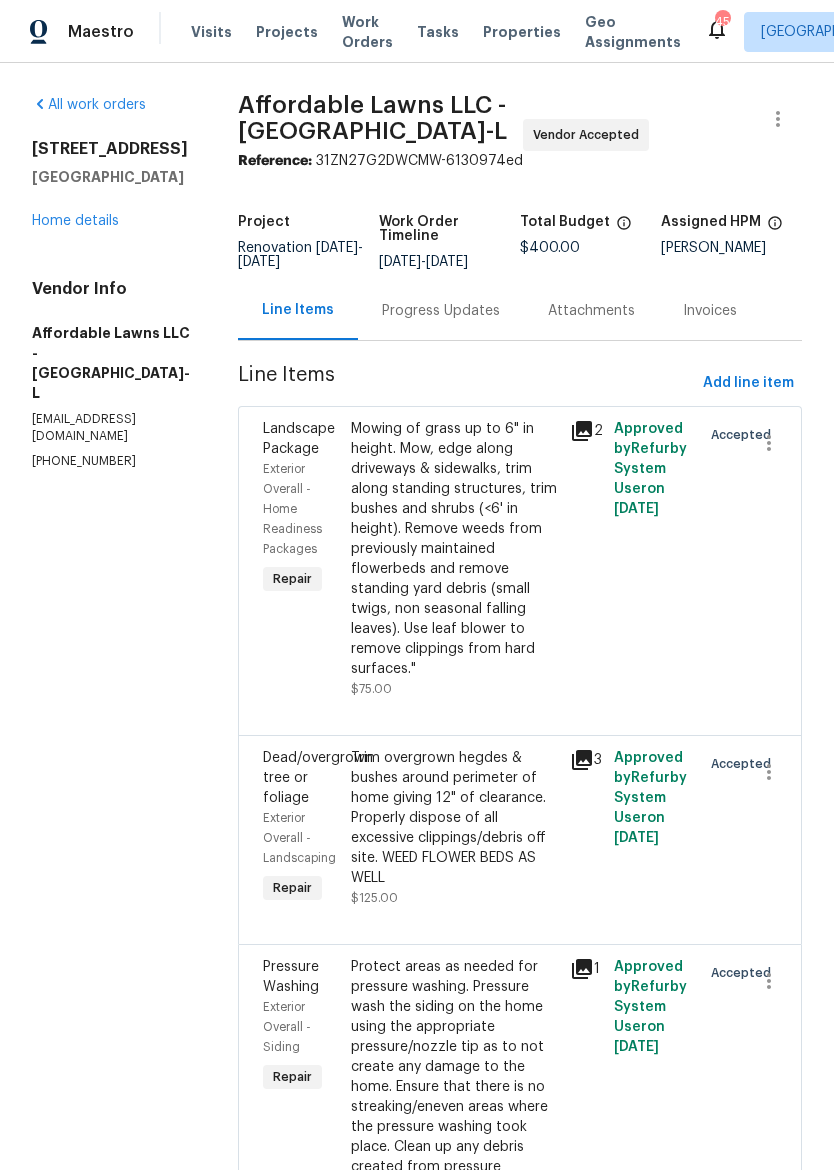 scroll, scrollTop: 0, scrollLeft: 0, axis: both 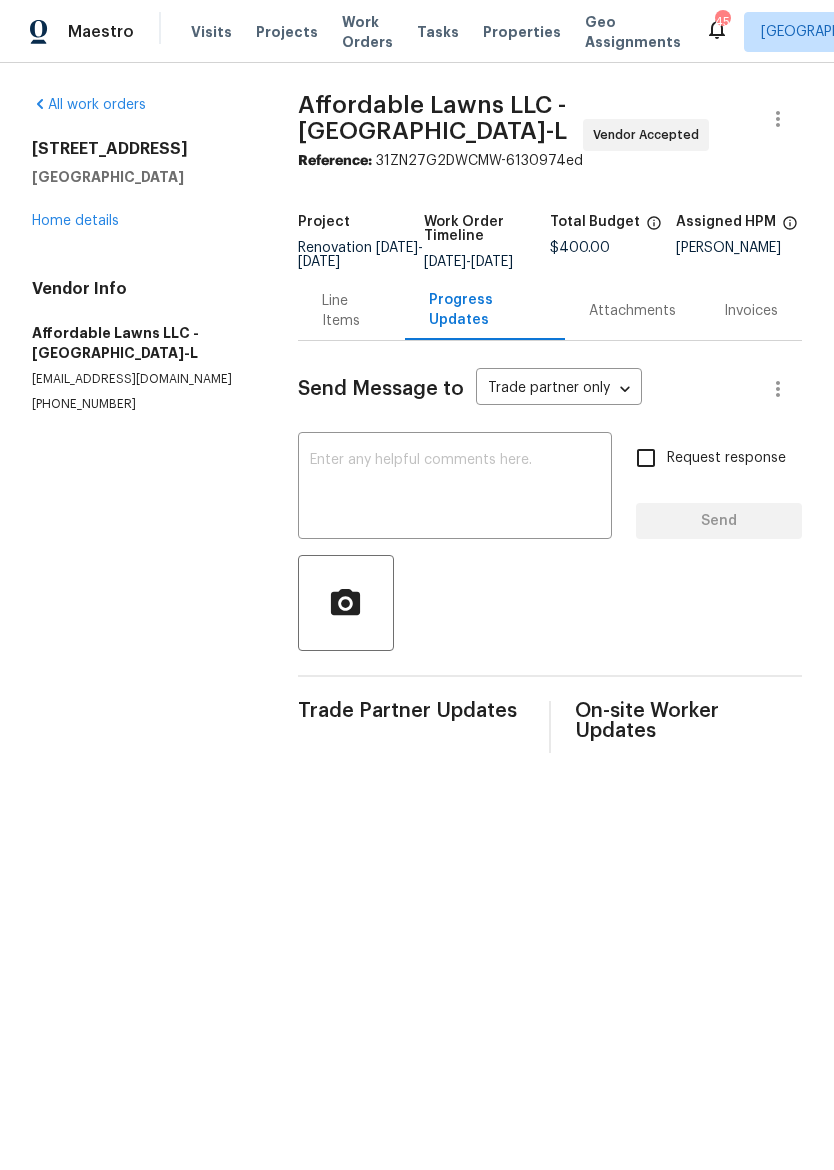 click at bounding box center (455, 488) 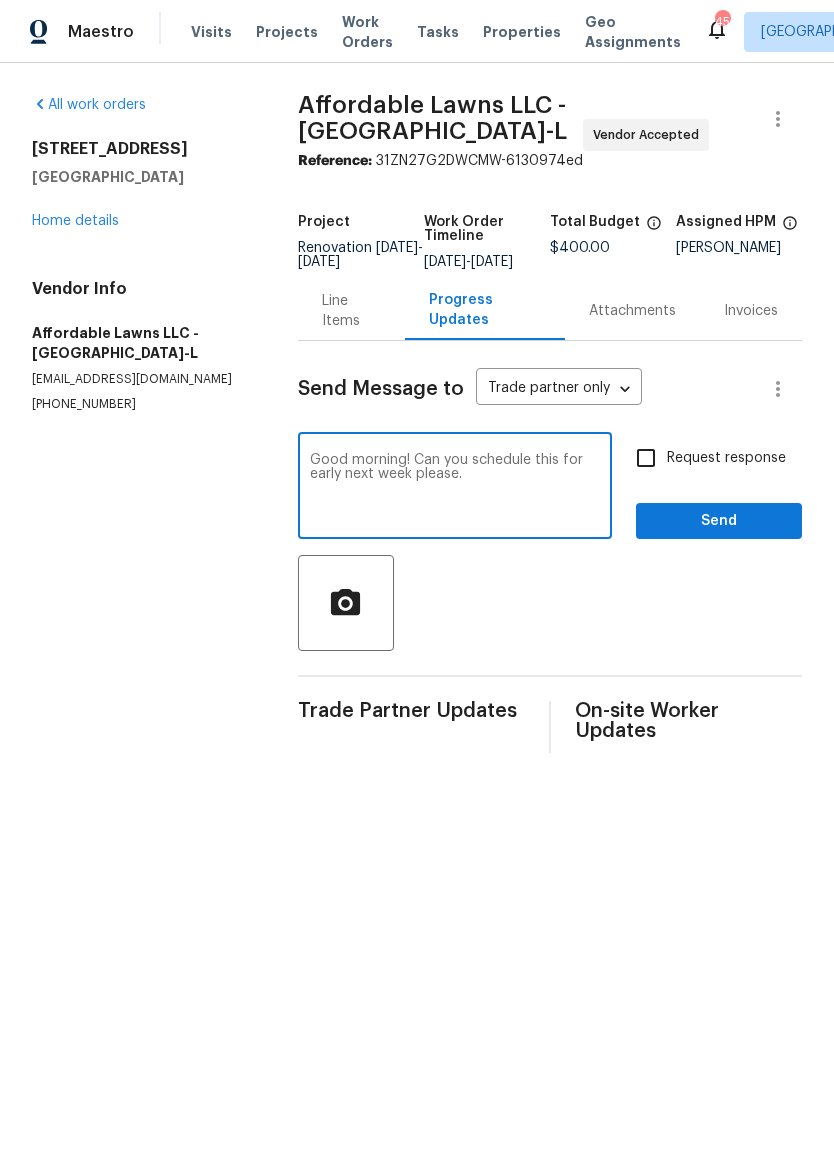 type on "Good morning! Can you schedule this for early next week please." 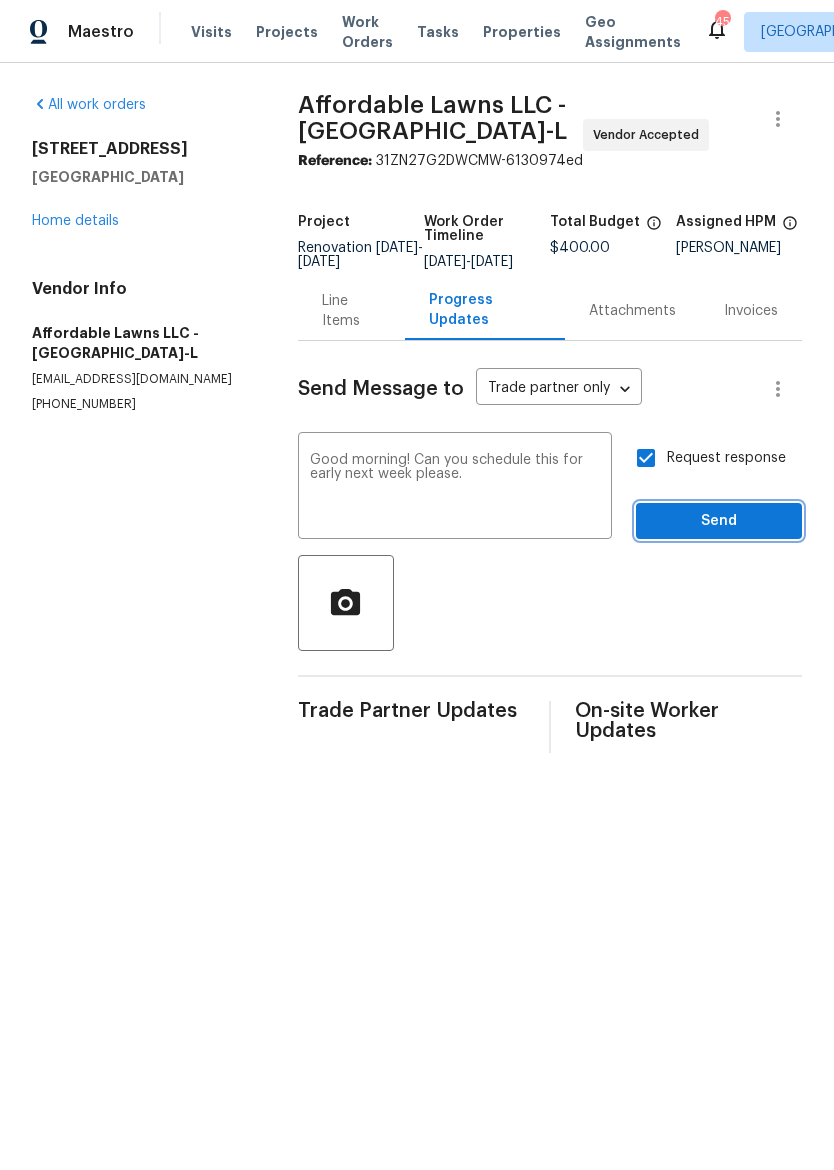 click on "Send" at bounding box center [719, 521] 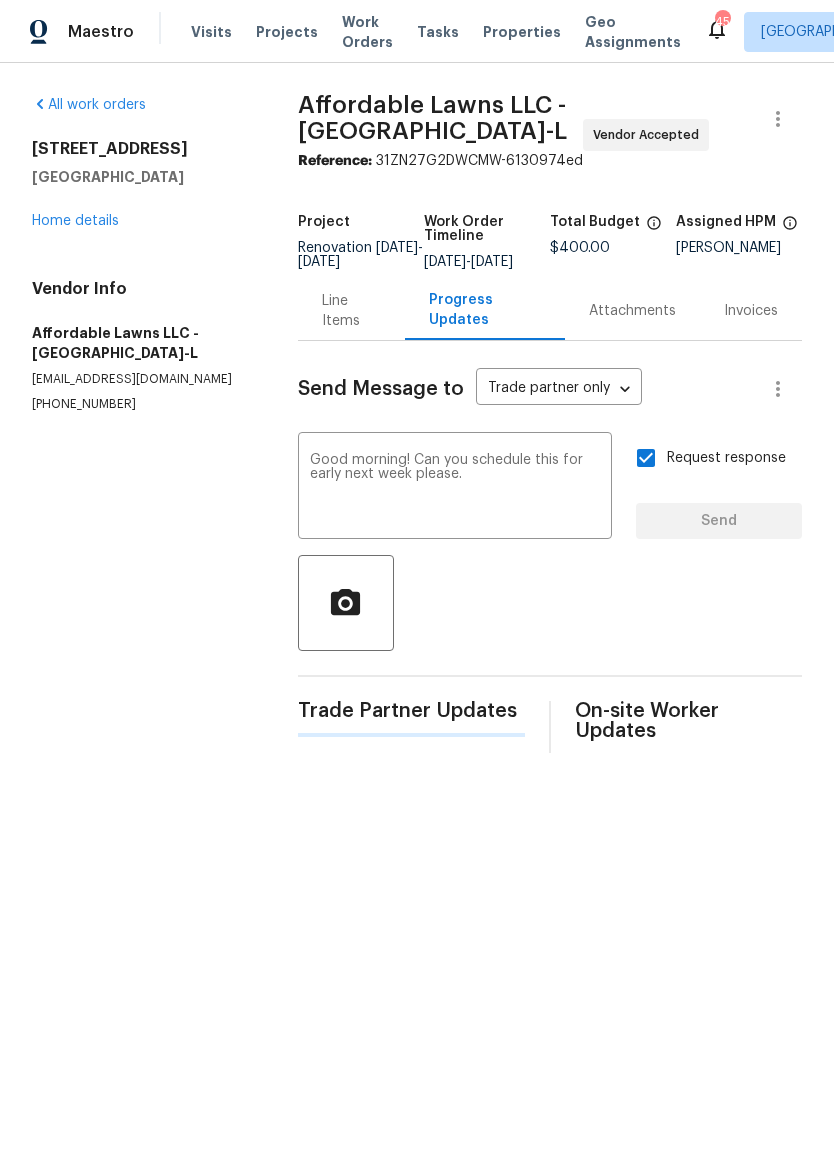type 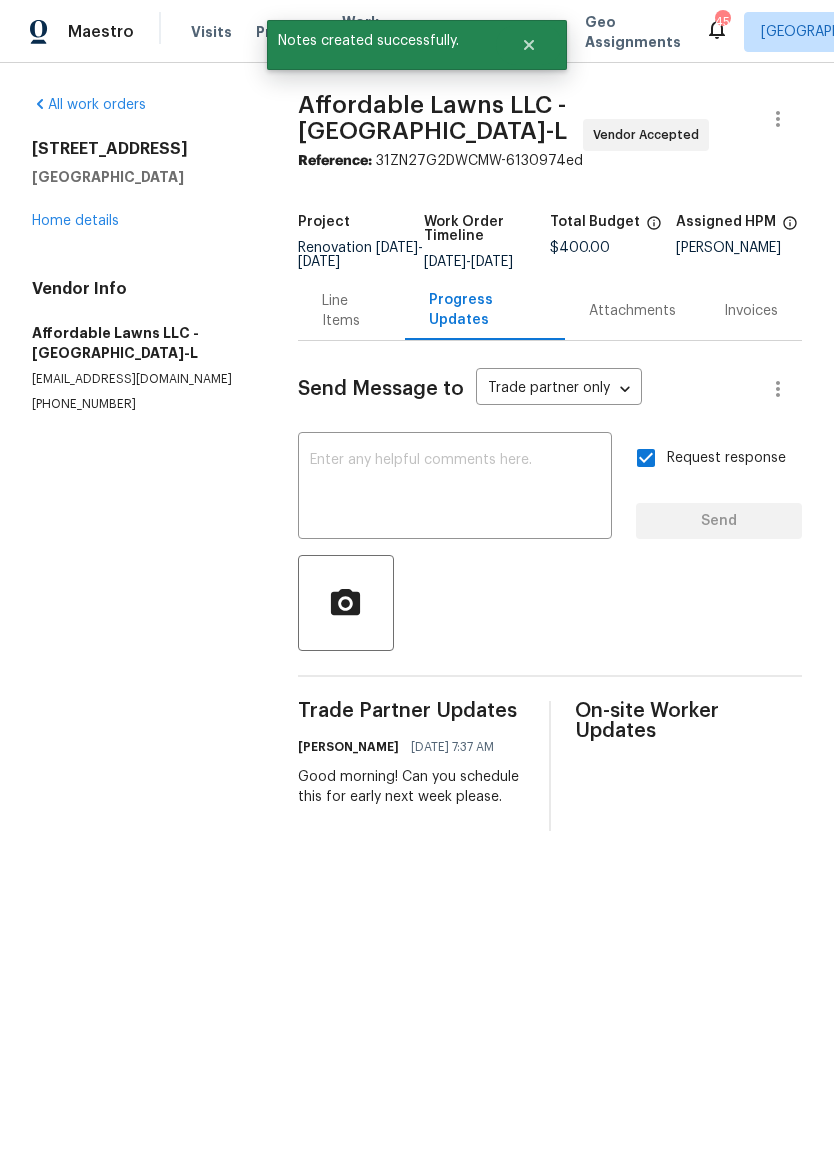 click on "Home details" at bounding box center (75, 221) 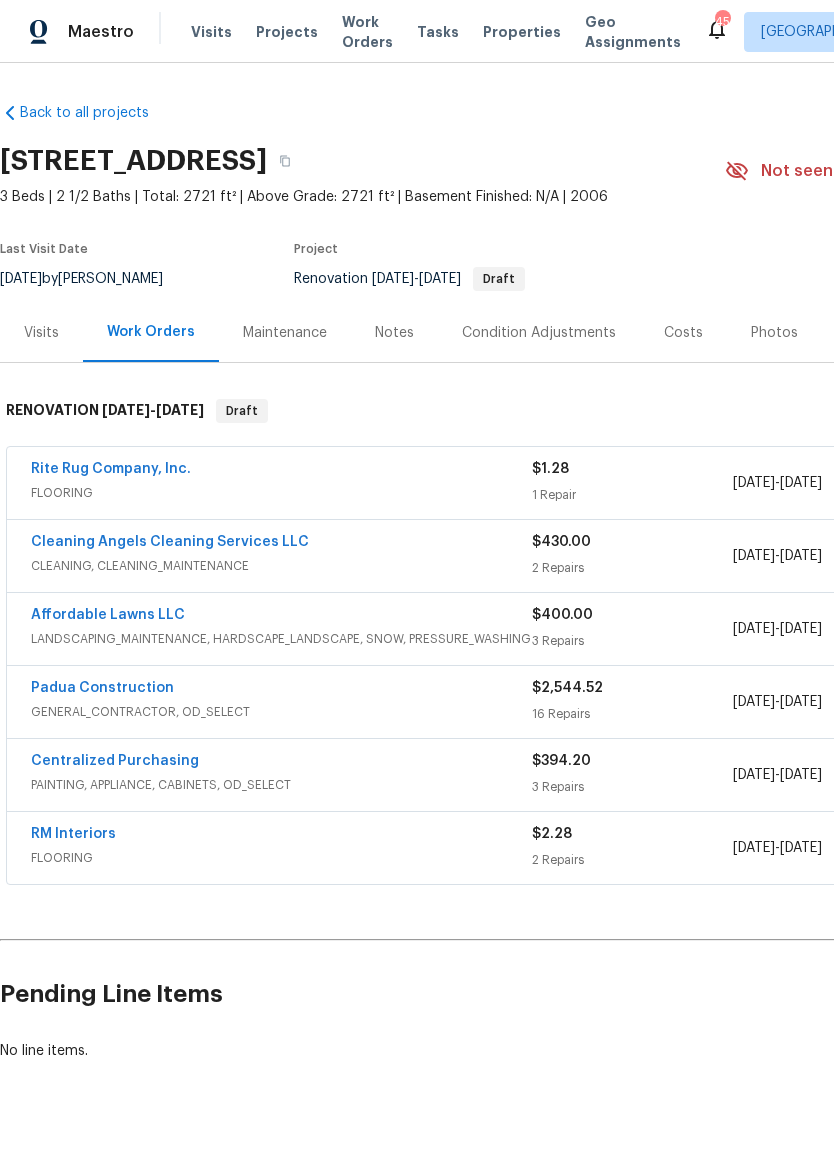 click on "RM Interiors" at bounding box center [73, 834] 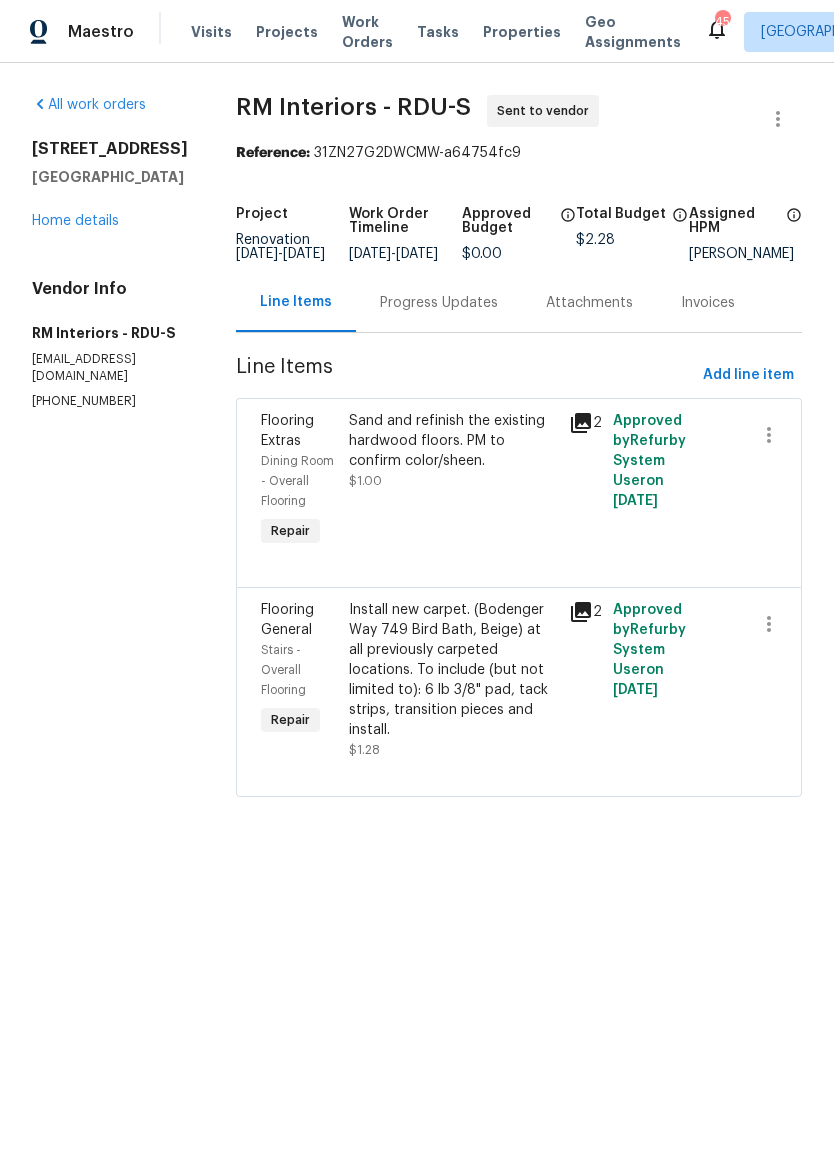 click on "Progress Updates" at bounding box center (439, 303) 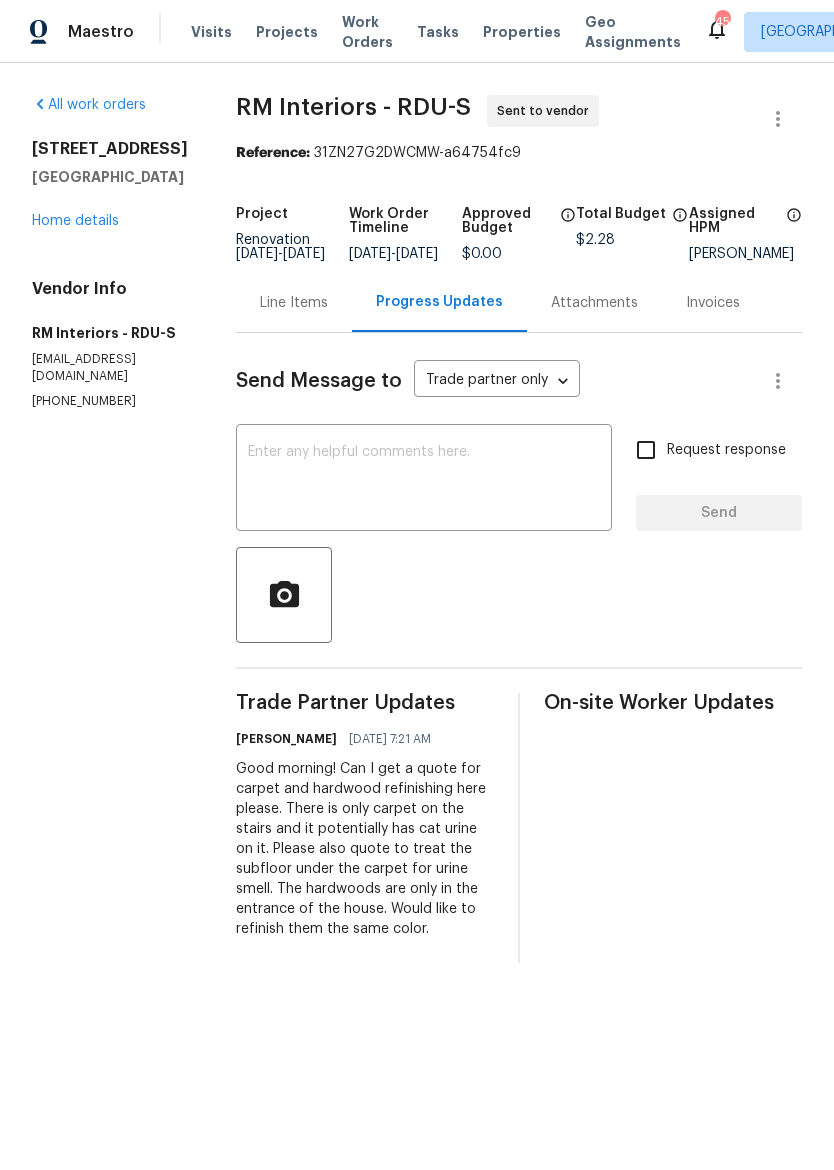 click at bounding box center (424, 480) 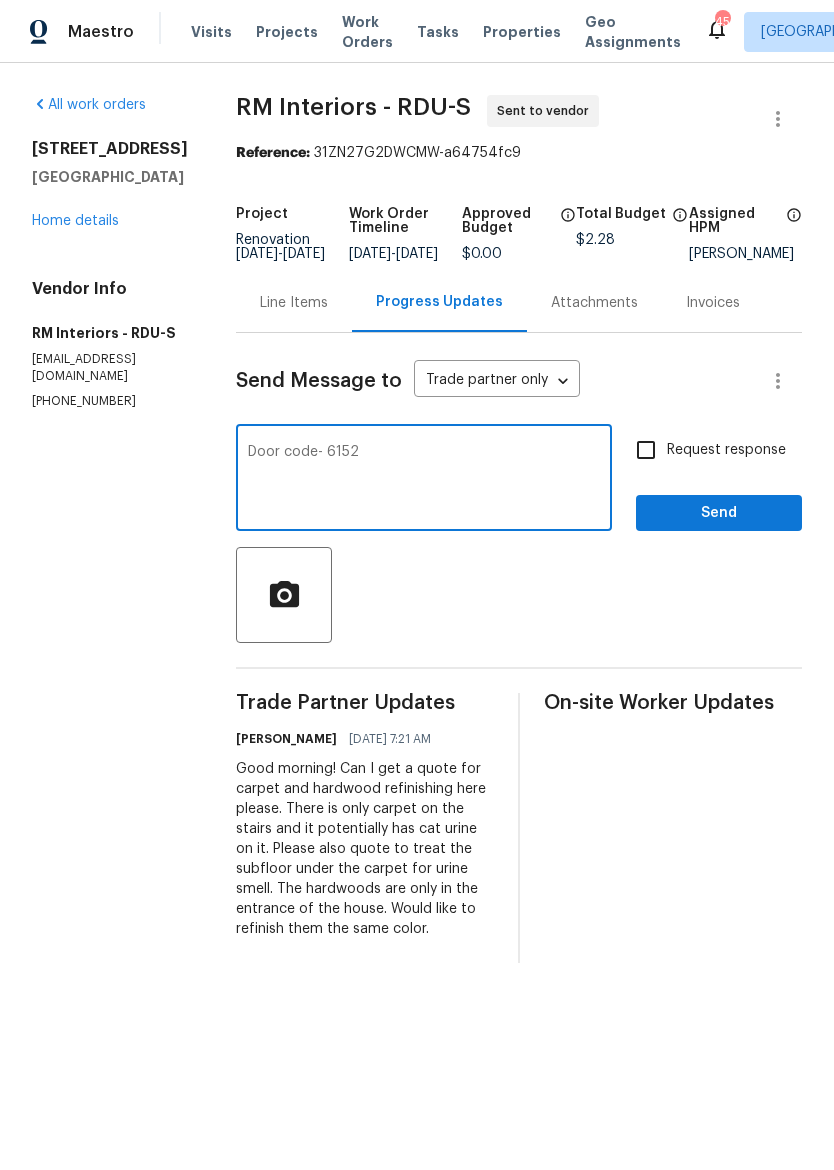 type on "Door code- 6152" 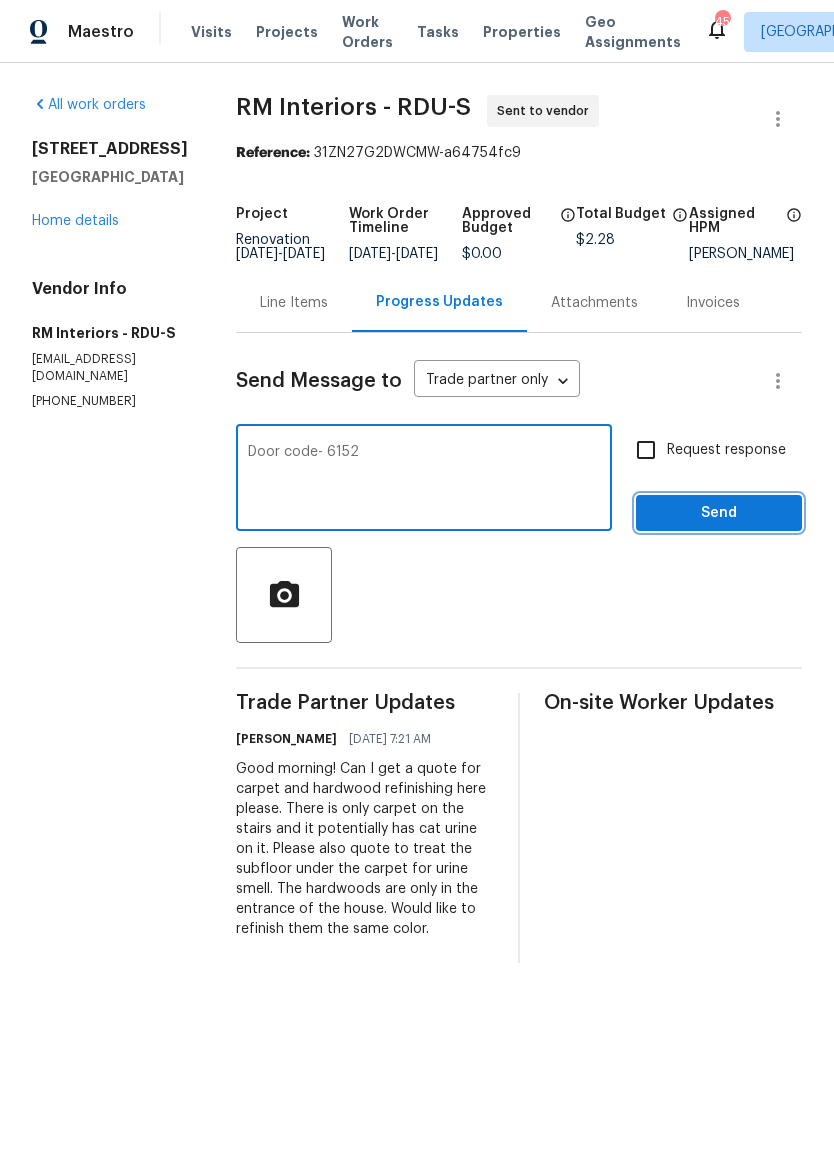 click on "Send" at bounding box center [719, 513] 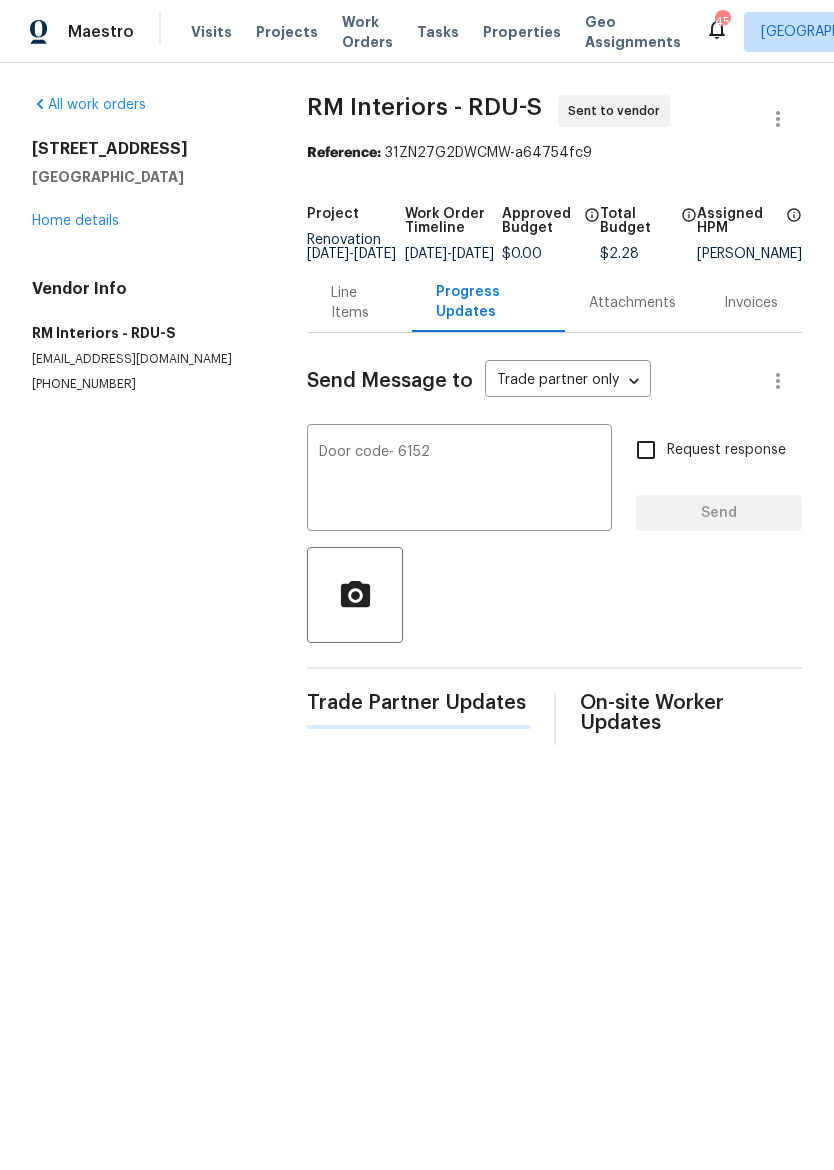 type 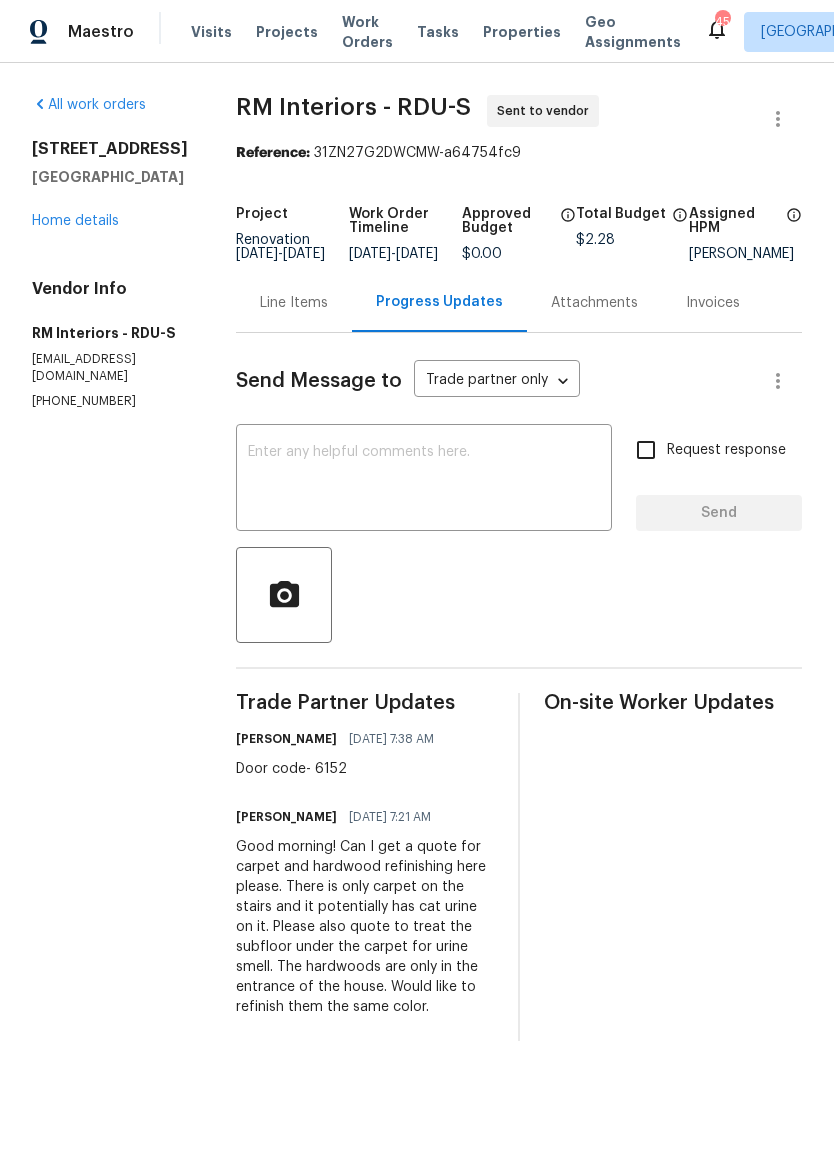 click on "Home details" at bounding box center (75, 221) 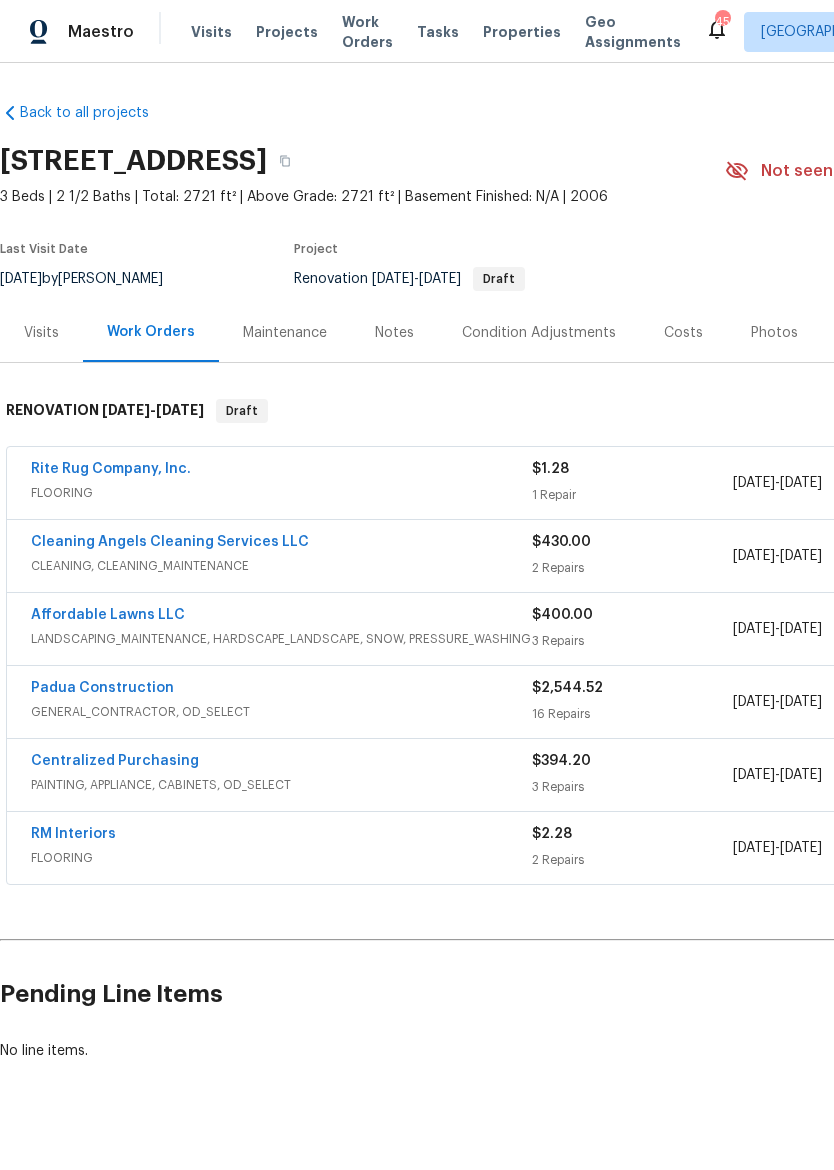 click on "Properties" at bounding box center [522, 32] 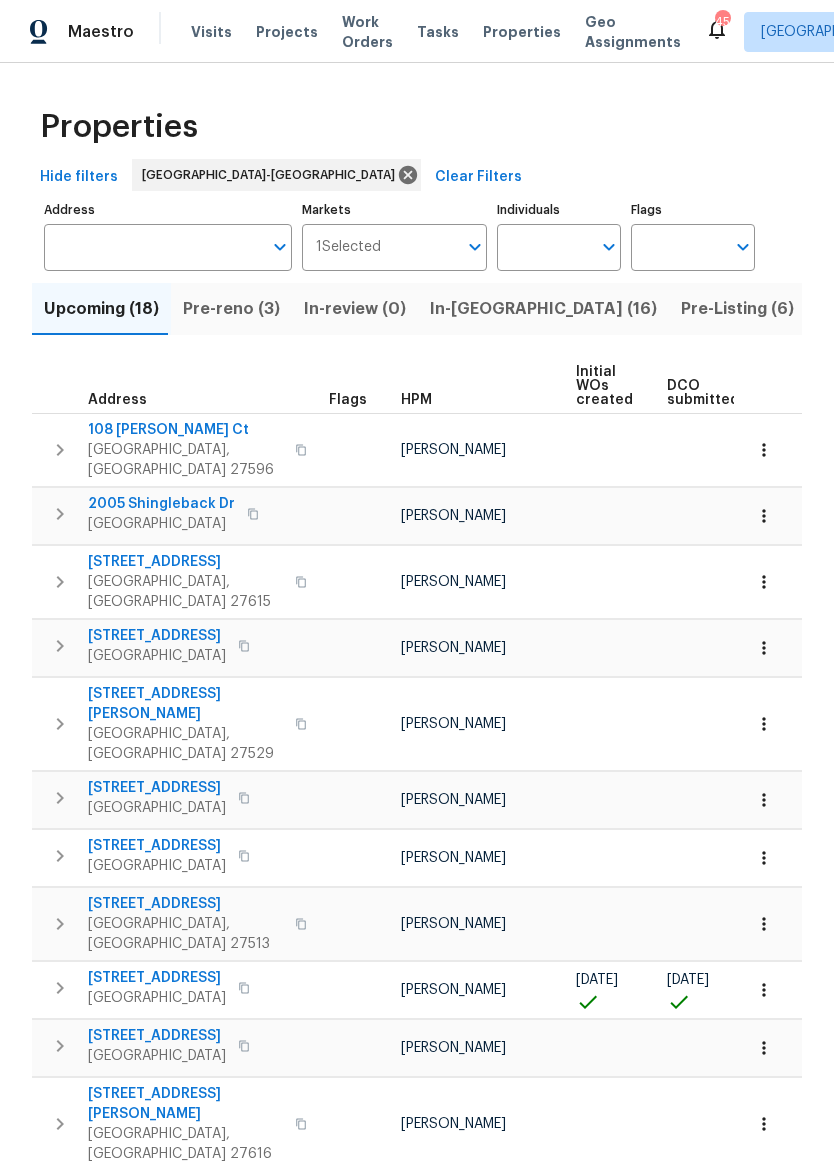 click on "125 River Hills Dr" at bounding box center (157, 636) 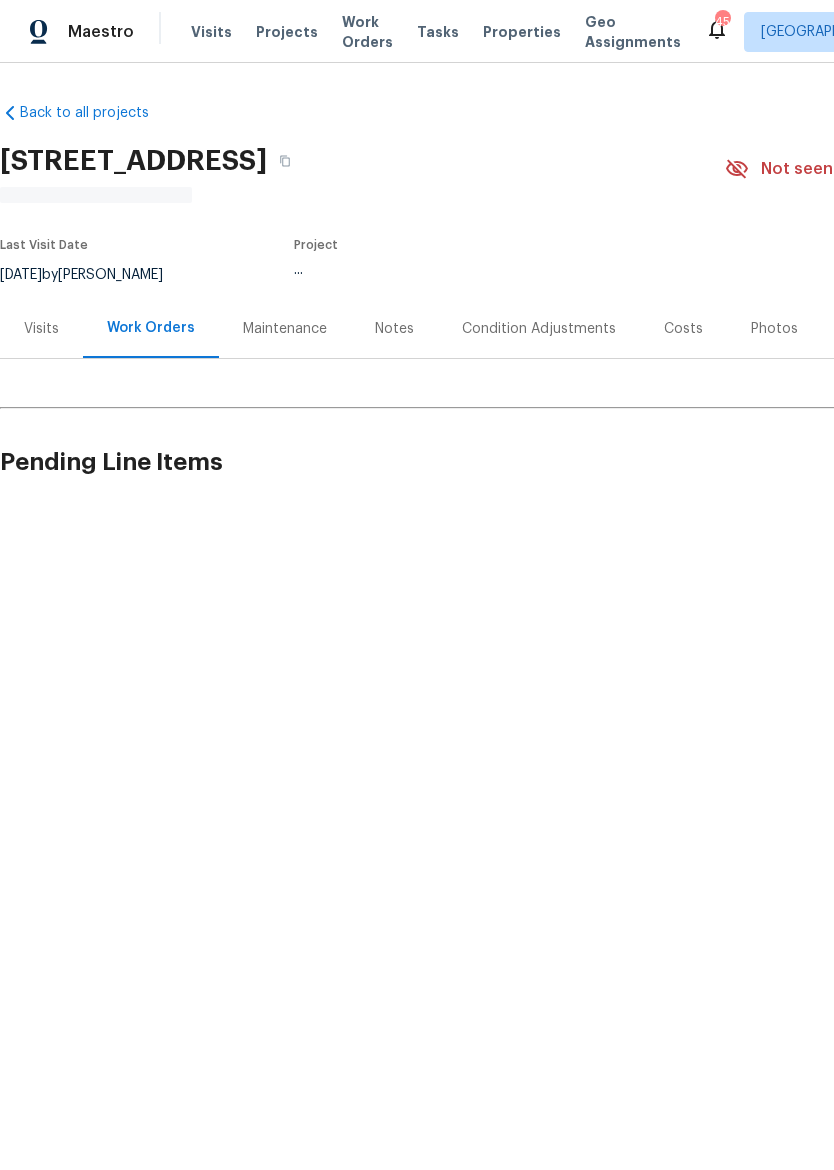 scroll, scrollTop: 0, scrollLeft: 0, axis: both 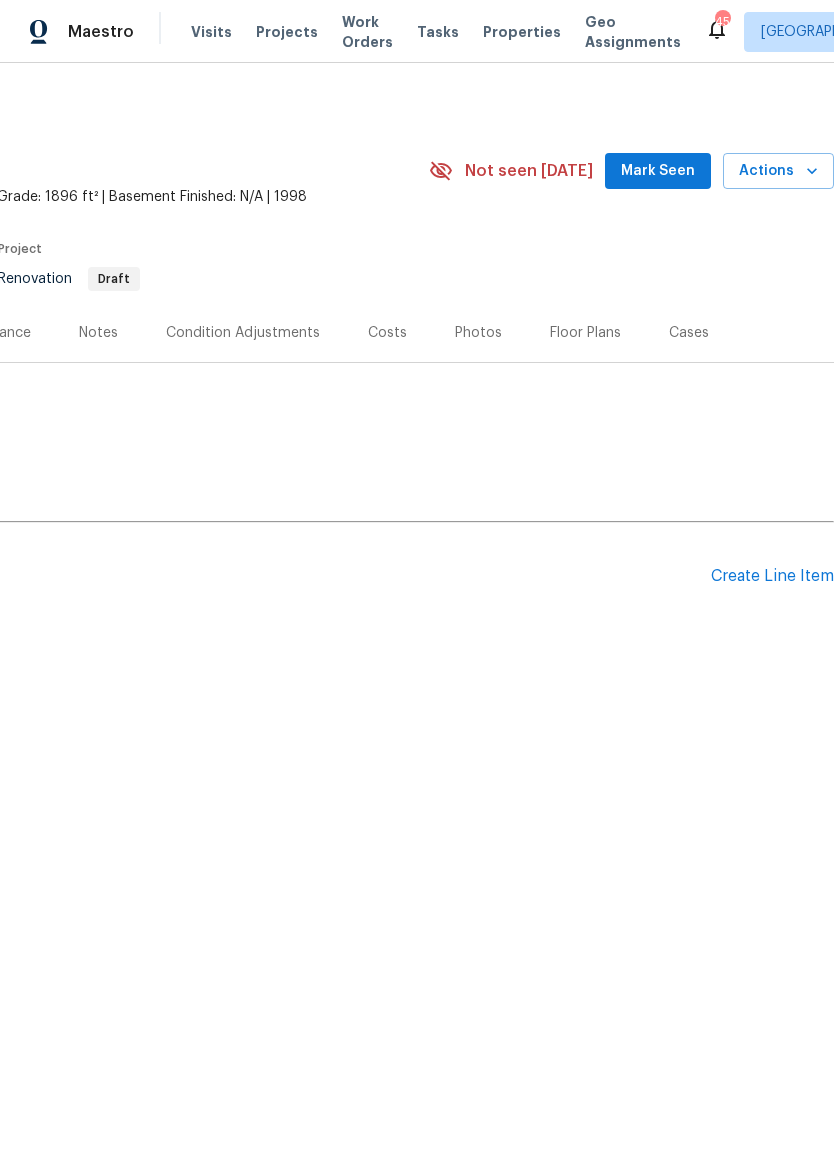 click on "Create Line Item" at bounding box center (772, 576) 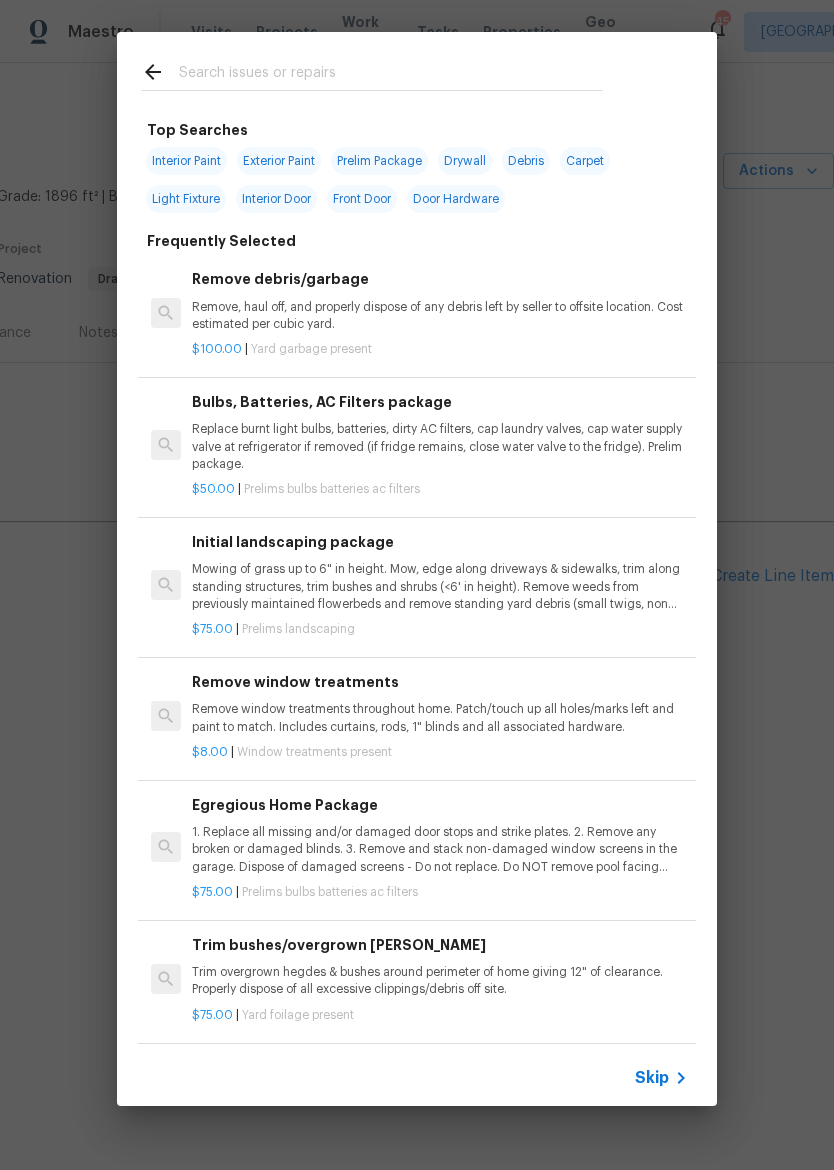 click at bounding box center (391, 75) 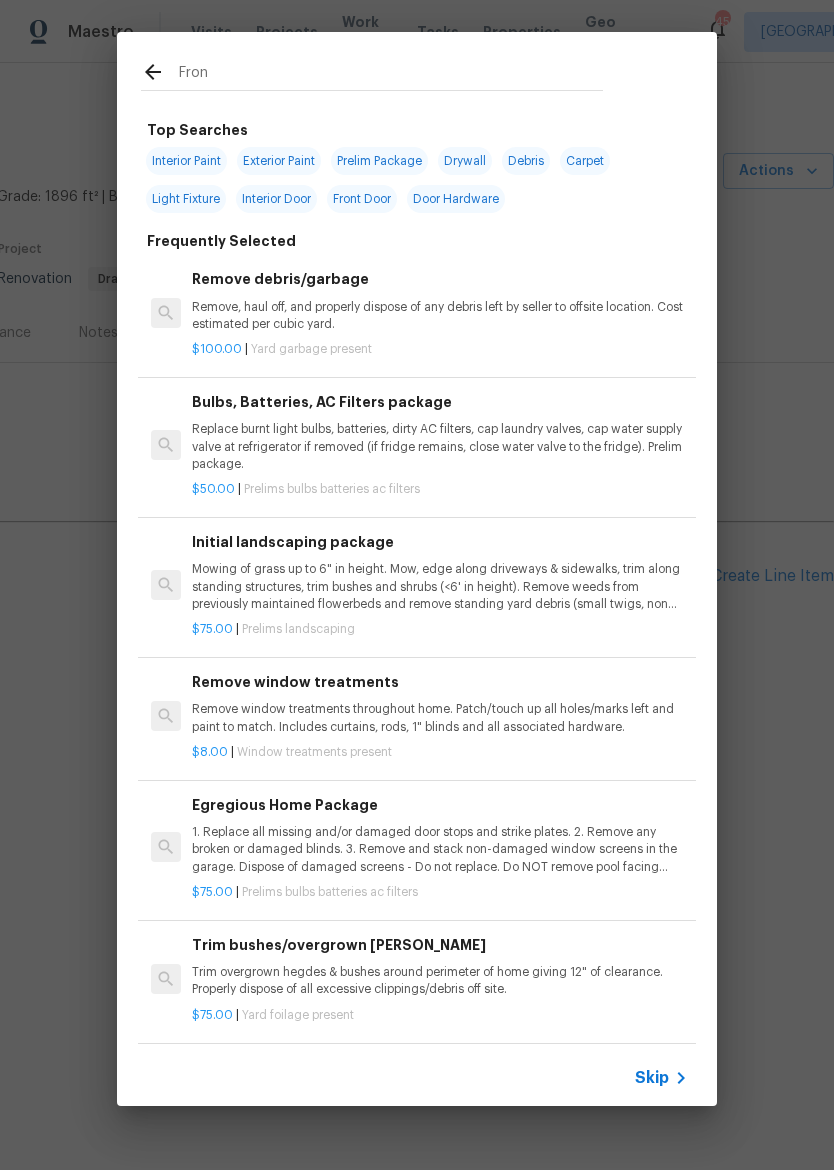 type on "Front" 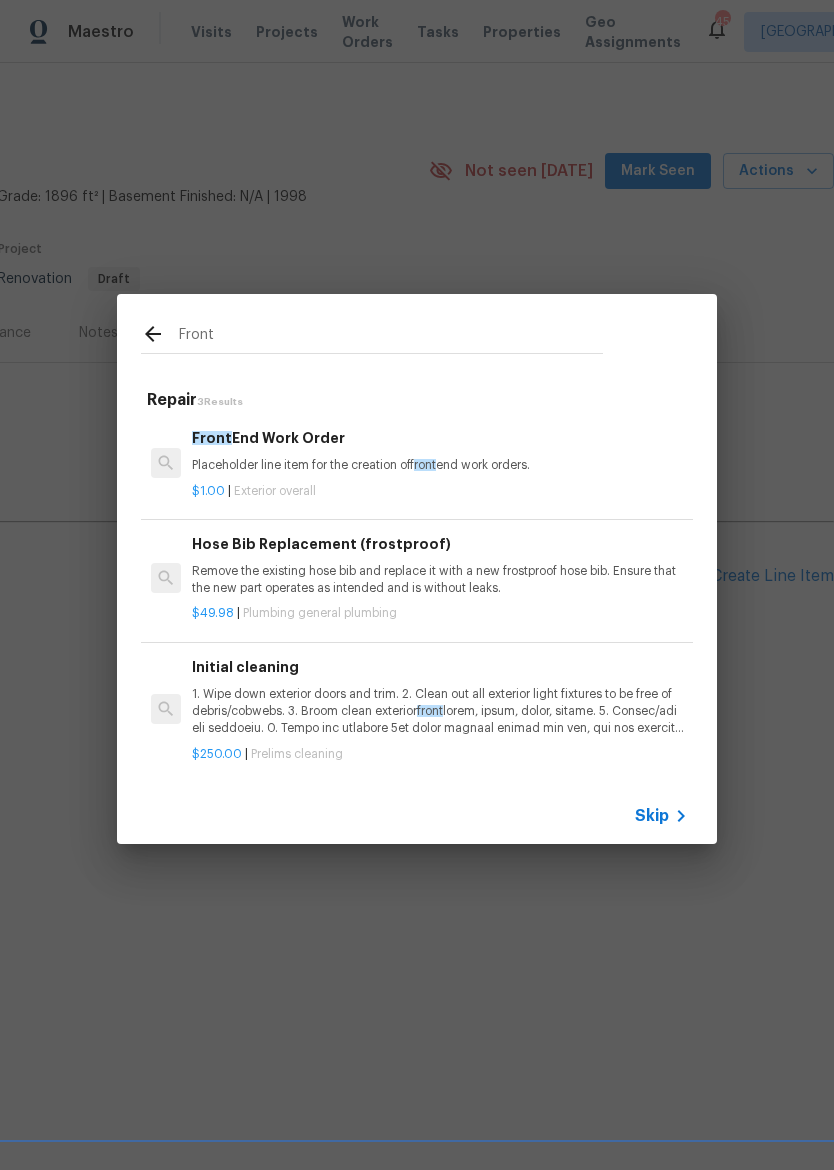 click on "Placeholder line item for the creation of  front  end work orders." at bounding box center [440, 465] 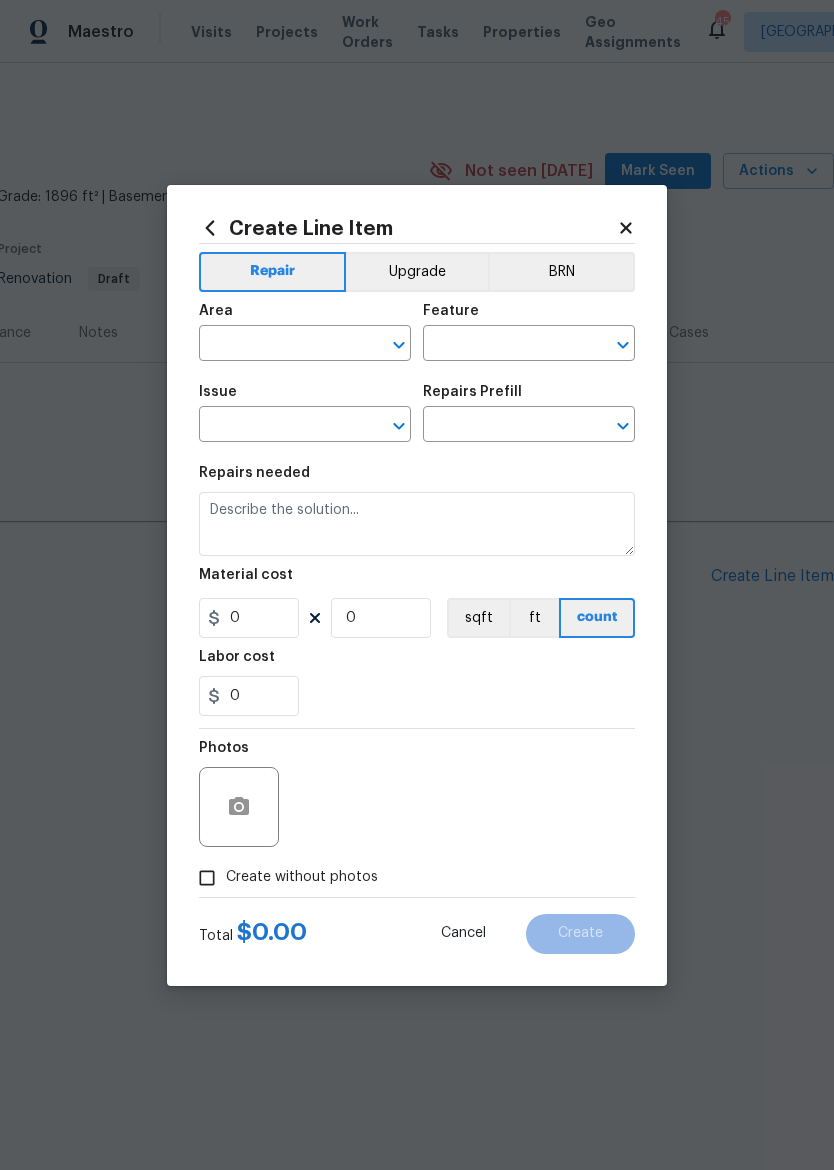 type on "Overall Exterior" 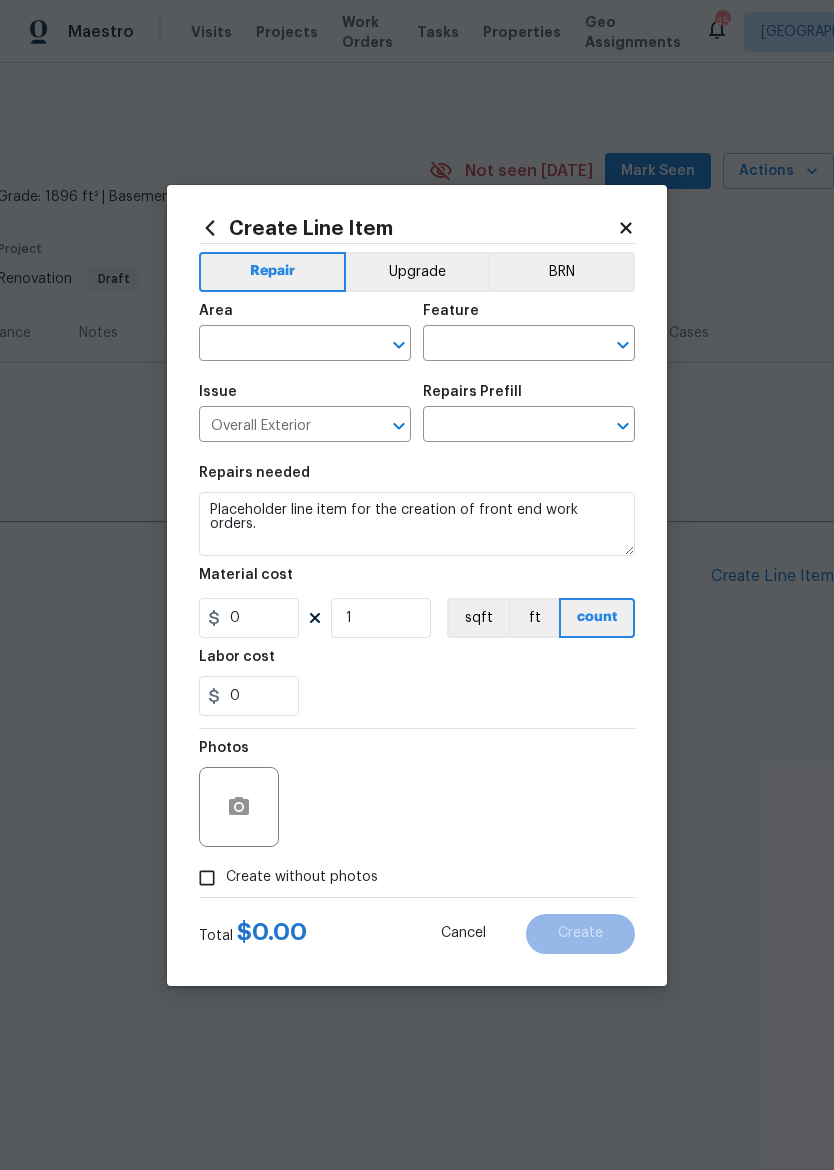 type on "Front End Work Order $1.00" 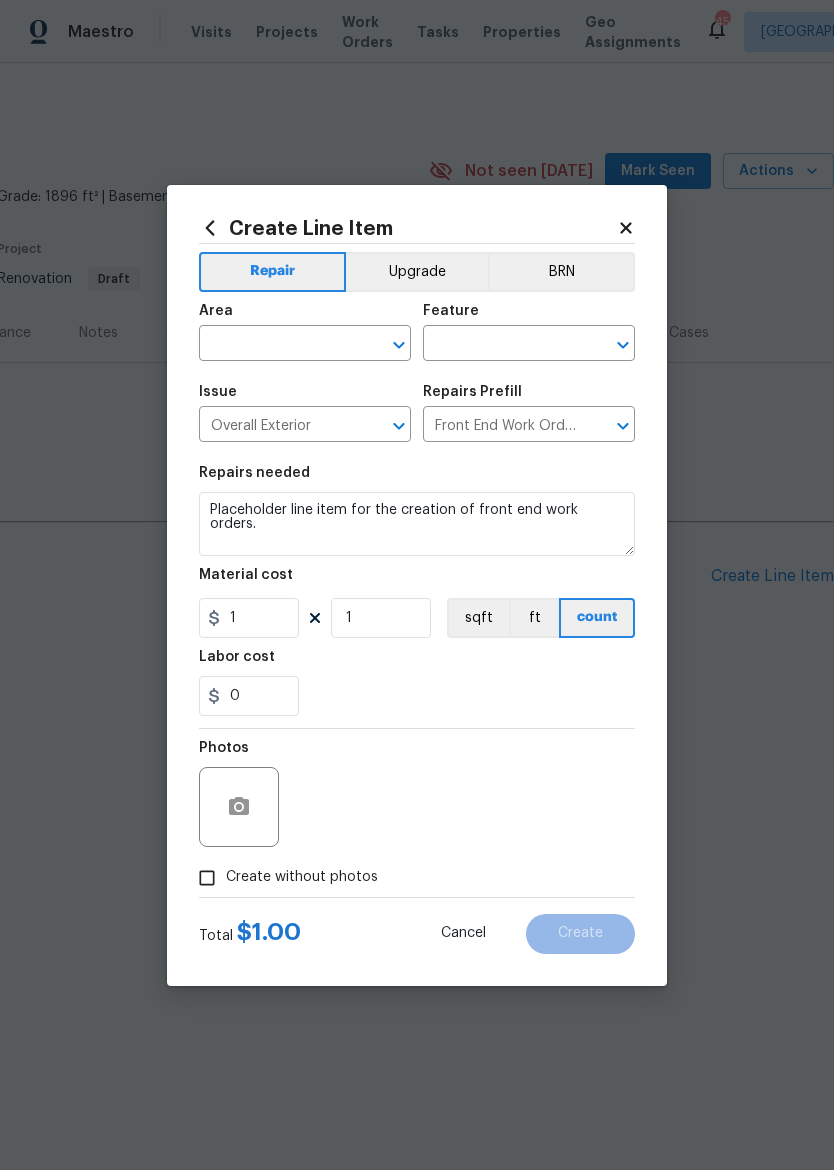 click at bounding box center [277, 345] 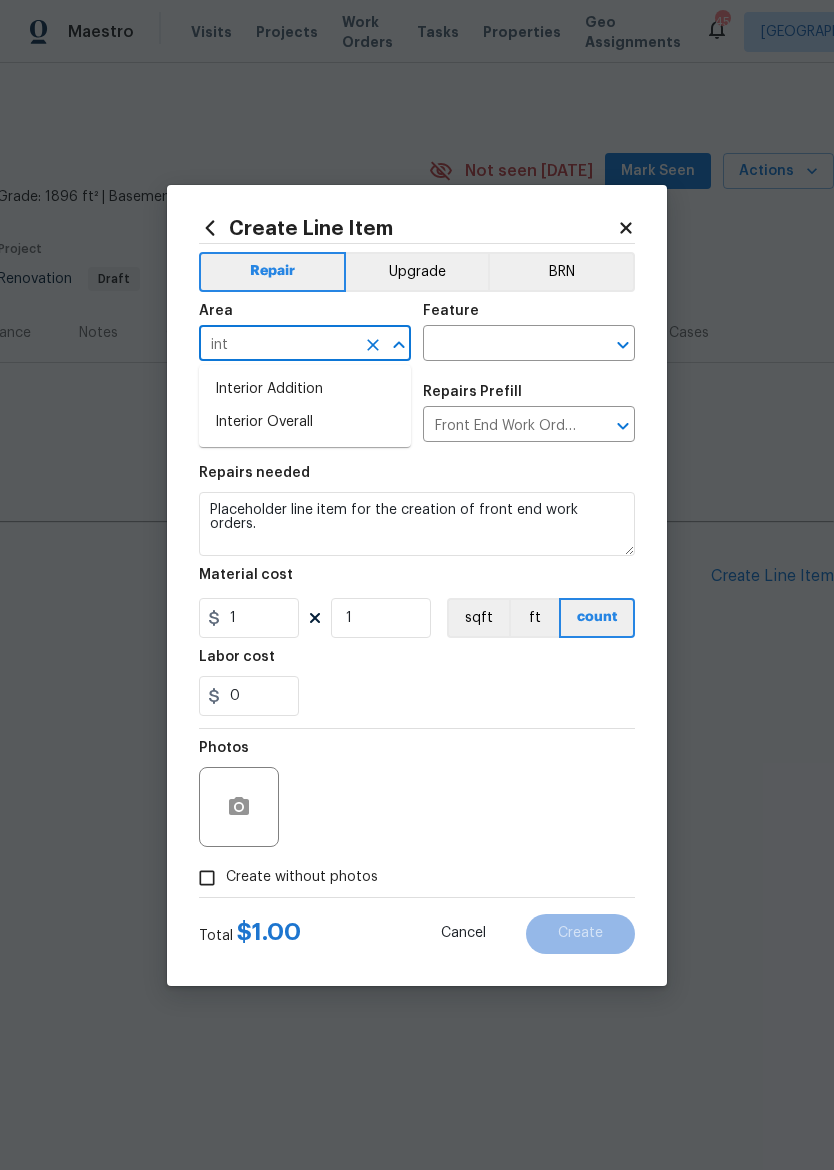 click on "Interior Overall" at bounding box center [305, 422] 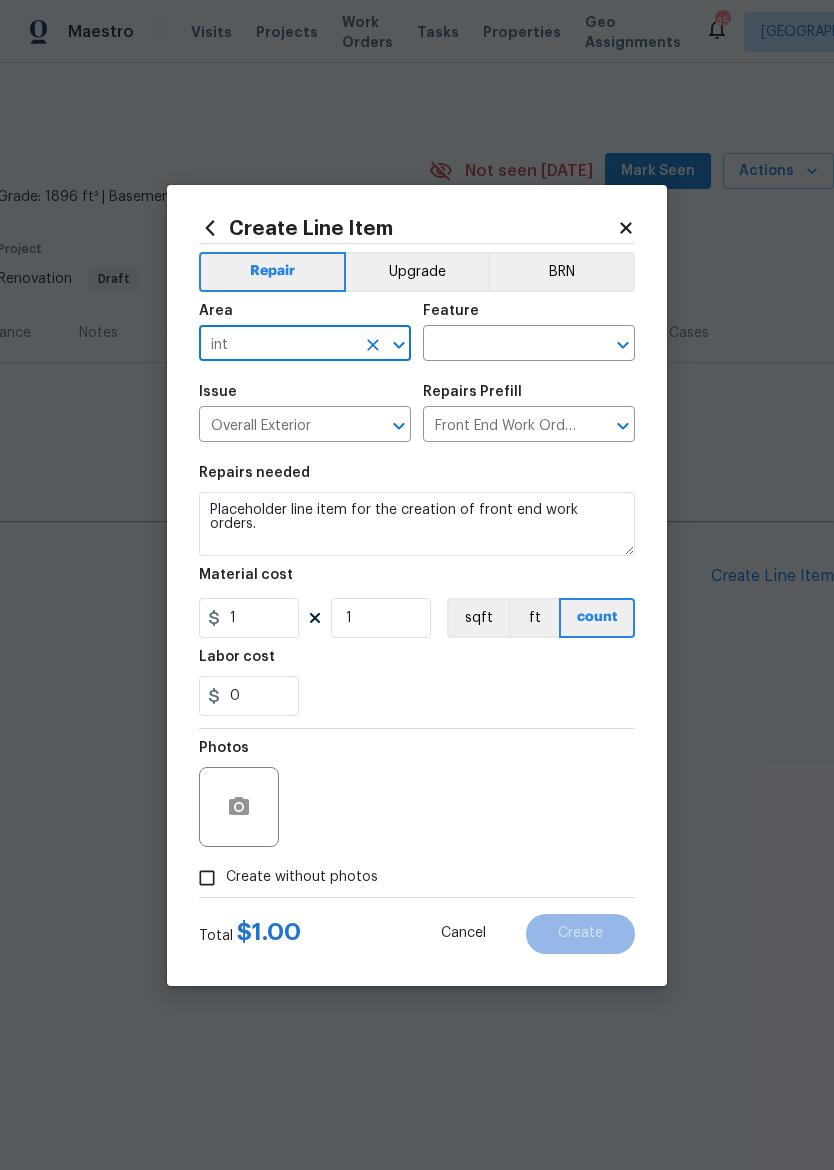 type on "Interior Overall" 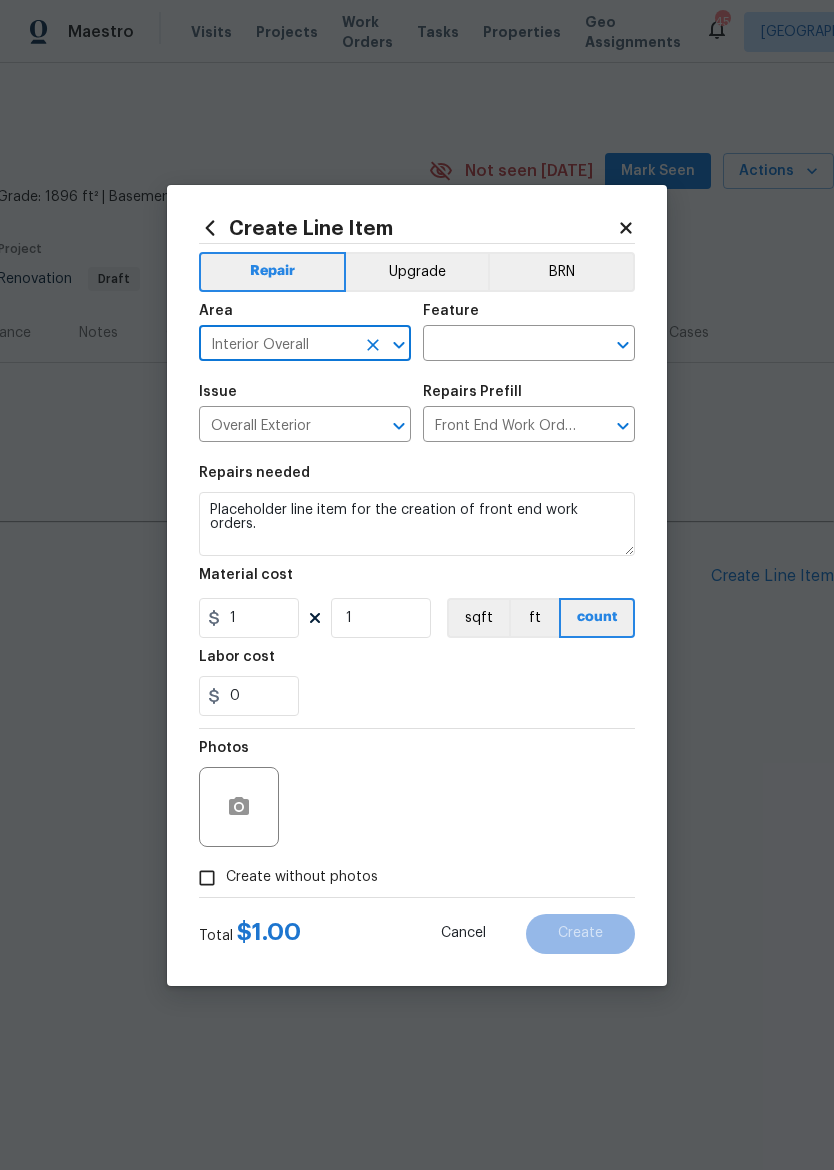 click at bounding box center (501, 345) 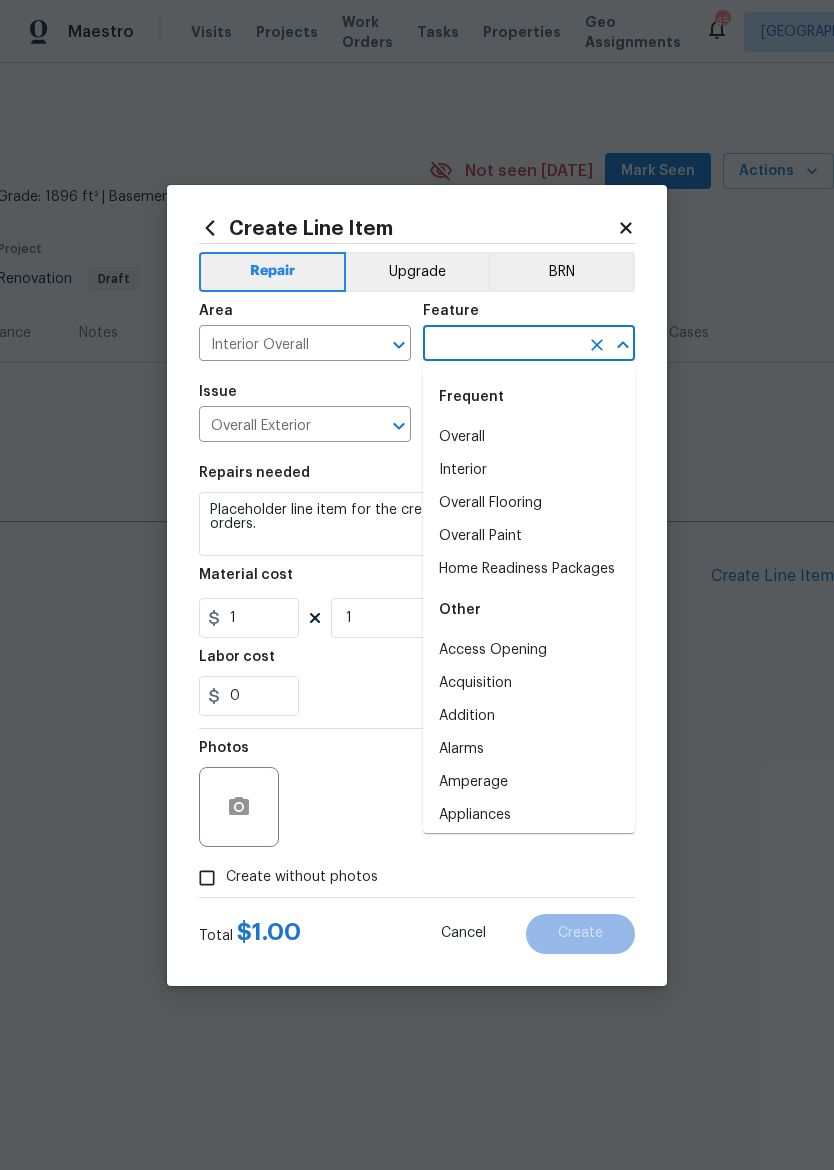 click on "Interior" at bounding box center [529, 470] 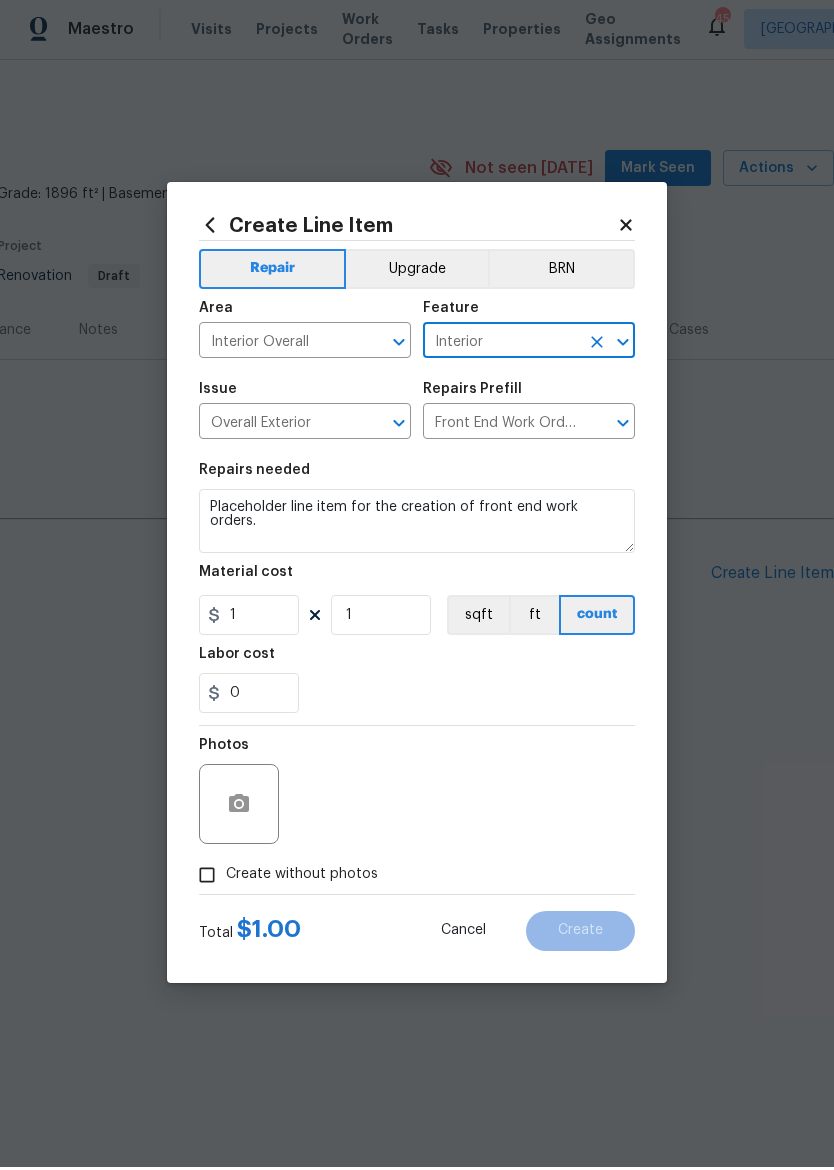 click on "0" at bounding box center (417, 696) 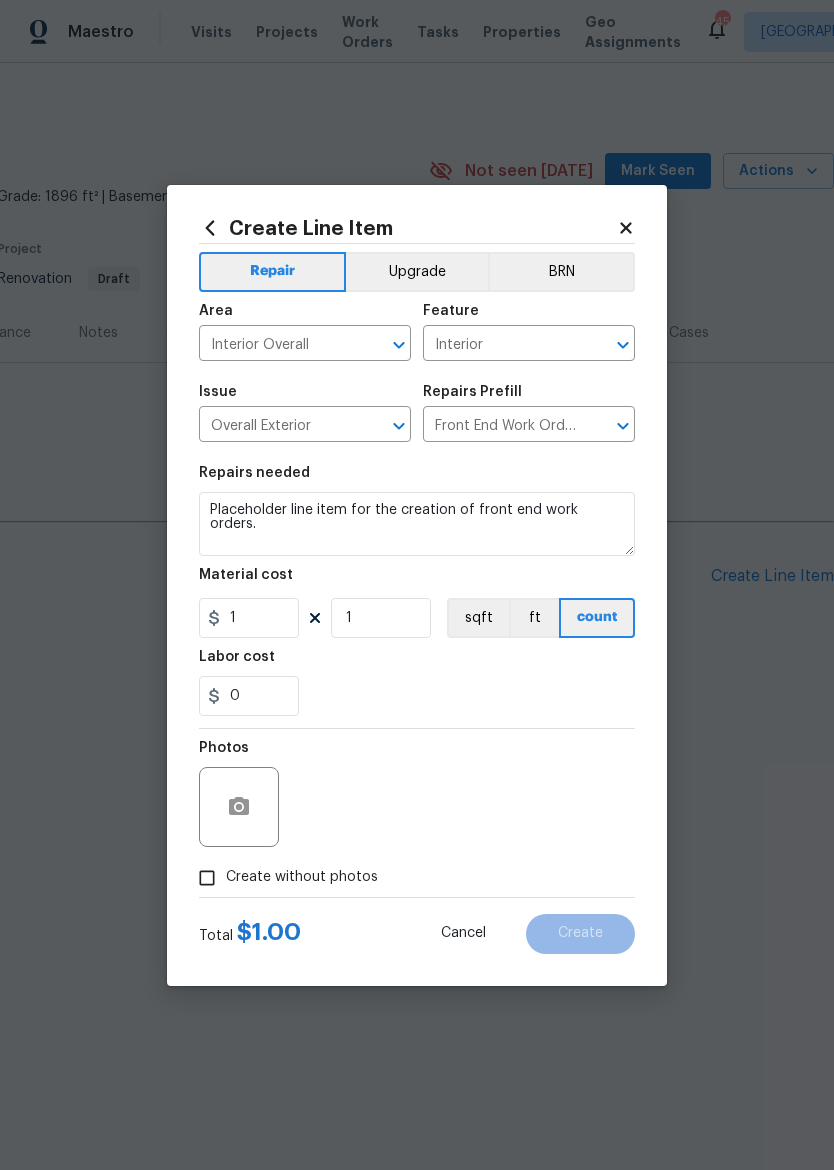 click on "Create without photos" at bounding box center (207, 878) 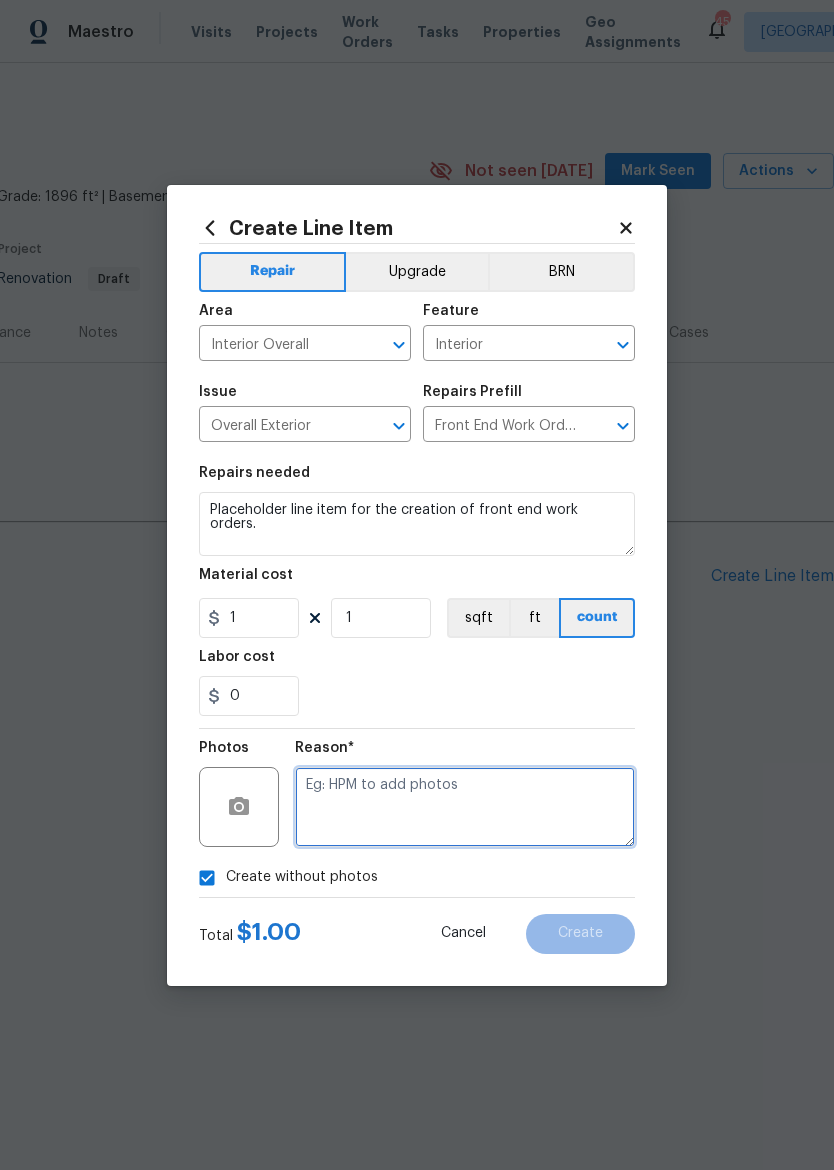 click at bounding box center [465, 807] 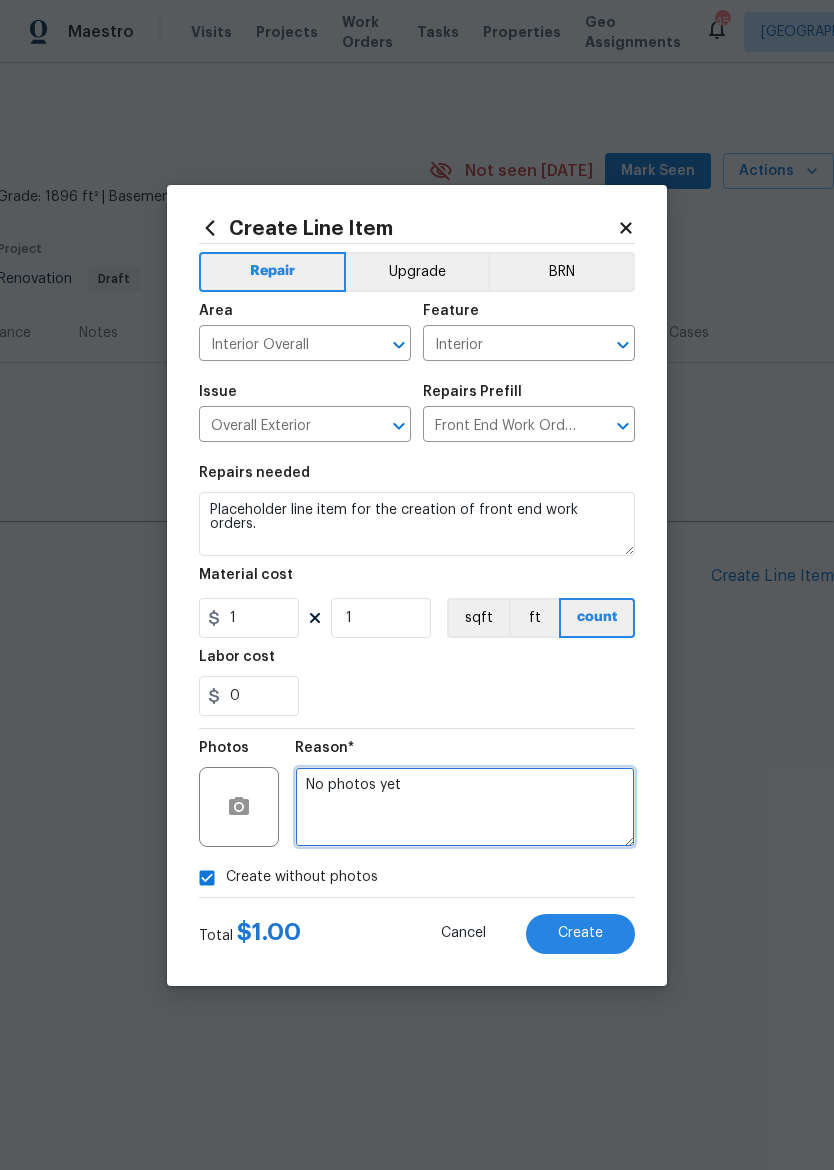 type on "No photos yet" 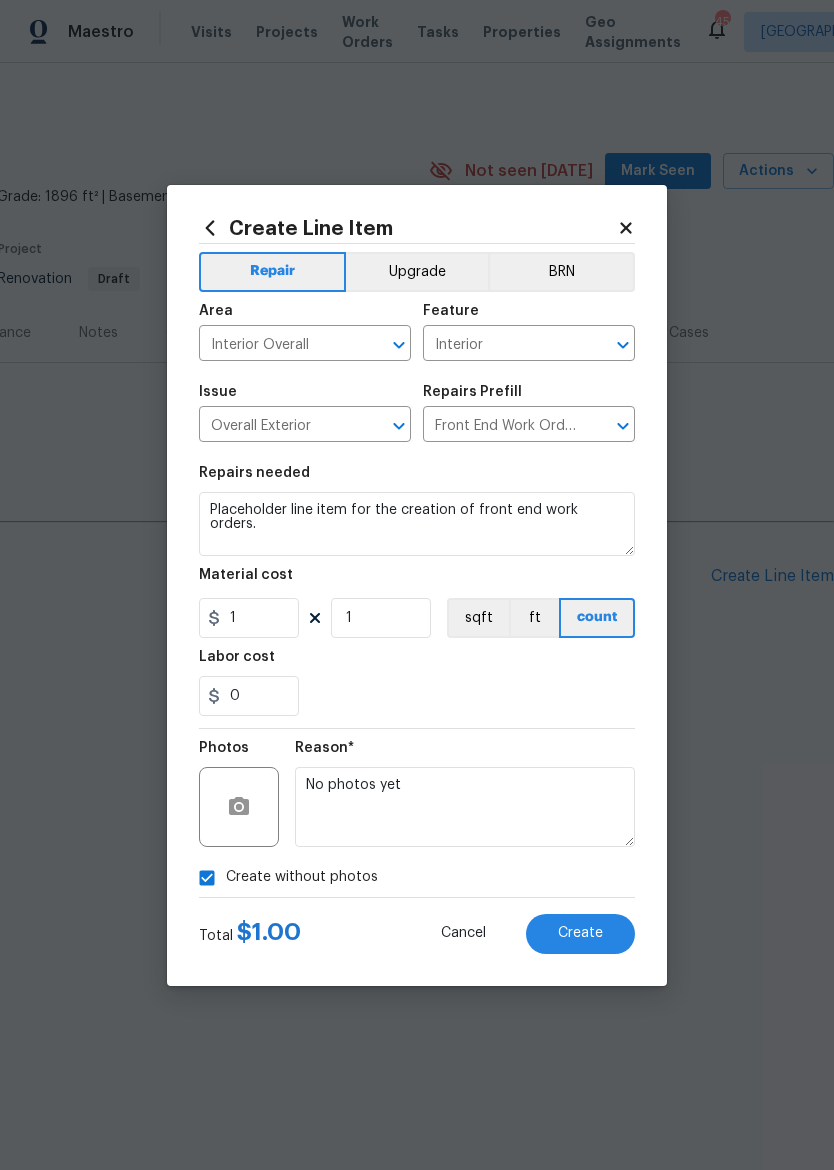 click on "Repairs needed Placeholder line item for the creation of front end work orders.  Material cost 1 1 sqft ft count Labor cost 0" at bounding box center [417, 591] 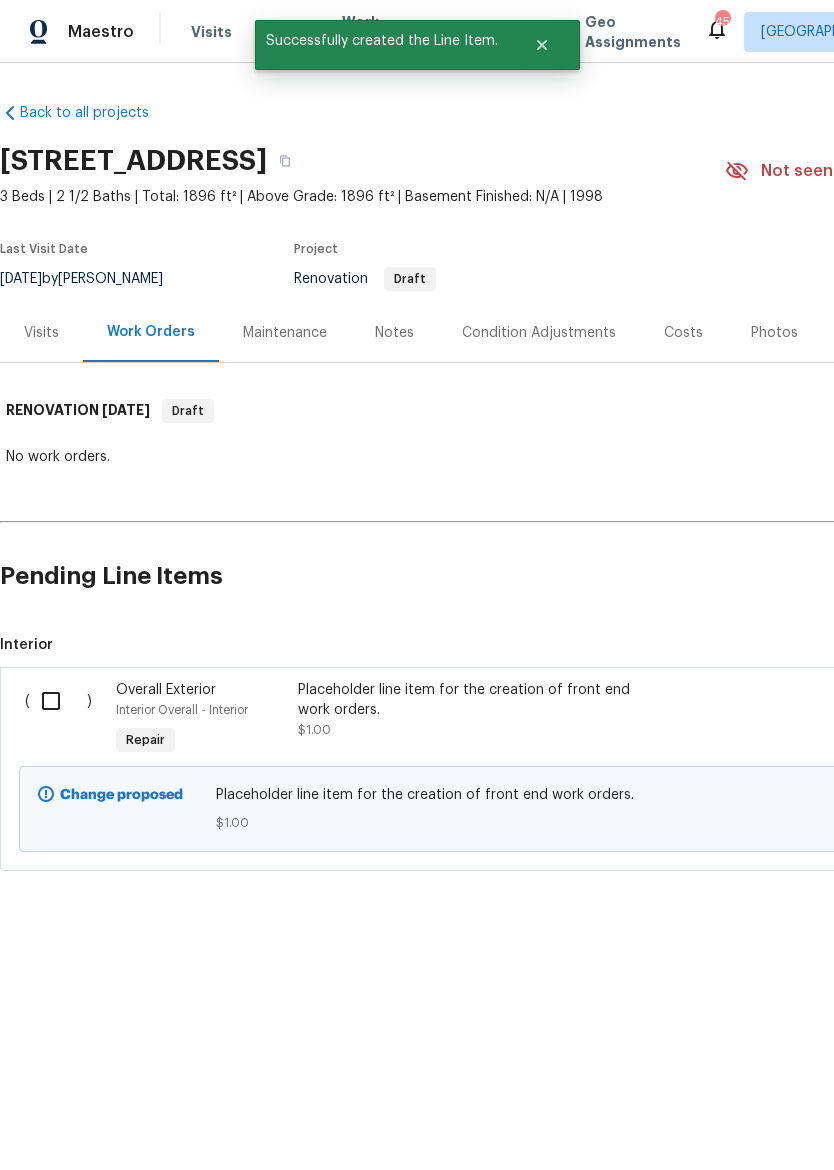 scroll, scrollTop: 0, scrollLeft: 0, axis: both 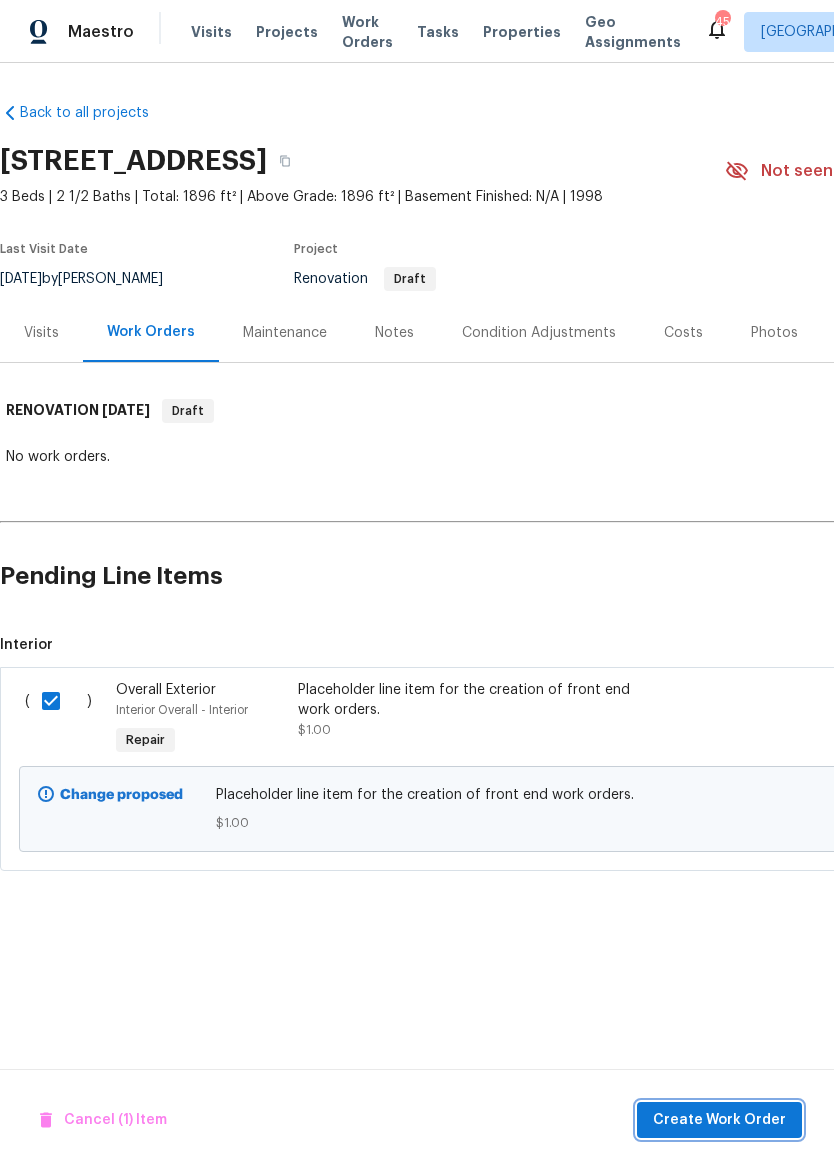 click on "Create Work Order" at bounding box center (719, 1120) 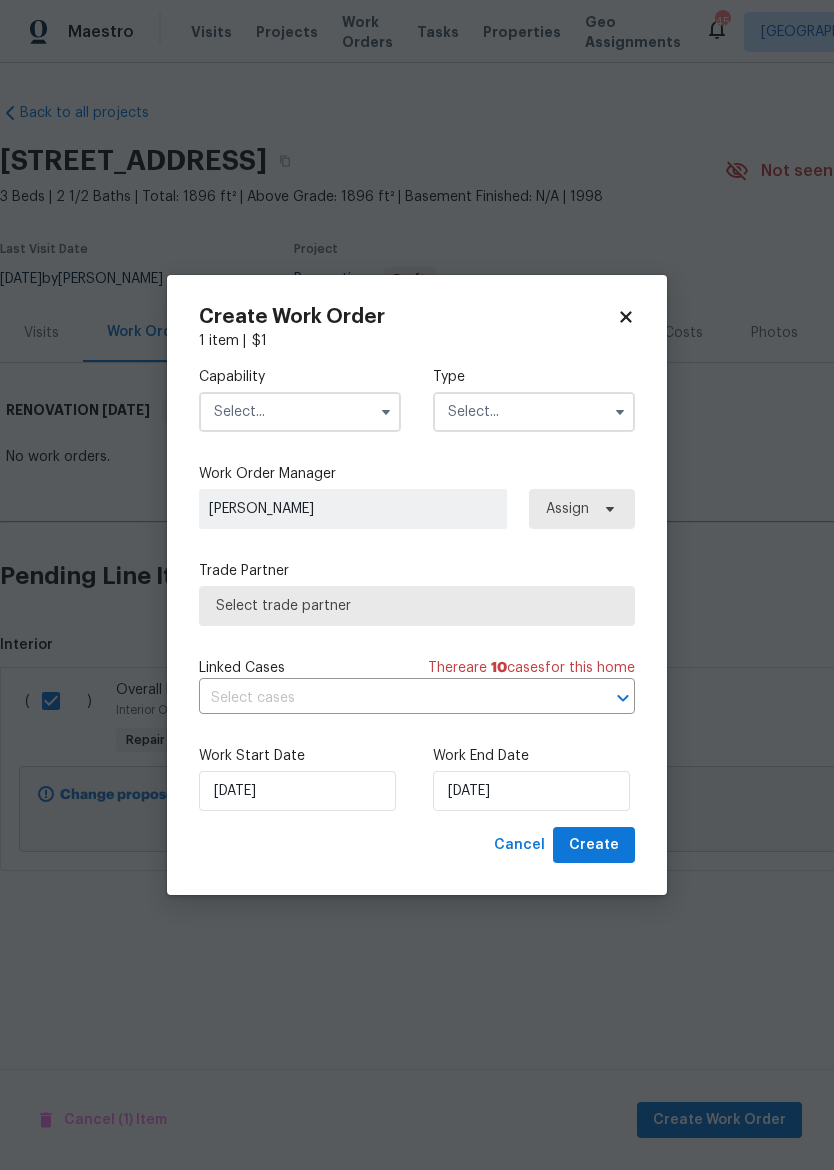 click at bounding box center [300, 412] 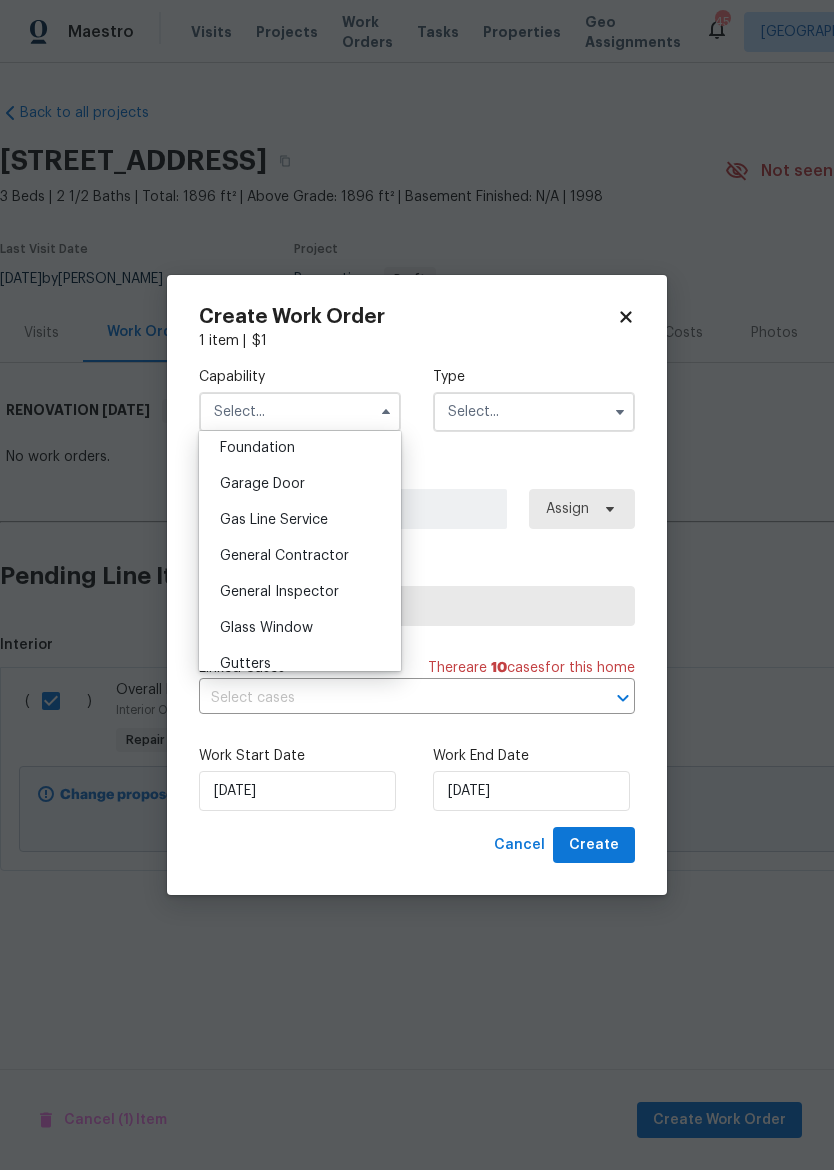 scroll, scrollTop: 859, scrollLeft: 0, axis: vertical 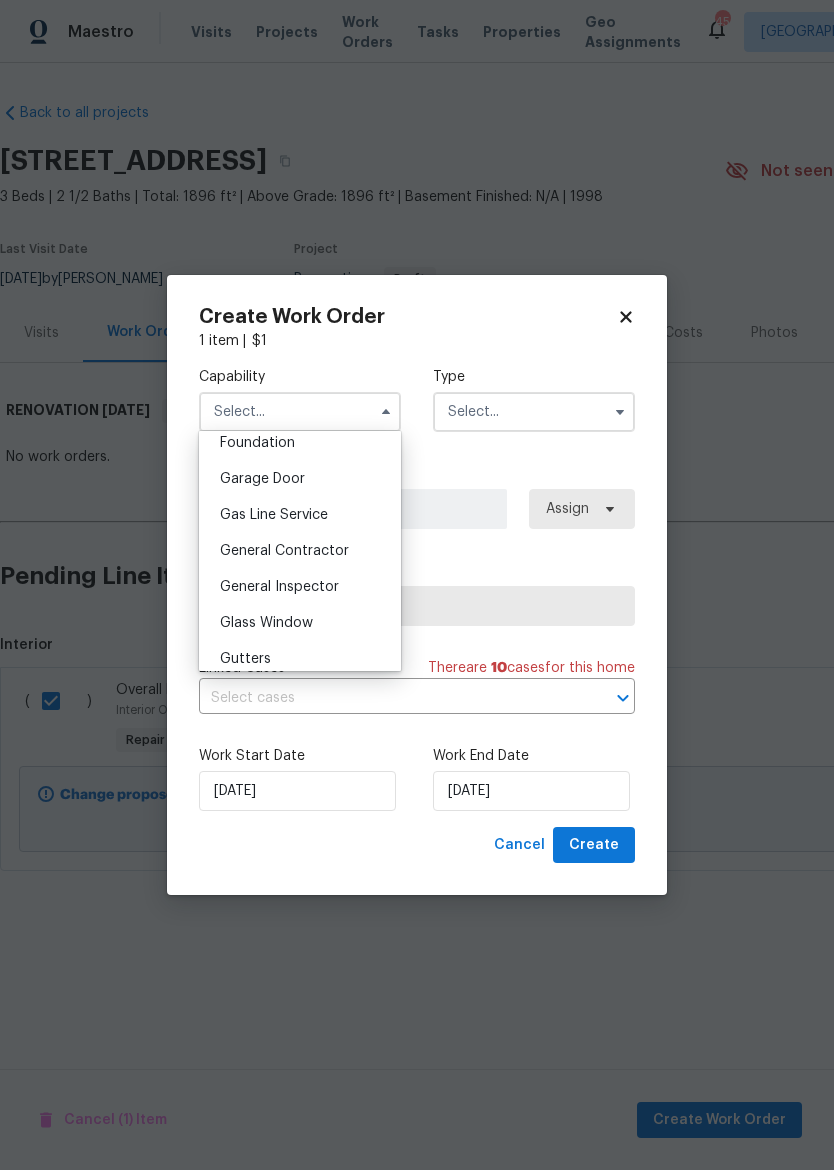 click on "General Contractor" at bounding box center (300, 551) 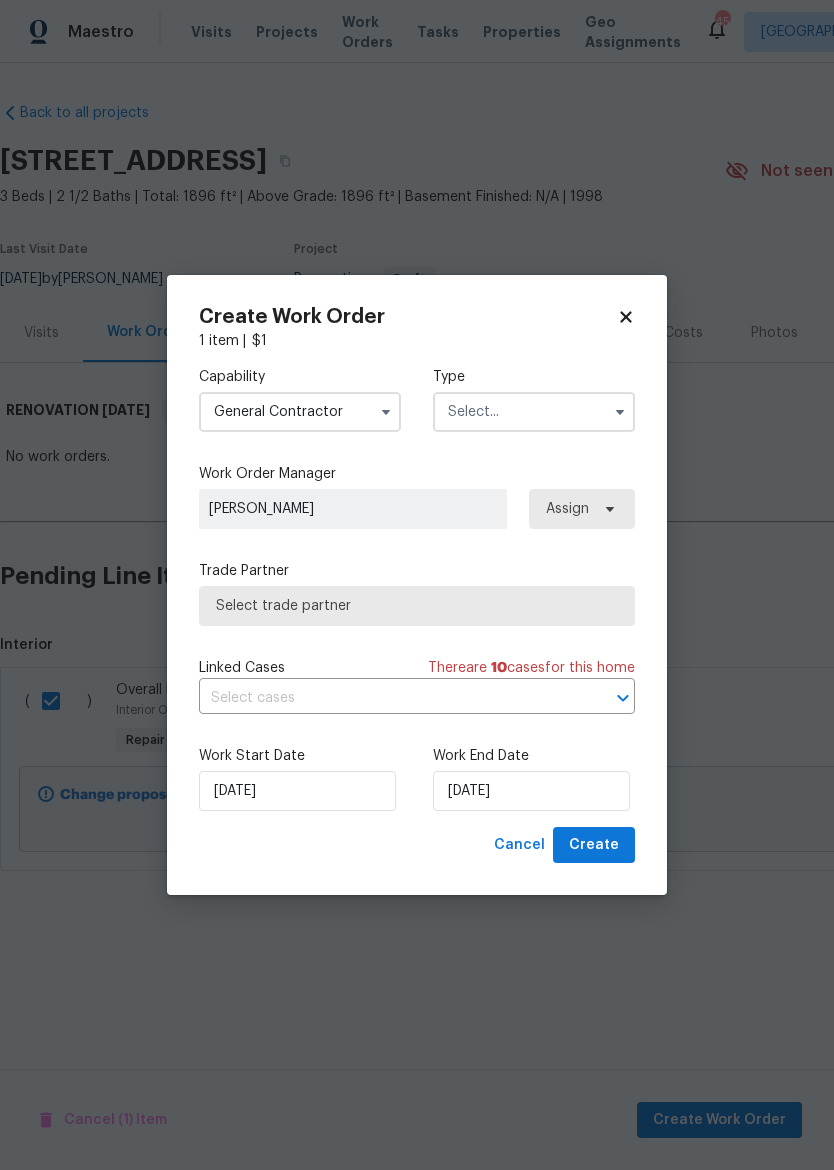 click at bounding box center [534, 412] 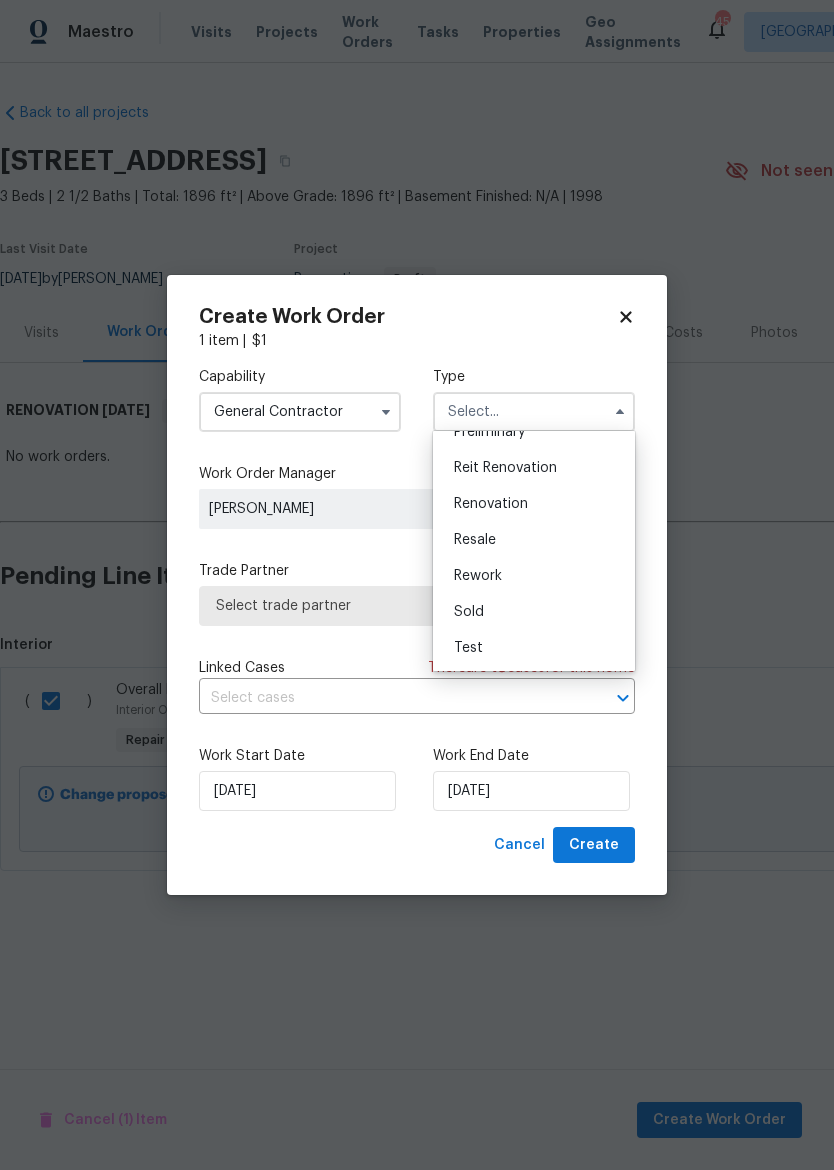 scroll, scrollTop: 454, scrollLeft: 0, axis: vertical 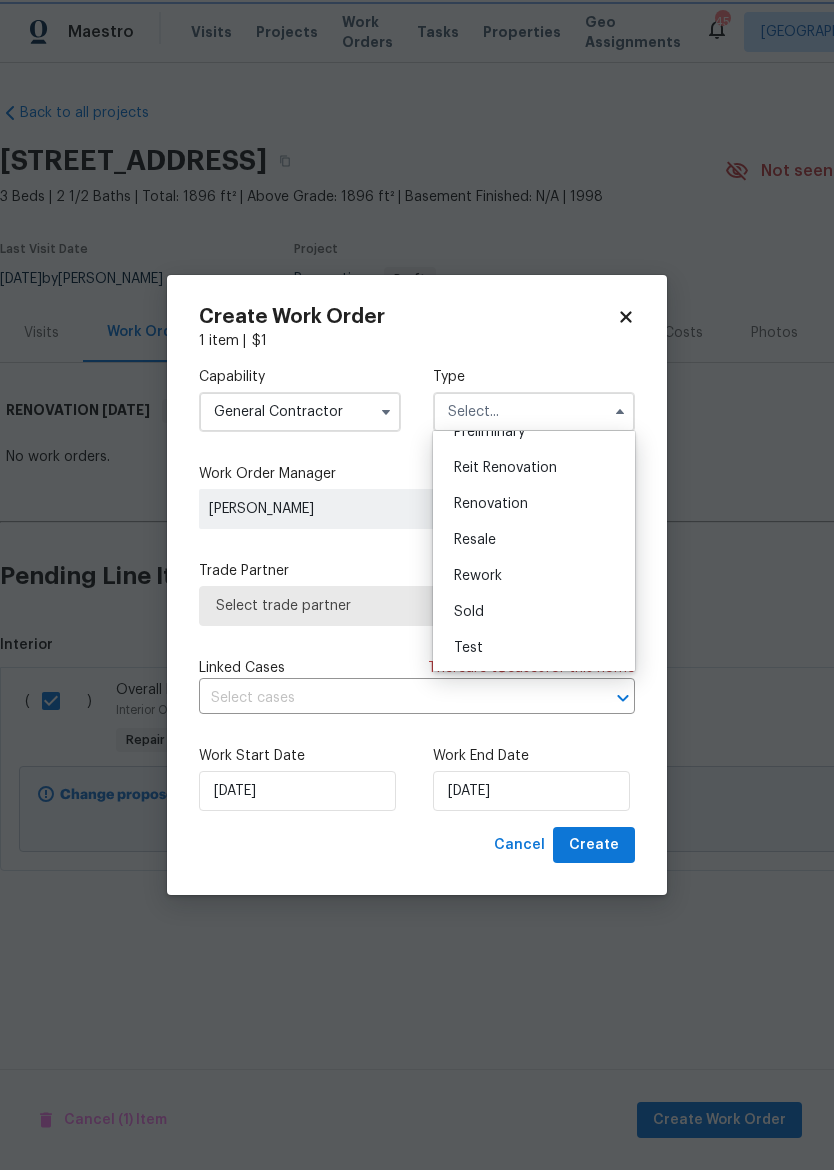 type on "Renovation" 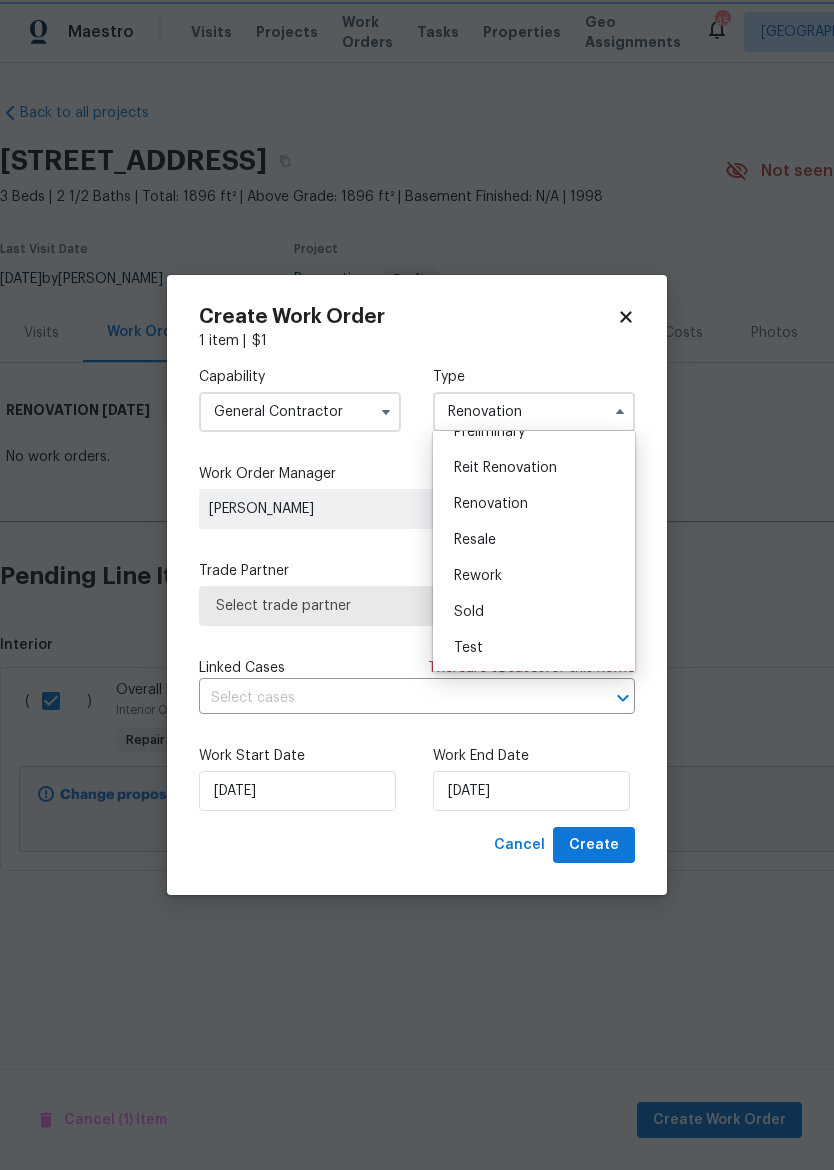 scroll, scrollTop: 0, scrollLeft: 0, axis: both 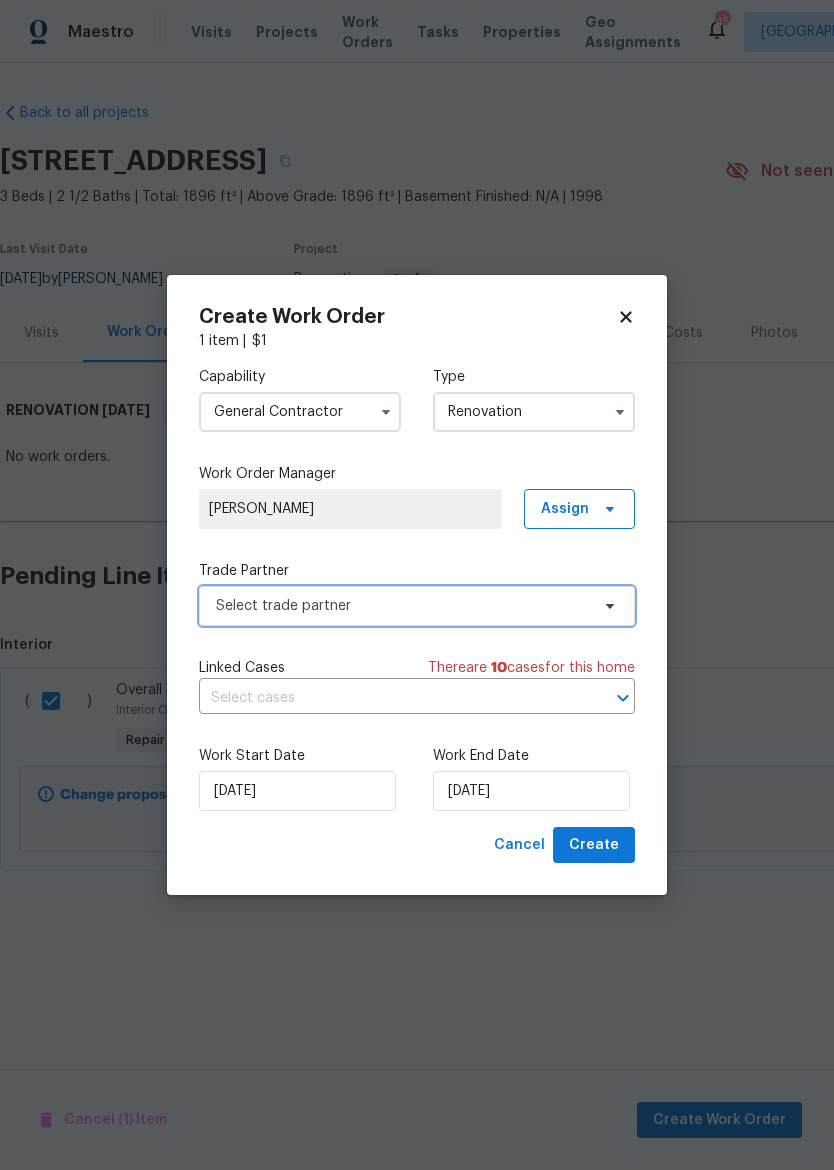 click on "Select trade partner" at bounding box center (402, 606) 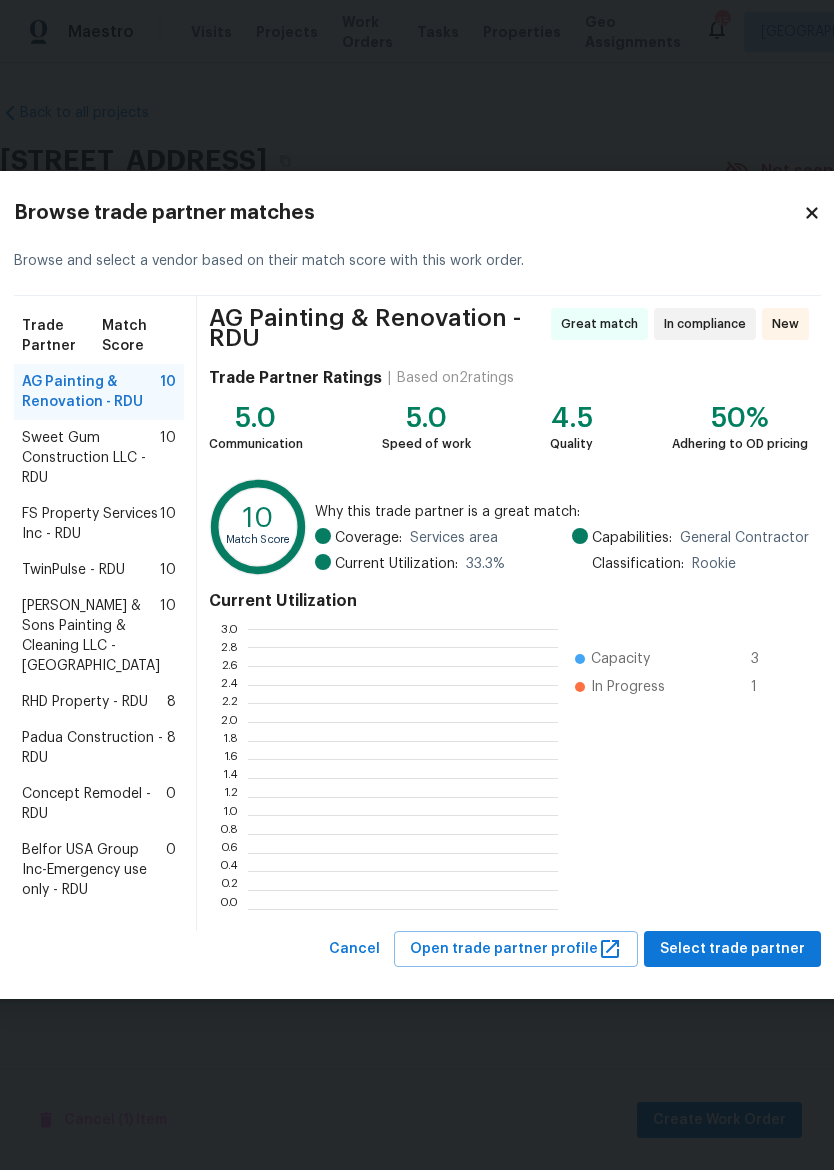 scroll, scrollTop: 280, scrollLeft: 310, axis: both 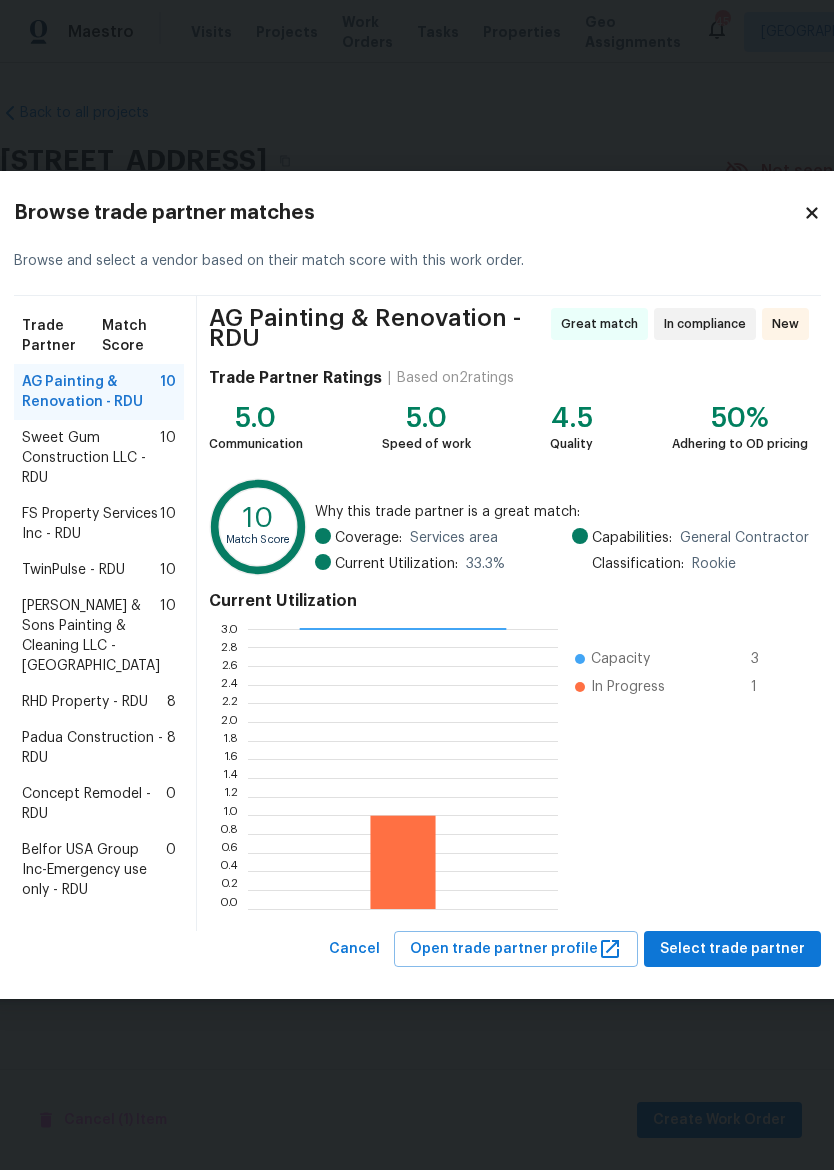 click on "FS Property Services Inc - RDU" at bounding box center (91, 524) 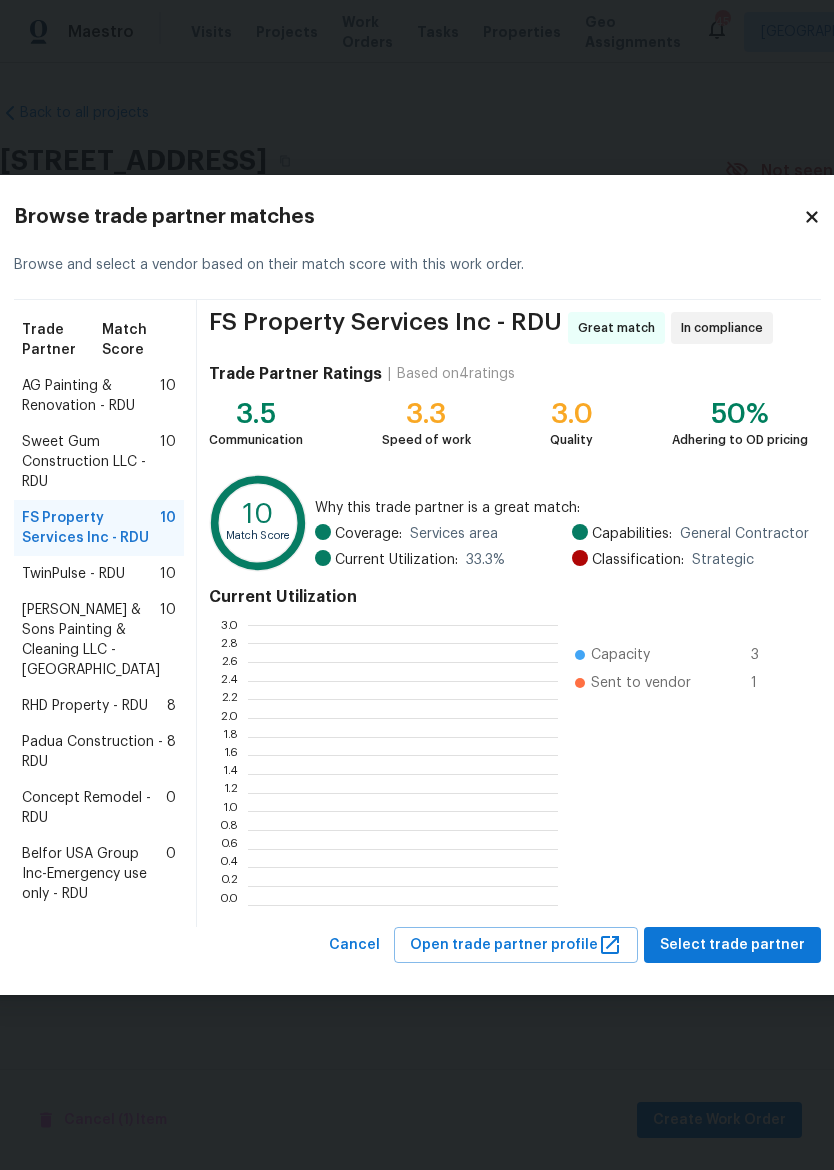 scroll, scrollTop: 2, scrollLeft: 2, axis: both 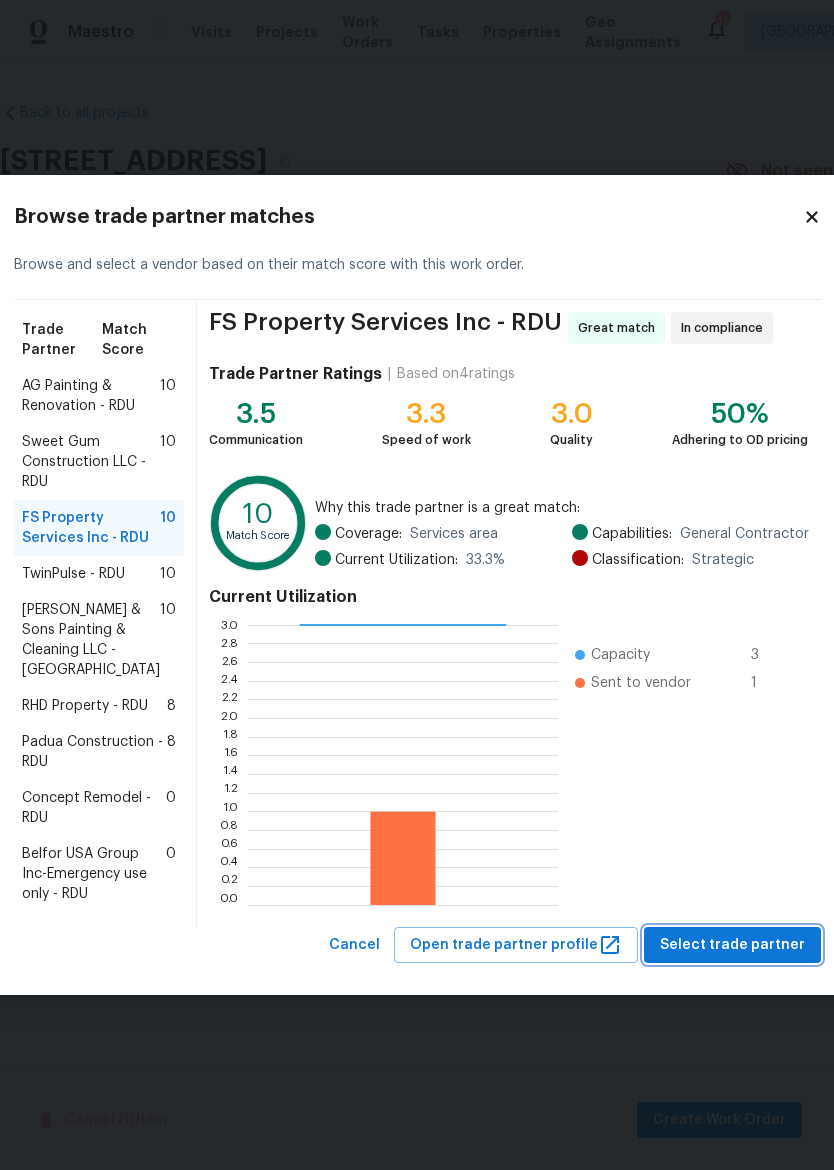 click on "Select trade partner" at bounding box center (732, 945) 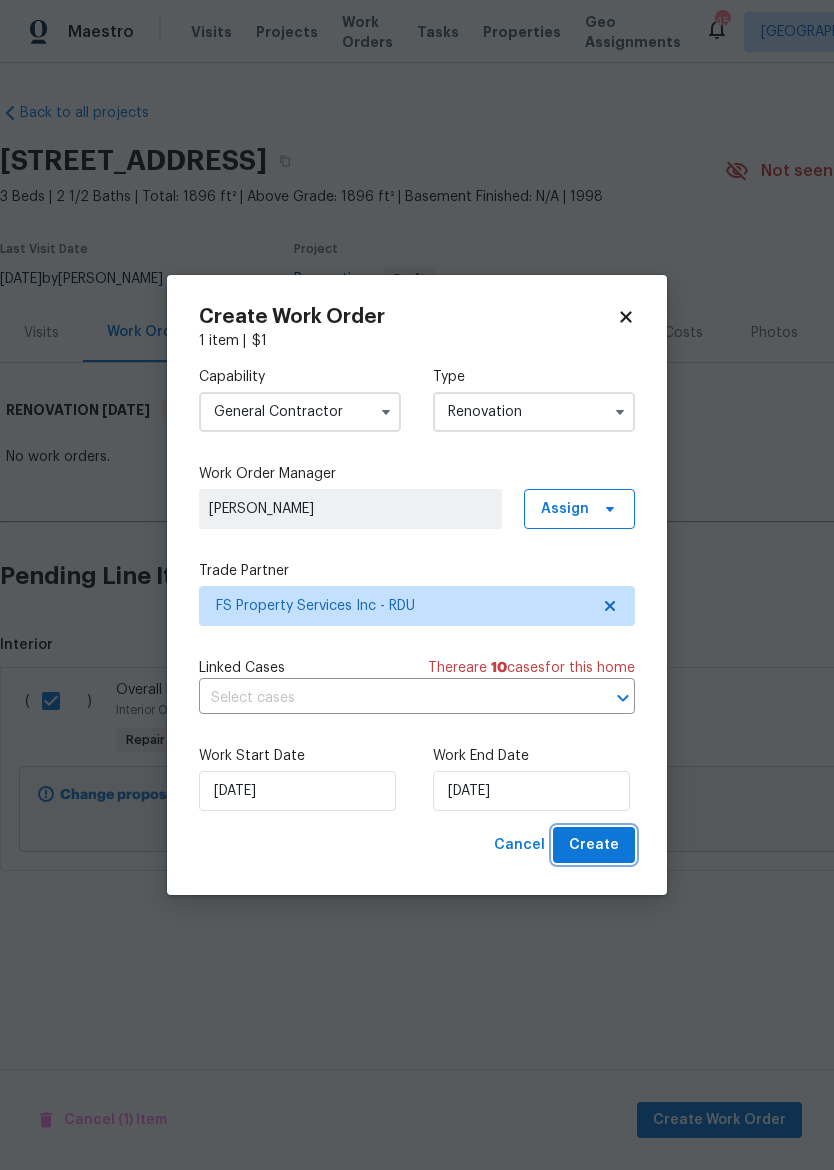 click on "Create" at bounding box center [594, 845] 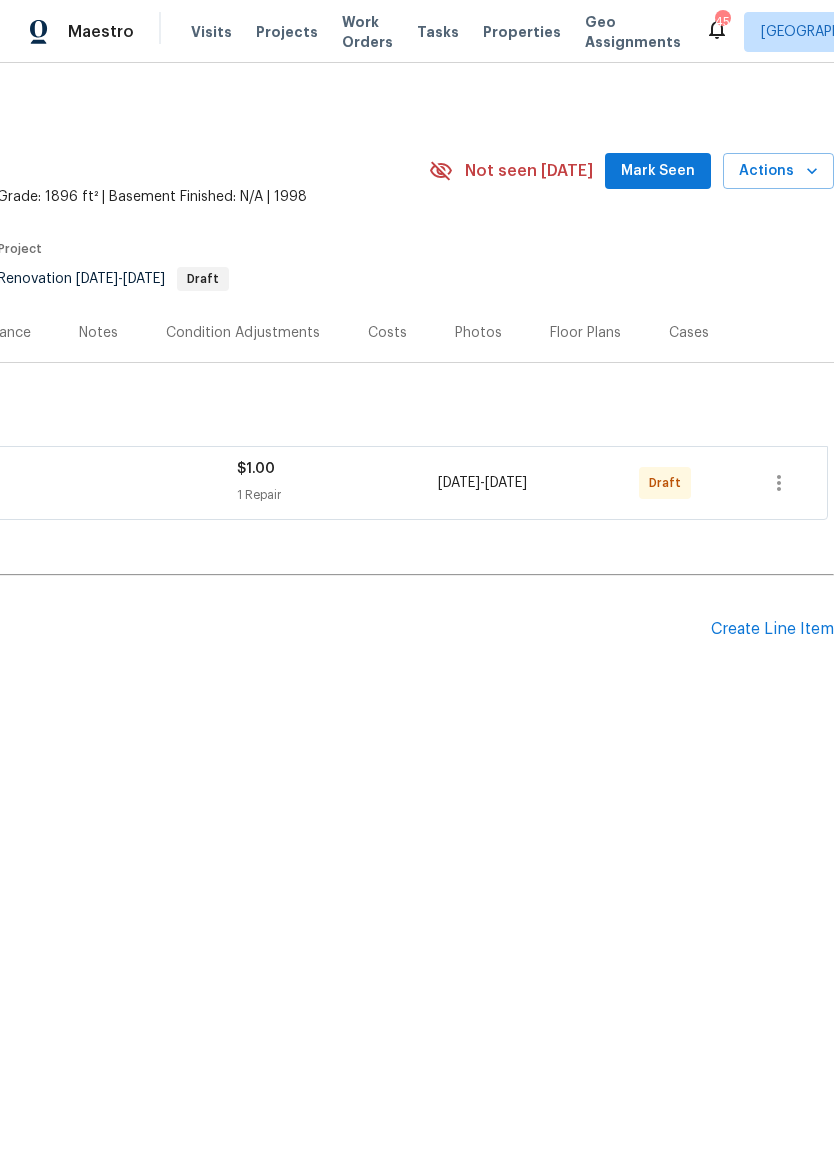 scroll, scrollTop: 0, scrollLeft: 296, axis: horizontal 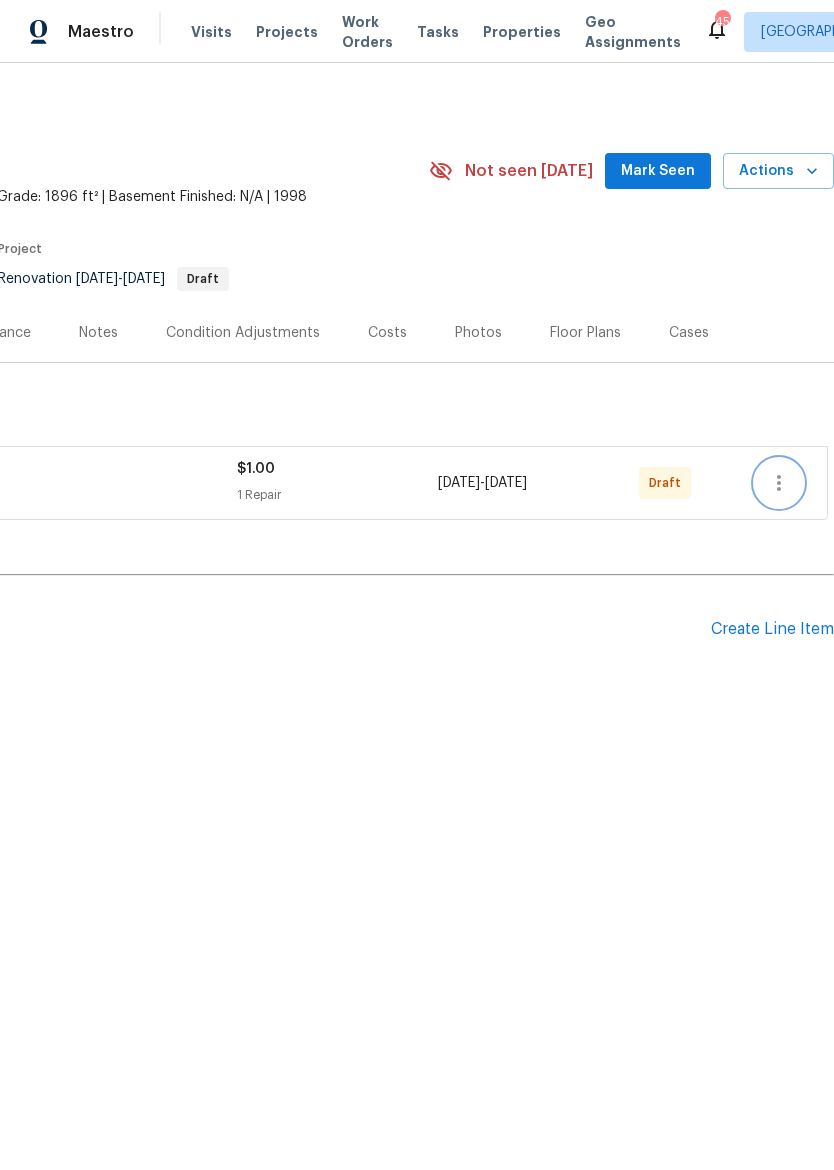 click 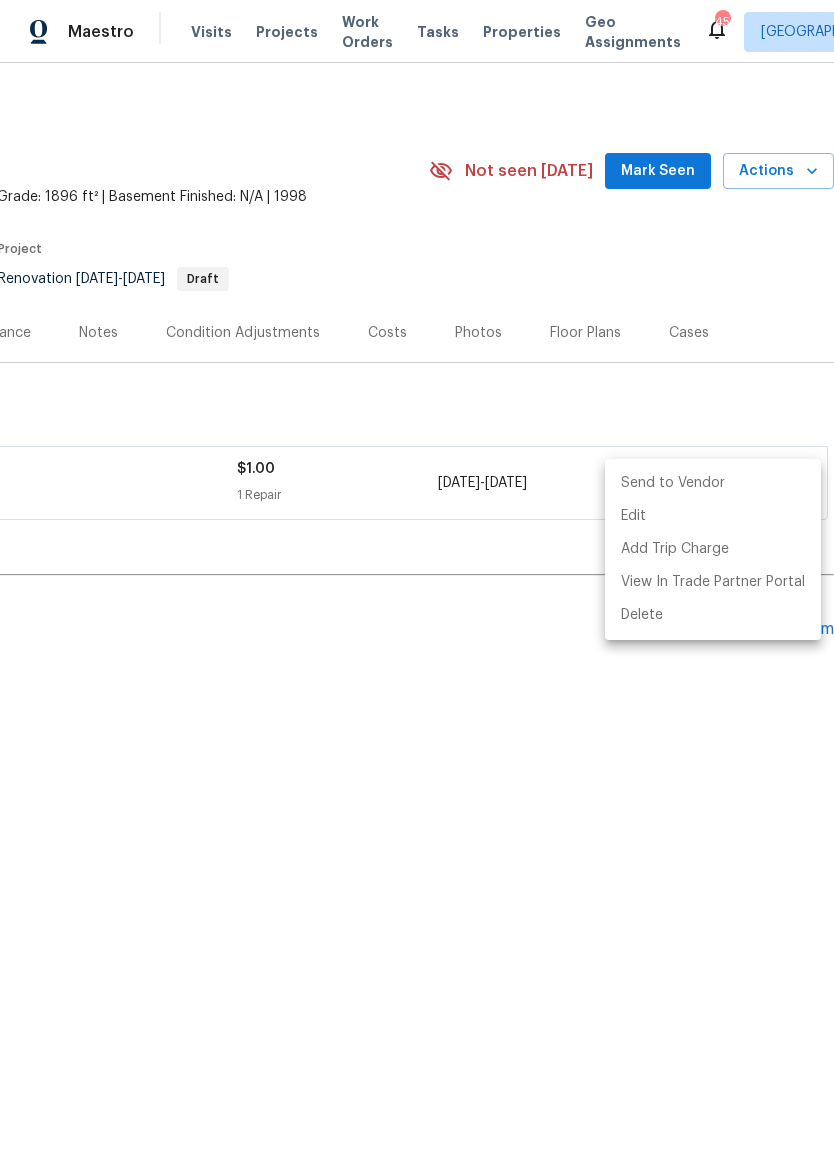 click on "Send to Vendor" at bounding box center (713, 483) 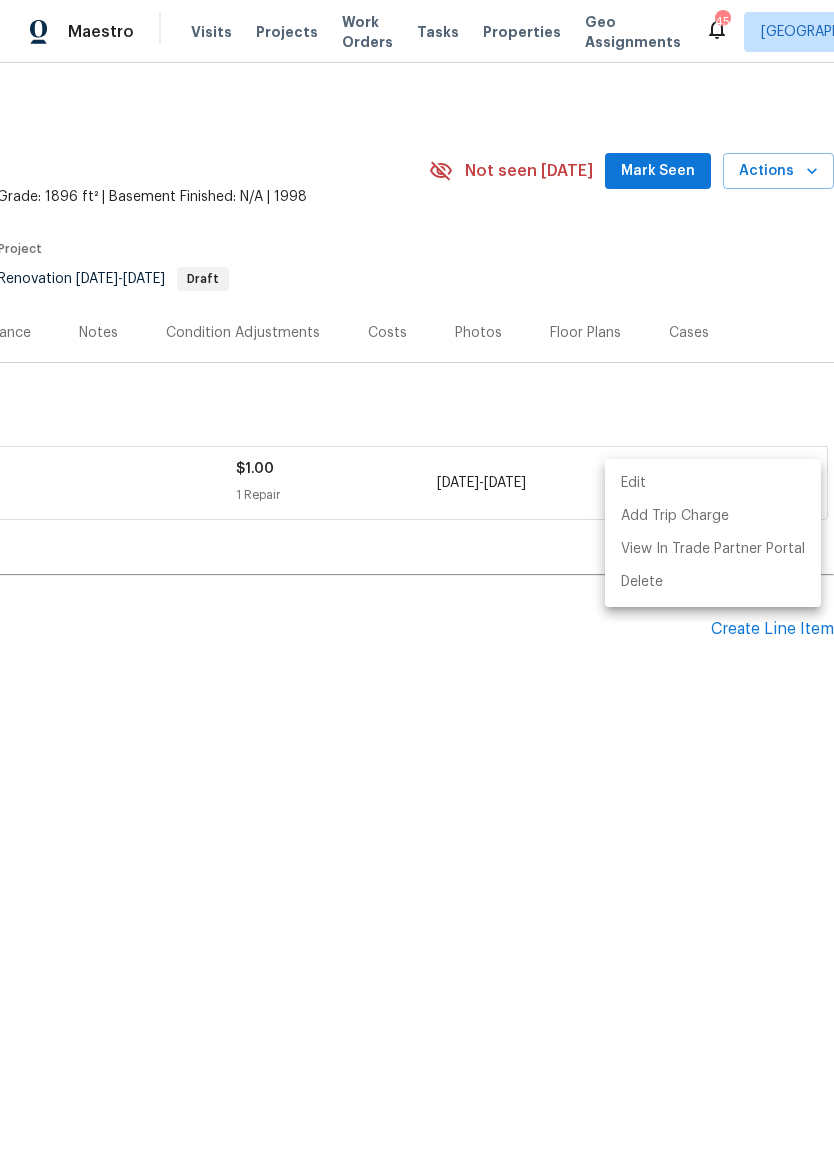 click at bounding box center (417, 585) 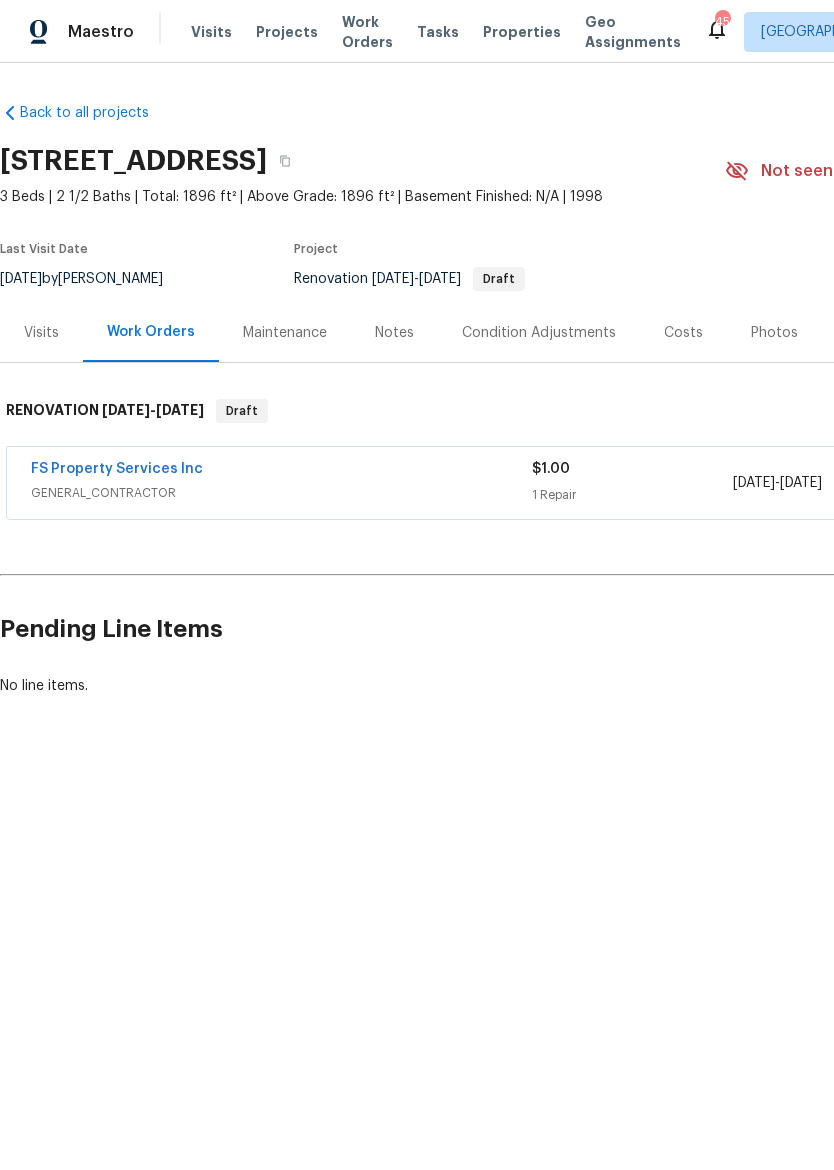 scroll, scrollTop: 0, scrollLeft: 0, axis: both 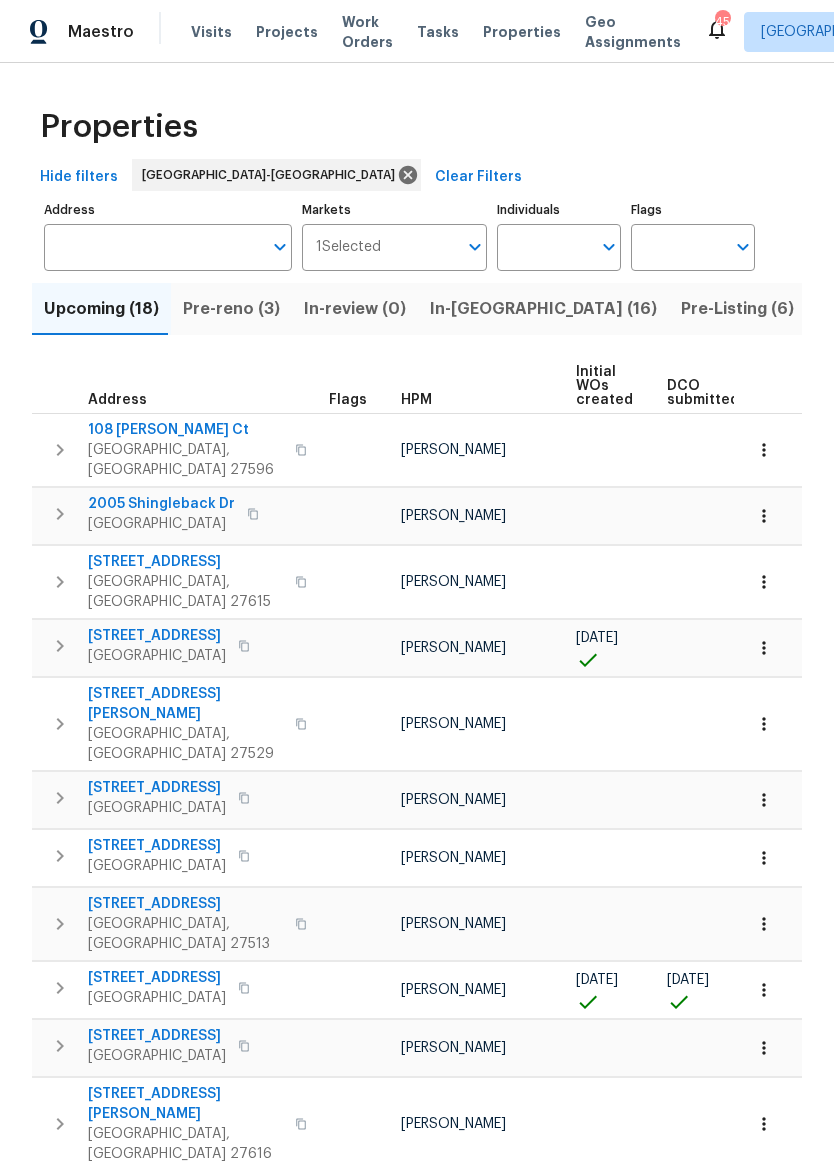 click on "Pre-reno (3)" at bounding box center (231, 309) 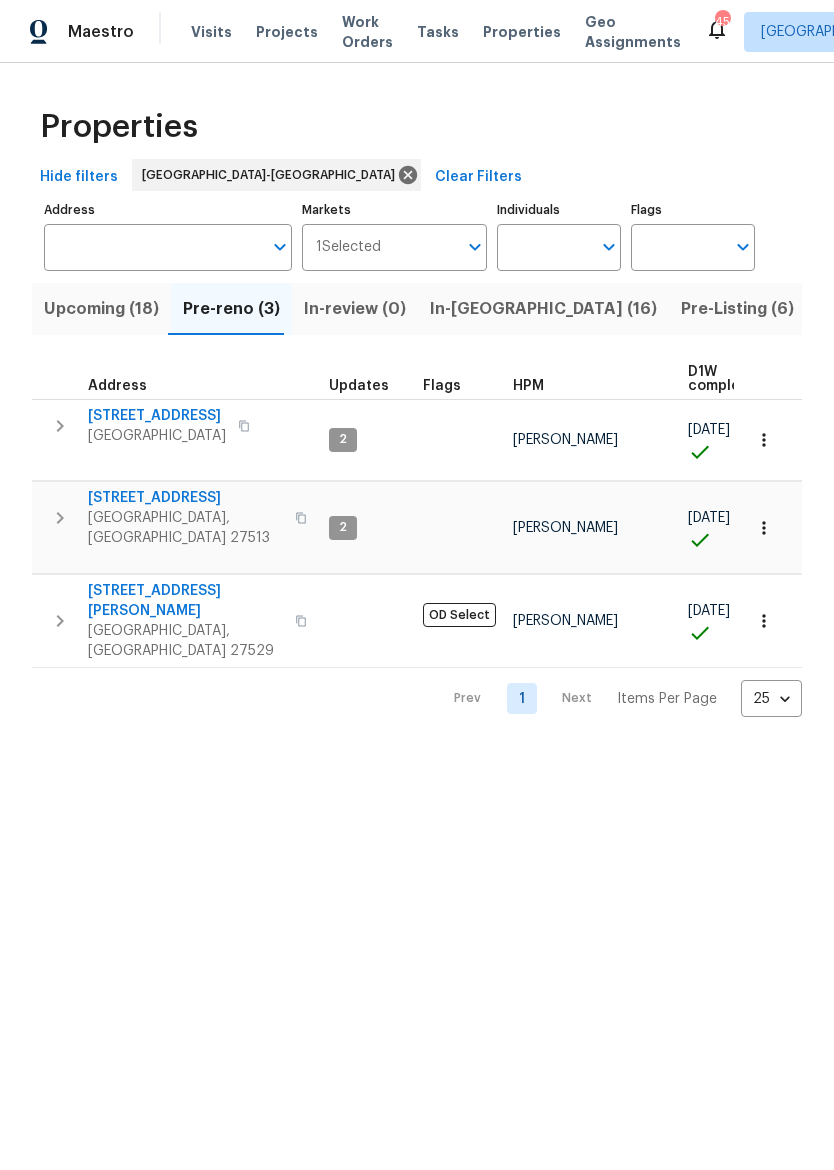 click on "[STREET_ADDRESS]" at bounding box center [157, 416] 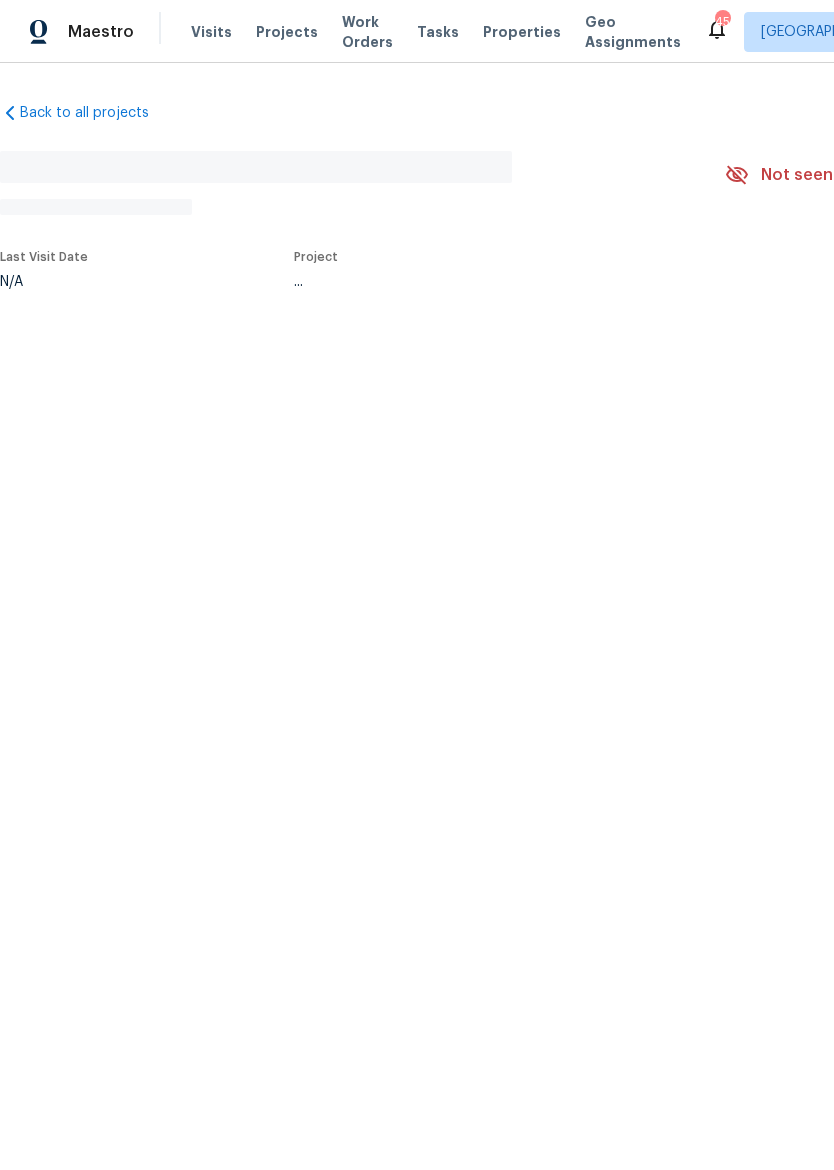 scroll, scrollTop: 0, scrollLeft: 0, axis: both 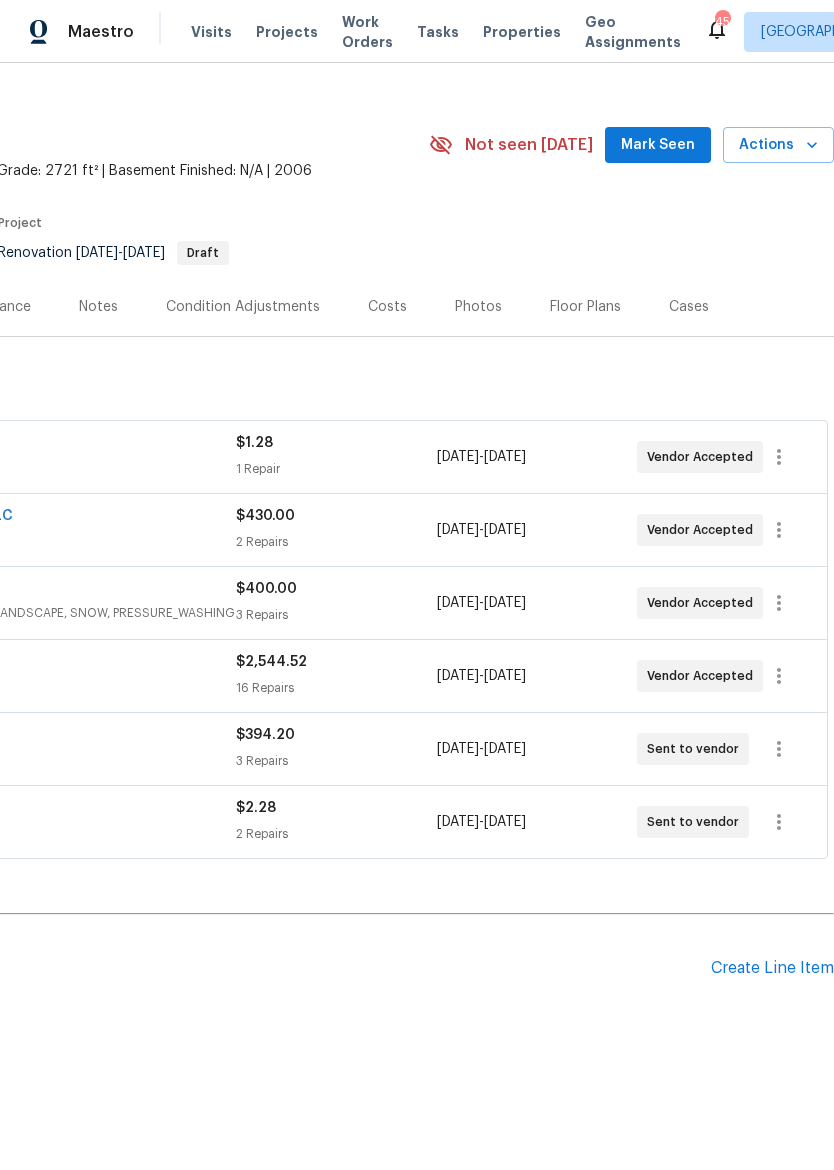 click on "Create Line Item" at bounding box center [772, 968] 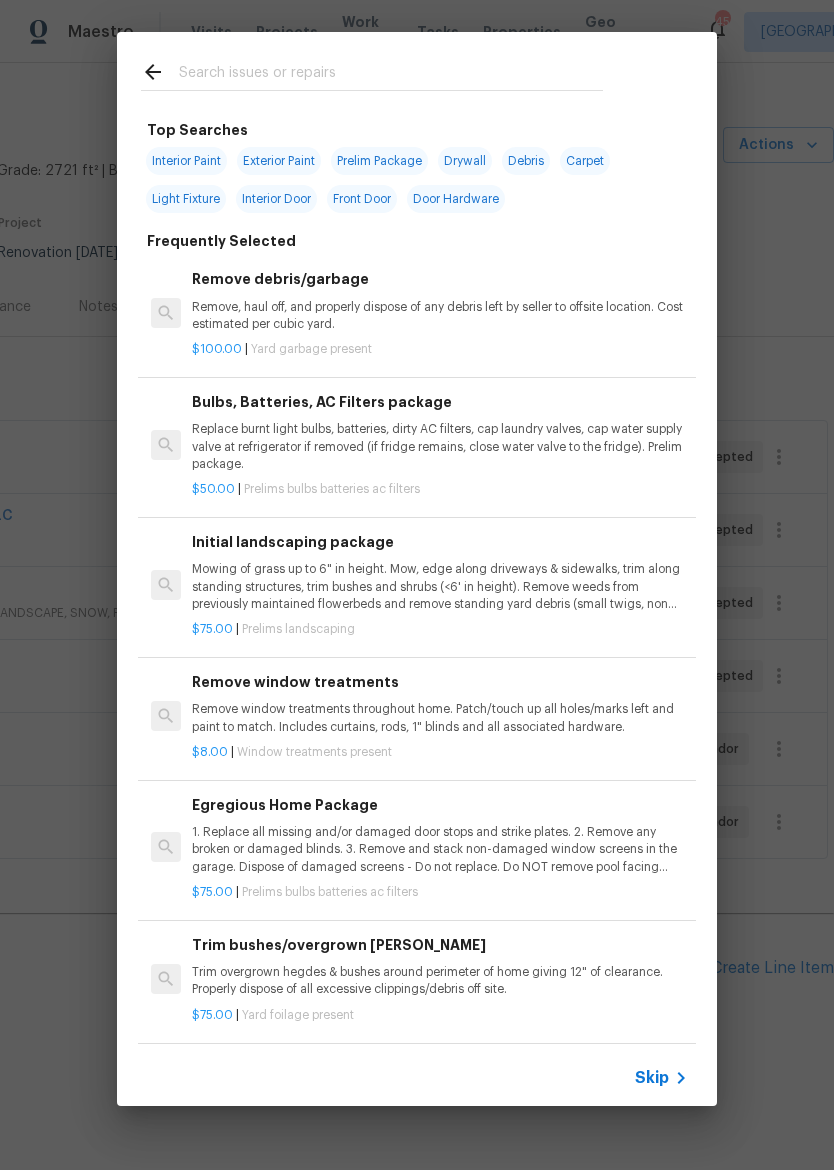click at bounding box center (391, 75) 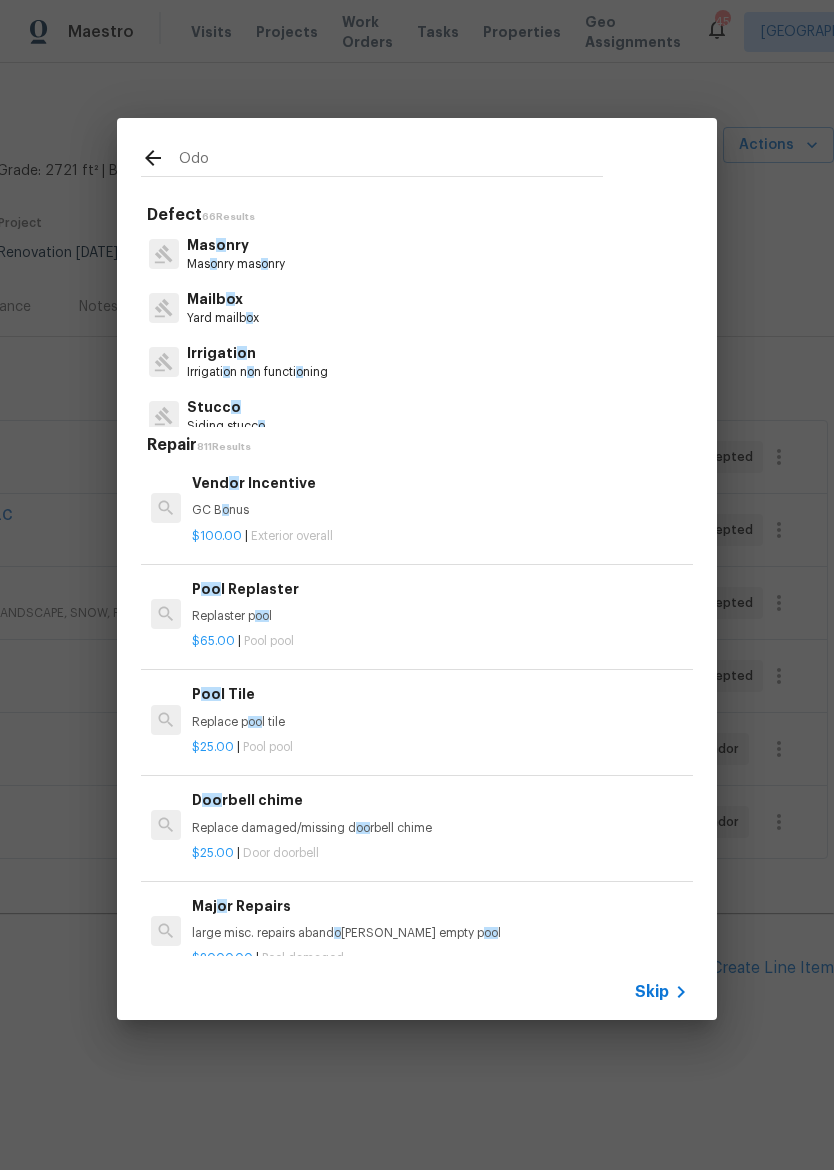 type on "Odor" 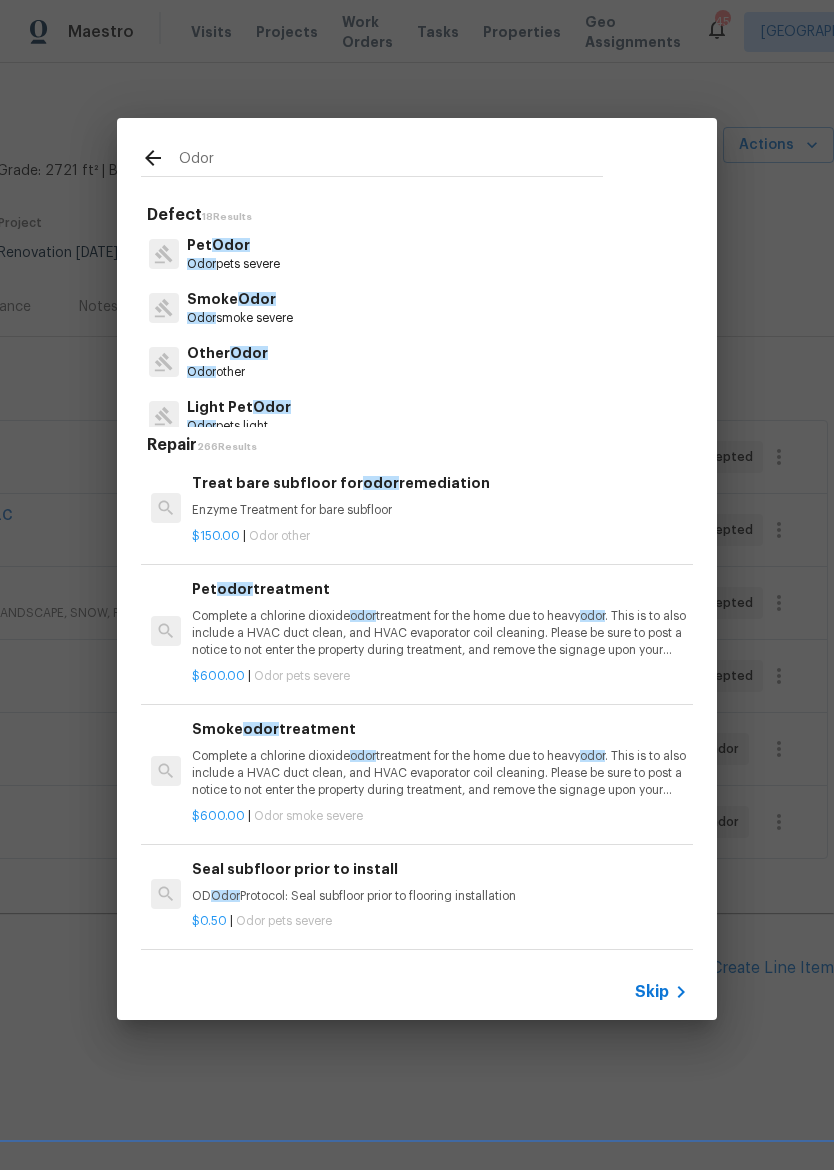 click on "Pet  Odor" at bounding box center (233, 245) 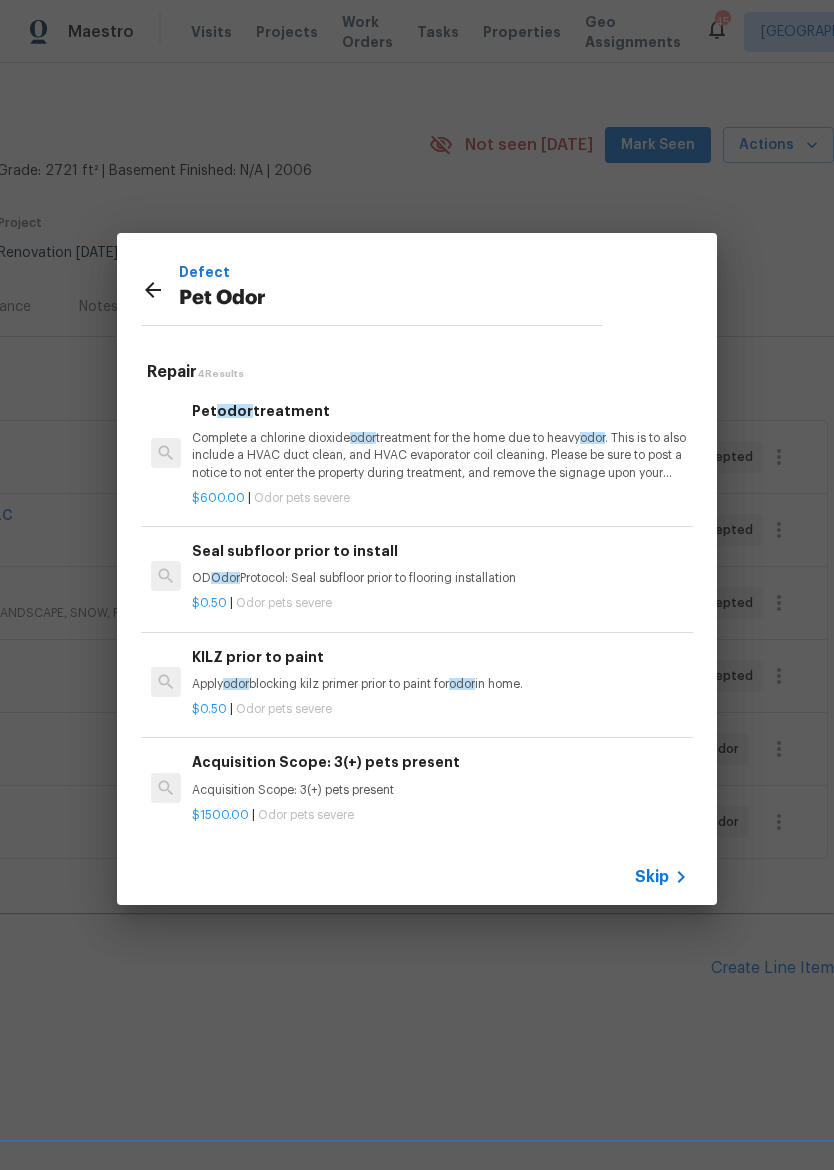 click on "Complete a chlorine dioxide  odor  treatment for the home due to heavy  odor . This is to also include a HVAC duct clean, and HVAC evaporator coil cleaning. Please be sure to post a notice to not enter the property during treatment, and remove the signage upon your return." at bounding box center [440, 455] 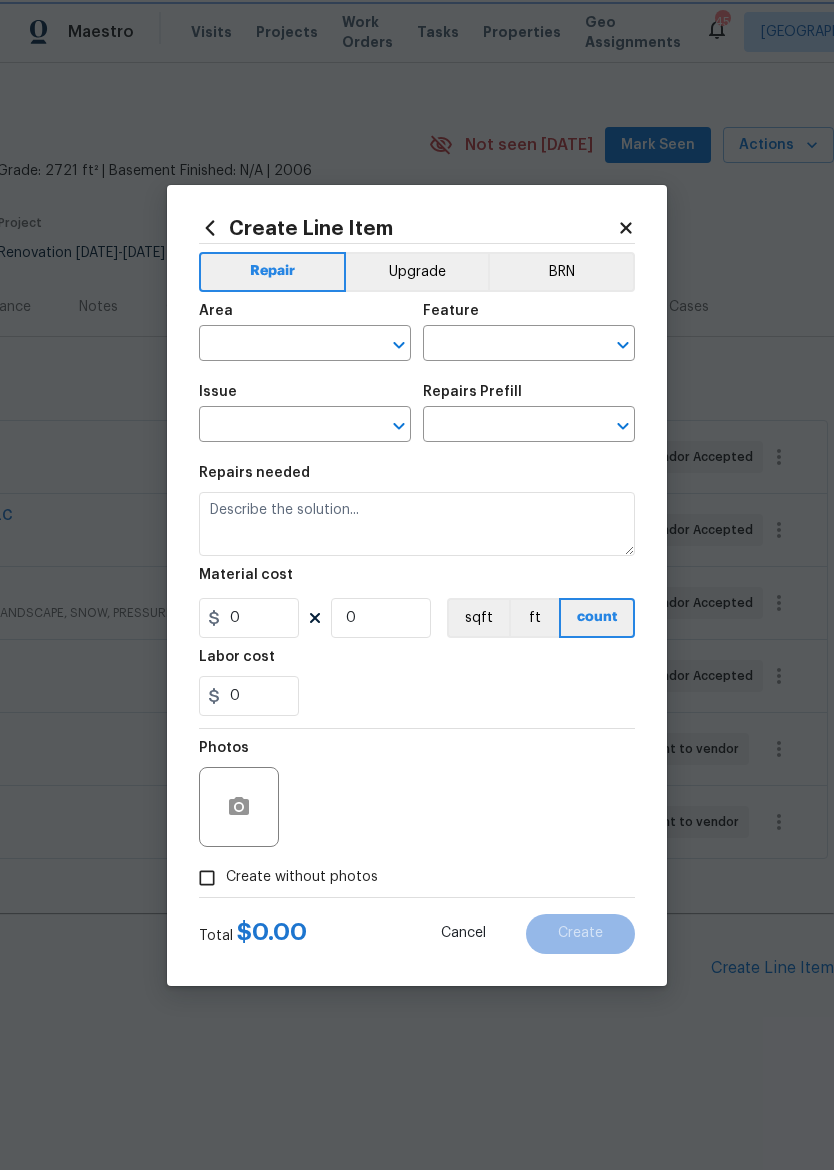 type on "Pet Odor" 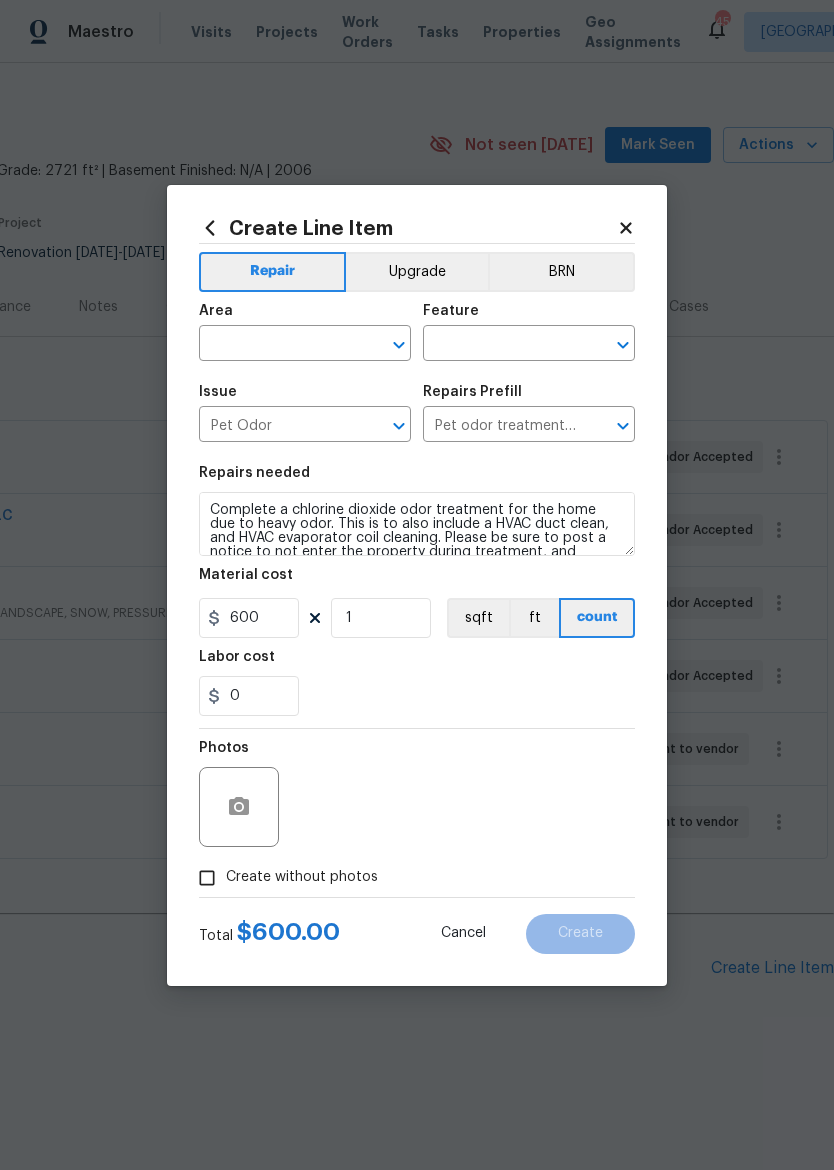 click at bounding box center [277, 345] 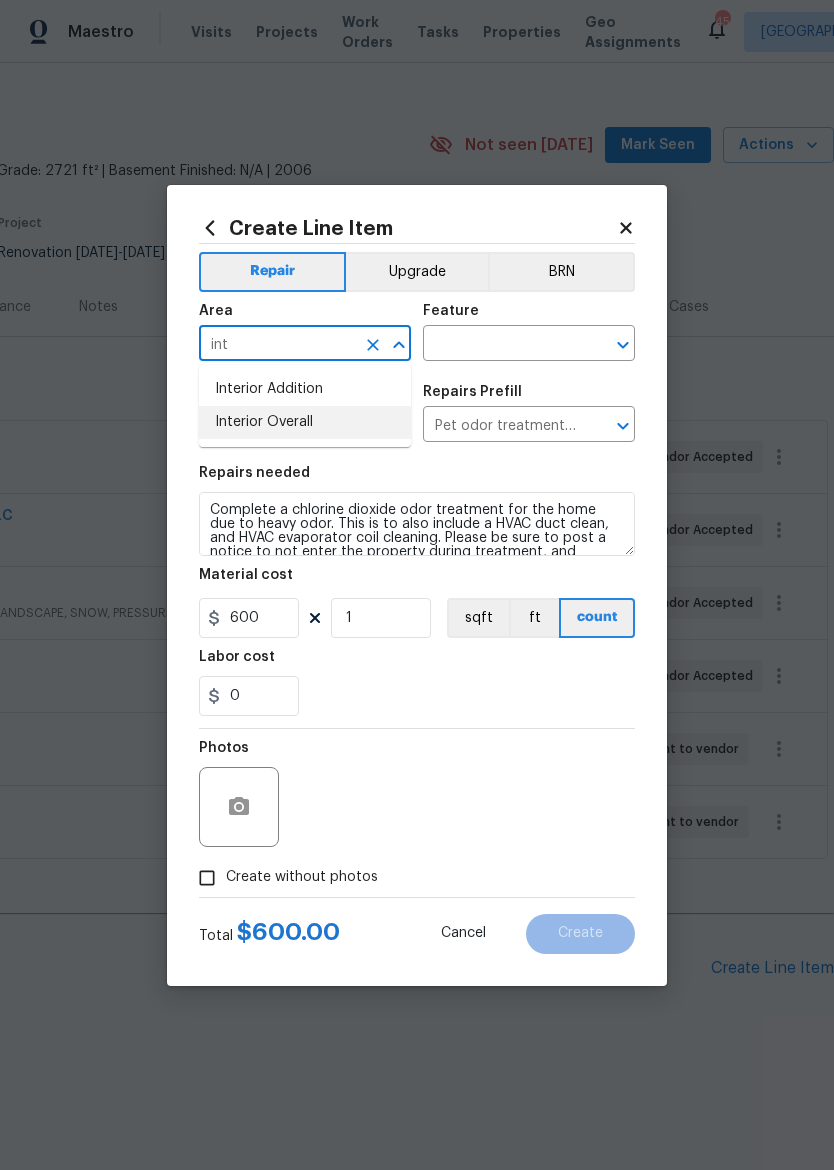 click on "Interior Overall" at bounding box center (305, 422) 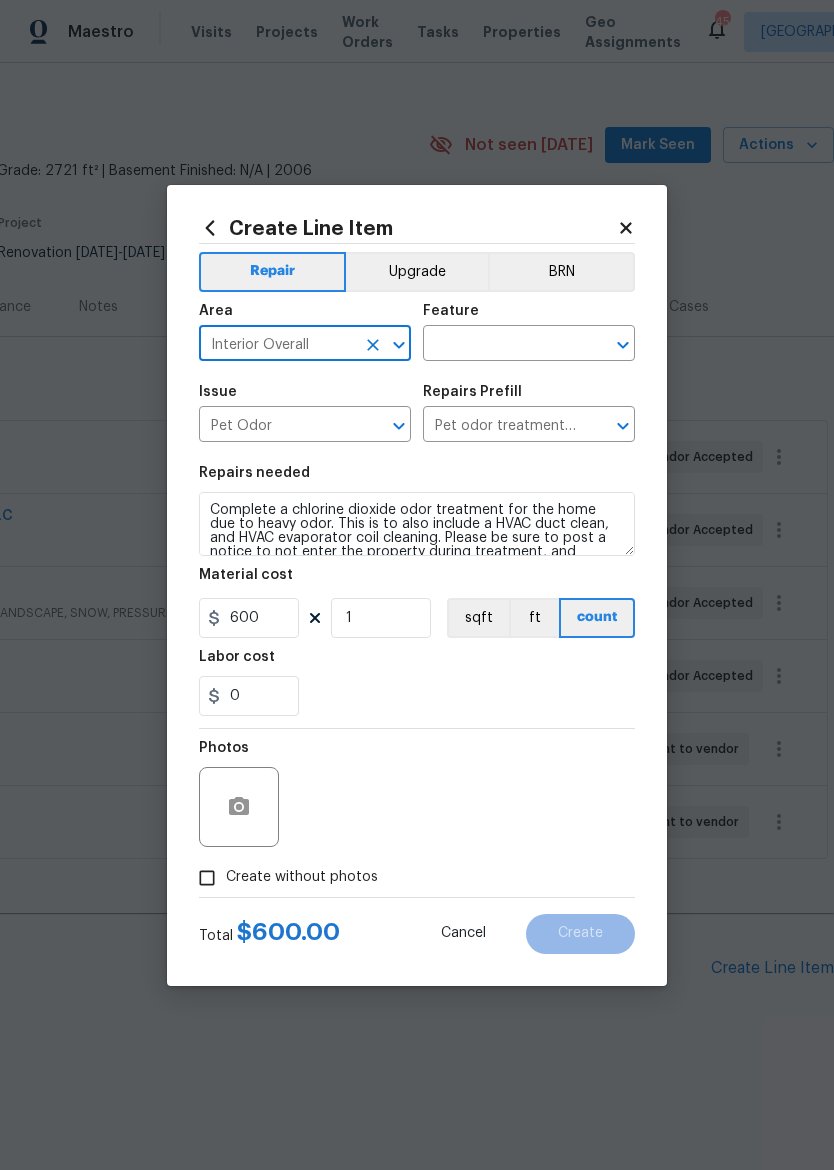 click at bounding box center (501, 345) 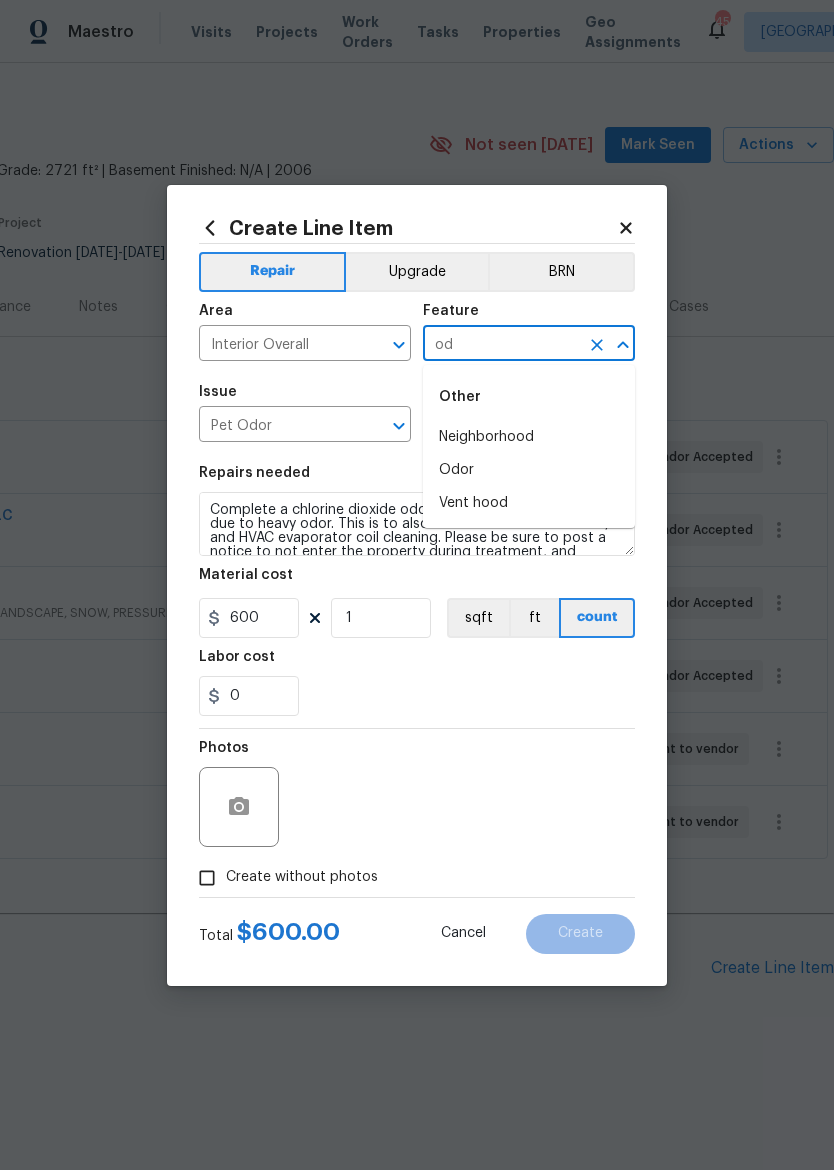 click on "Odor" at bounding box center [529, 470] 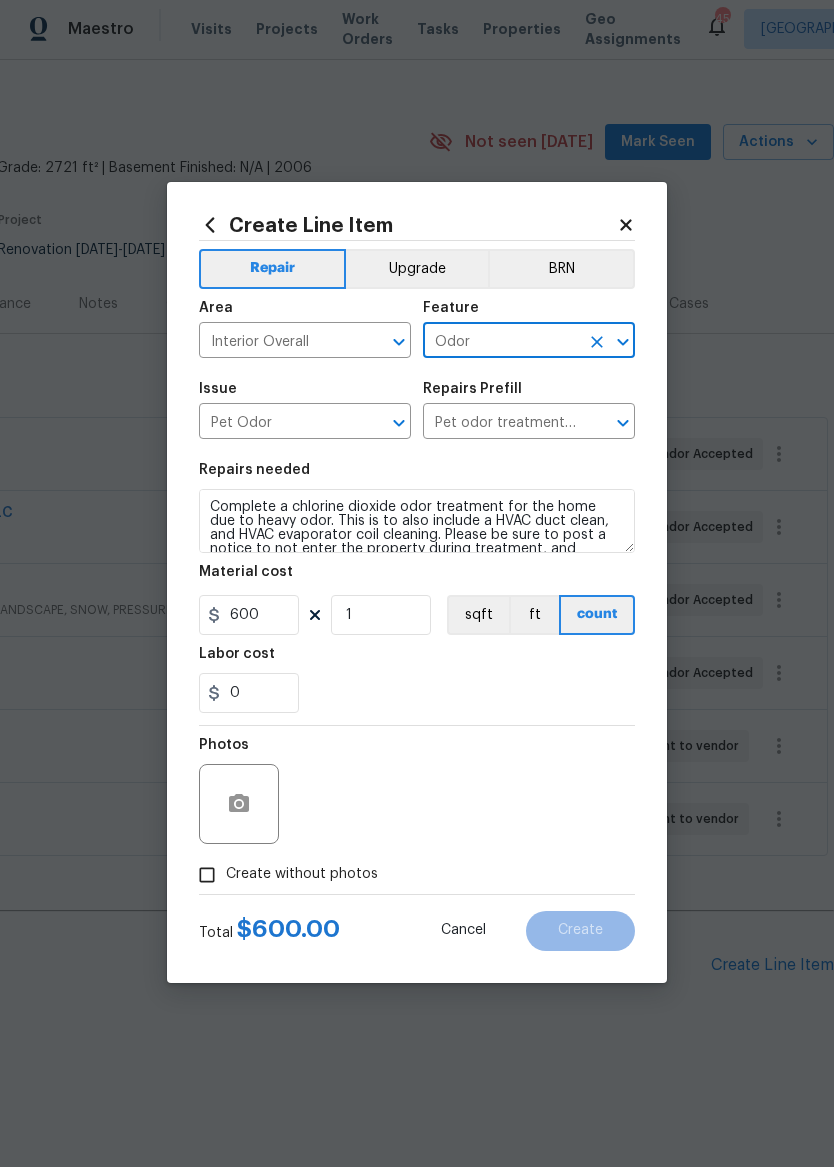 click on "Photos" at bounding box center (417, 794) 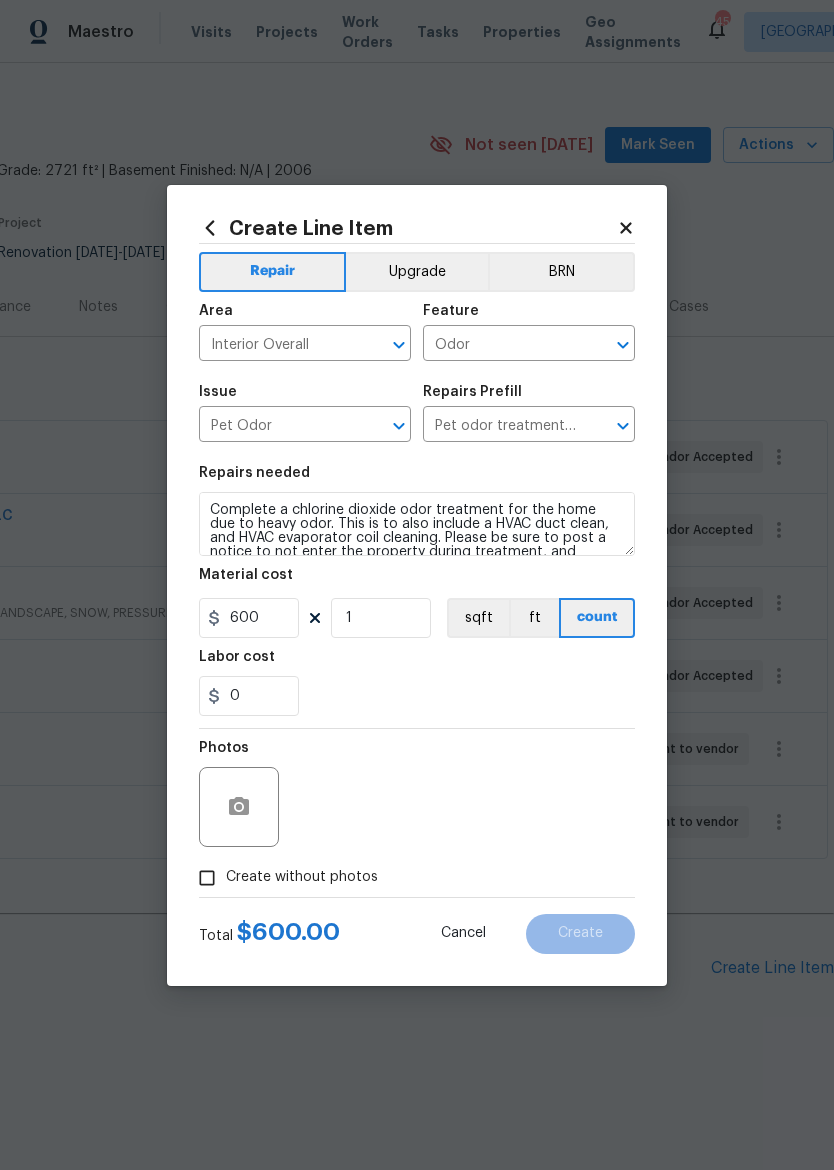 click on "Create without photos" at bounding box center [207, 878] 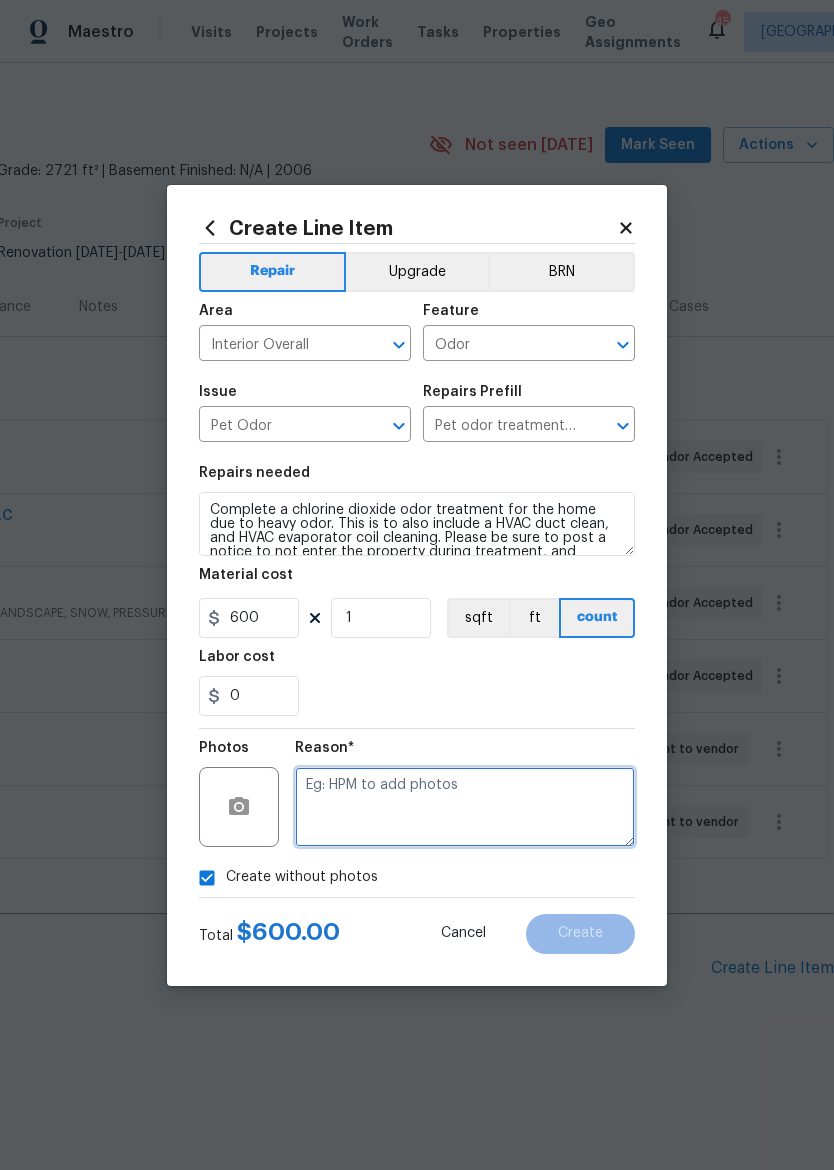 click at bounding box center (465, 807) 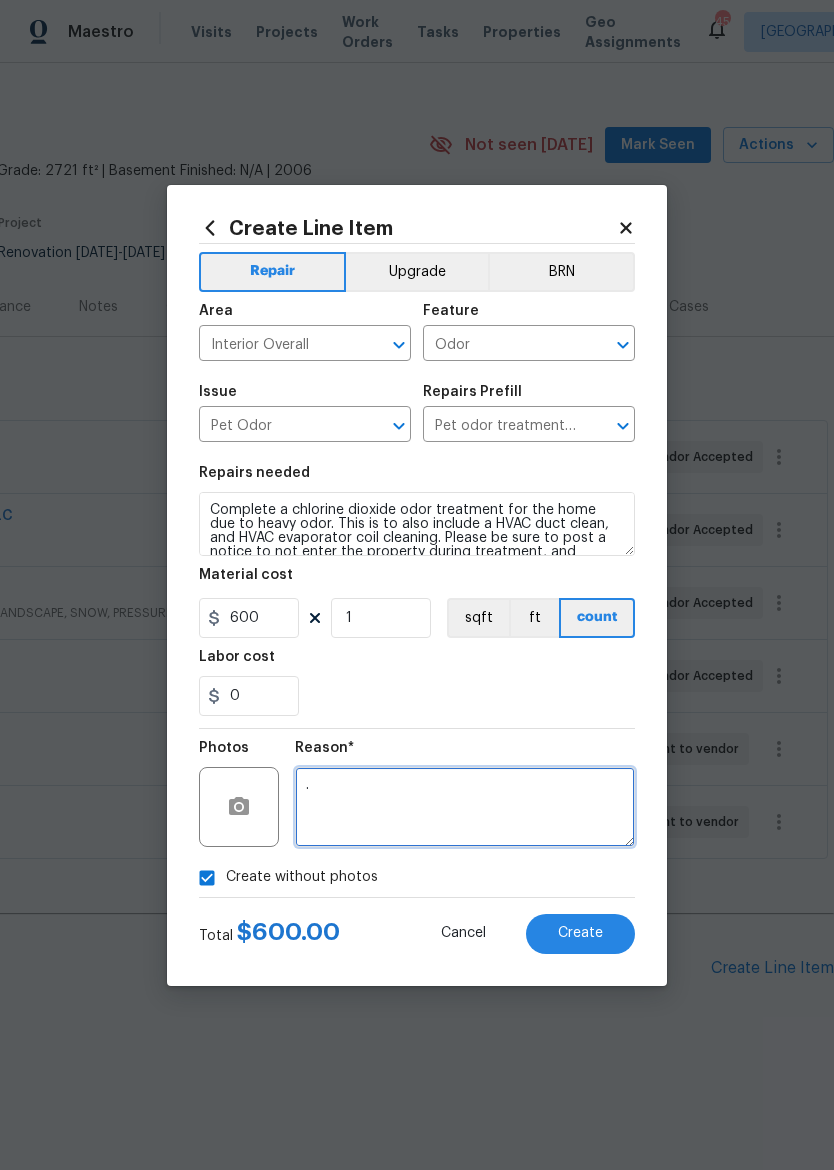 type on "." 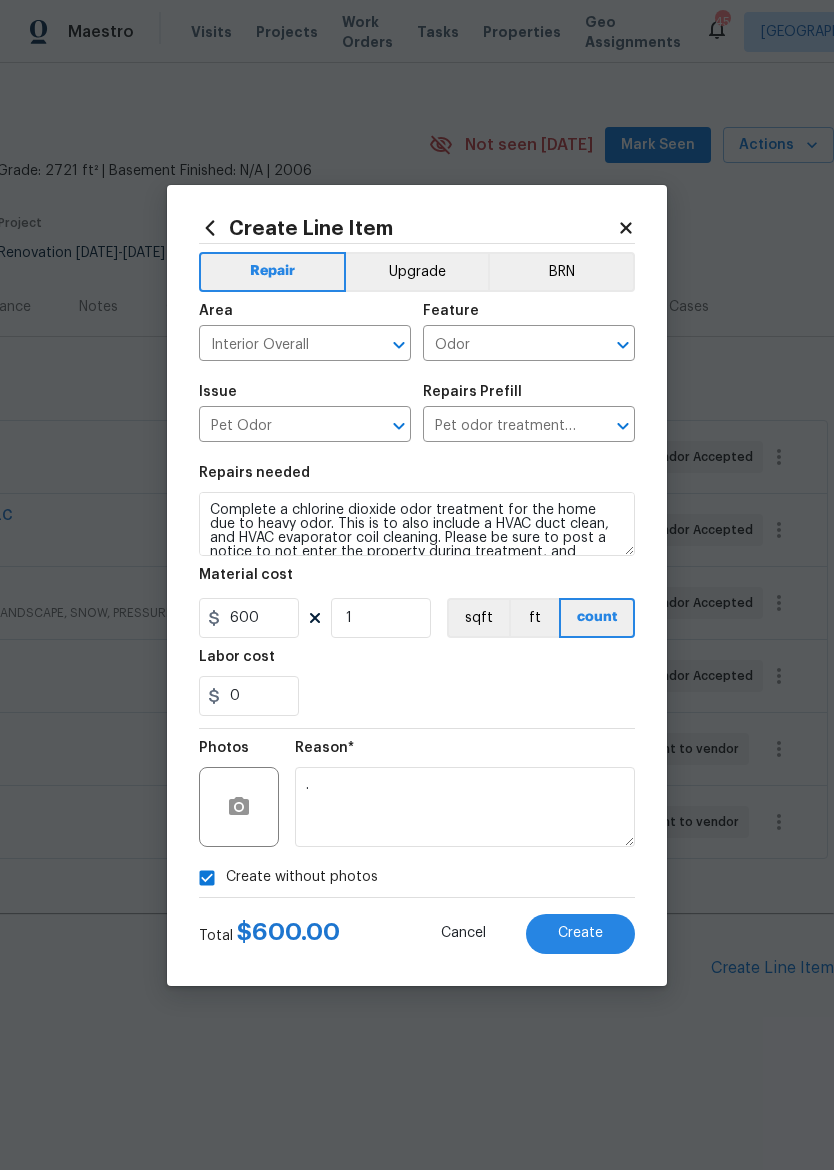 click on "0" at bounding box center (417, 696) 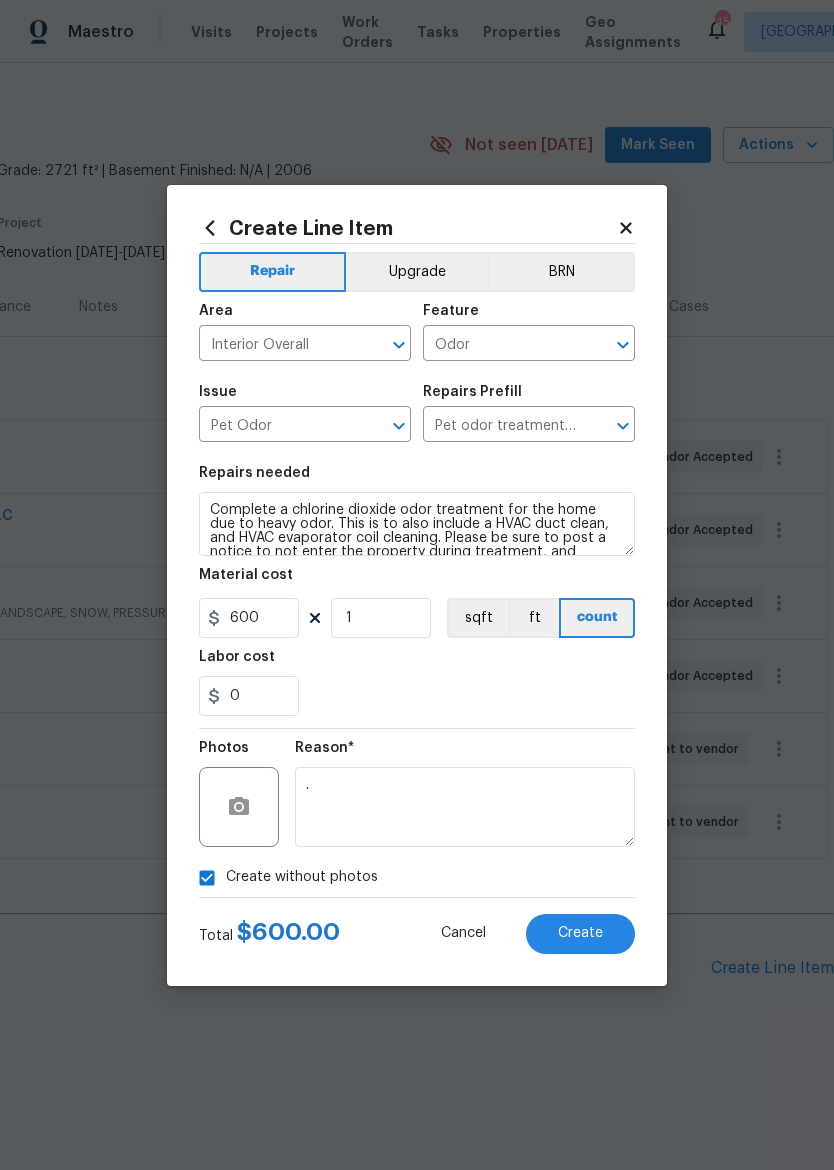 click on "Create" at bounding box center [580, 934] 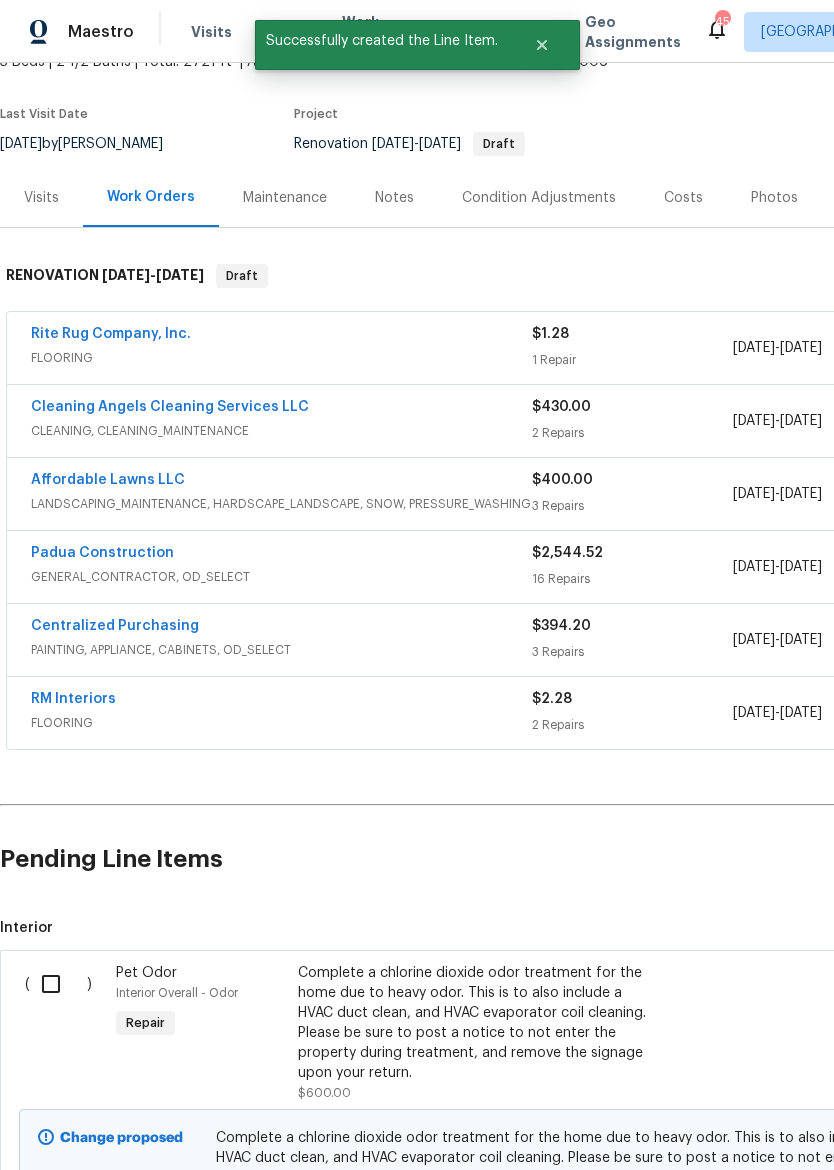 scroll, scrollTop: 136, scrollLeft: 0, axis: vertical 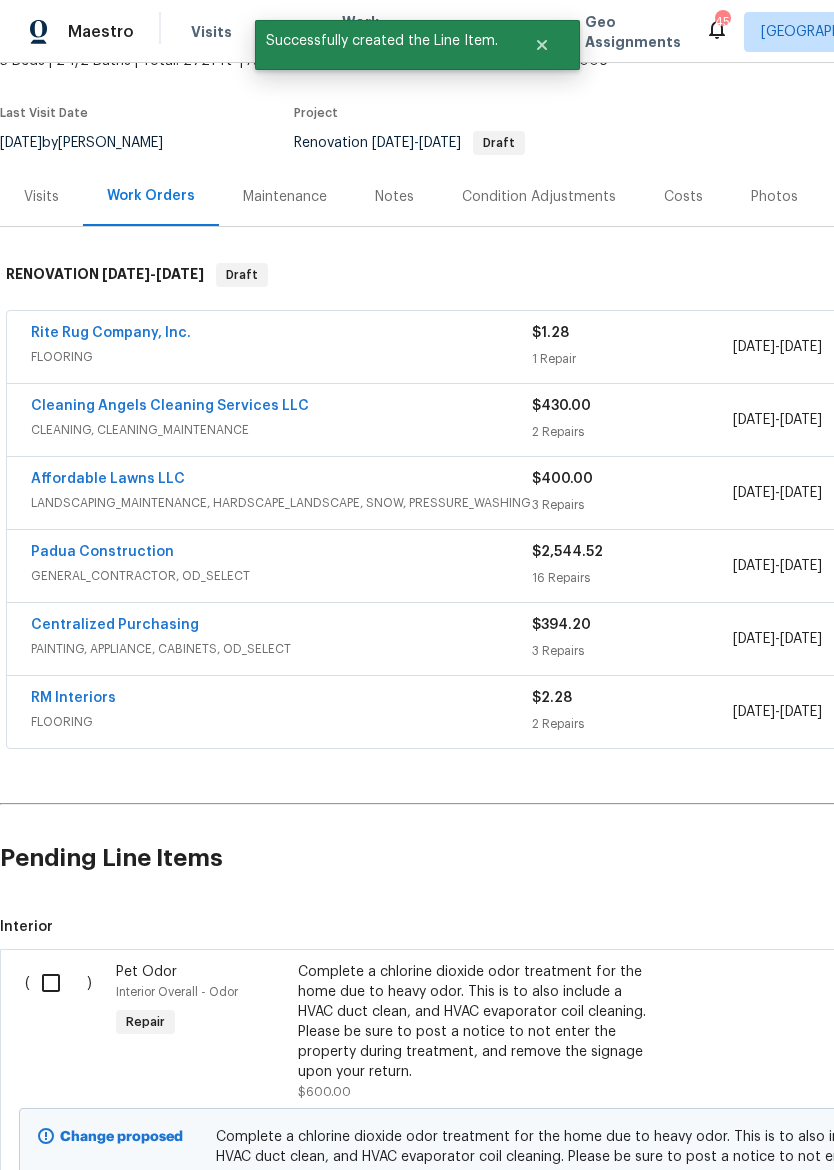 click at bounding box center (58, 983) 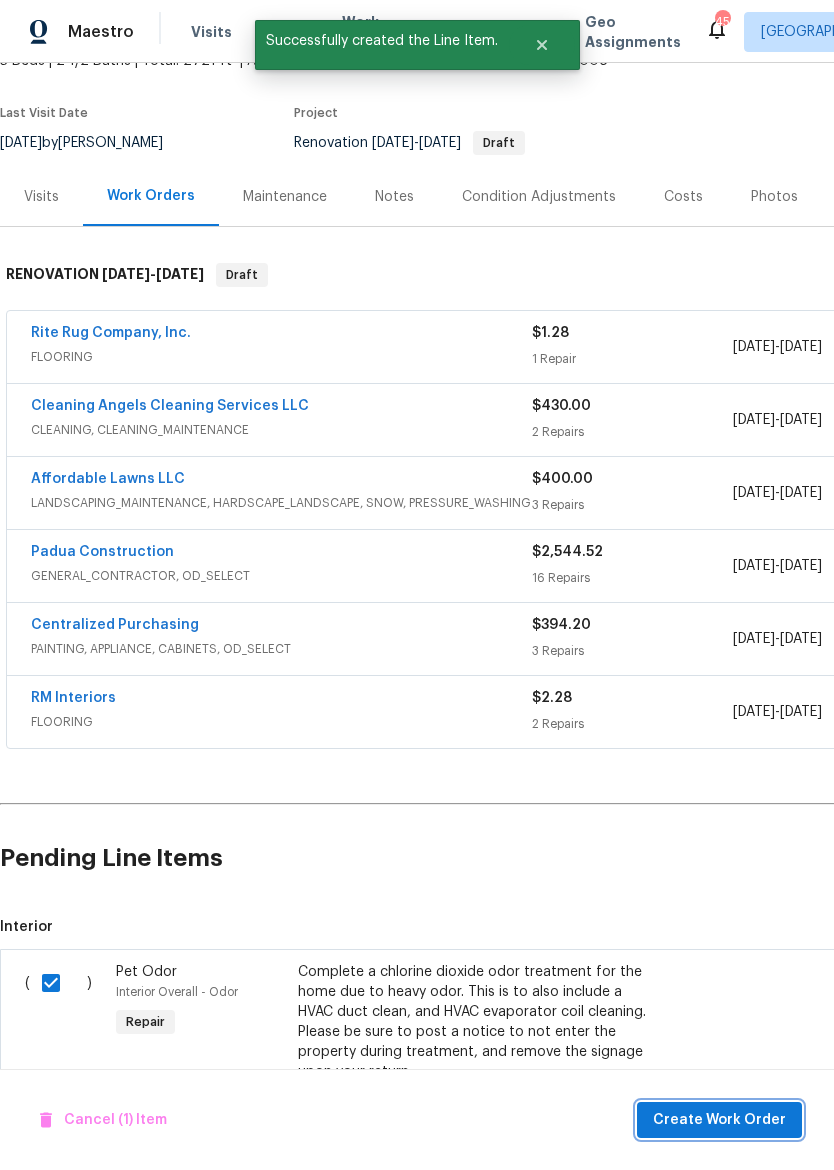 click on "Create Work Order" at bounding box center [719, 1120] 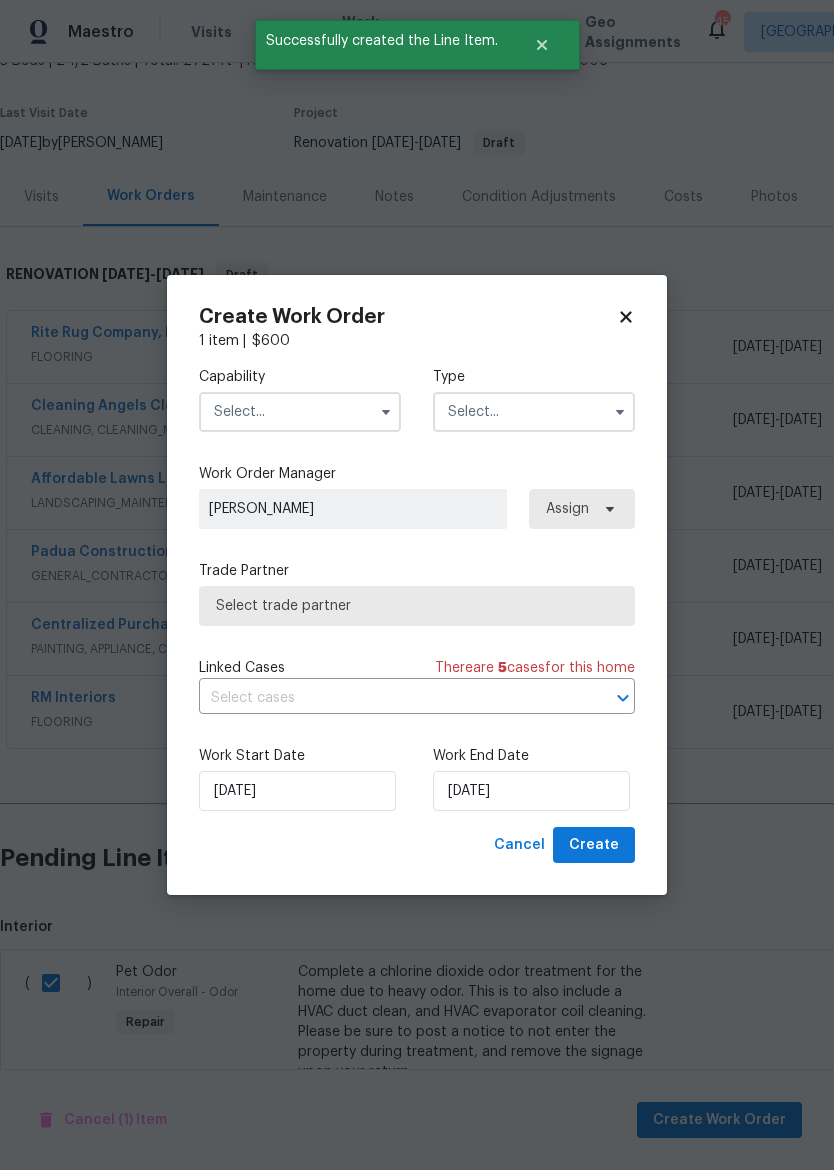 click at bounding box center [300, 412] 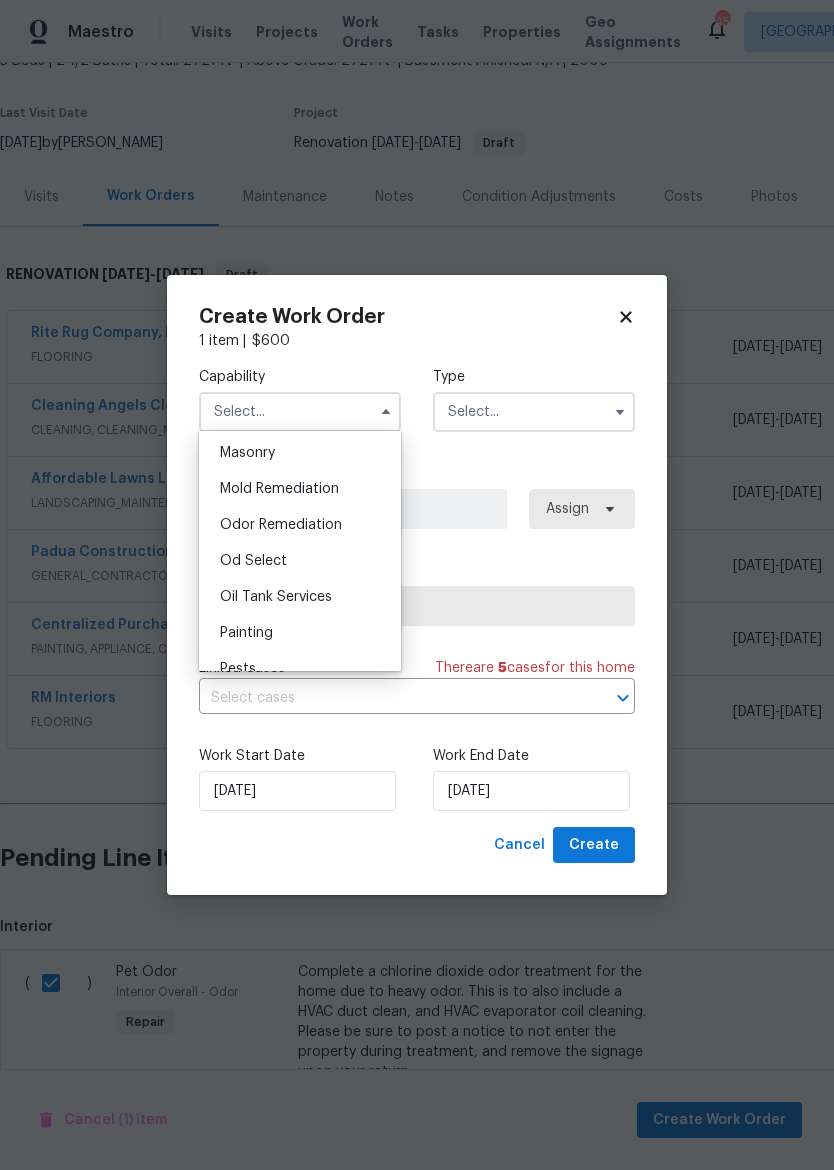 scroll, scrollTop: 1529, scrollLeft: 0, axis: vertical 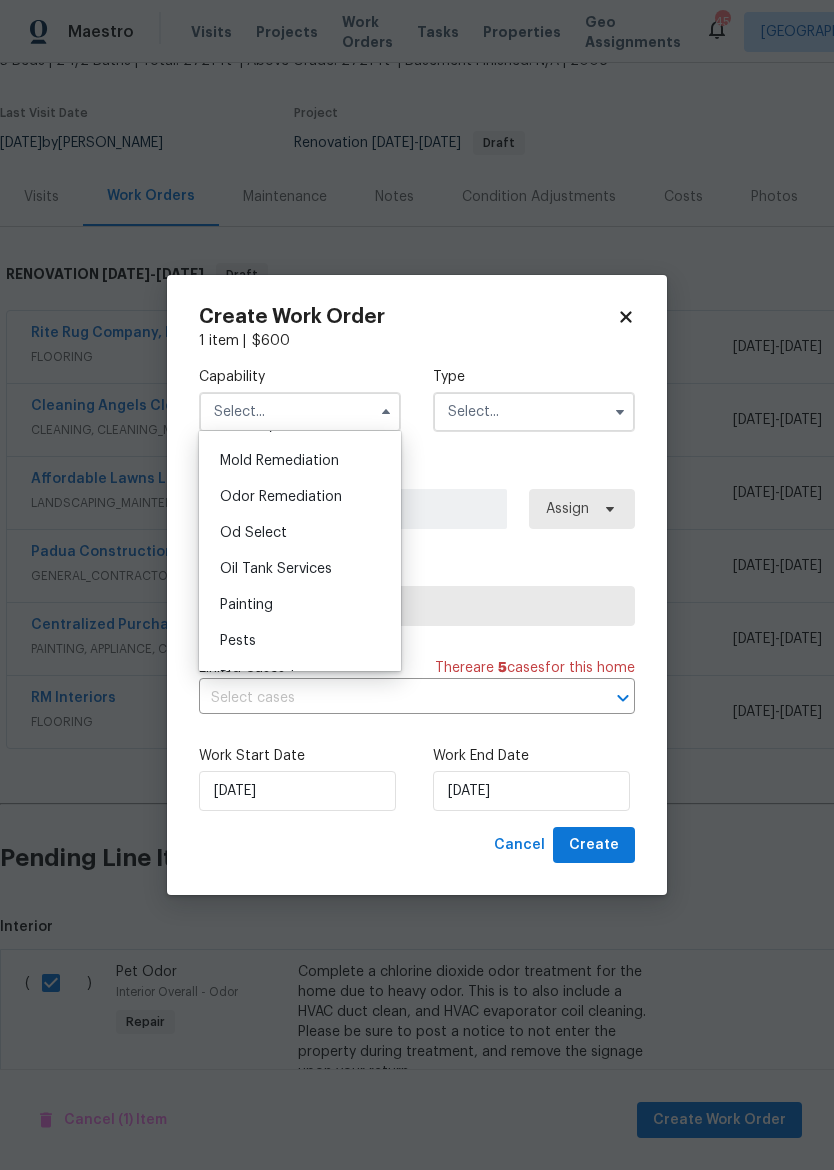 click on "Odor Remediation" at bounding box center (300, 497) 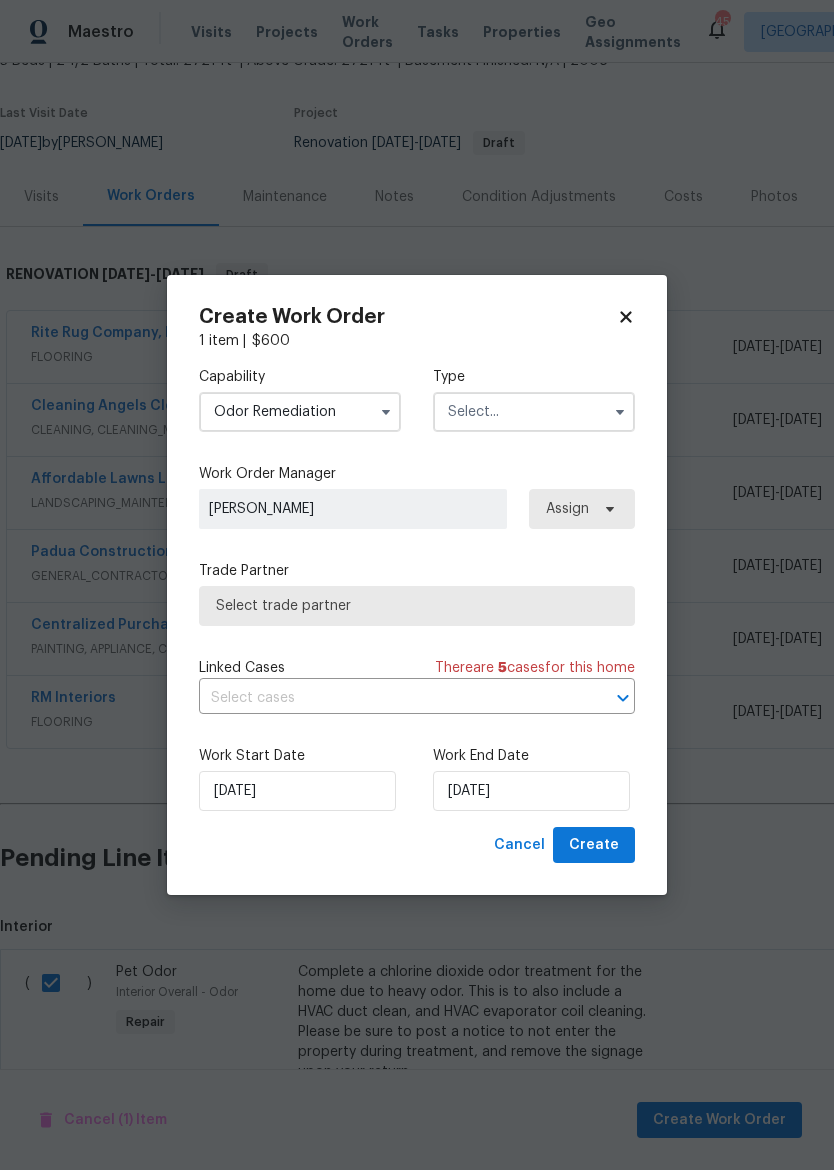 click at bounding box center [534, 412] 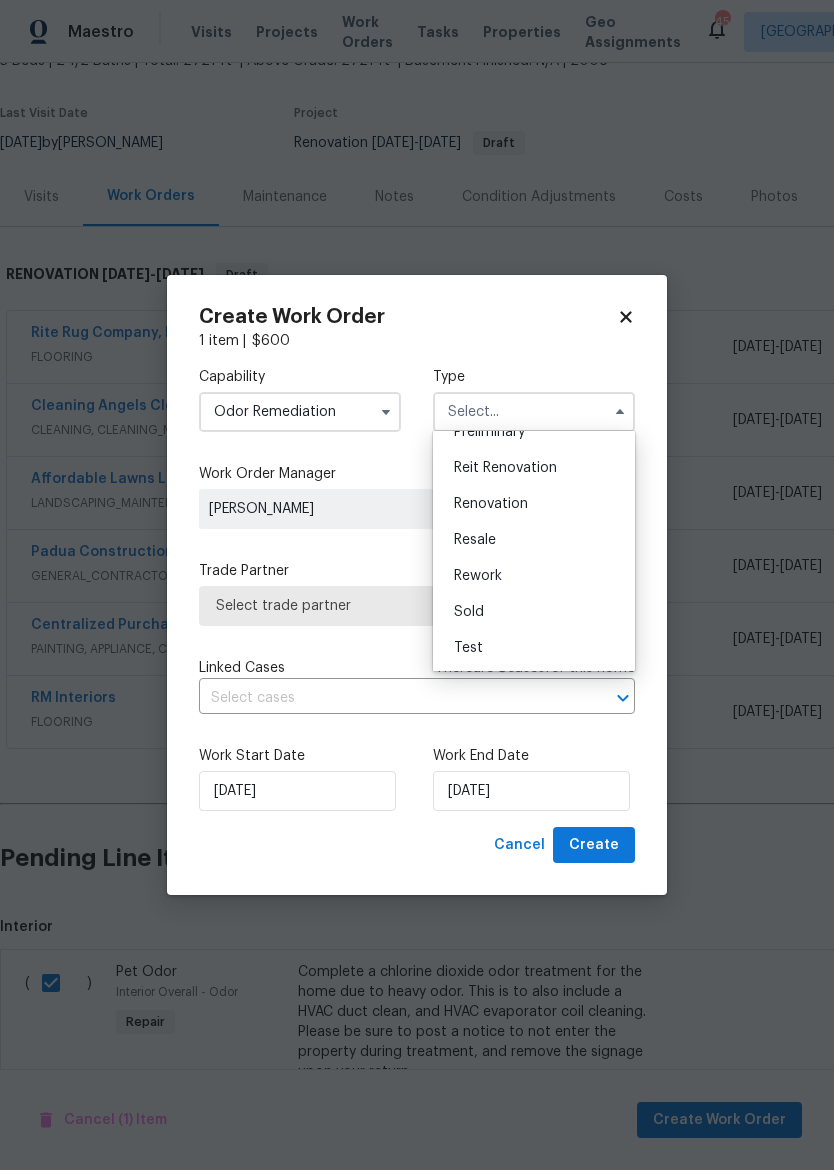 scroll, scrollTop: 454, scrollLeft: 0, axis: vertical 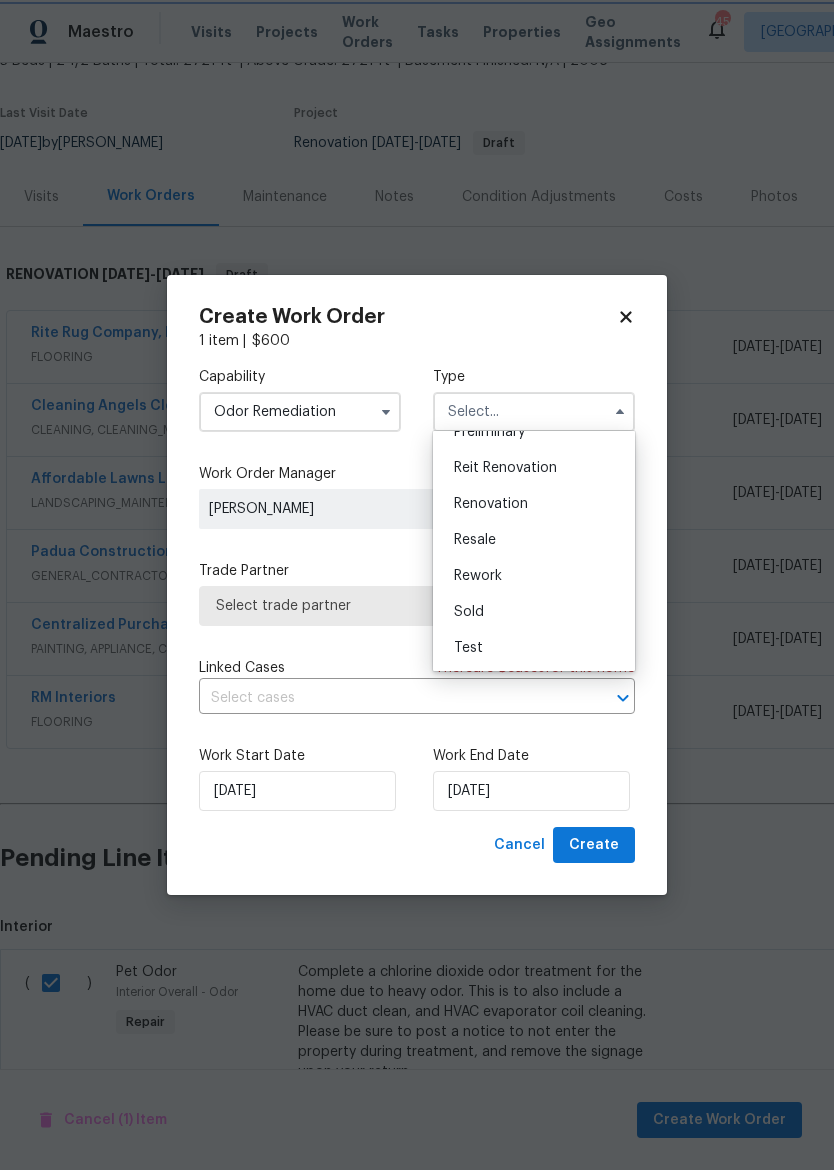 type on "Renovation" 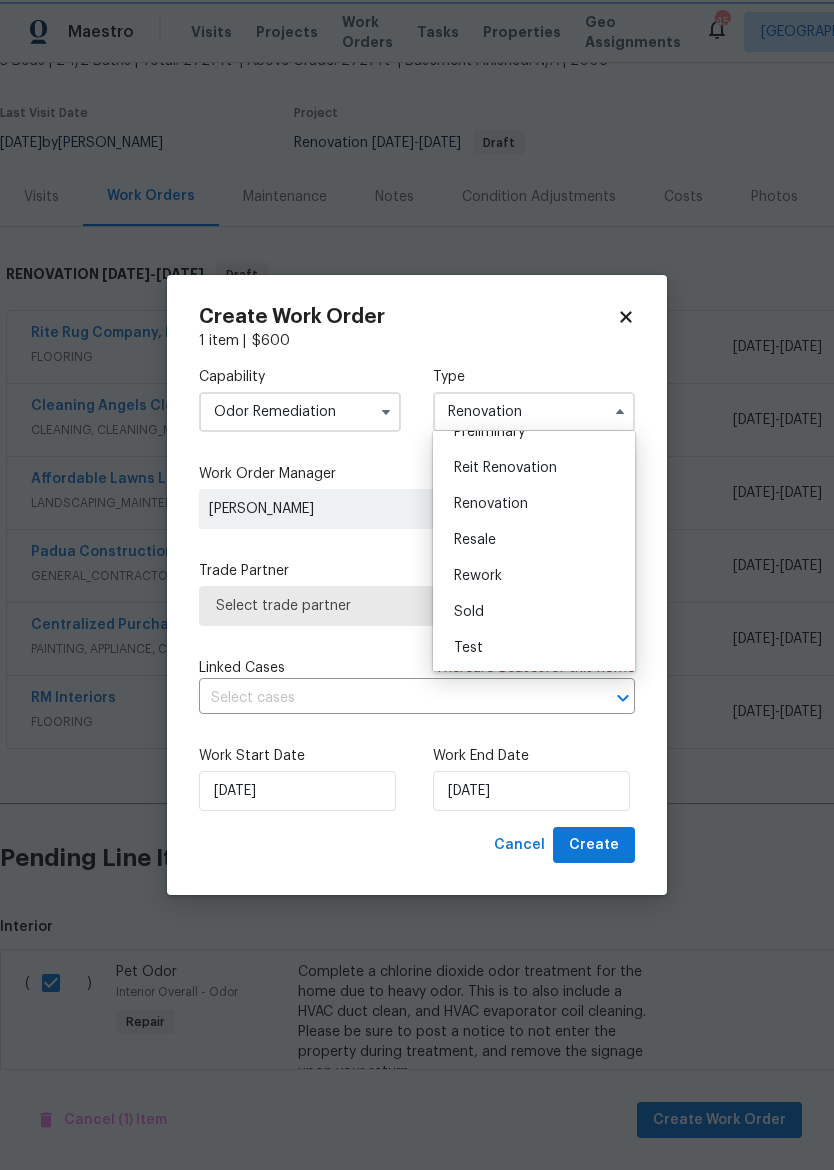 scroll, scrollTop: 0, scrollLeft: 0, axis: both 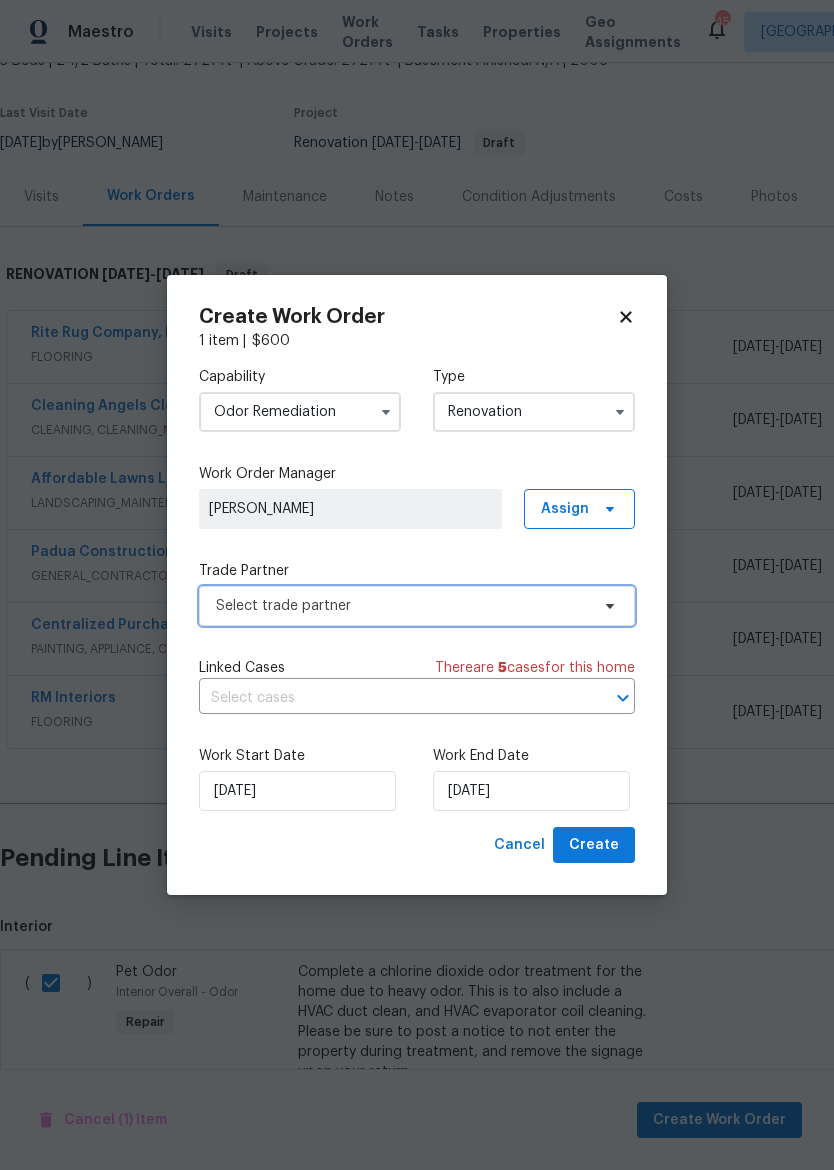 click 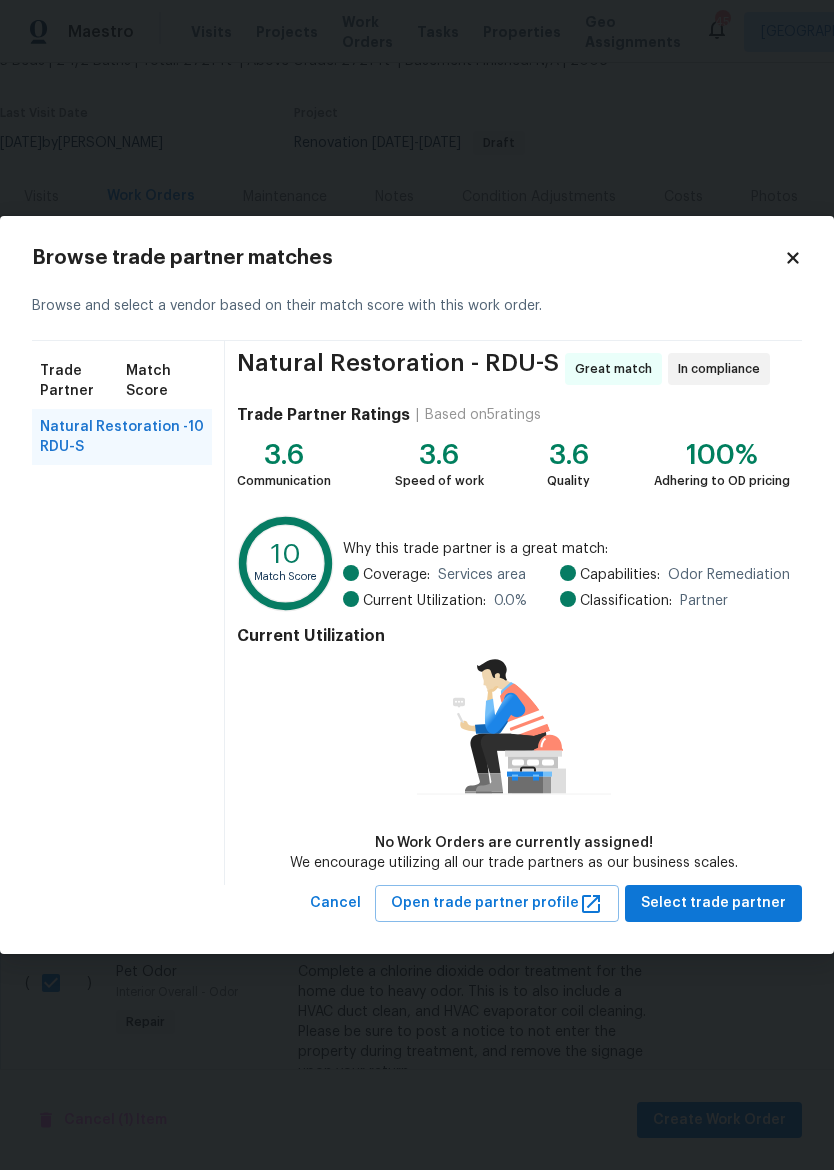 click on "Natural Restoration - RDU-S 10" at bounding box center [122, 437] 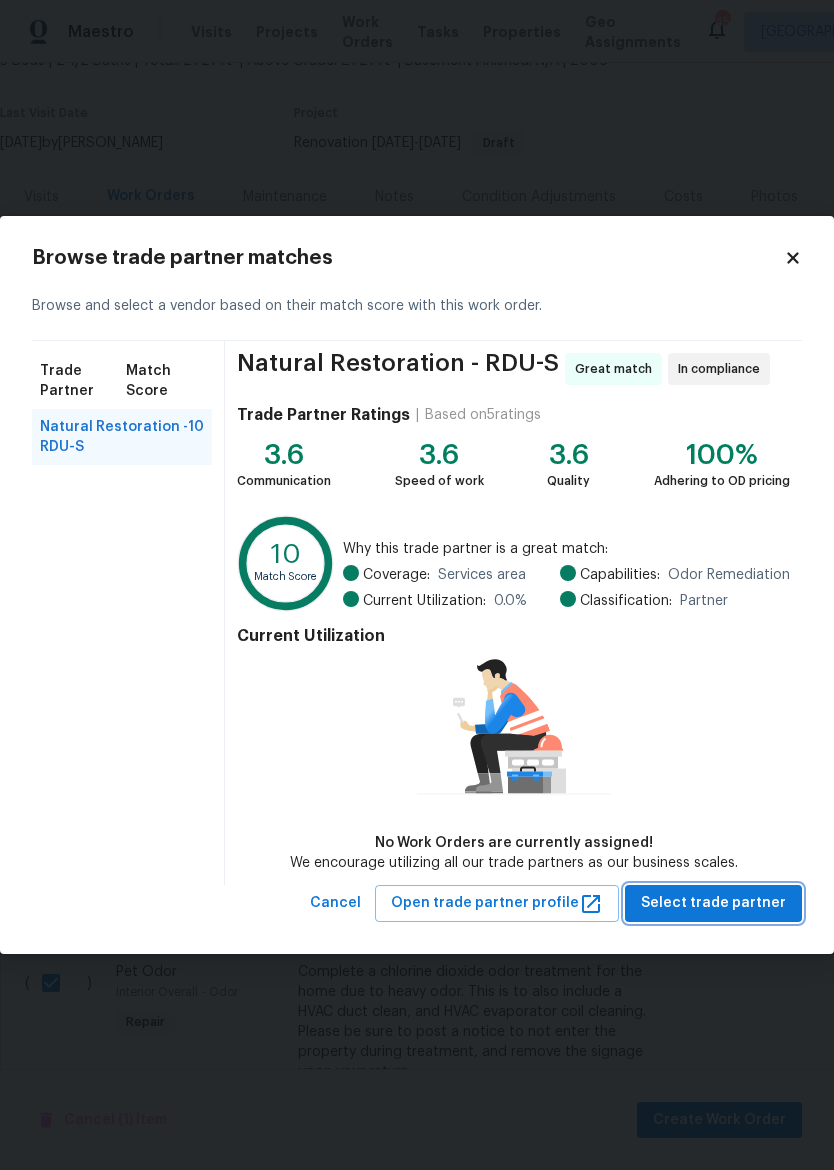 click on "Select trade partner" at bounding box center [713, 903] 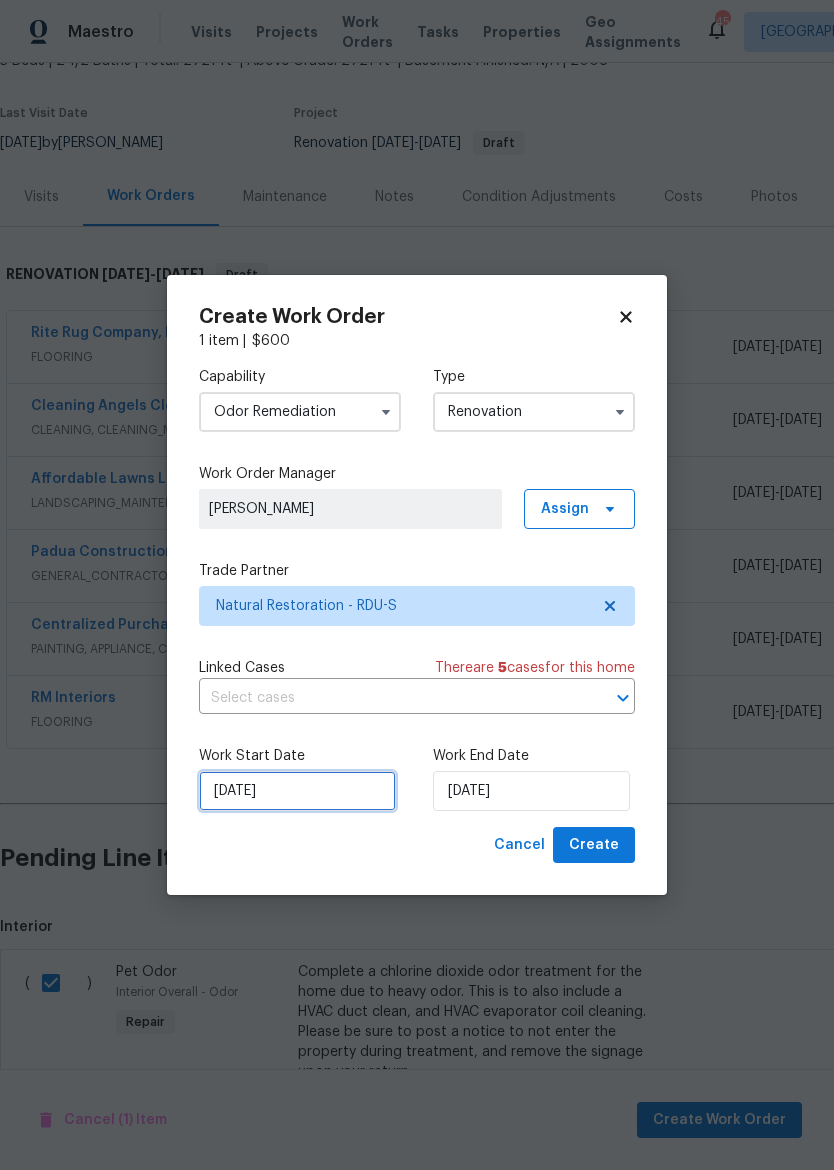 click on "[DATE]" at bounding box center [297, 791] 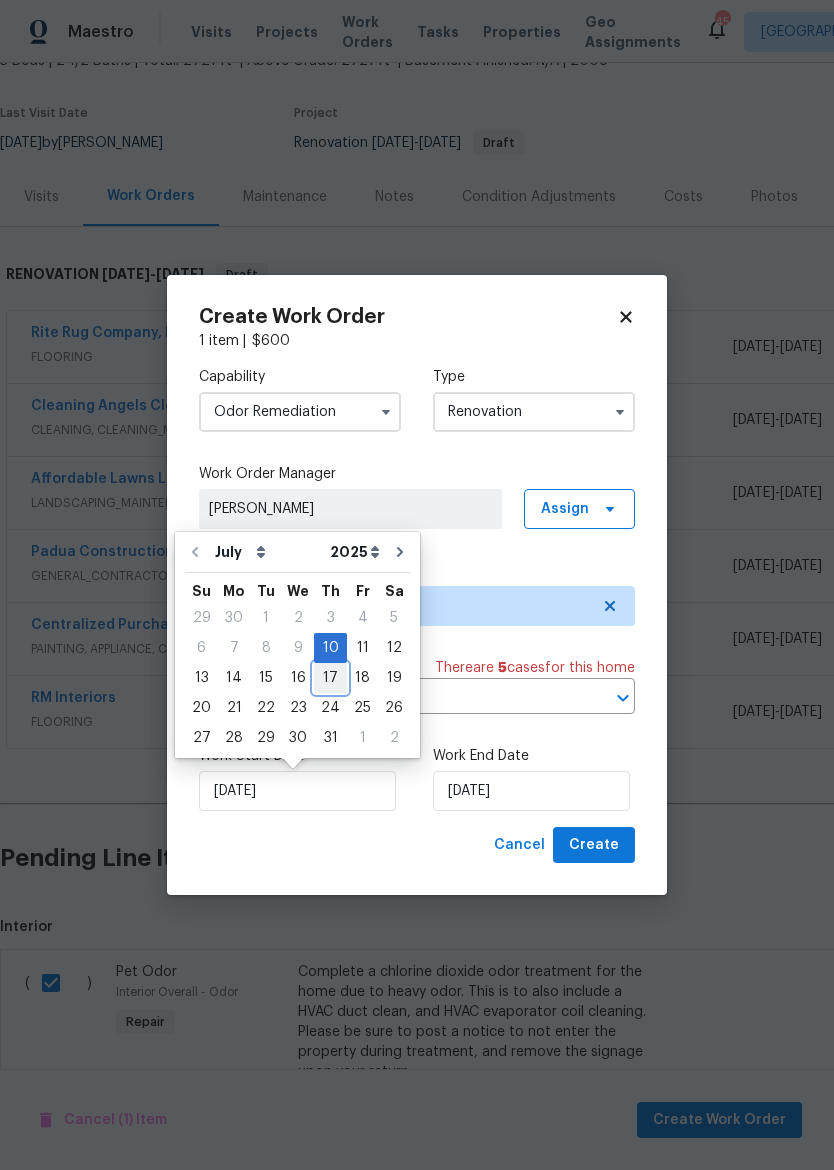click on "17" at bounding box center [330, 678] 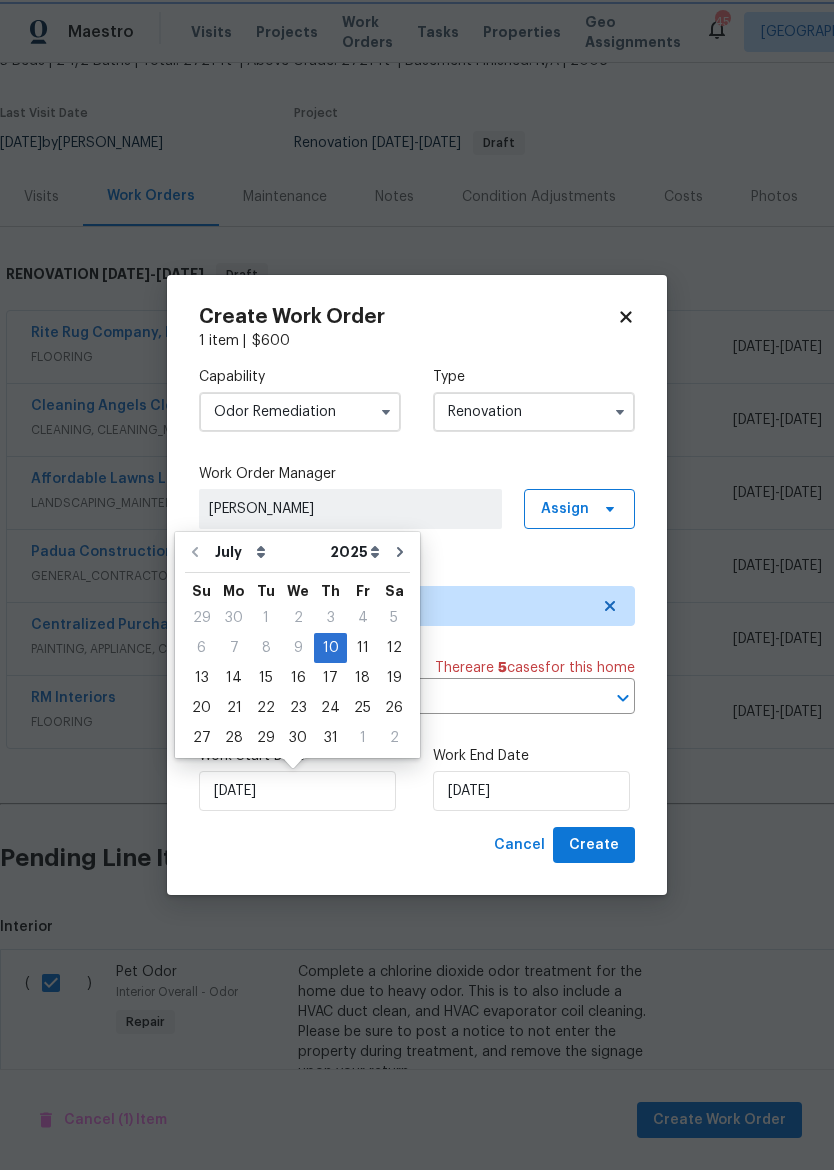 type on "[DATE]" 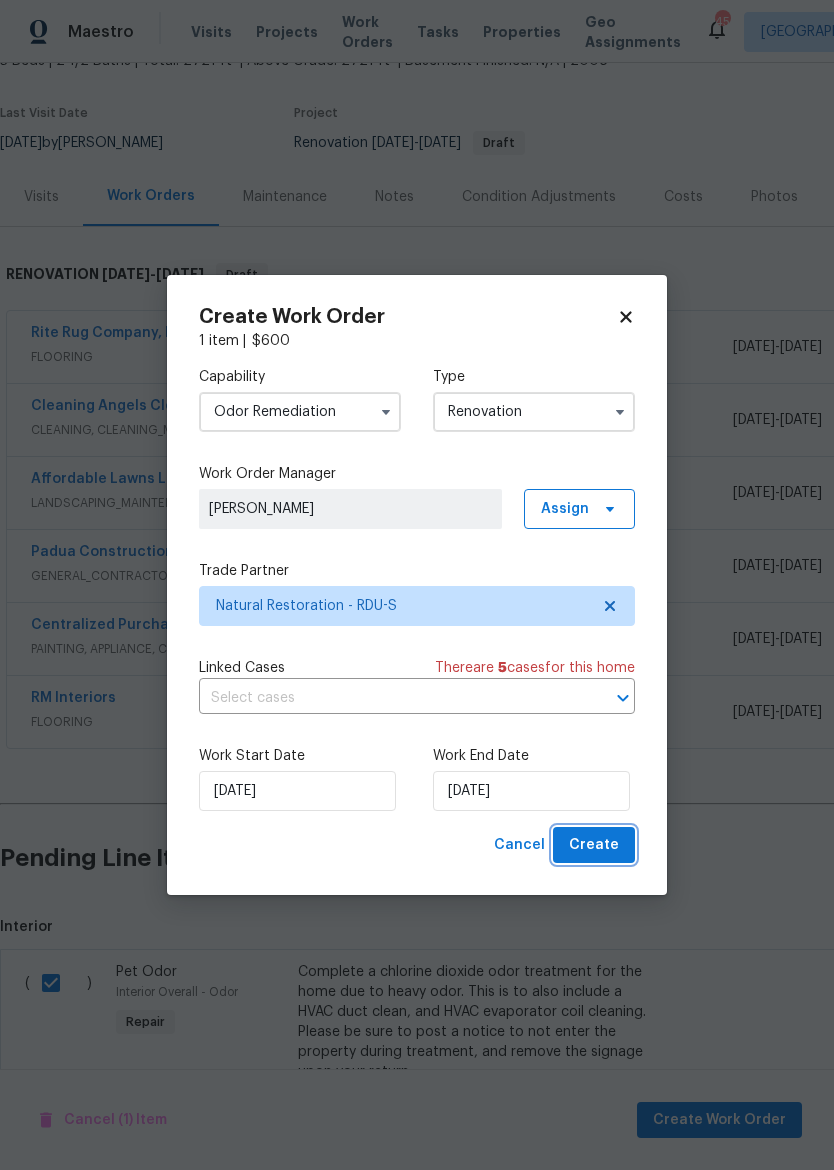 click on "Create" at bounding box center [594, 845] 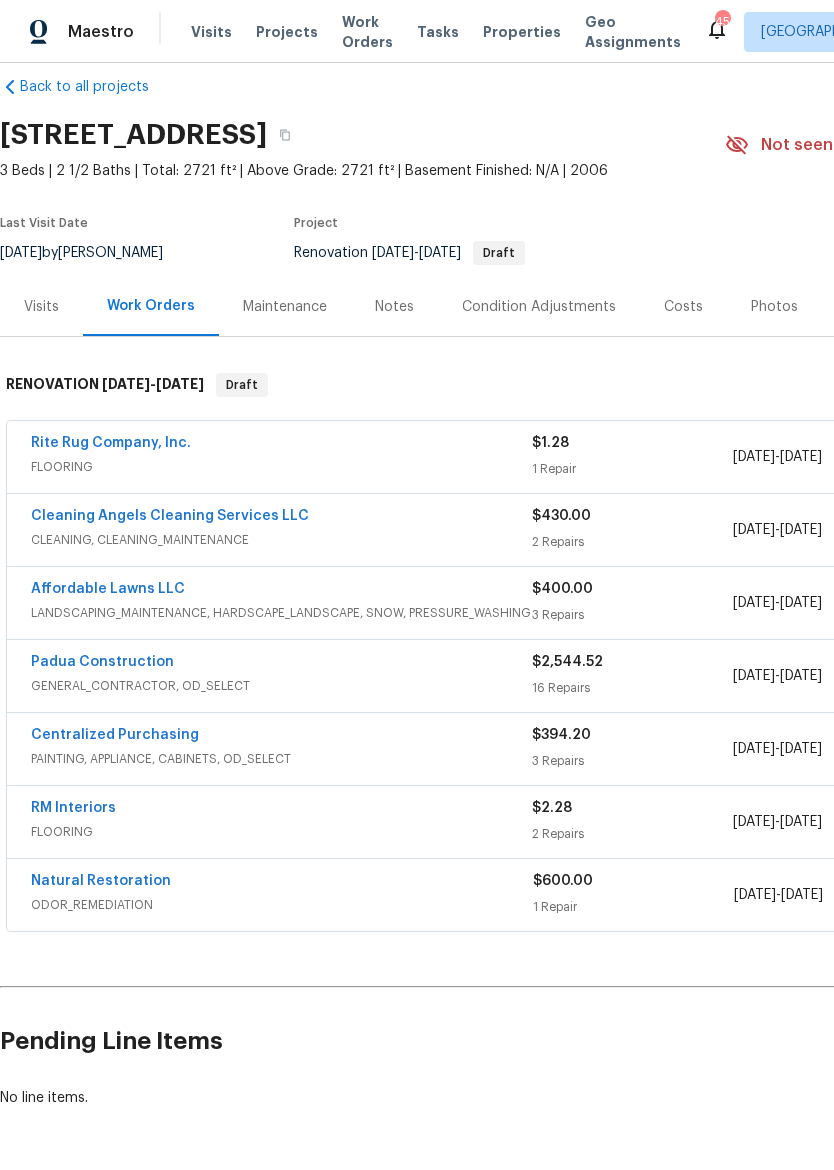 scroll, scrollTop: 26, scrollLeft: 0, axis: vertical 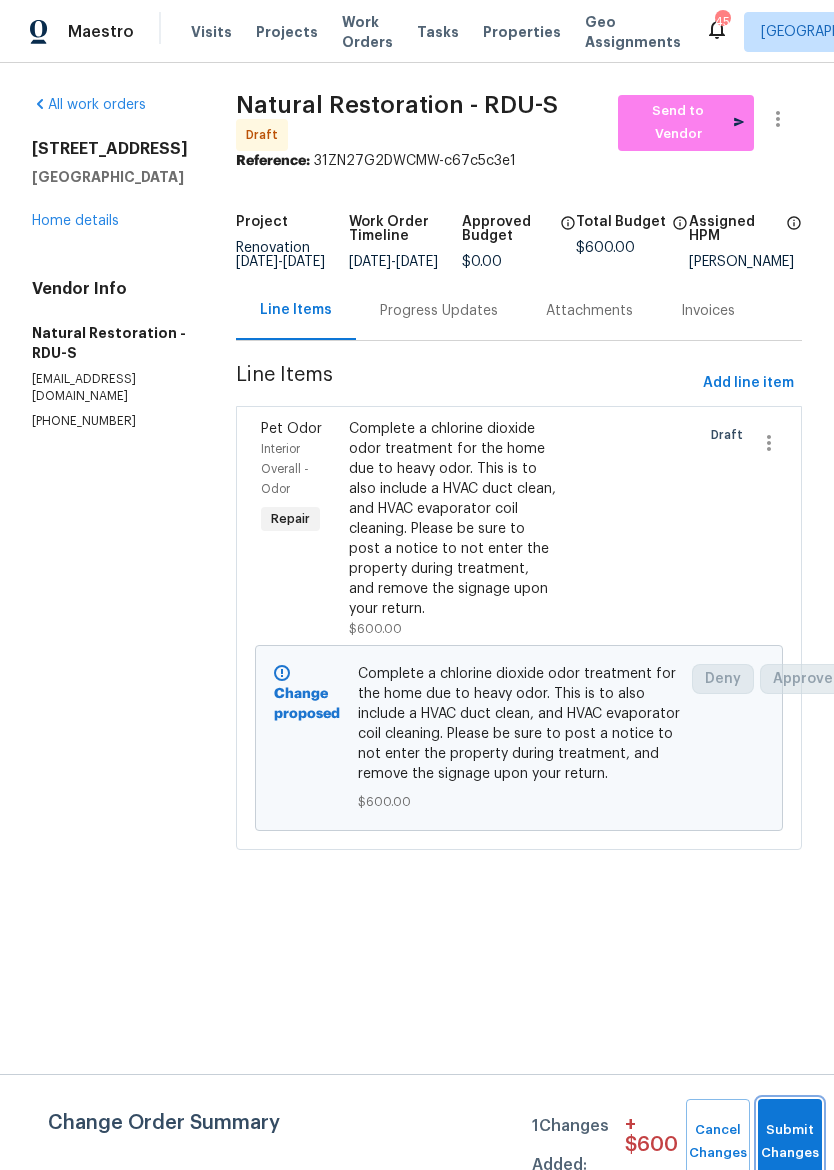 click on "Submit Changes" at bounding box center (790, 1142) 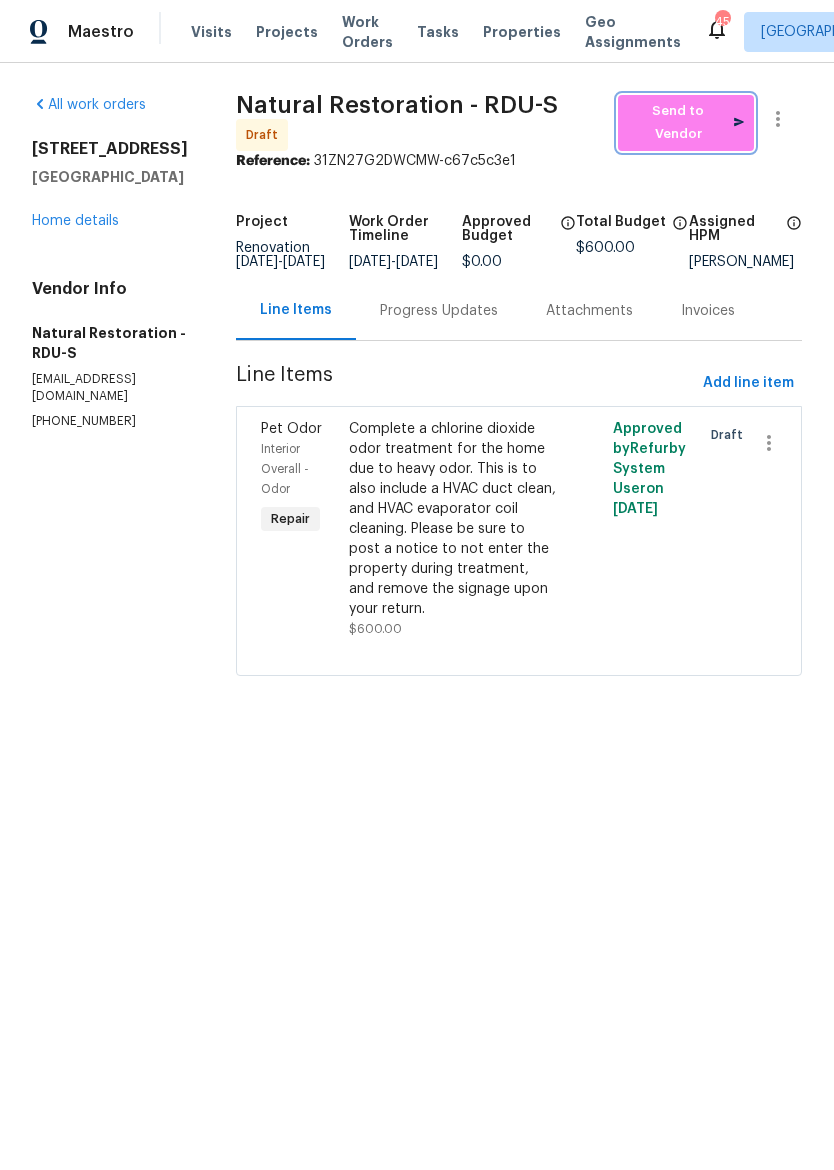click on "Send to Vendor" at bounding box center [686, 123] 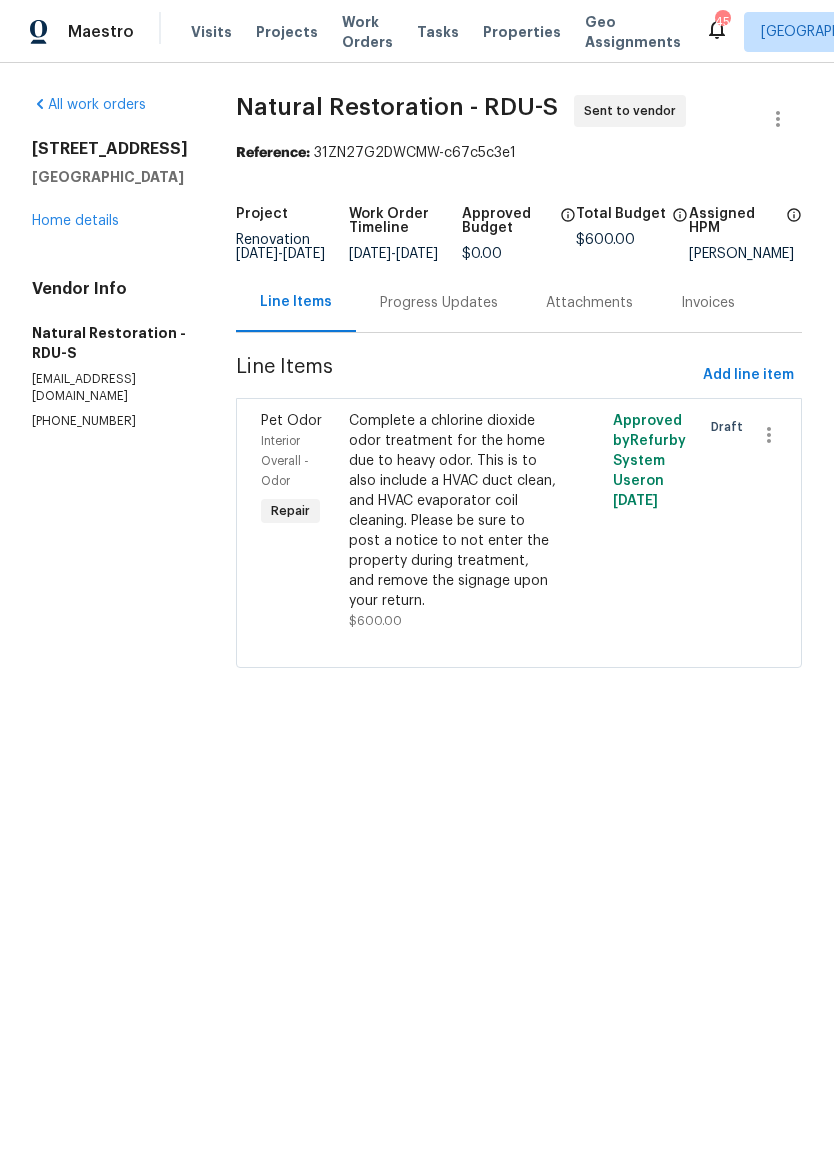 click on "Progress Updates" at bounding box center (439, 303) 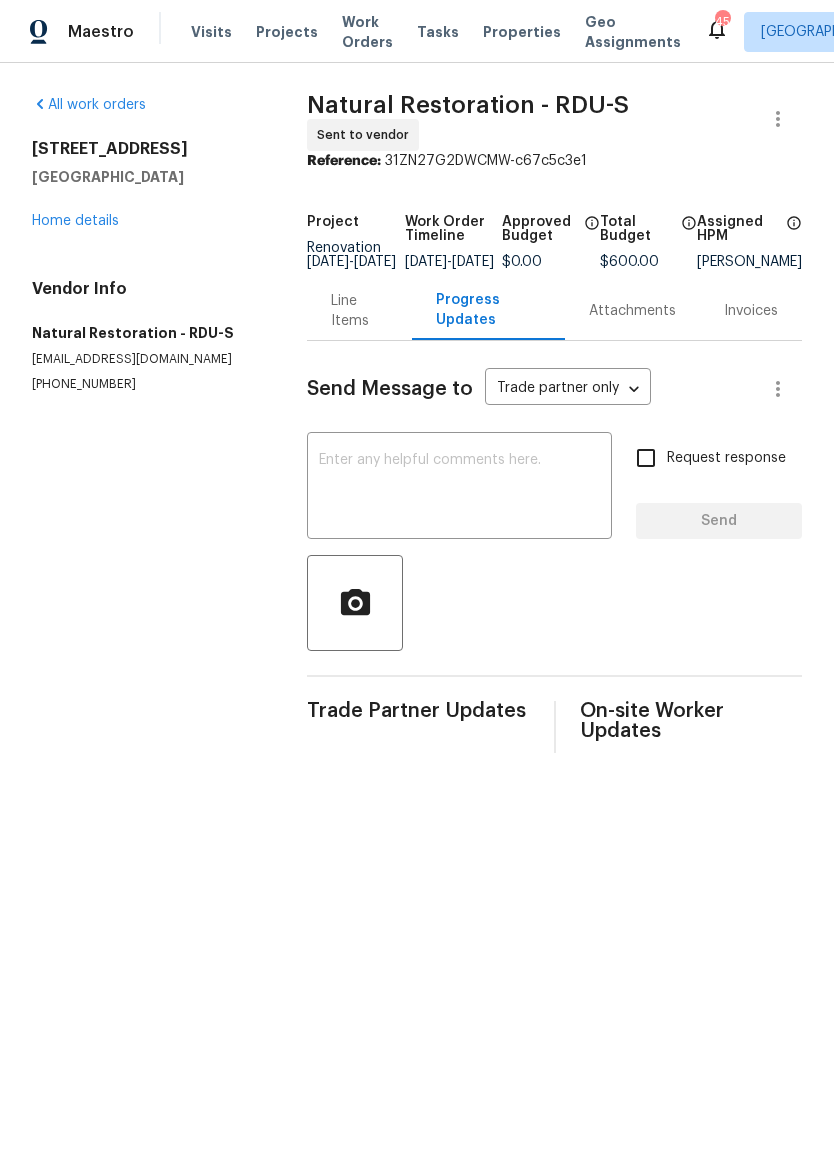 click at bounding box center [459, 488] 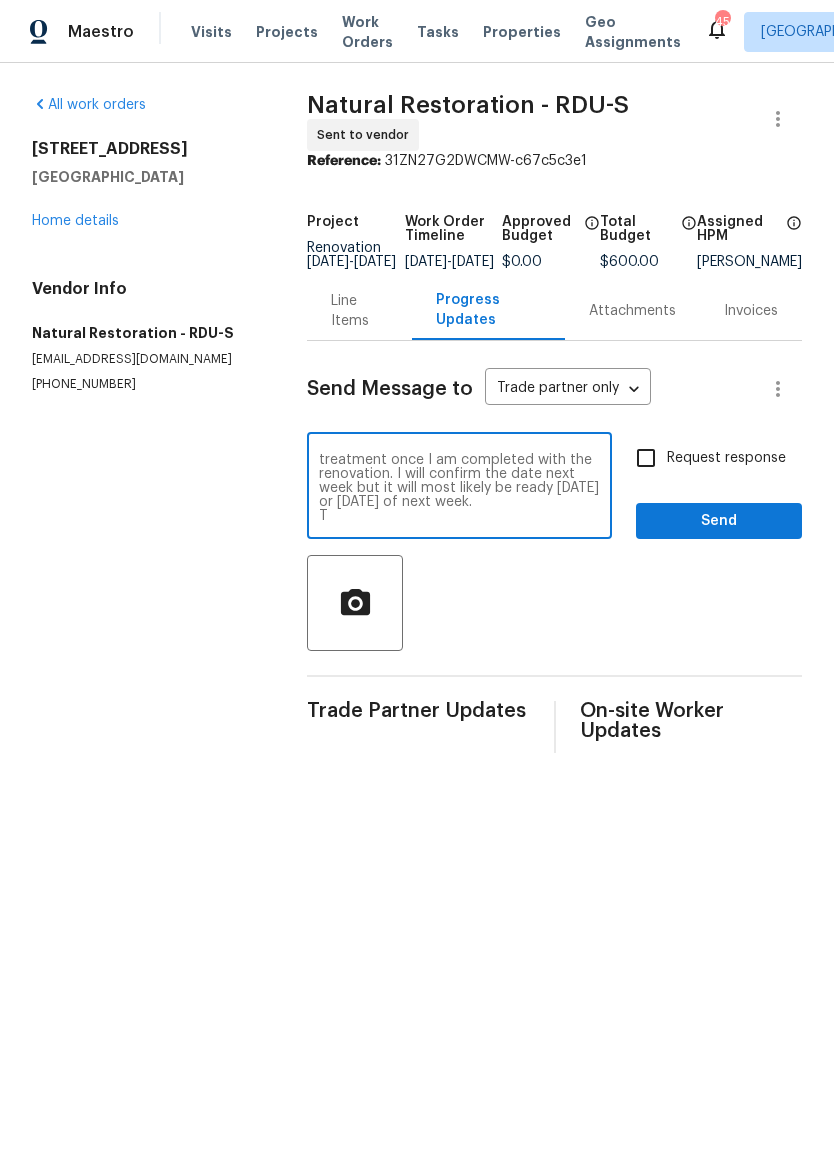 scroll, scrollTop: 42, scrollLeft: 0, axis: vertical 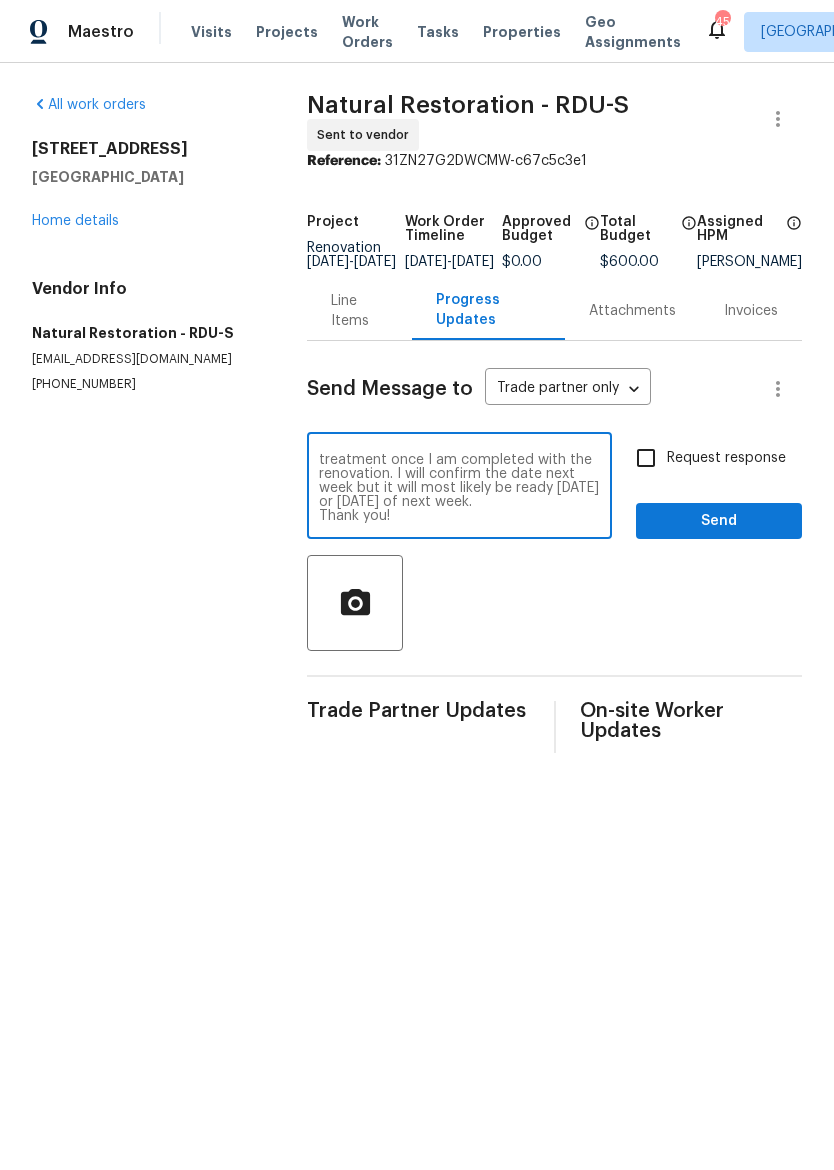 type on "Good morning! This home has a strong cat urine smell. I’m am replacing carpet and painting. I would like to do an odor treatment once I am completed with the renovation. I will confirm the date next week but it will most likely be ready [DATE] or [DATE] of next week.
Thank you!" 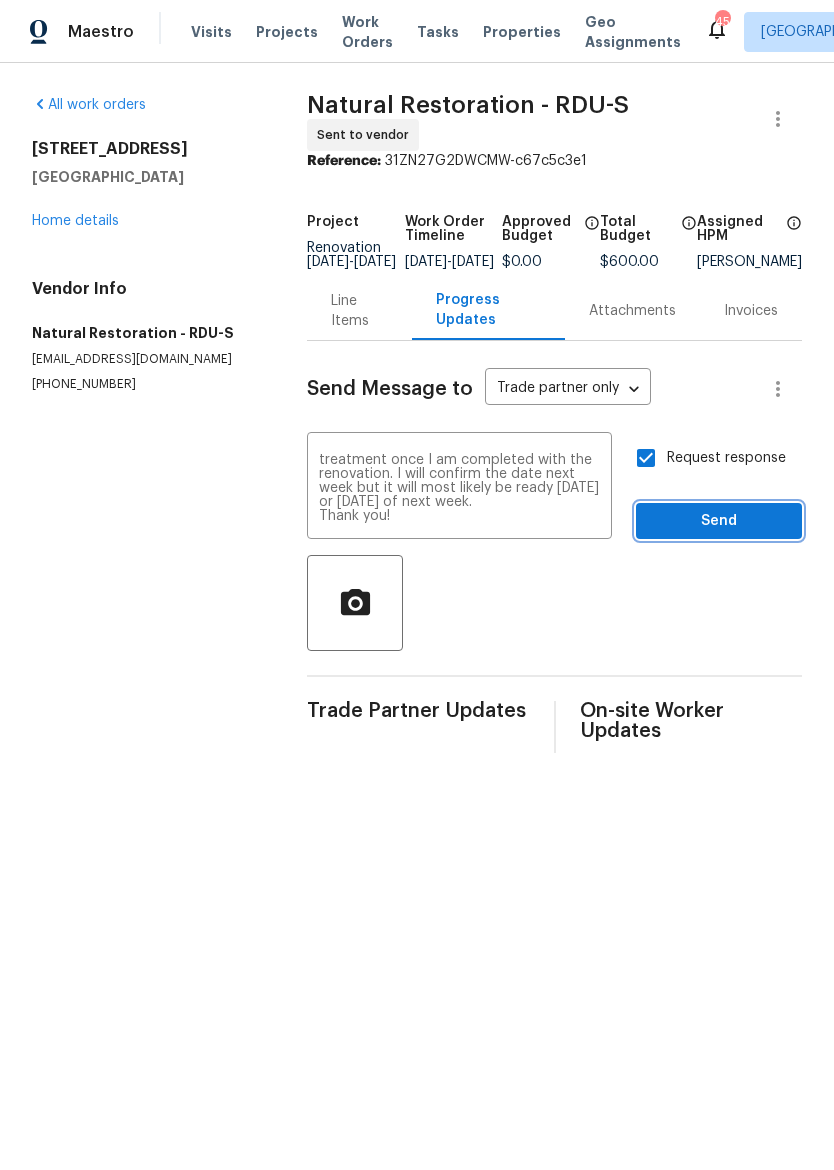 click on "Send" at bounding box center (719, 521) 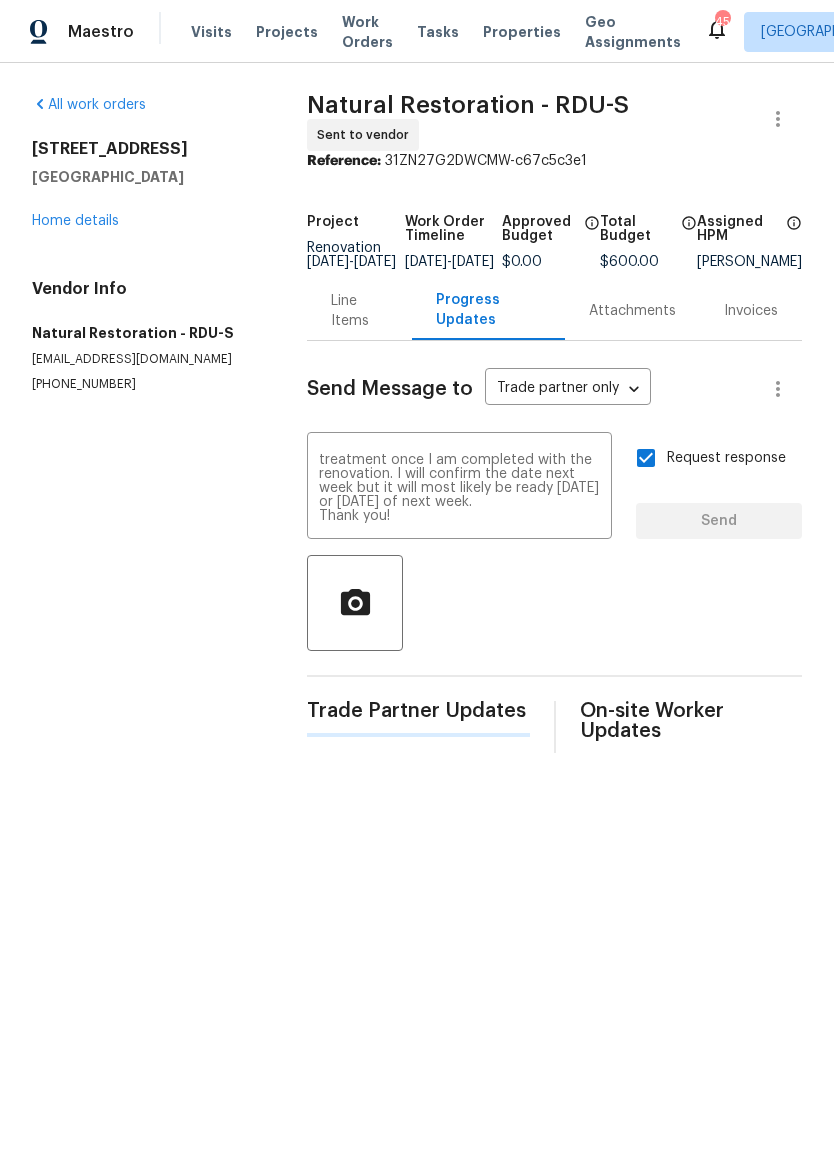 type 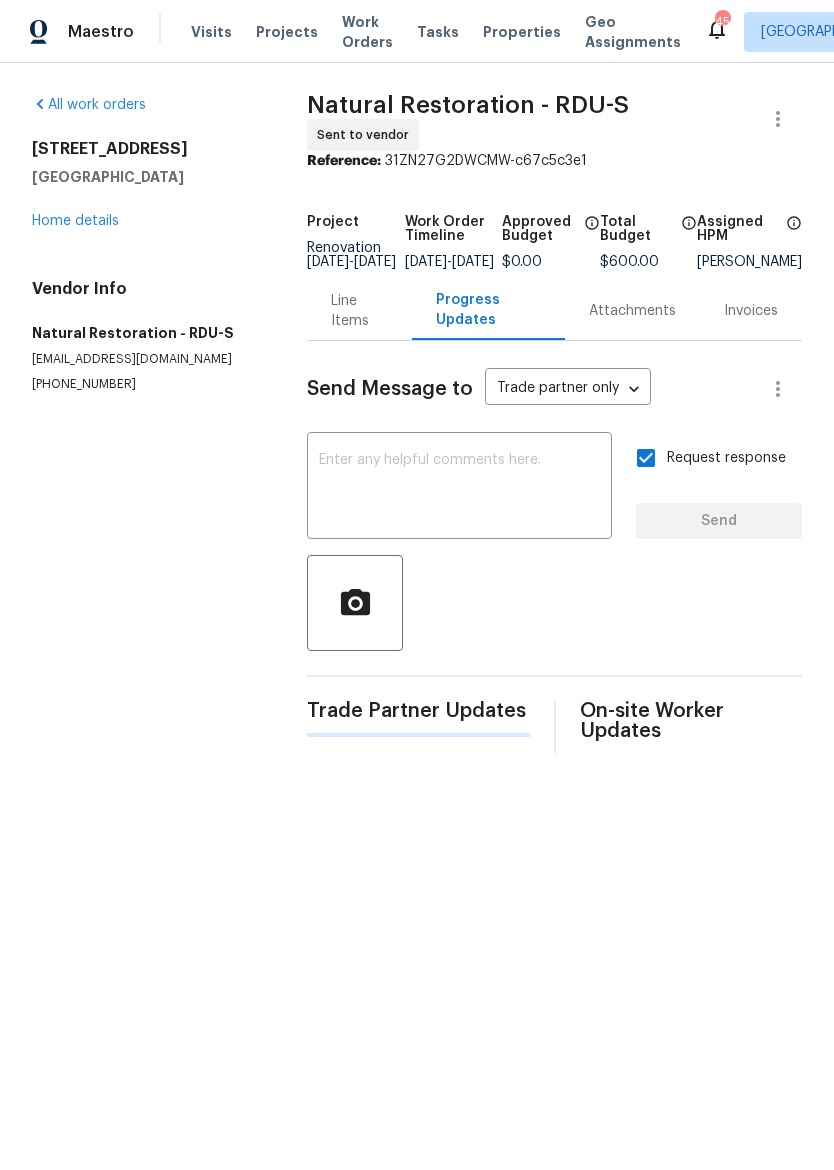 scroll, scrollTop: 0, scrollLeft: 0, axis: both 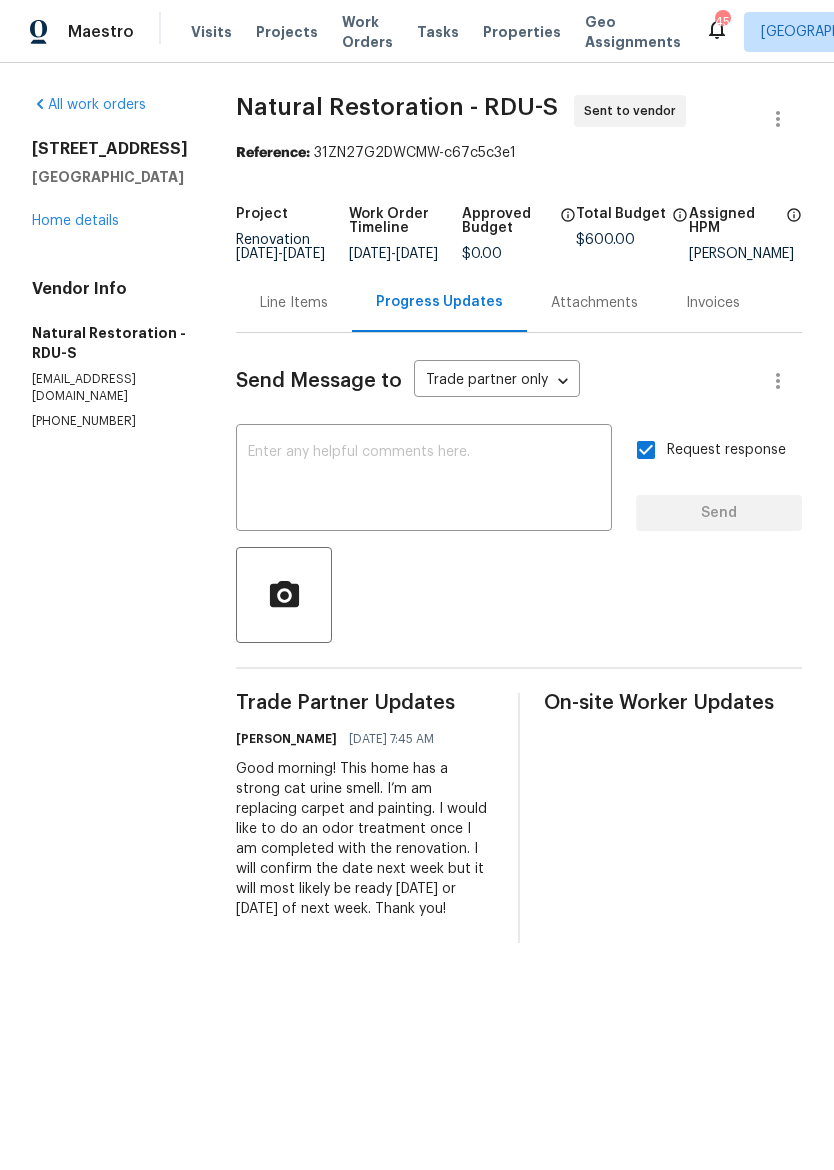 click on "Home details" at bounding box center [75, 221] 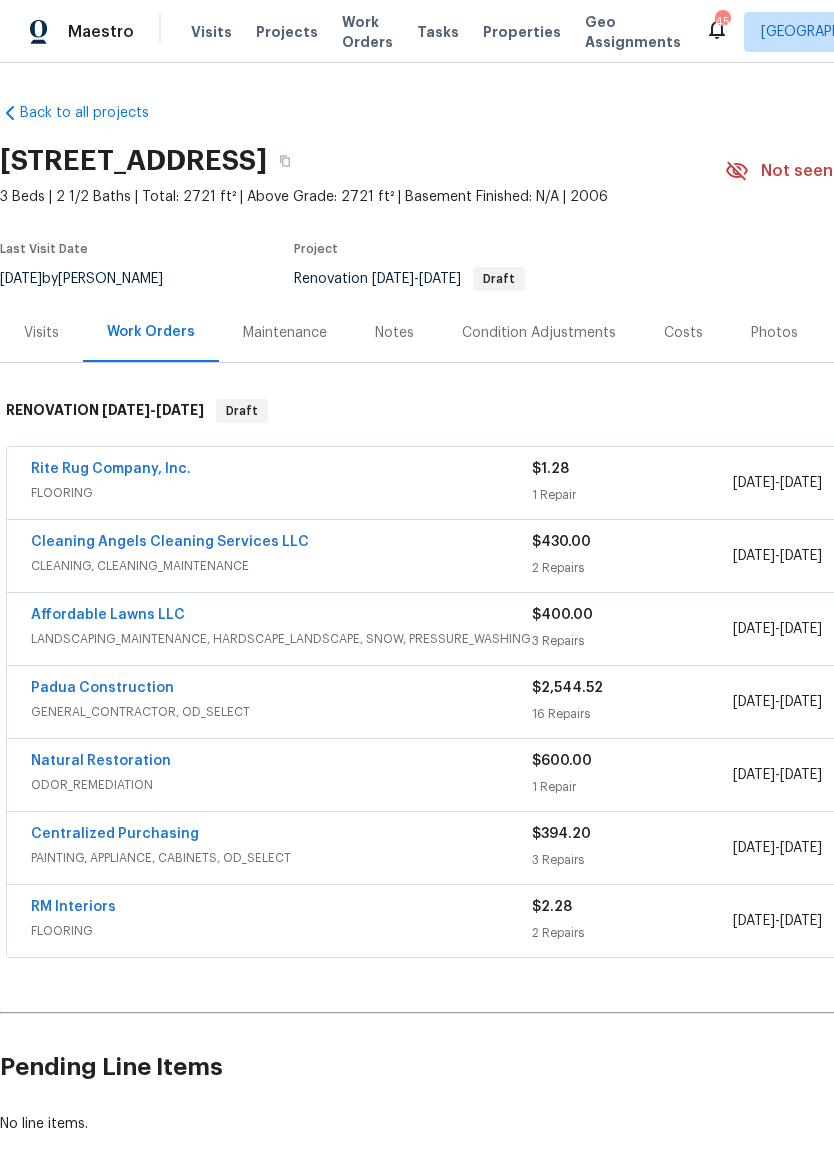 click on "Costs" at bounding box center (683, 333) 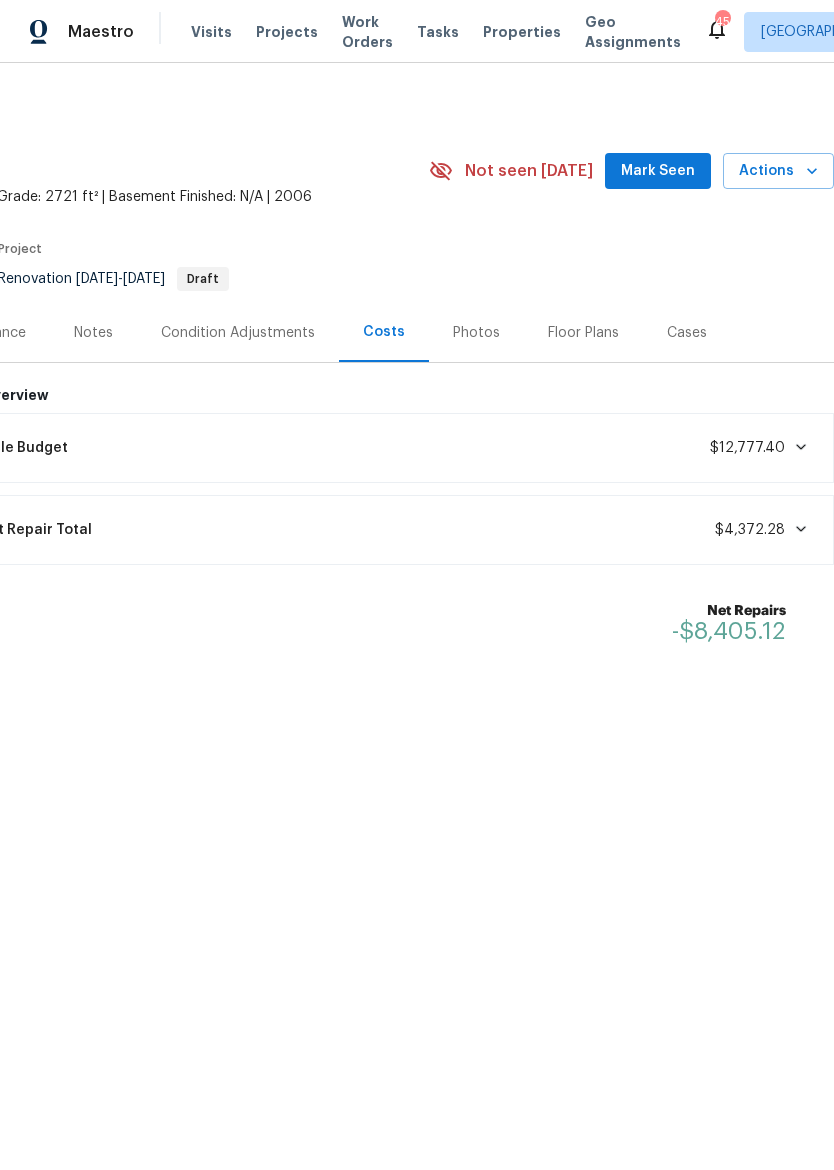scroll, scrollTop: 0, scrollLeft: 296, axis: horizontal 